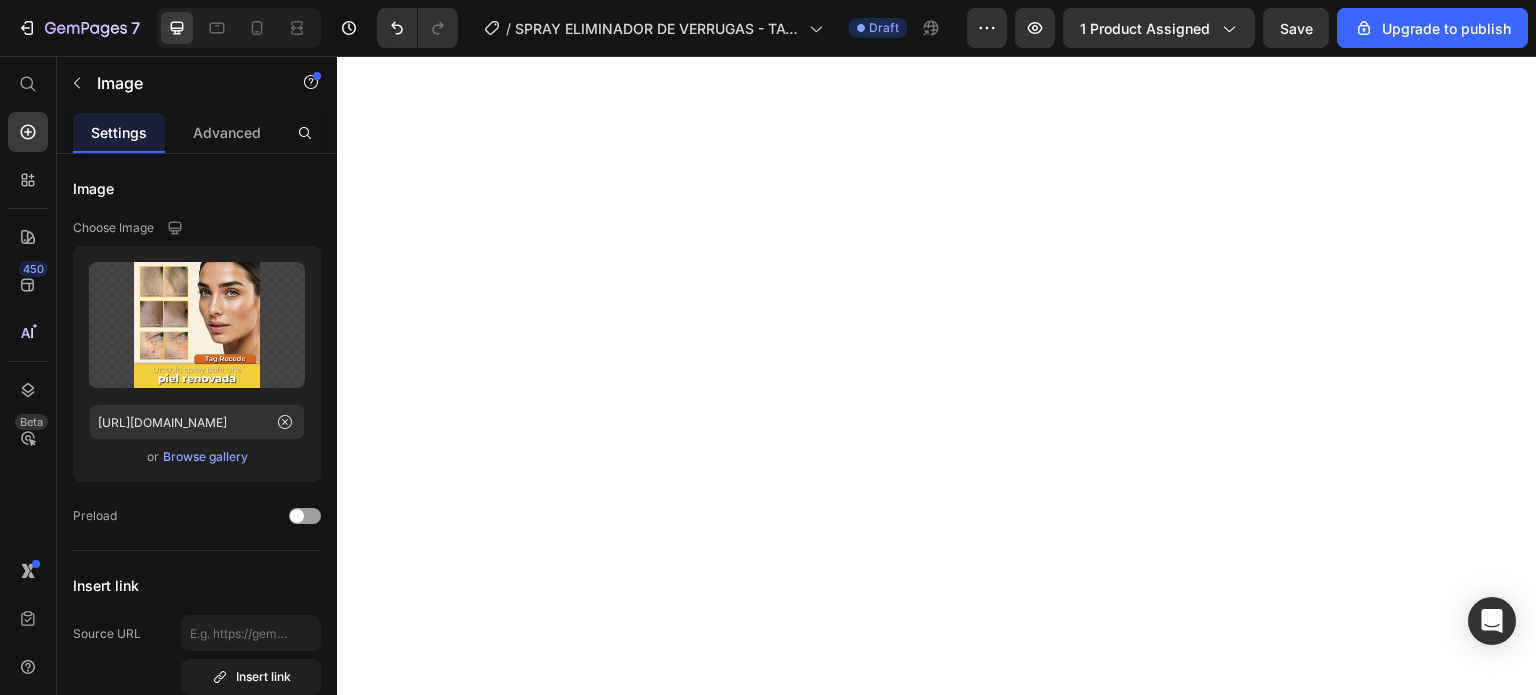 scroll, scrollTop: 0, scrollLeft: 0, axis: both 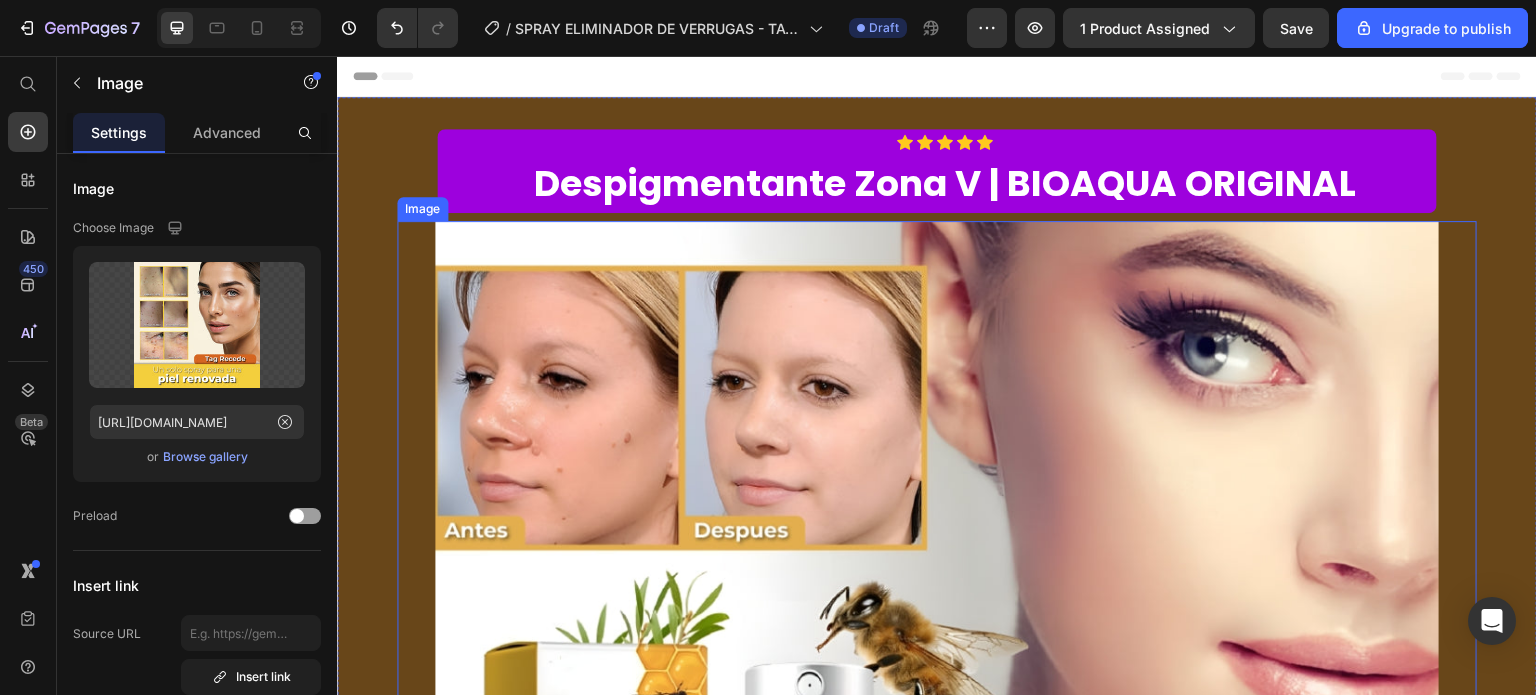 click at bounding box center (937, 723) 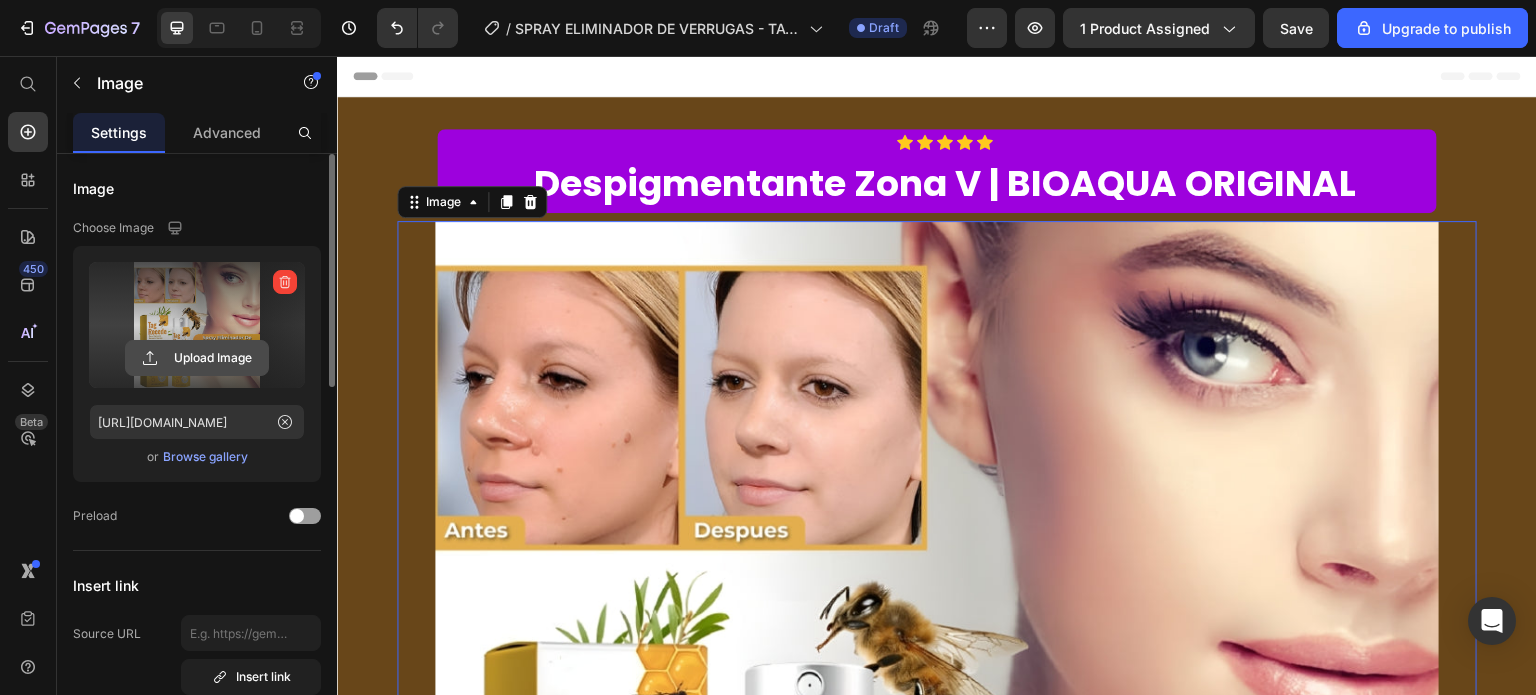 click 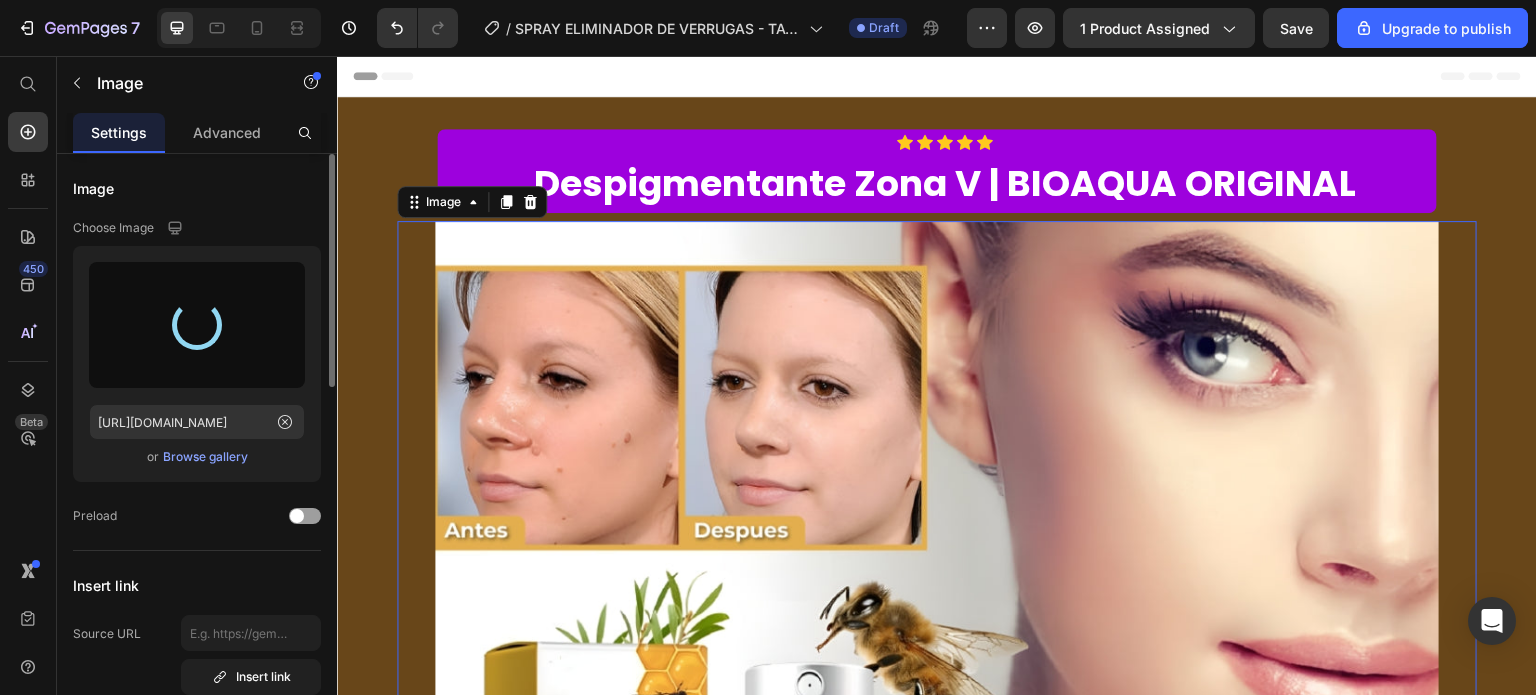 type on "[URL][DOMAIN_NAME]" 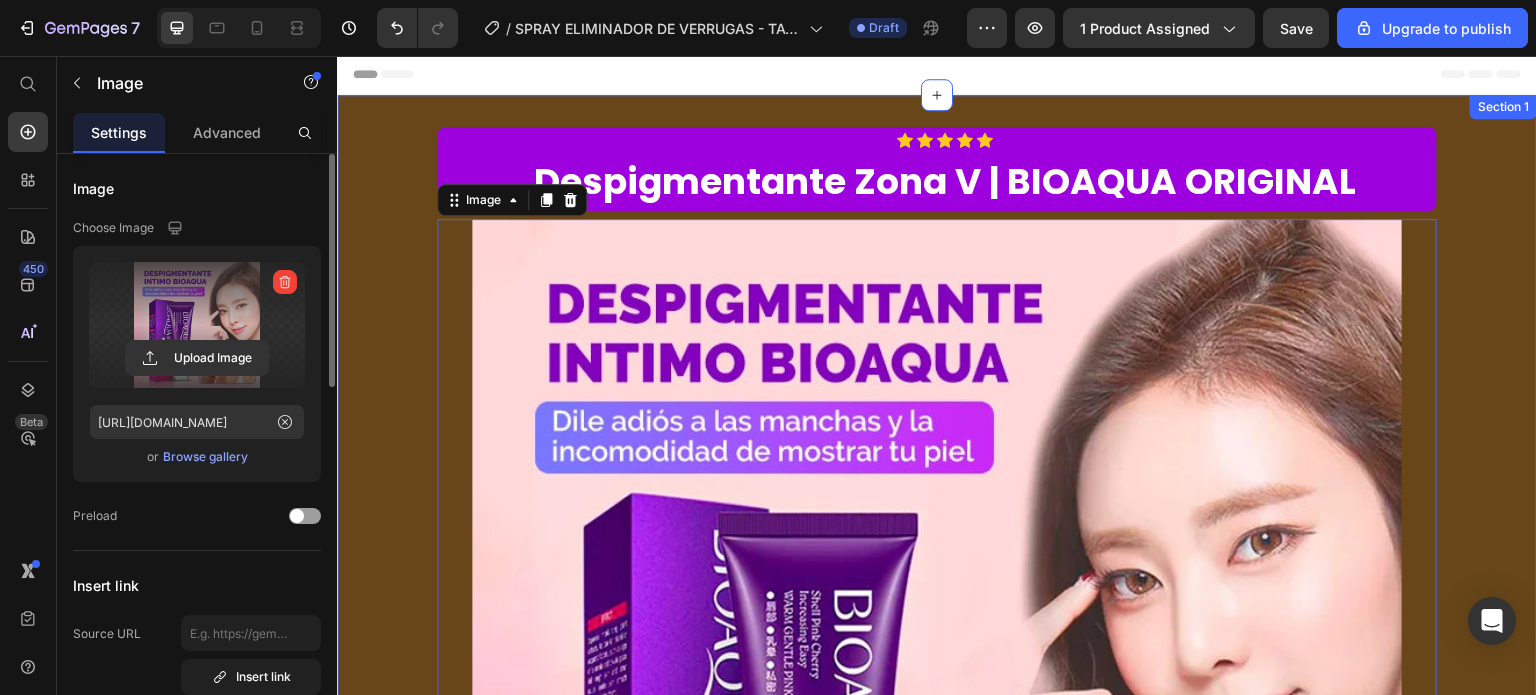 scroll, scrollTop: 0, scrollLeft: 0, axis: both 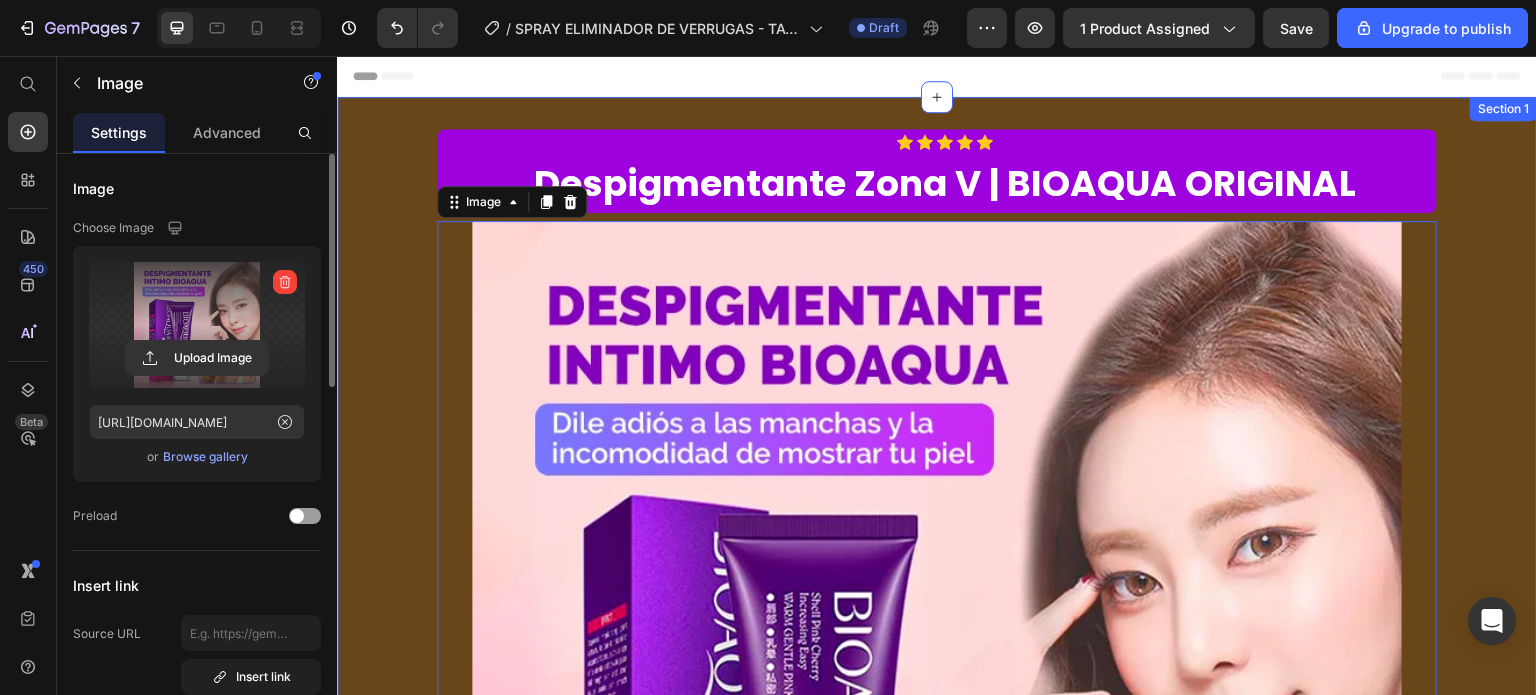 click on "Icon Icon Icon Icon Icon Icon List Row Despigmentante Zona V | BIOAQUA ORIGINAL Product Title Product Row Image   0 compra 1 eliminador de verruga POR: Heading $21.99 Product Price compra 2 eliminadores de verruga POR: Heading $99,900 Heading Row Row Row
Custom Code
Preview or Publish the page to see the content. Custom Code   ✓  Envío  GRATIS   y Pago  CONTRA   ENTREGA Text block Product Row Section 1" at bounding box center [937, 791] 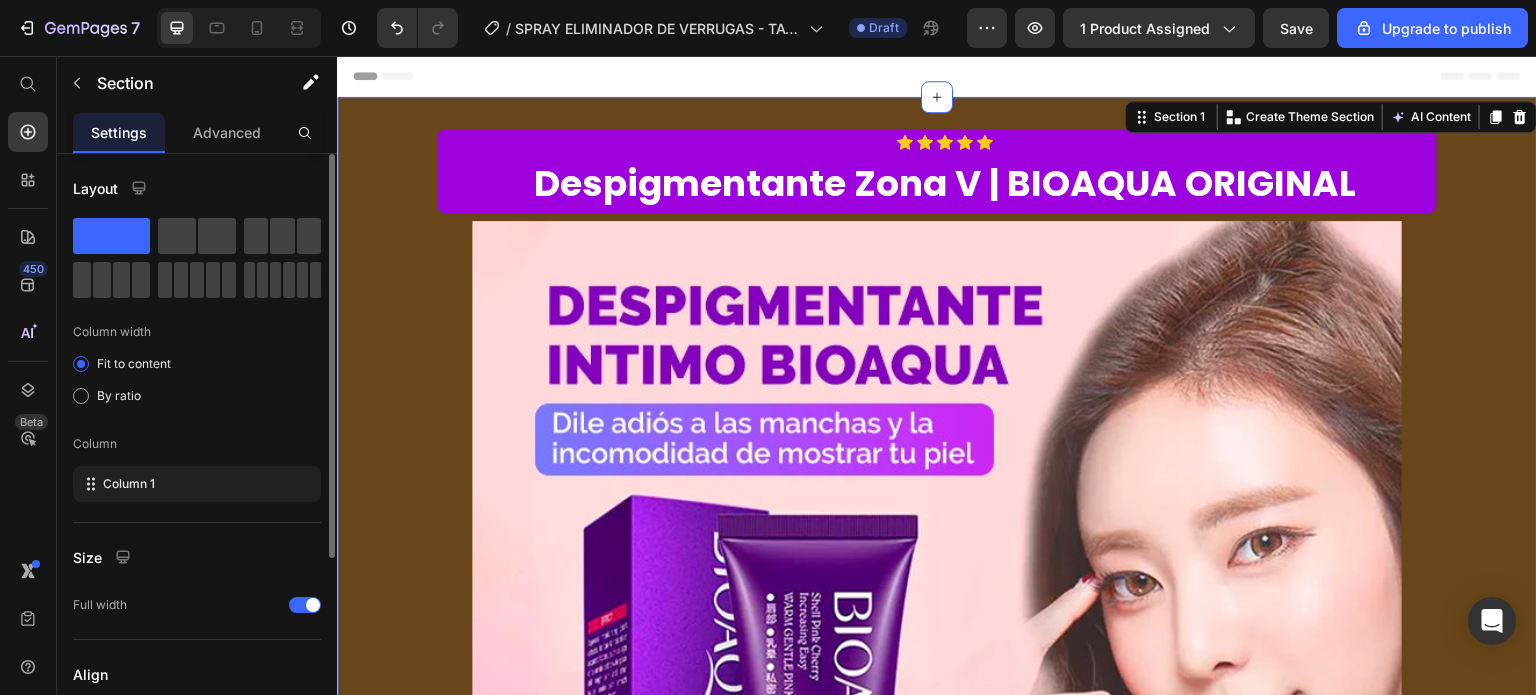 scroll, scrollTop: 280, scrollLeft: 0, axis: vertical 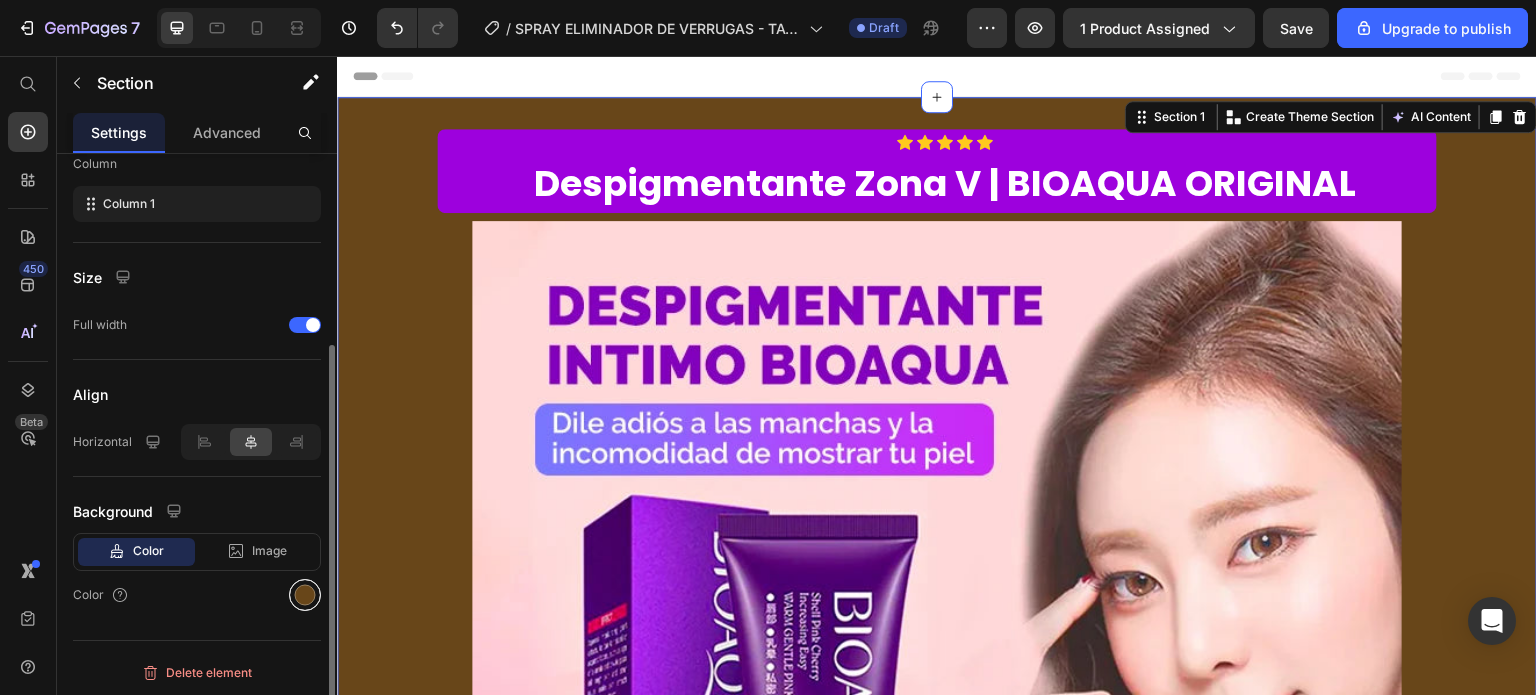 click at bounding box center (305, 595) 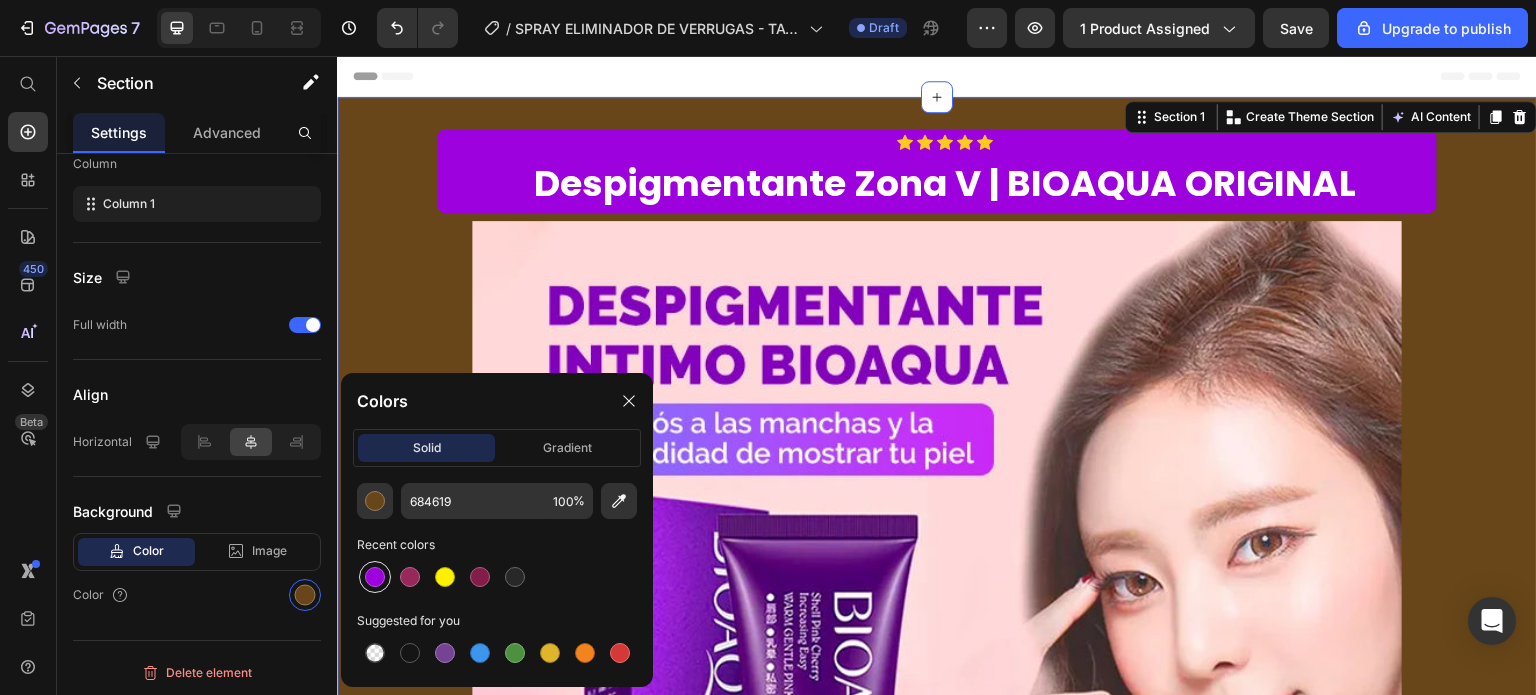 click at bounding box center (375, 577) 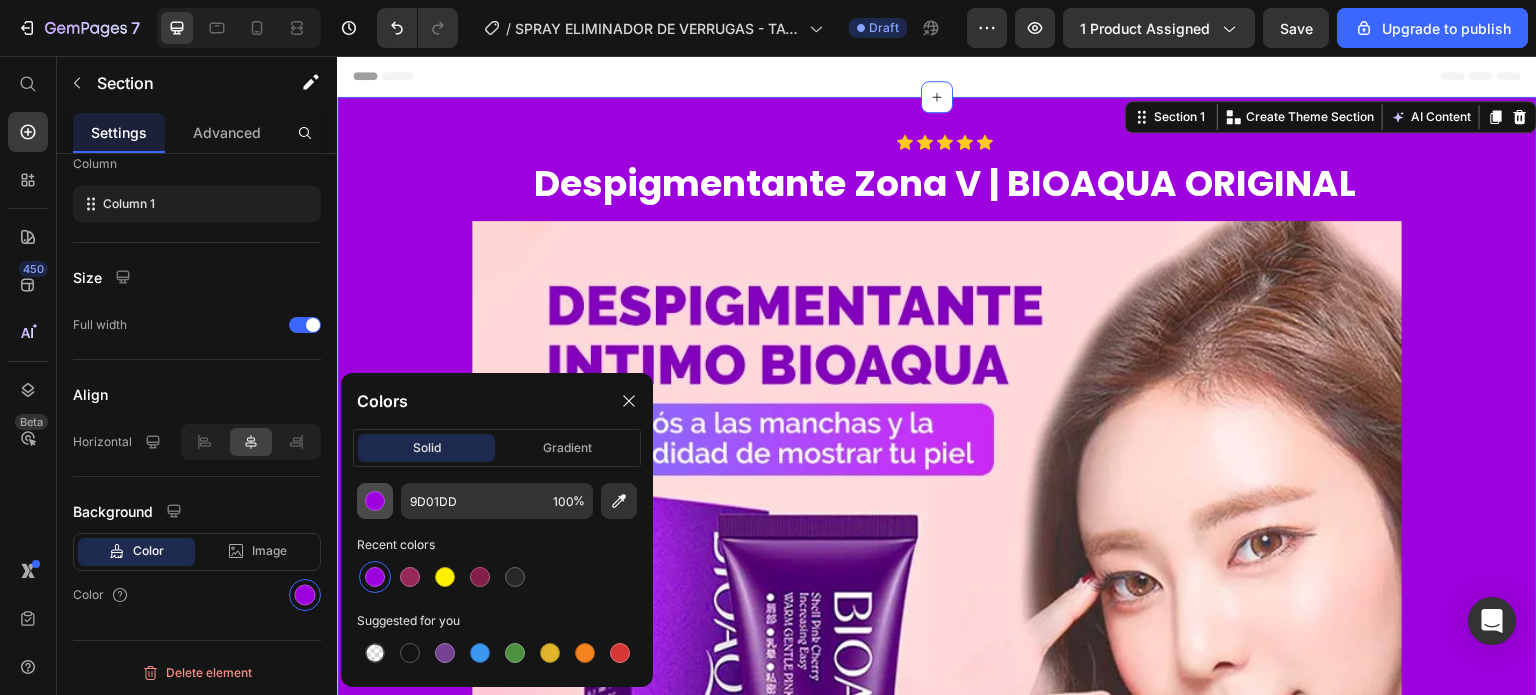 click at bounding box center [375, 501] 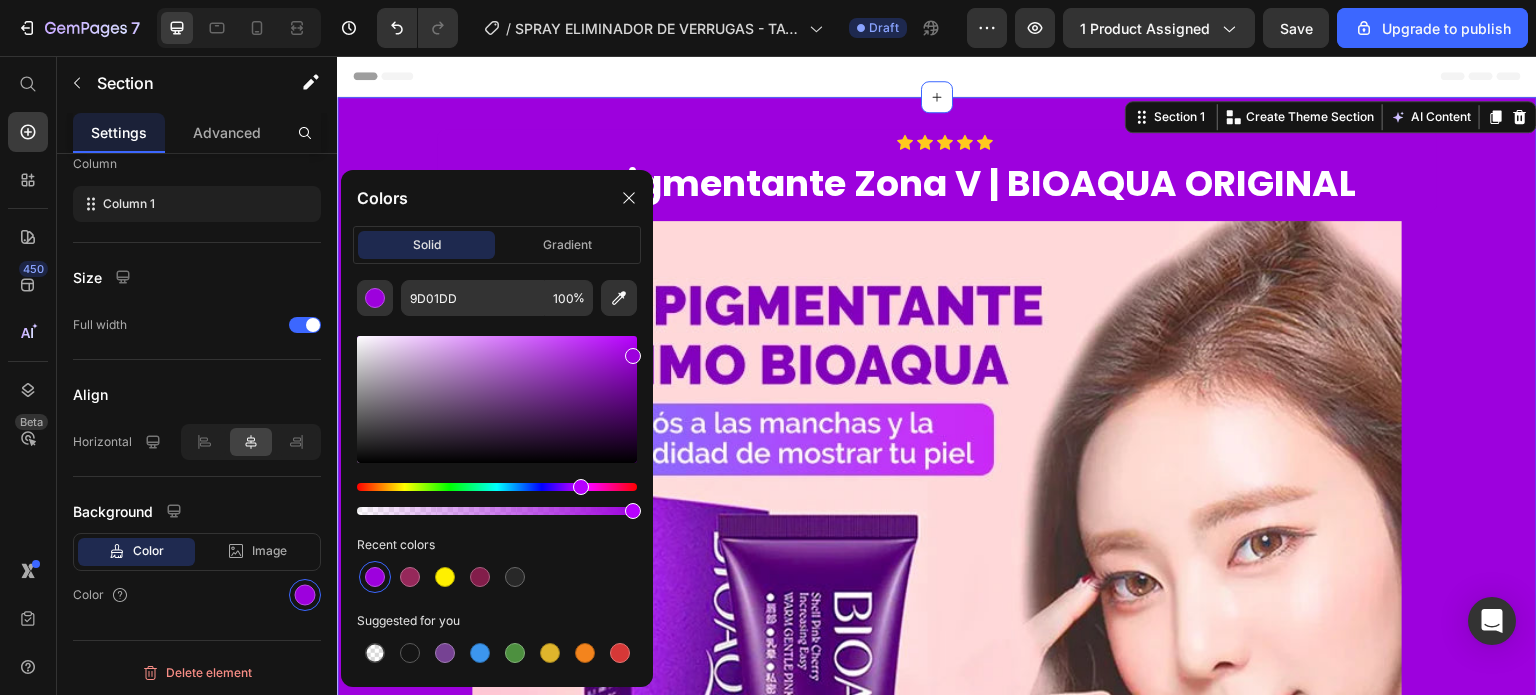 click at bounding box center [497, 399] 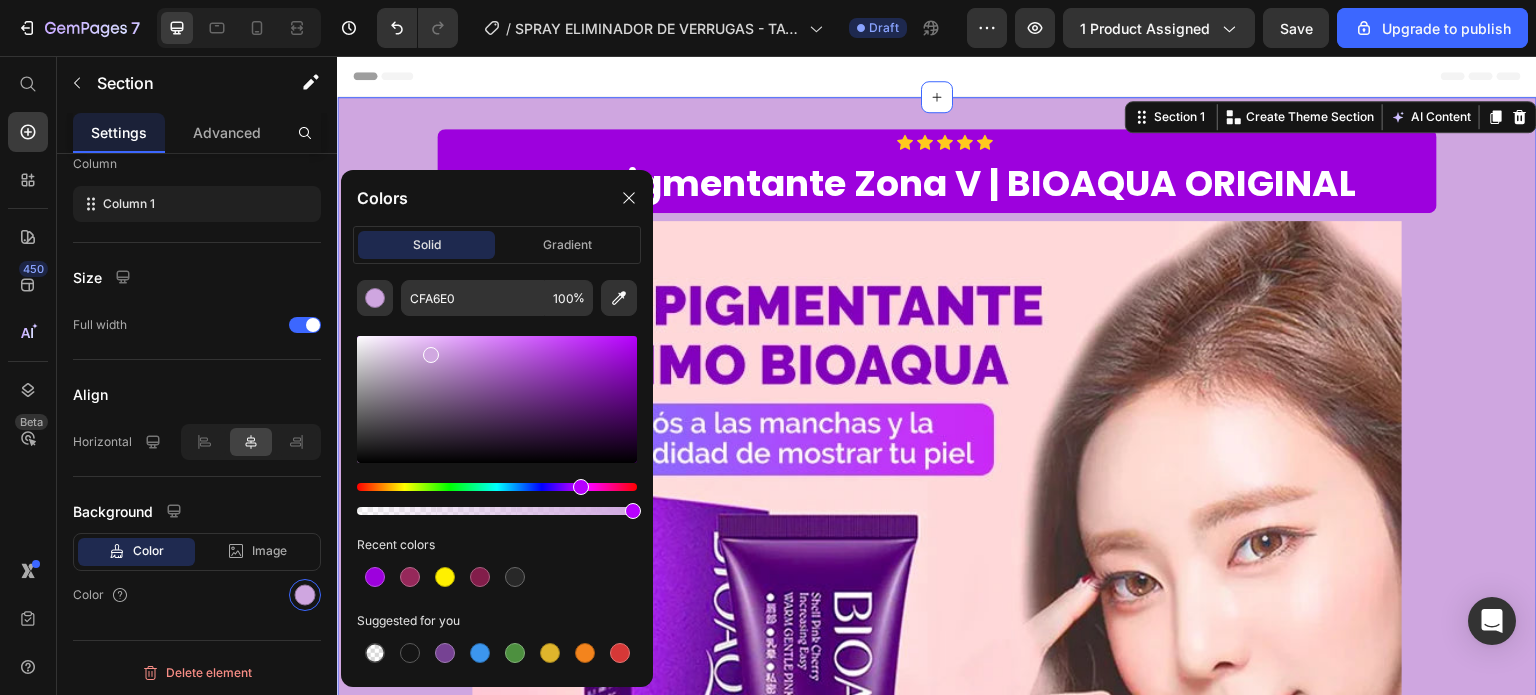 drag, startPoint x: 496, startPoint y: 351, endPoint x: 428, endPoint y: 350, distance: 68.007355 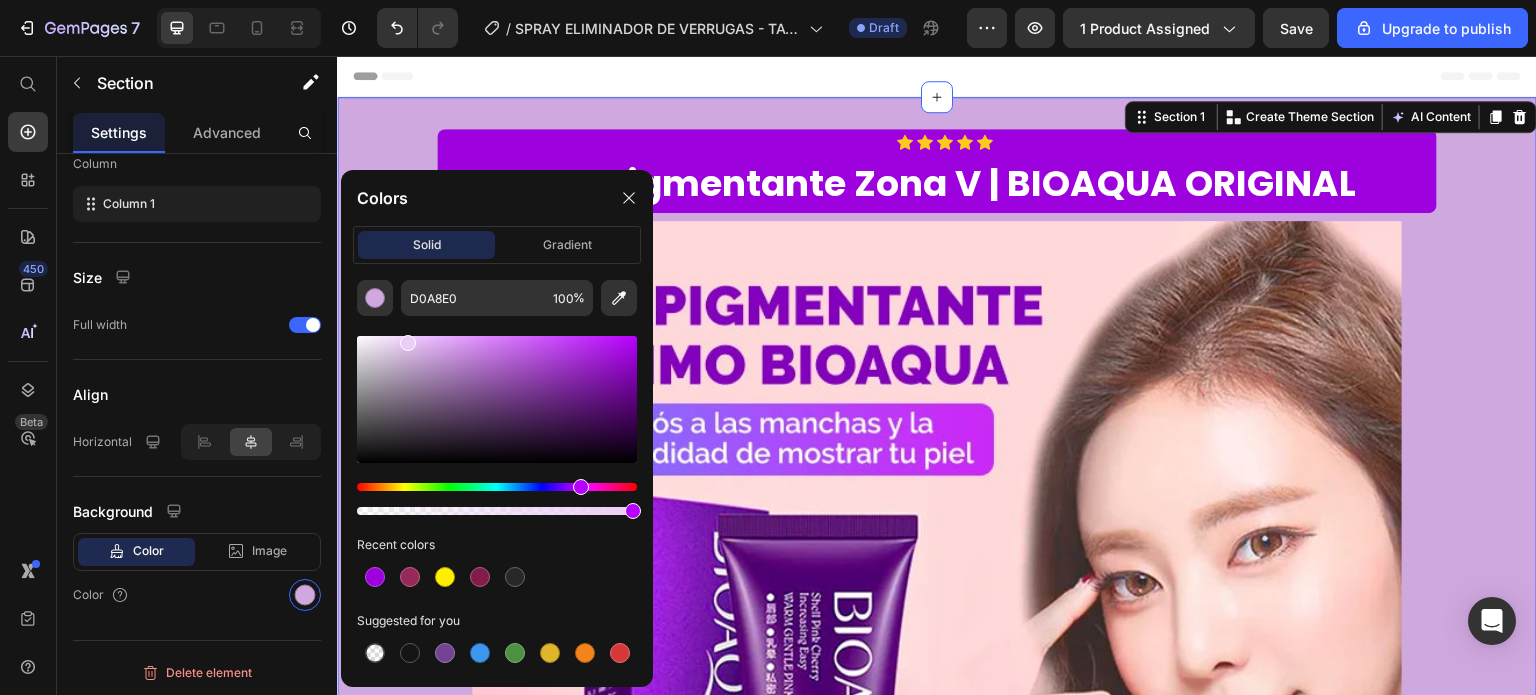 drag, startPoint x: 428, startPoint y: 350, endPoint x: 404, endPoint y: 339, distance: 26.400757 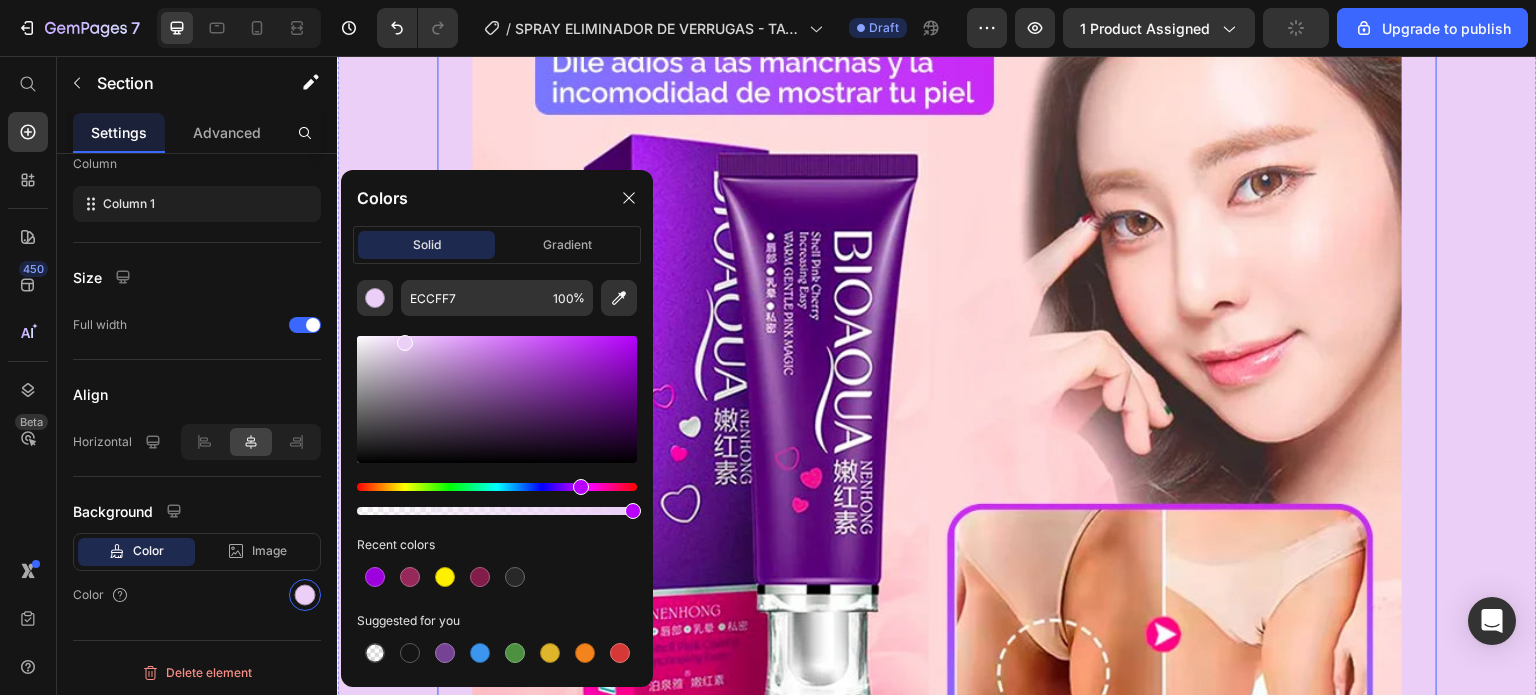 scroll, scrollTop: 200, scrollLeft: 0, axis: vertical 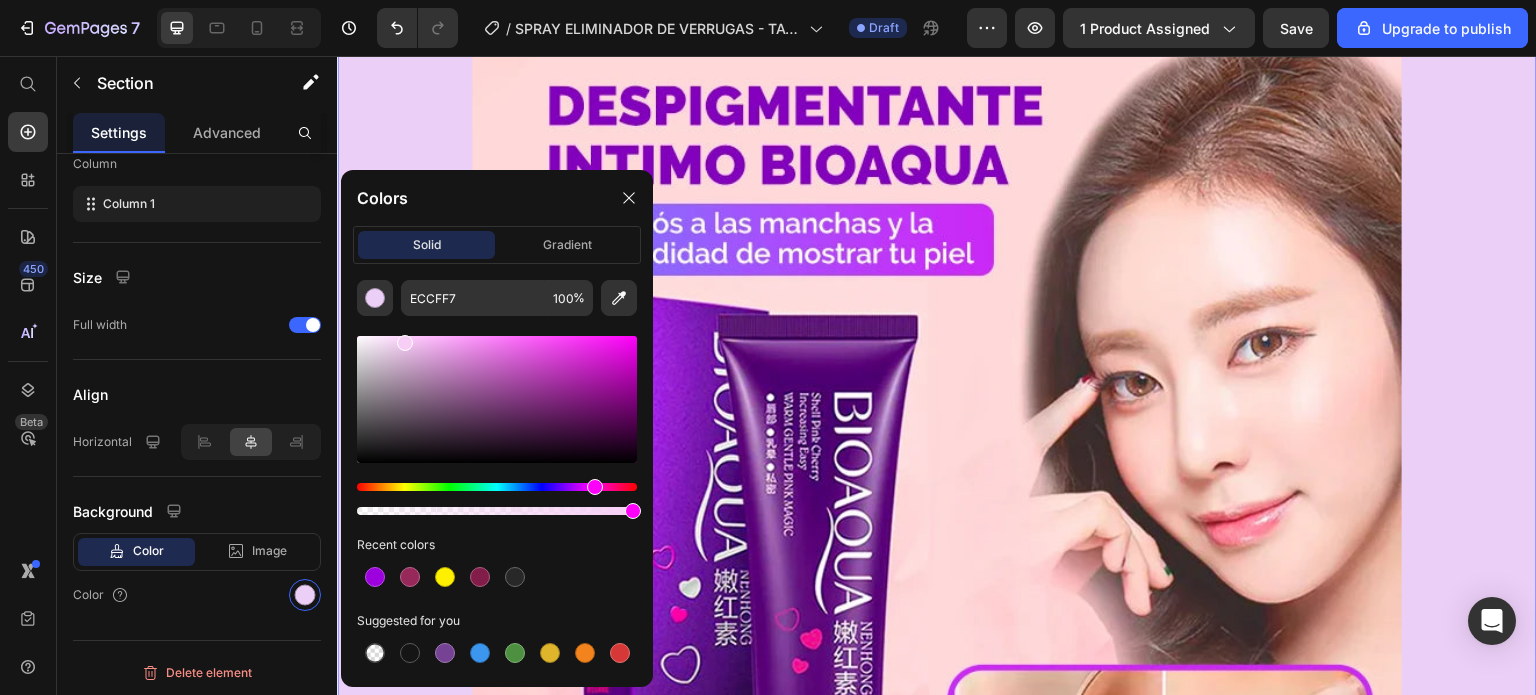 click at bounding box center (497, 487) 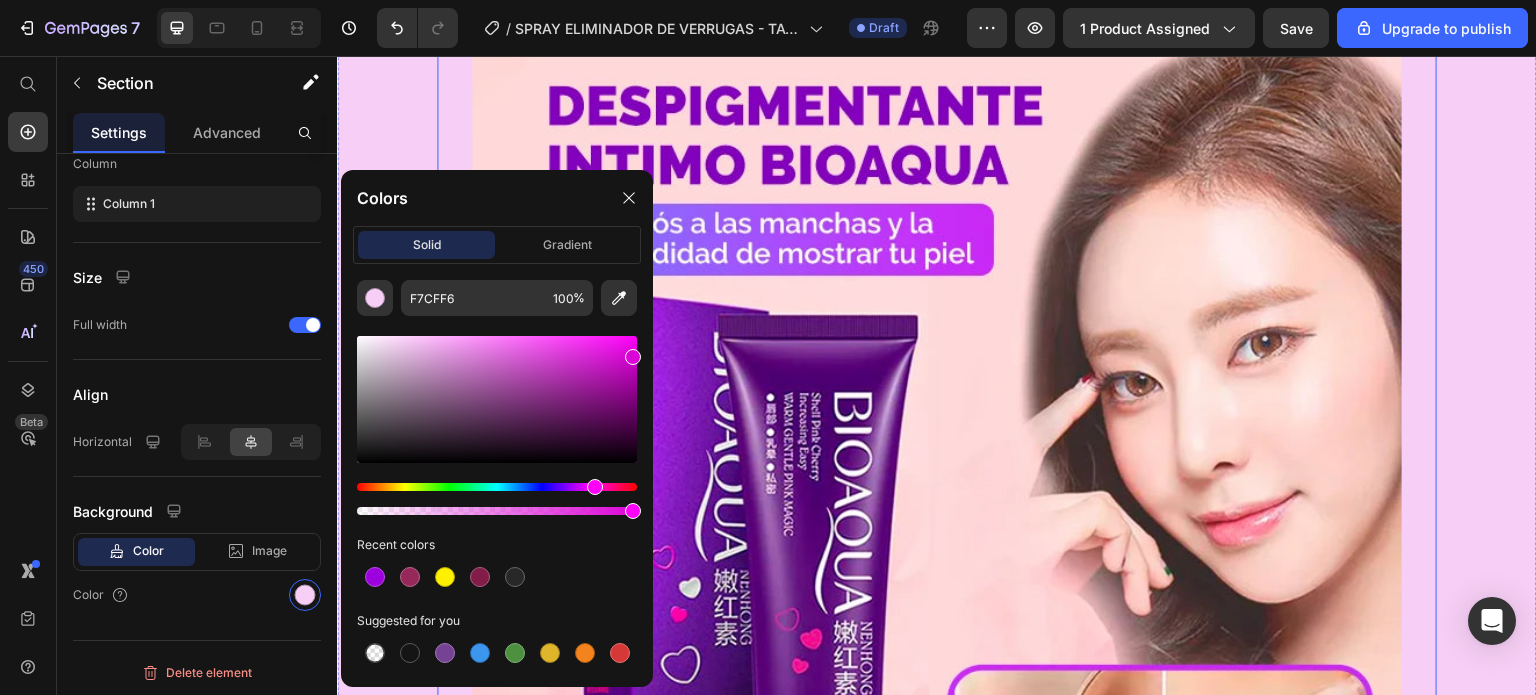 drag, startPoint x: 908, startPoint y: 448, endPoint x: 699, endPoint y: 296, distance: 258.42795 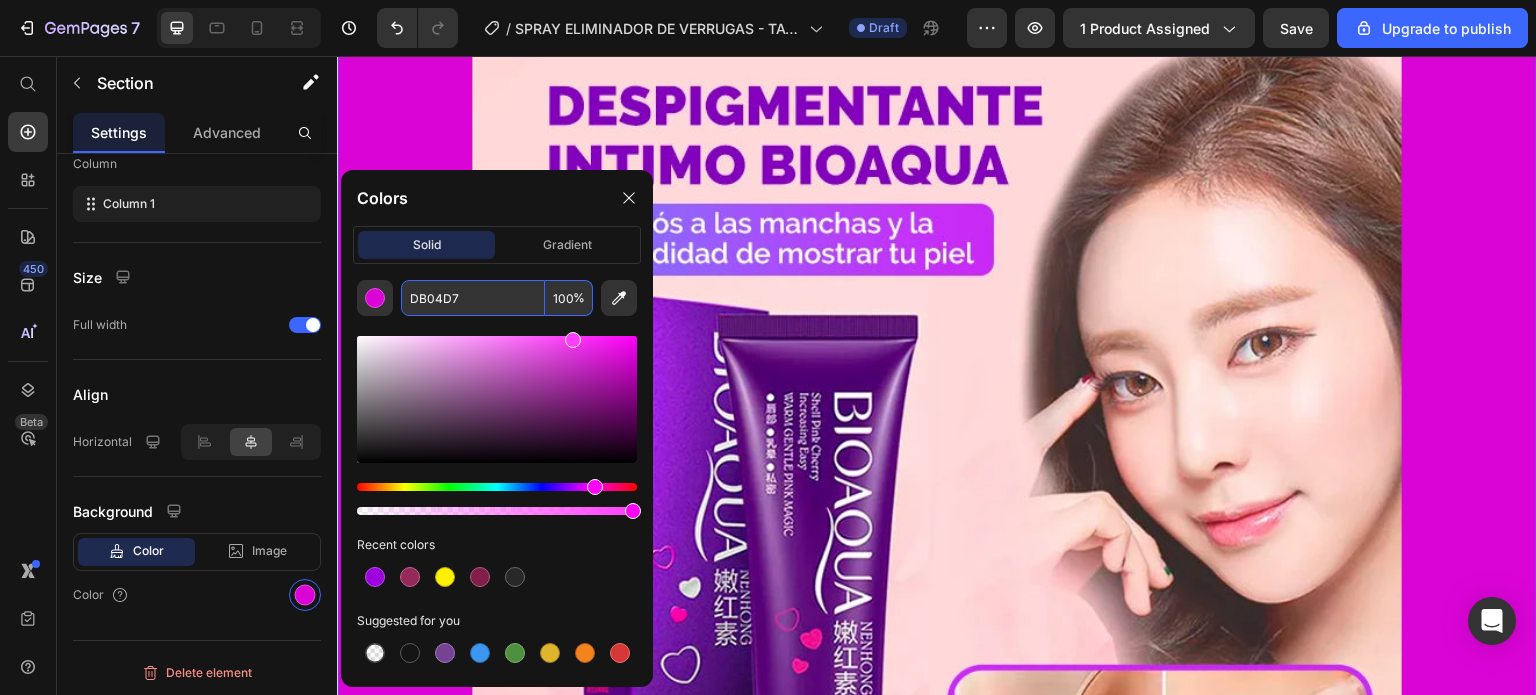 drag, startPoint x: 623, startPoint y: 360, endPoint x: 569, endPoint y: 312, distance: 72.249565 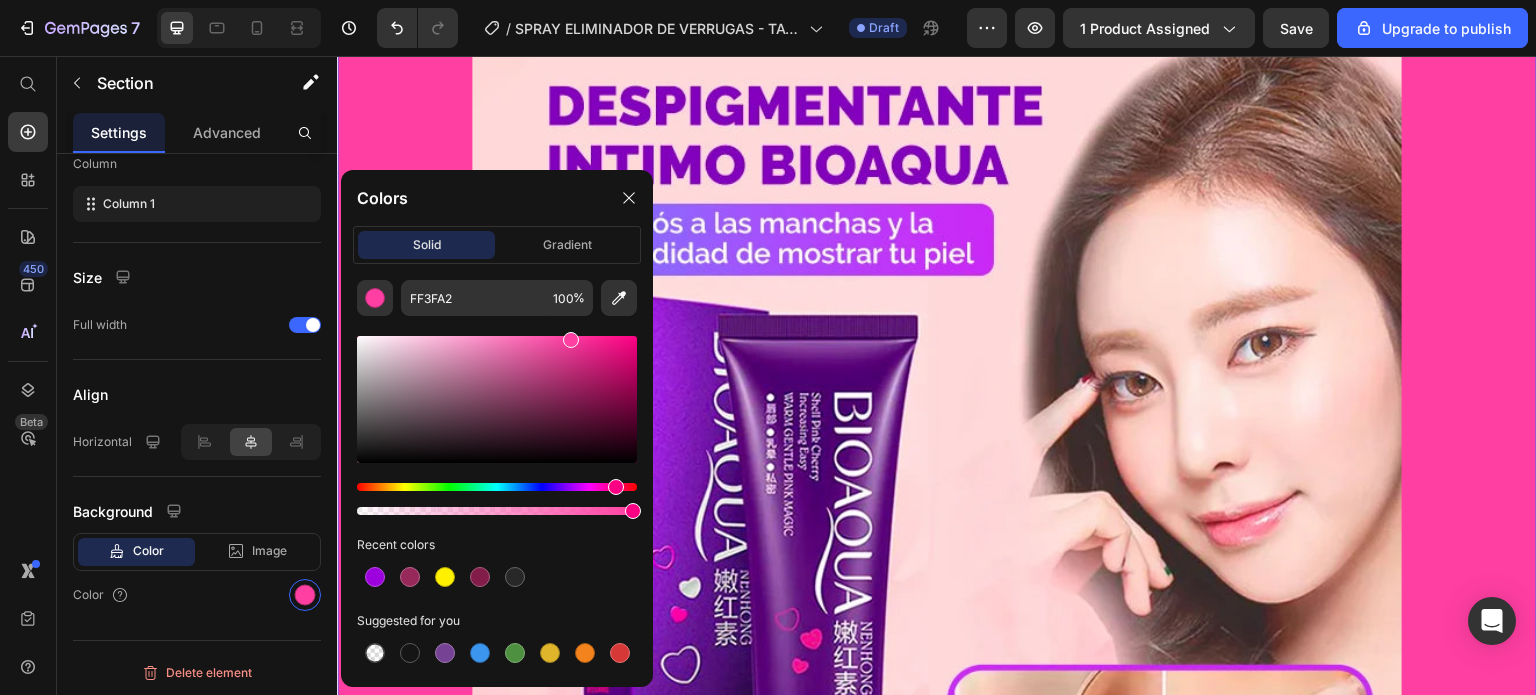 click at bounding box center [497, 487] 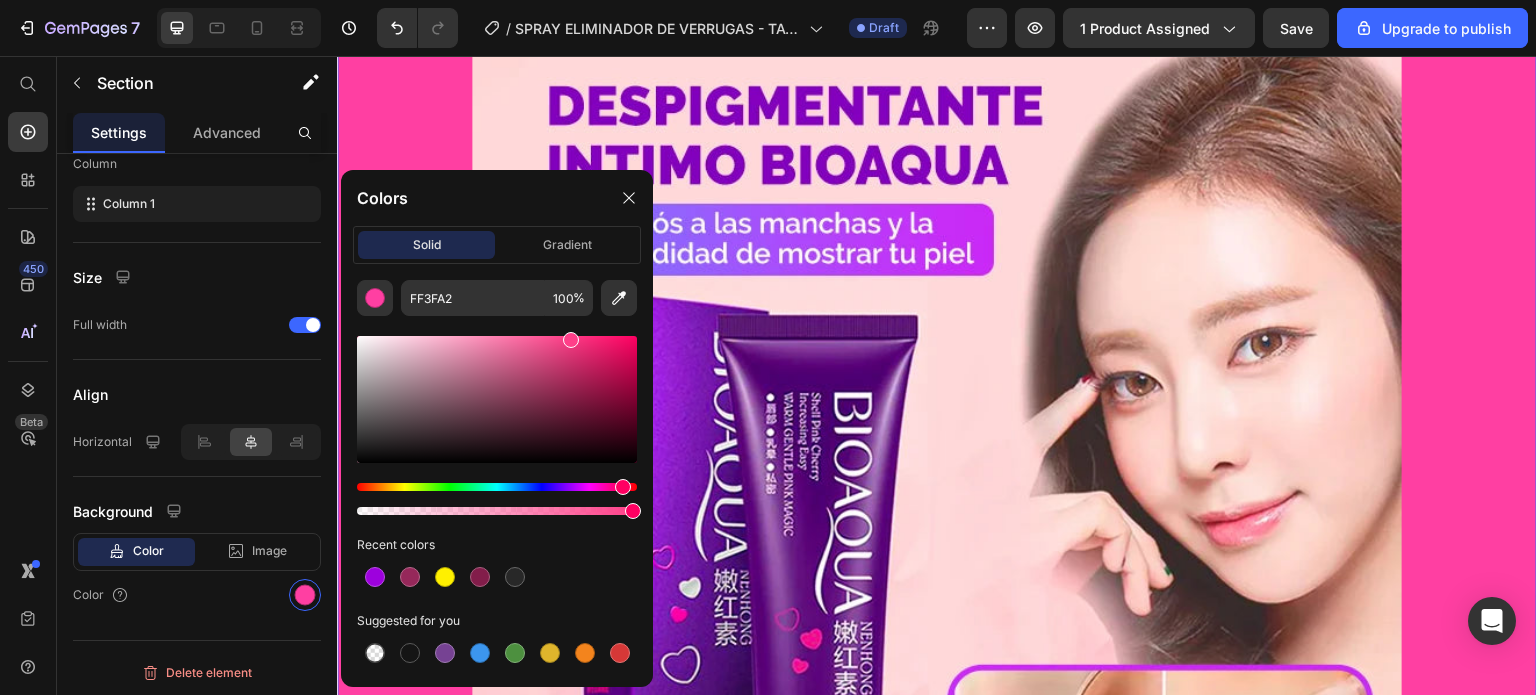 click at bounding box center [623, 487] 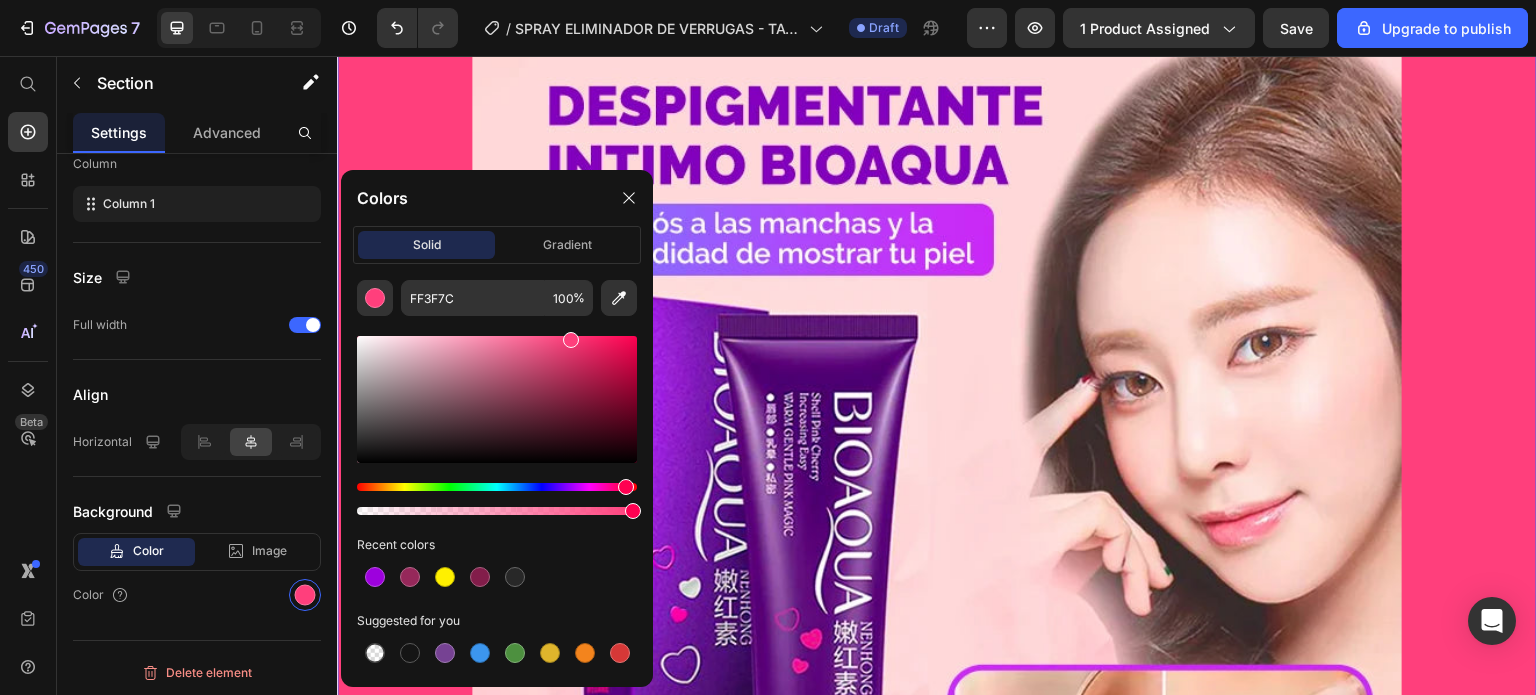 click at bounding box center [497, 399] 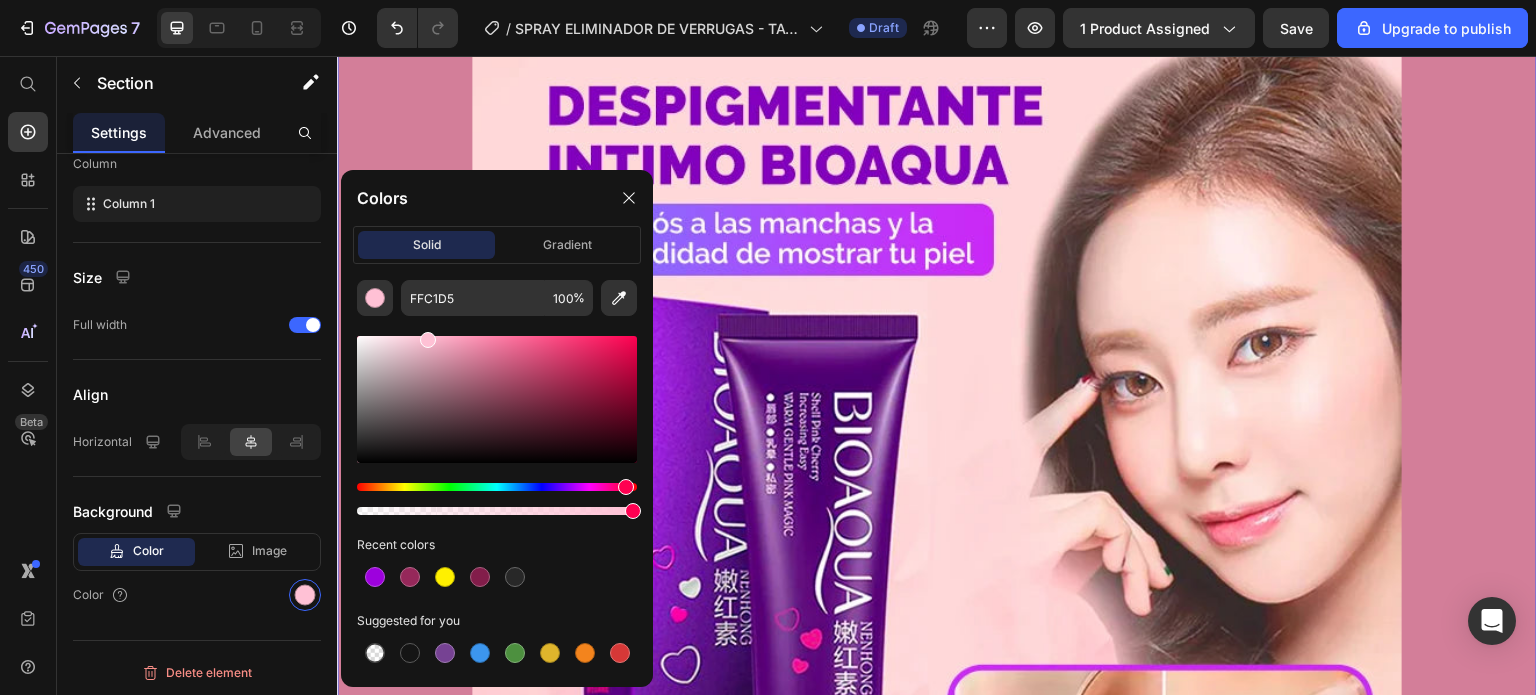 drag, startPoint x: 470, startPoint y: 356, endPoint x: 426, endPoint y: 331, distance: 50.606323 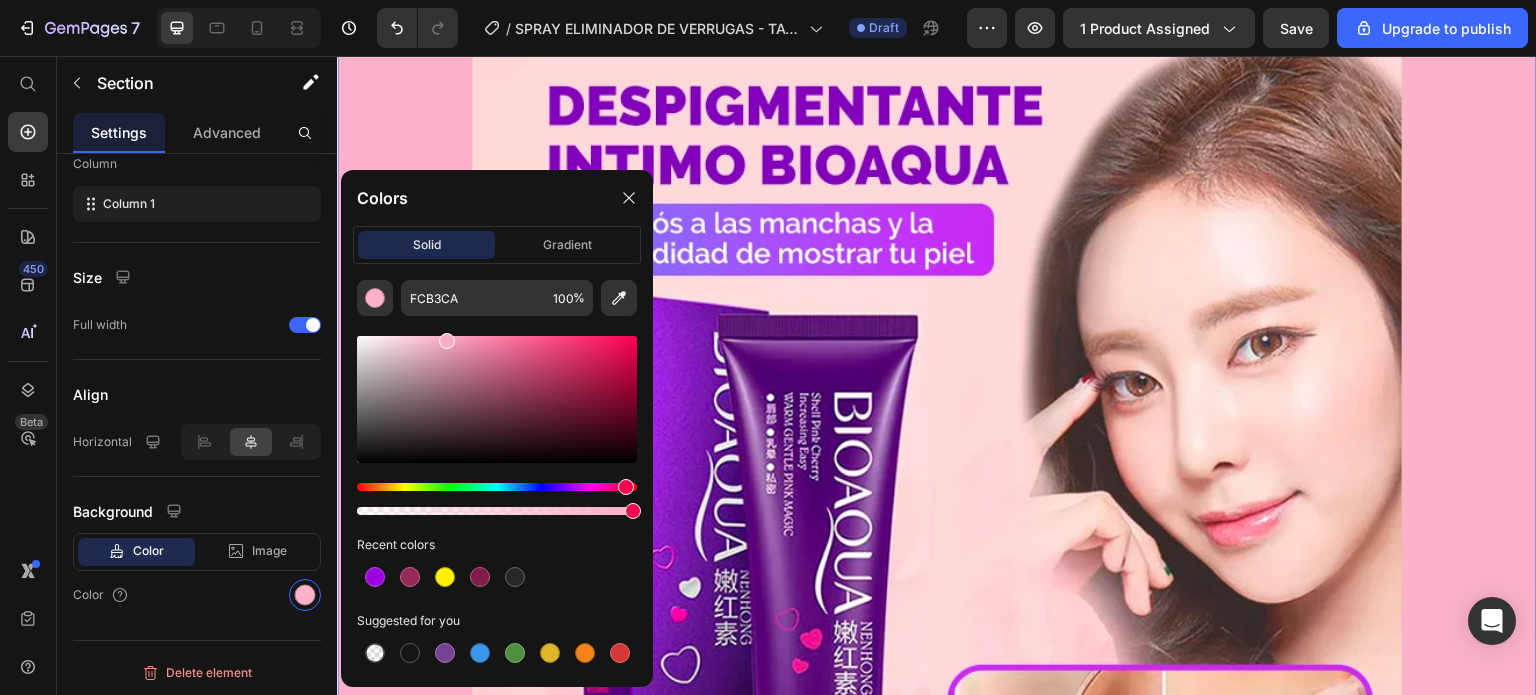 drag, startPoint x: 433, startPoint y: 337, endPoint x: 452, endPoint y: 338, distance: 19.026299 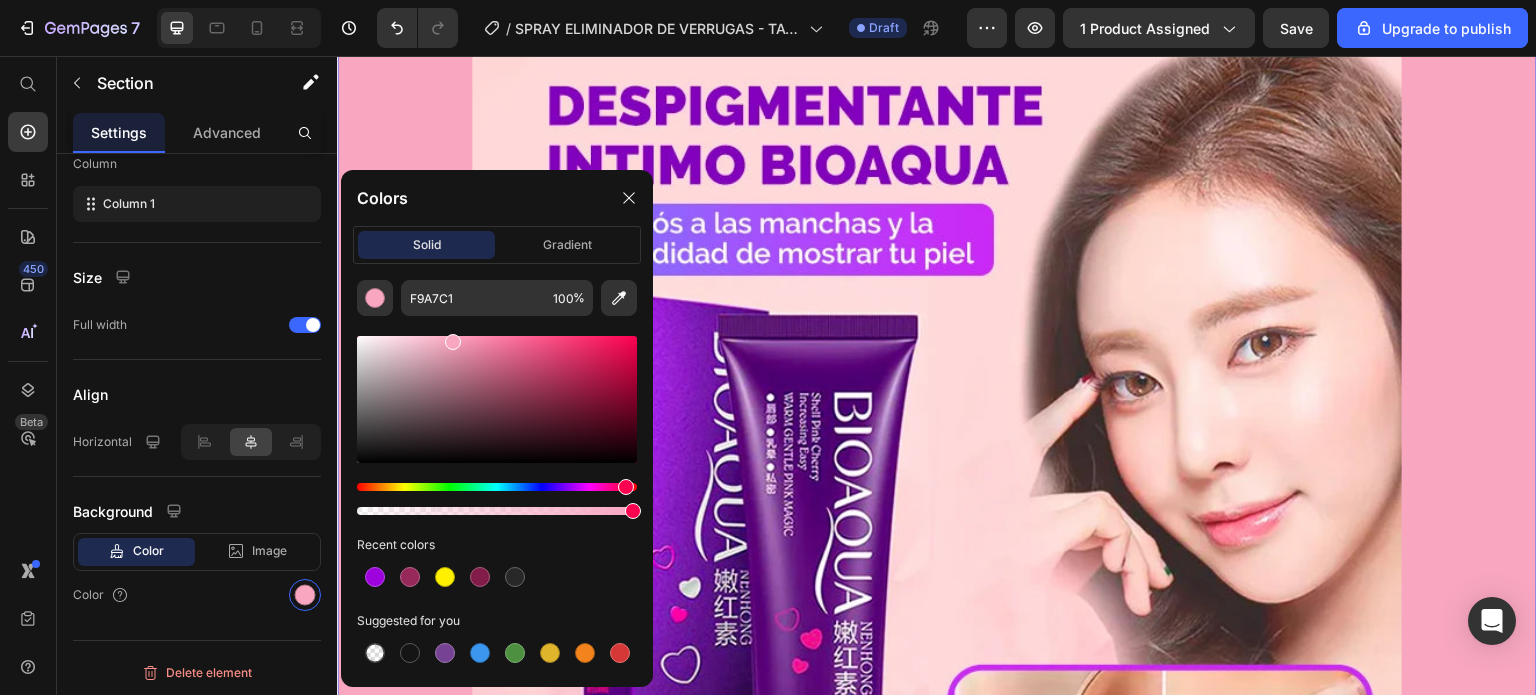 click at bounding box center (453, 342) 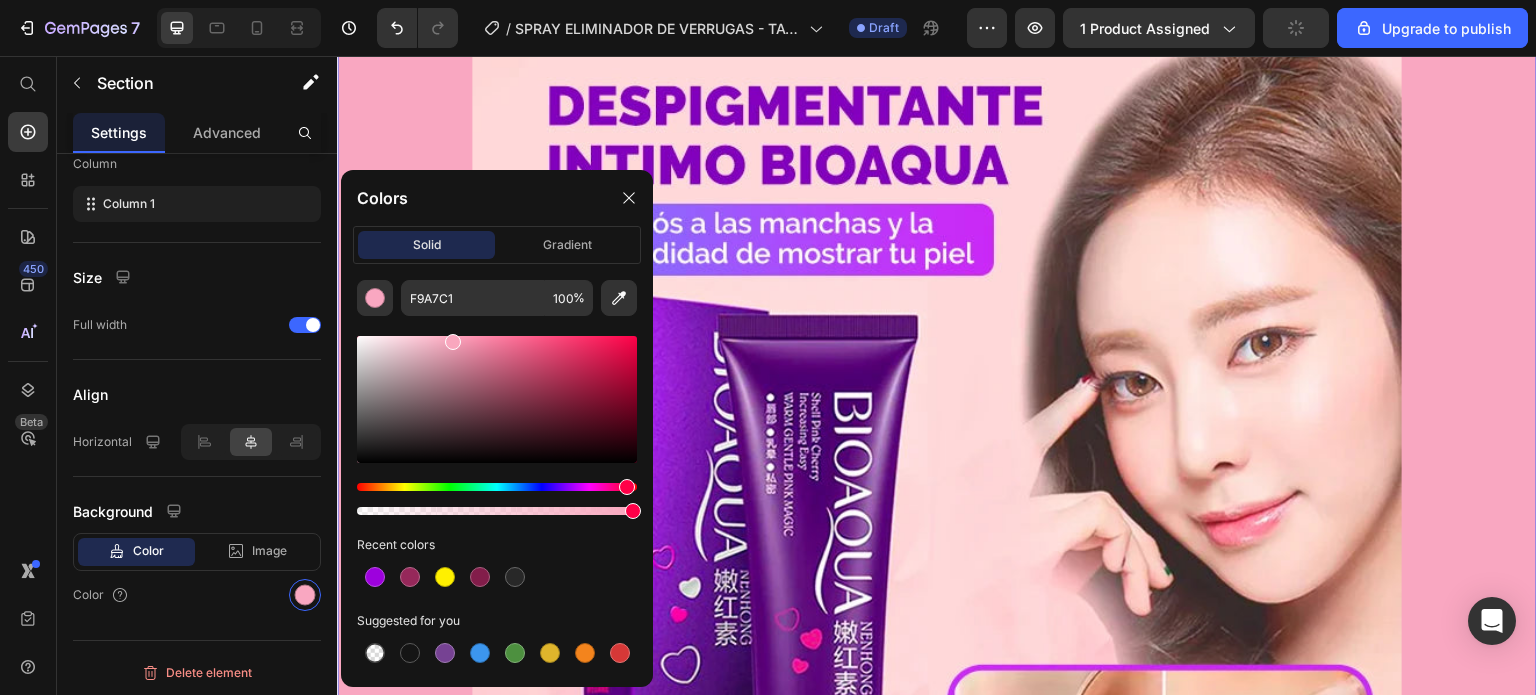 click at bounding box center (627, 487) 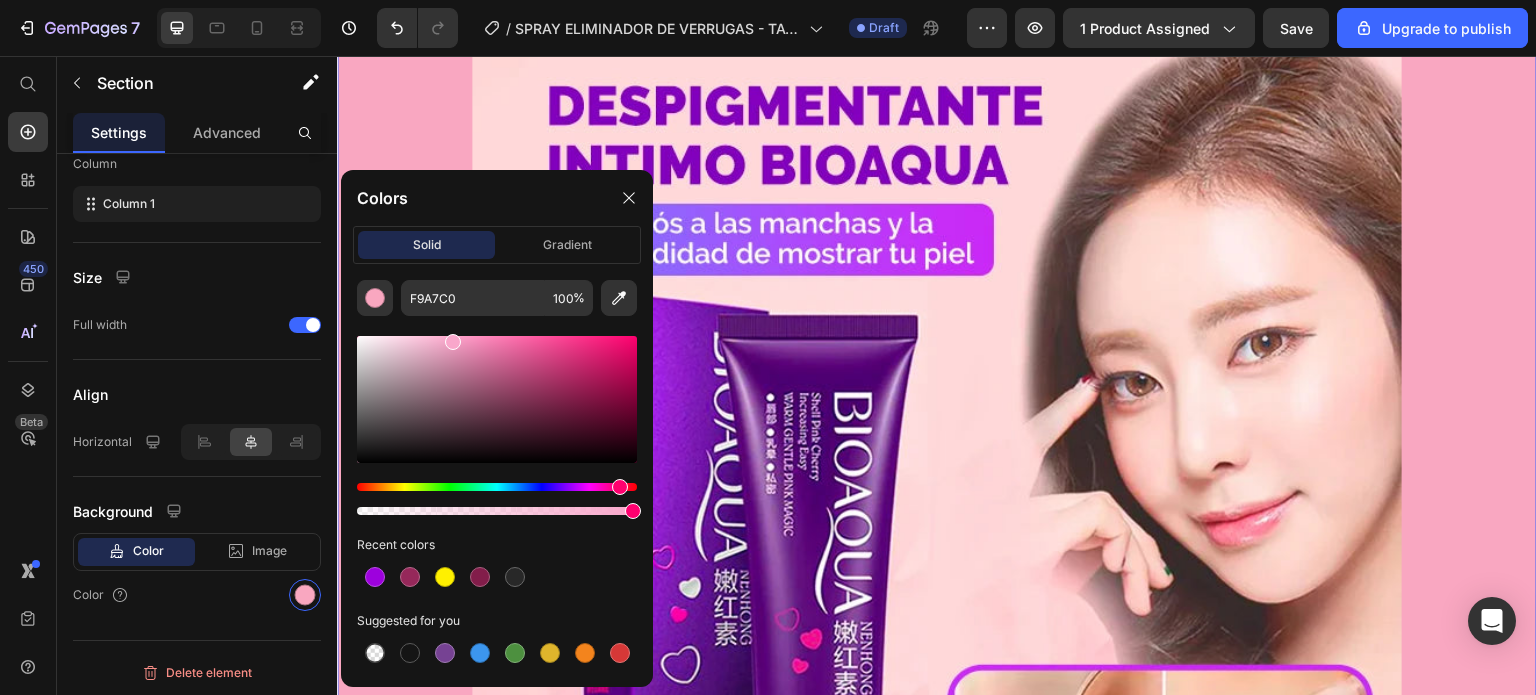 click at bounding box center [497, 487] 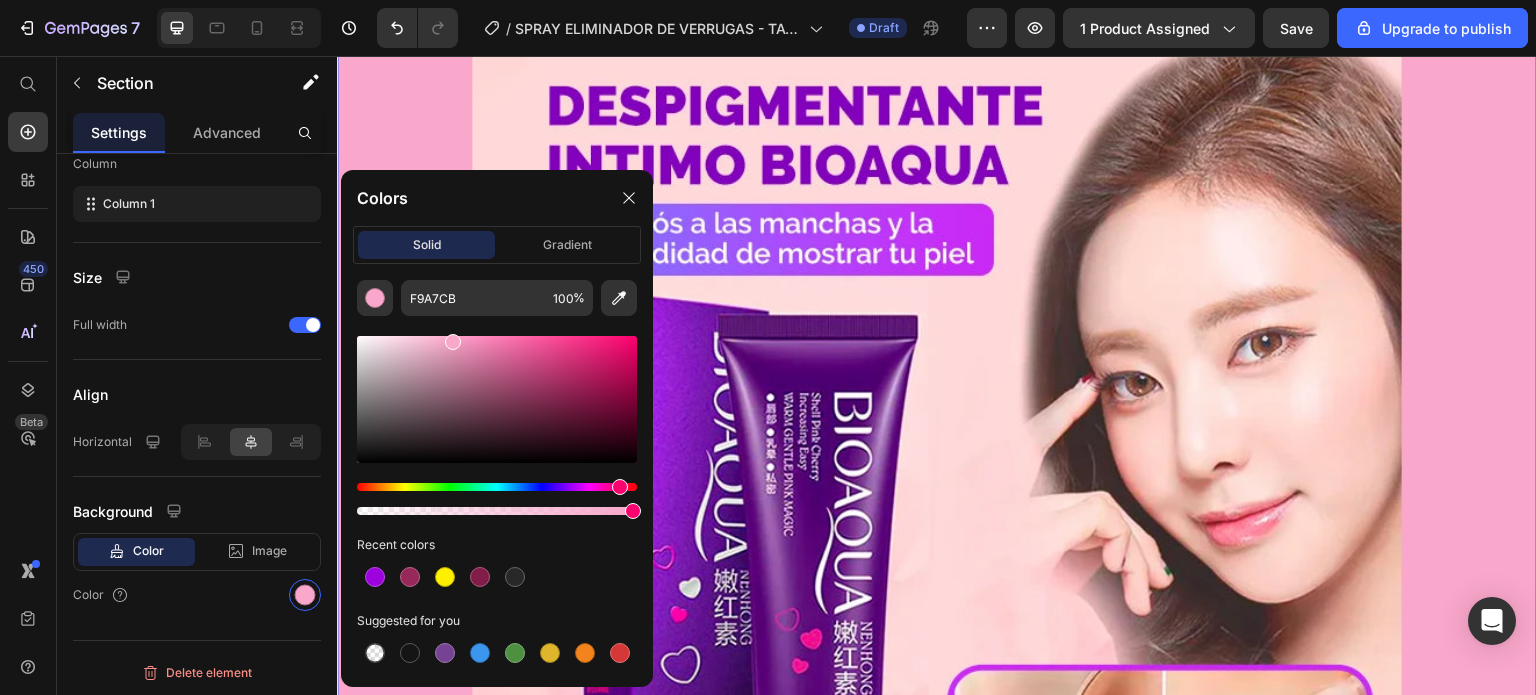 click at bounding box center [497, 425] 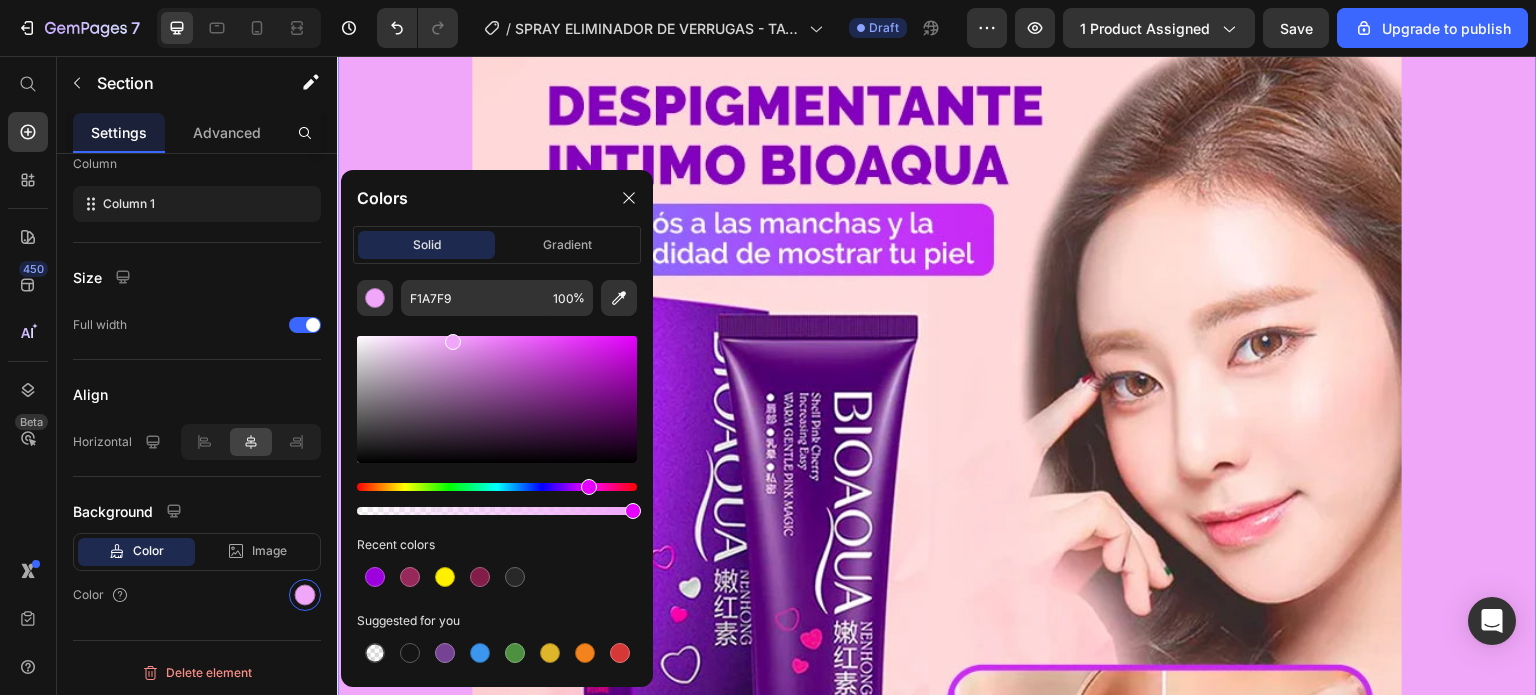 click at bounding box center [589, 487] 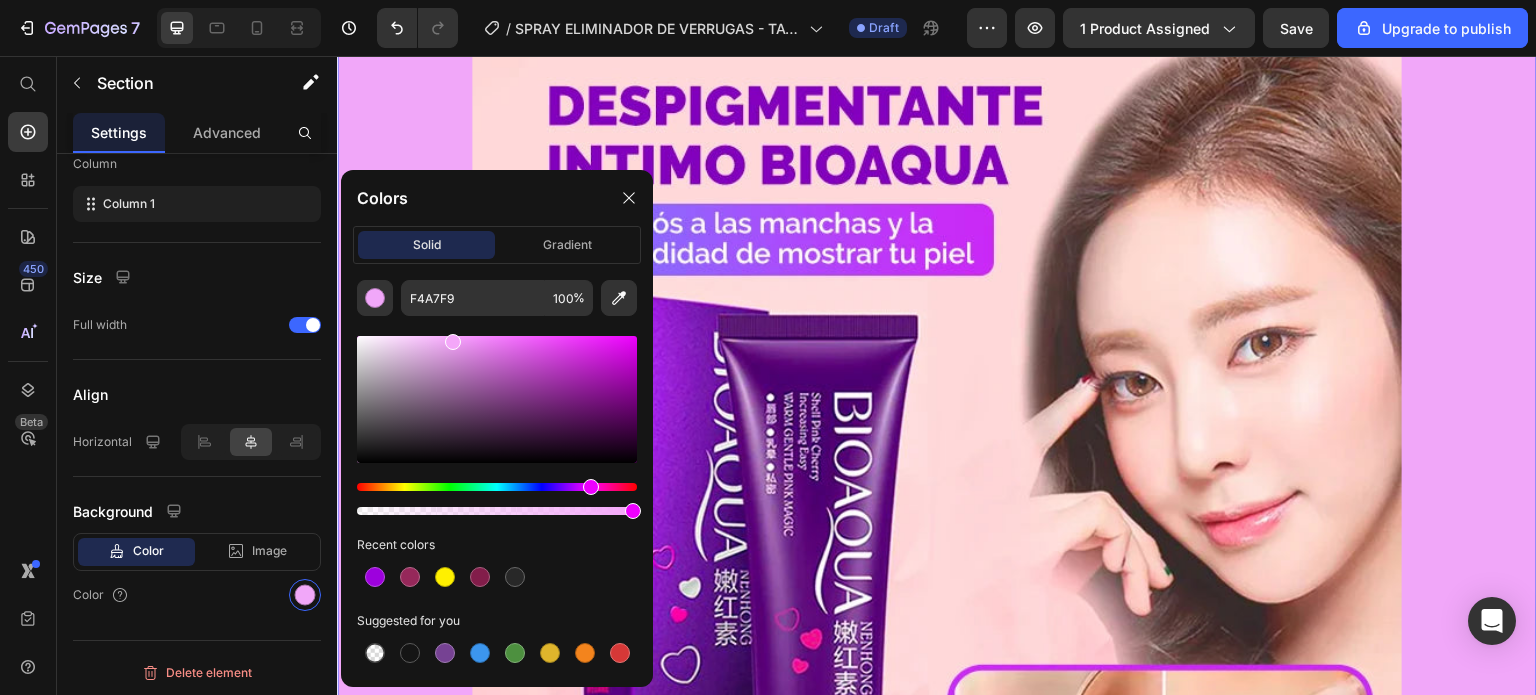 click at bounding box center (591, 487) 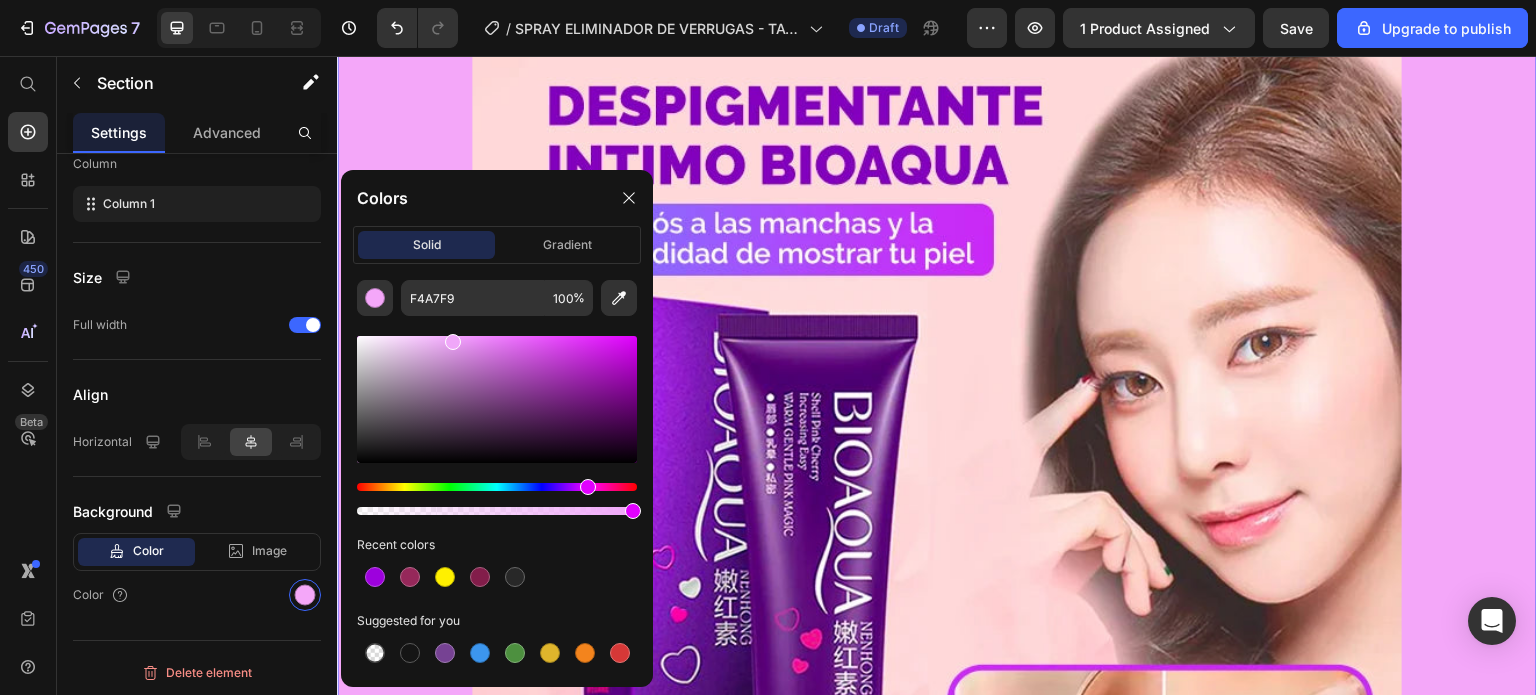 click at bounding box center [588, 487] 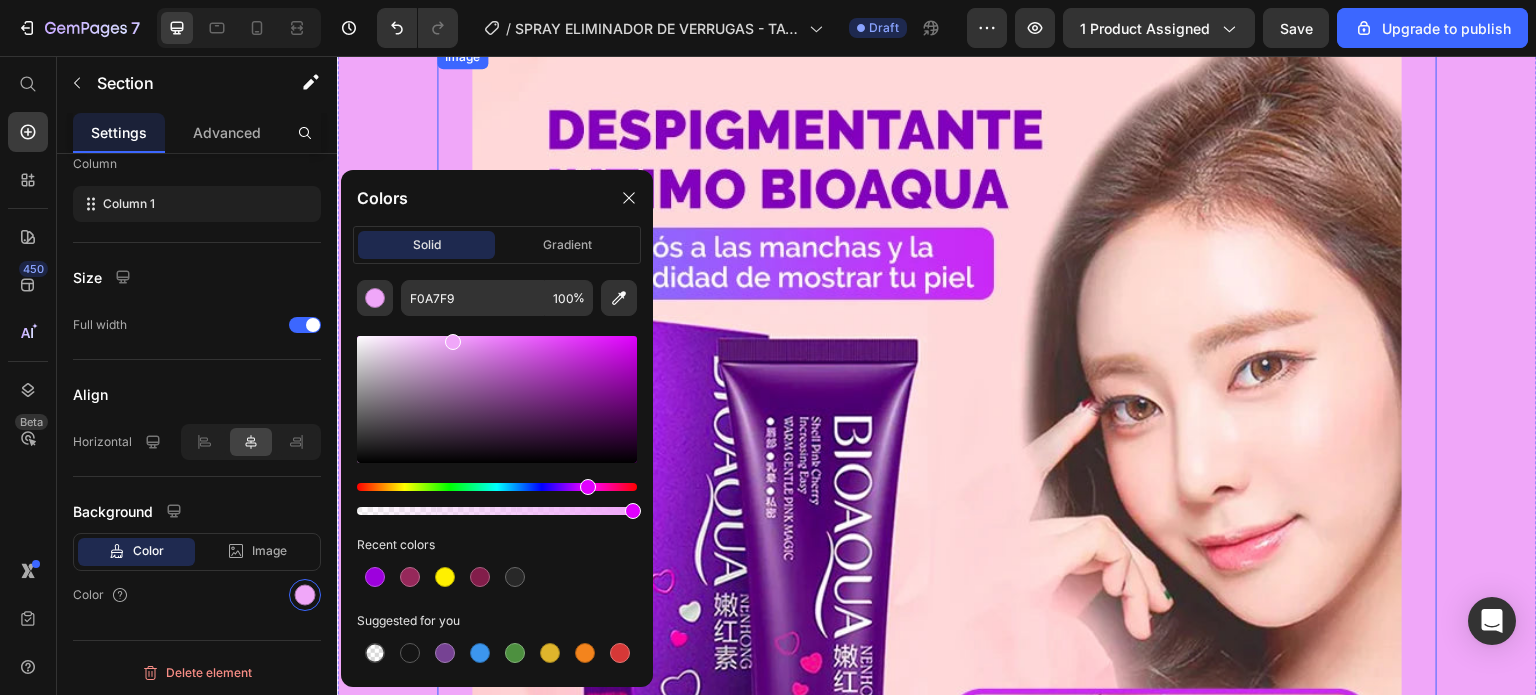 scroll, scrollTop: 200, scrollLeft: 0, axis: vertical 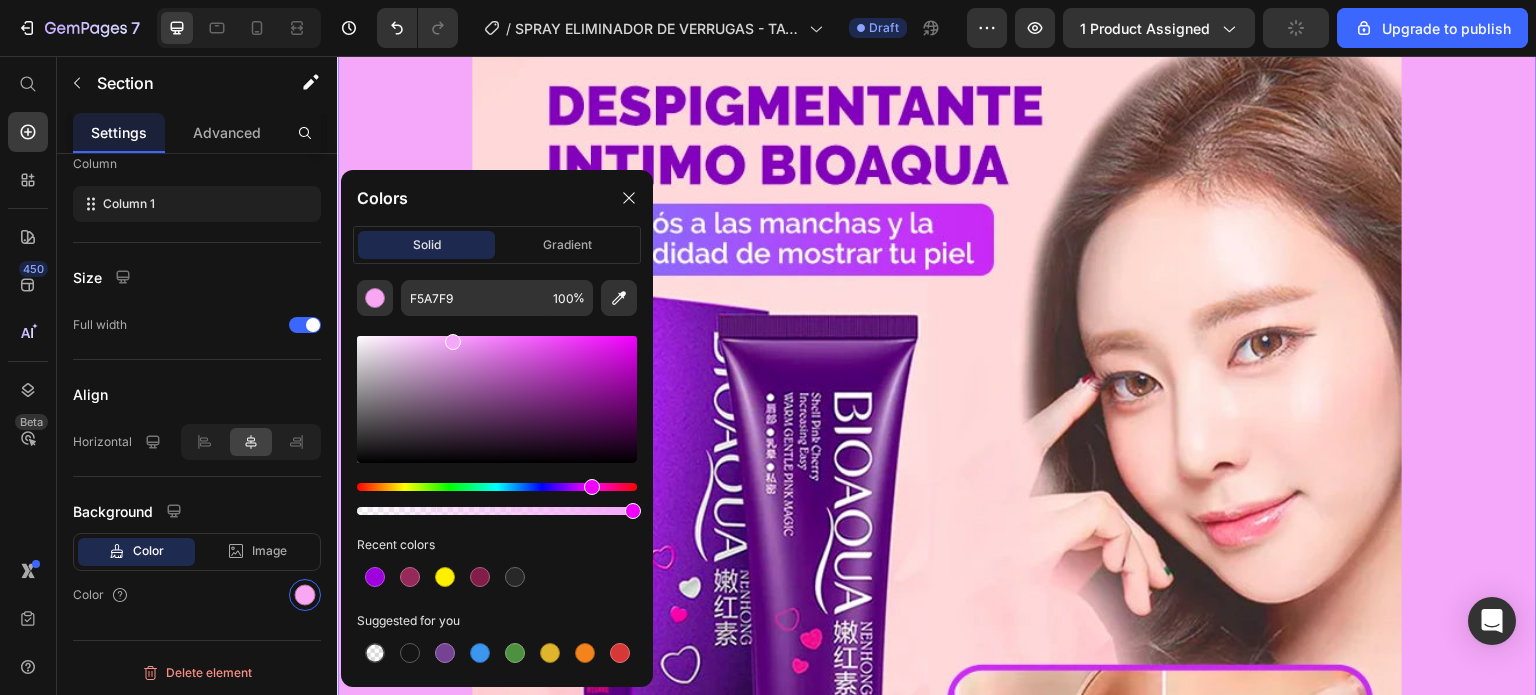 click at bounding box center [592, 487] 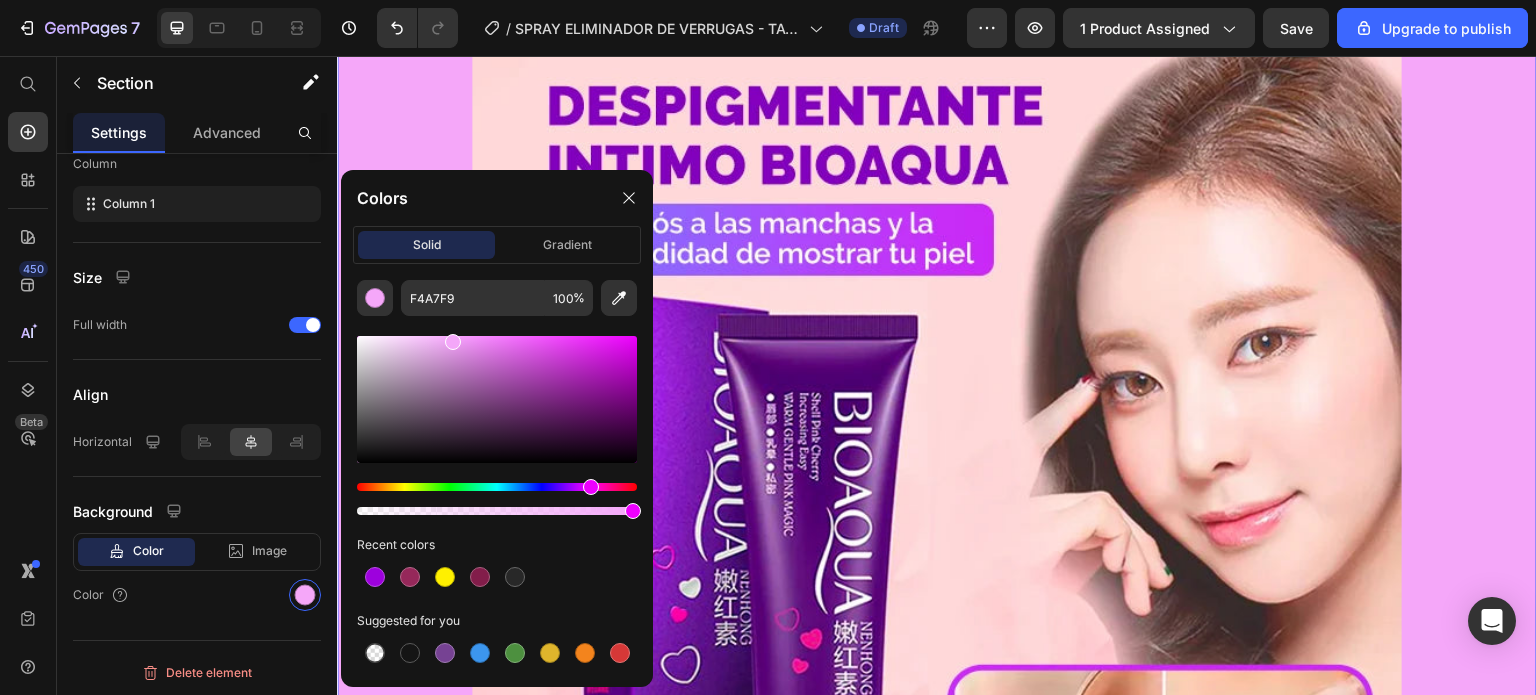 click at bounding box center (591, 487) 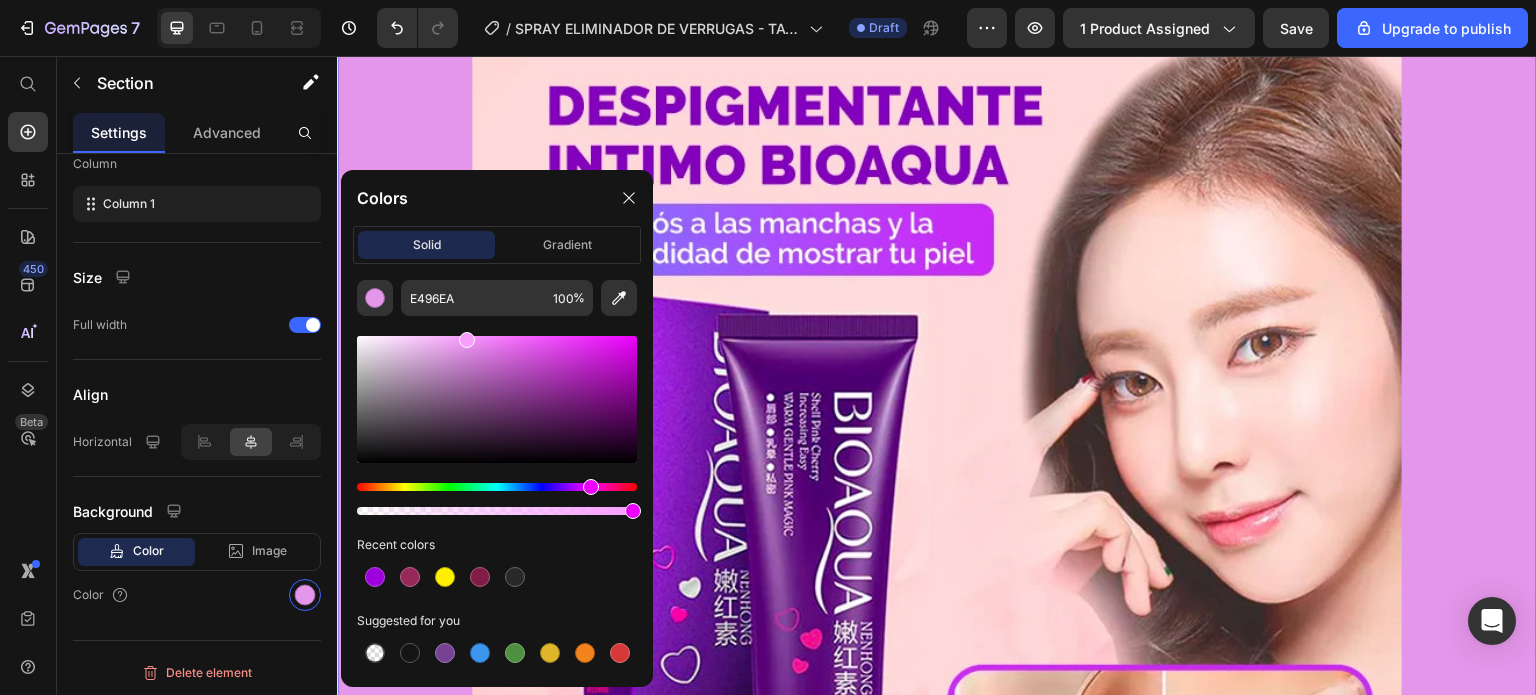type on "F89EFF" 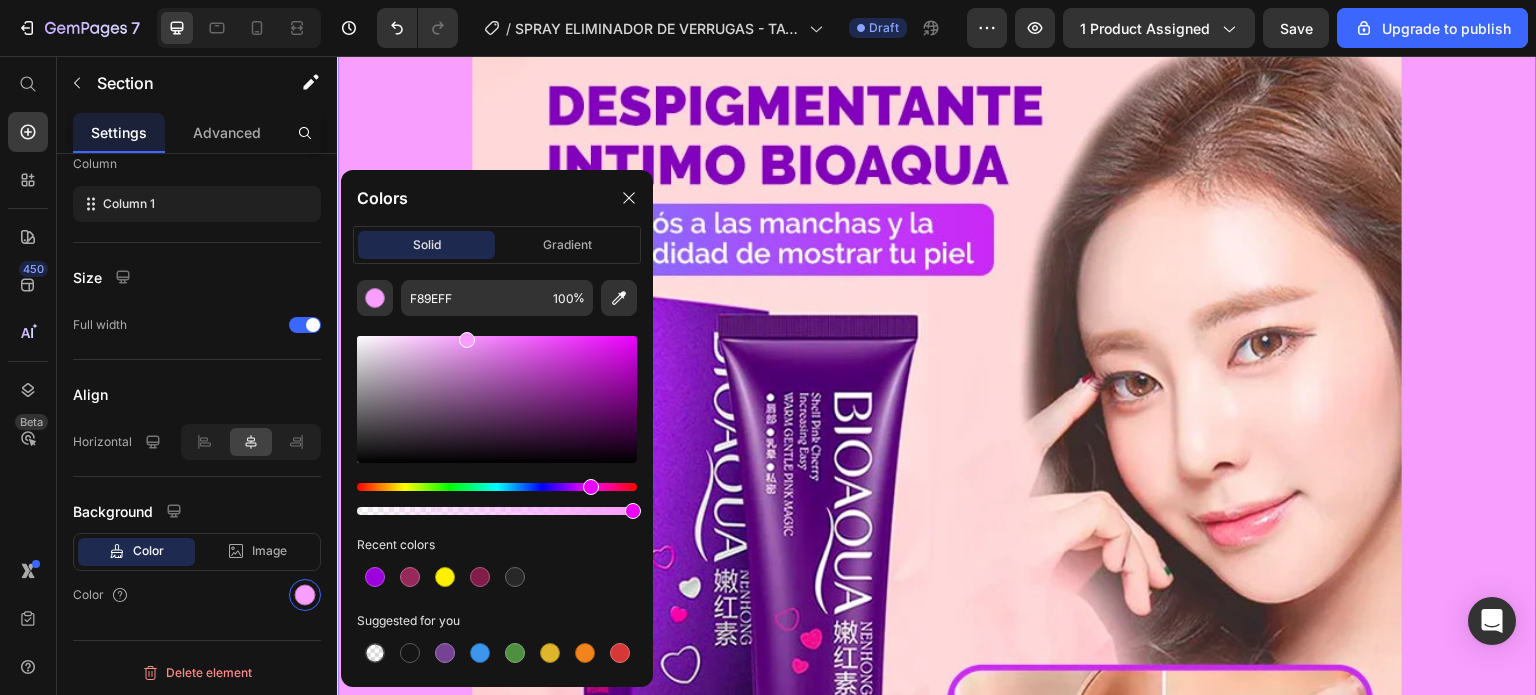 drag, startPoint x: 460, startPoint y: 346, endPoint x: 464, endPoint y: 334, distance: 12.649111 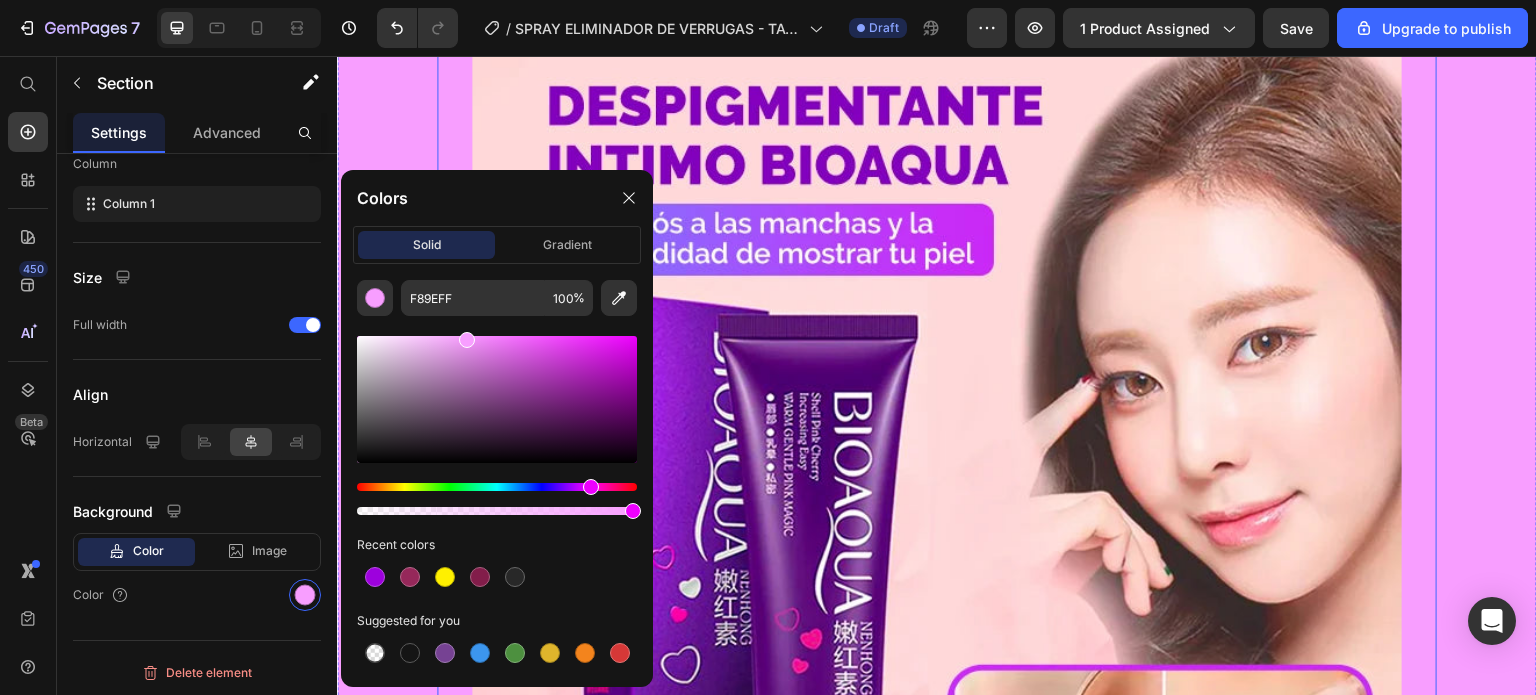 click at bounding box center (937, 486) 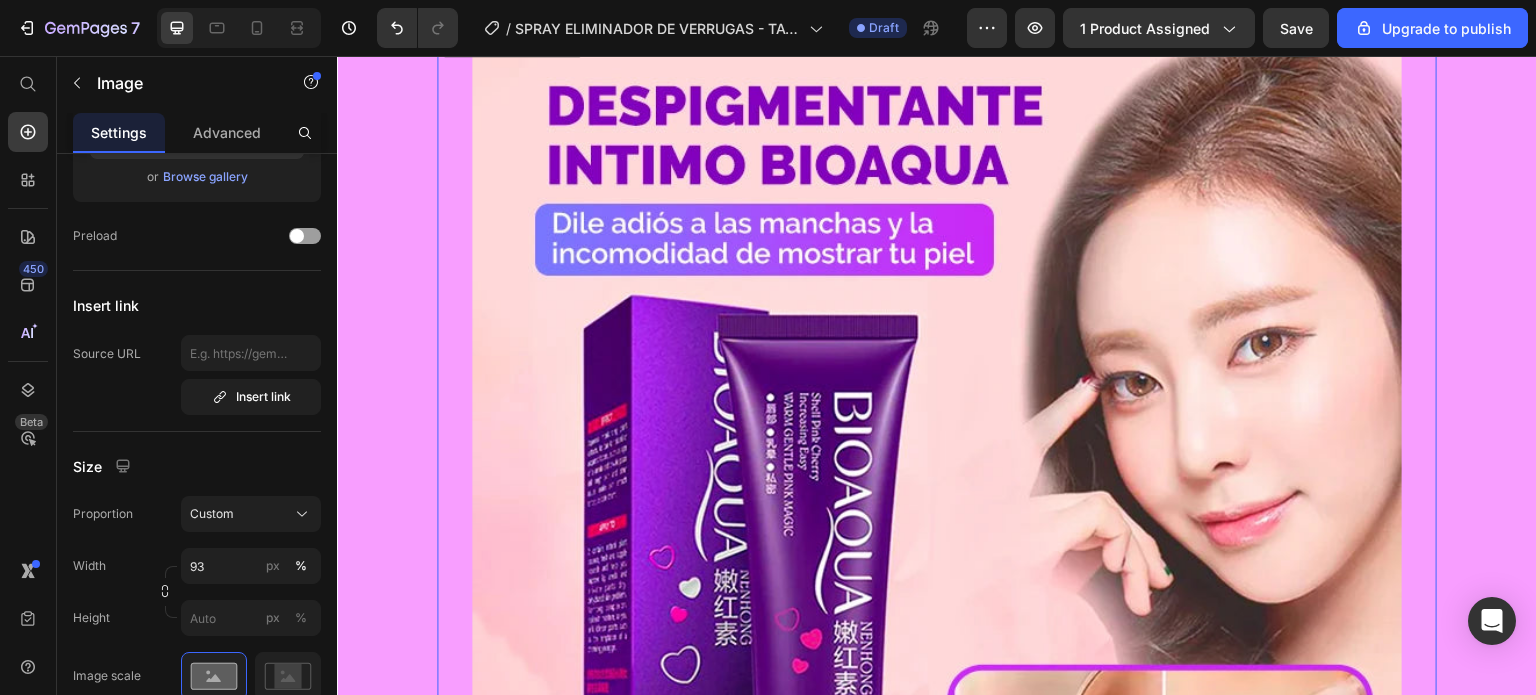 scroll, scrollTop: 0, scrollLeft: 0, axis: both 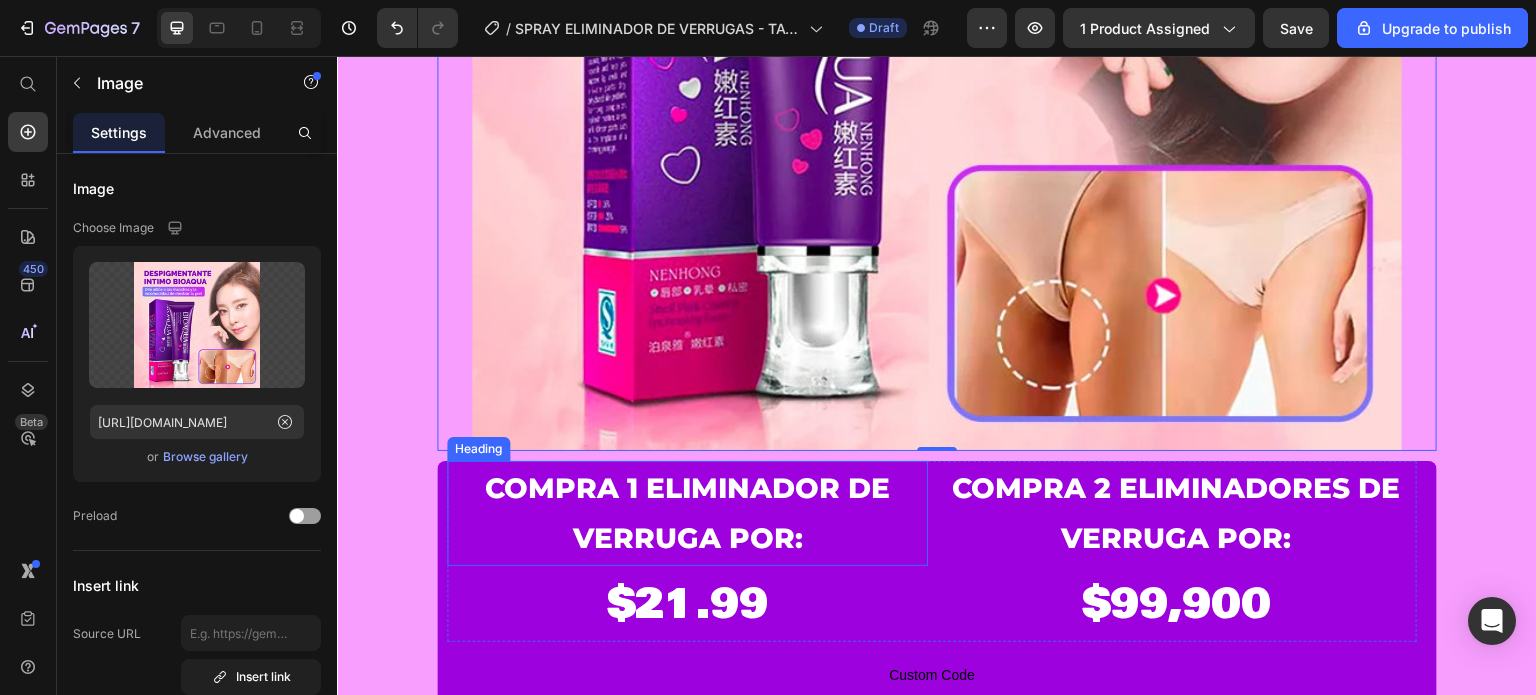 click on "compra 1 eliminador de verruga POR:" at bounding box center [687, 513] 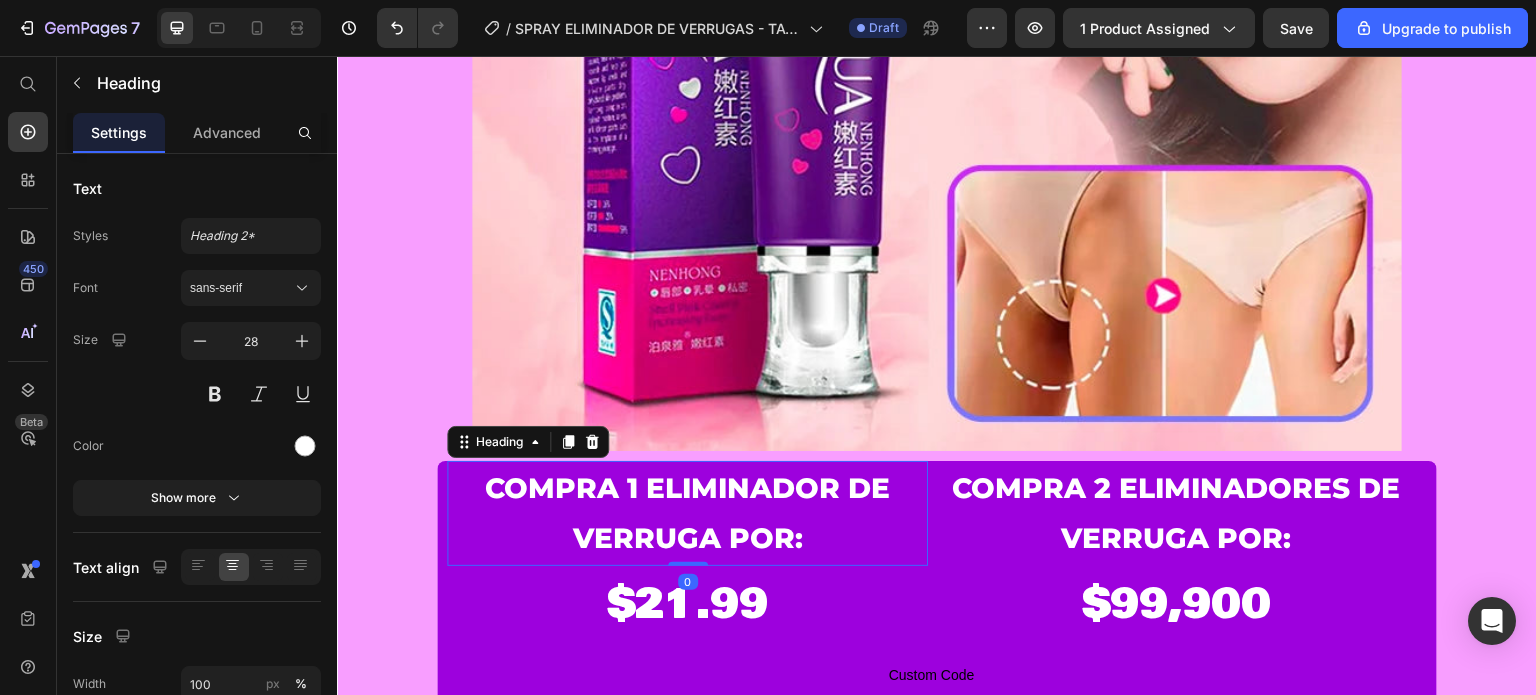 click on "compra 1 eliminador de verruga POR:" at bounding box center (687, 513) 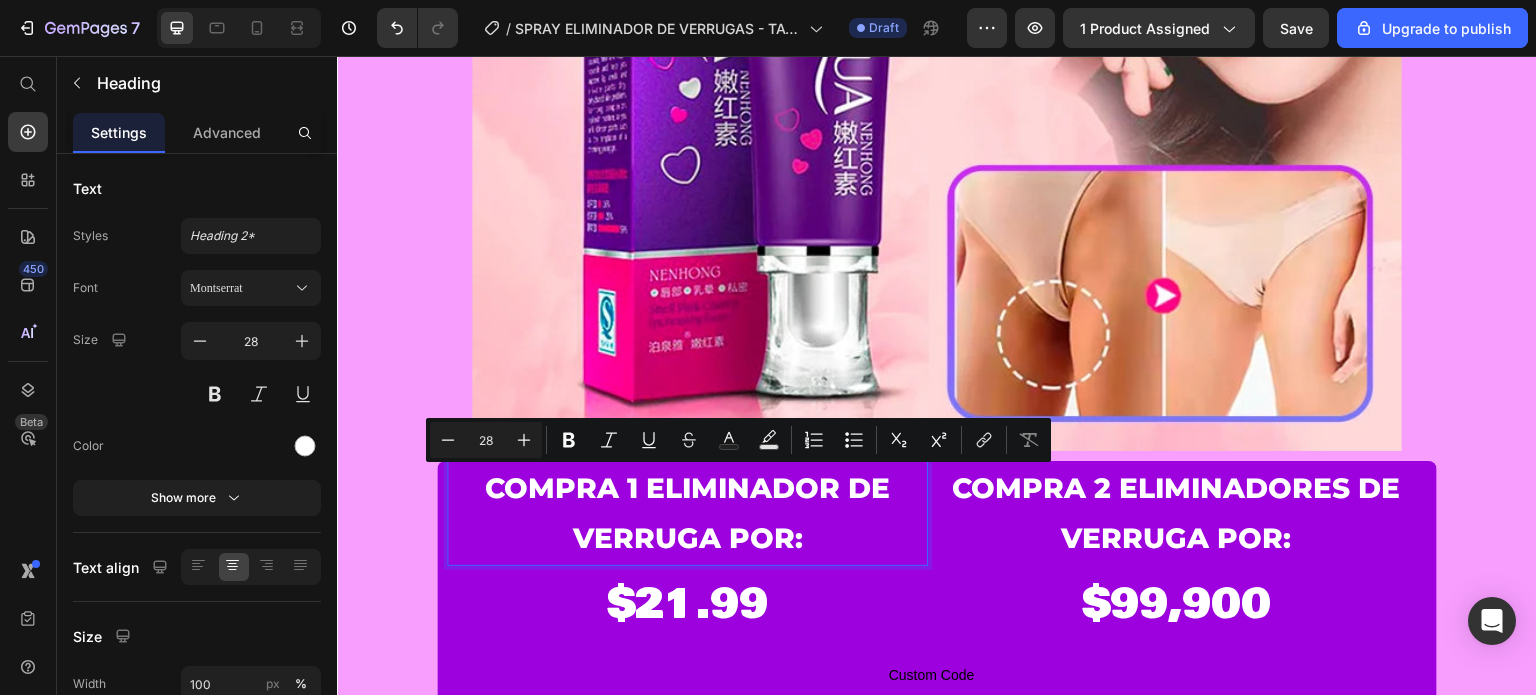 click on "compra 1 eliminador de verruga POR:" at bounding box center (687, 513) 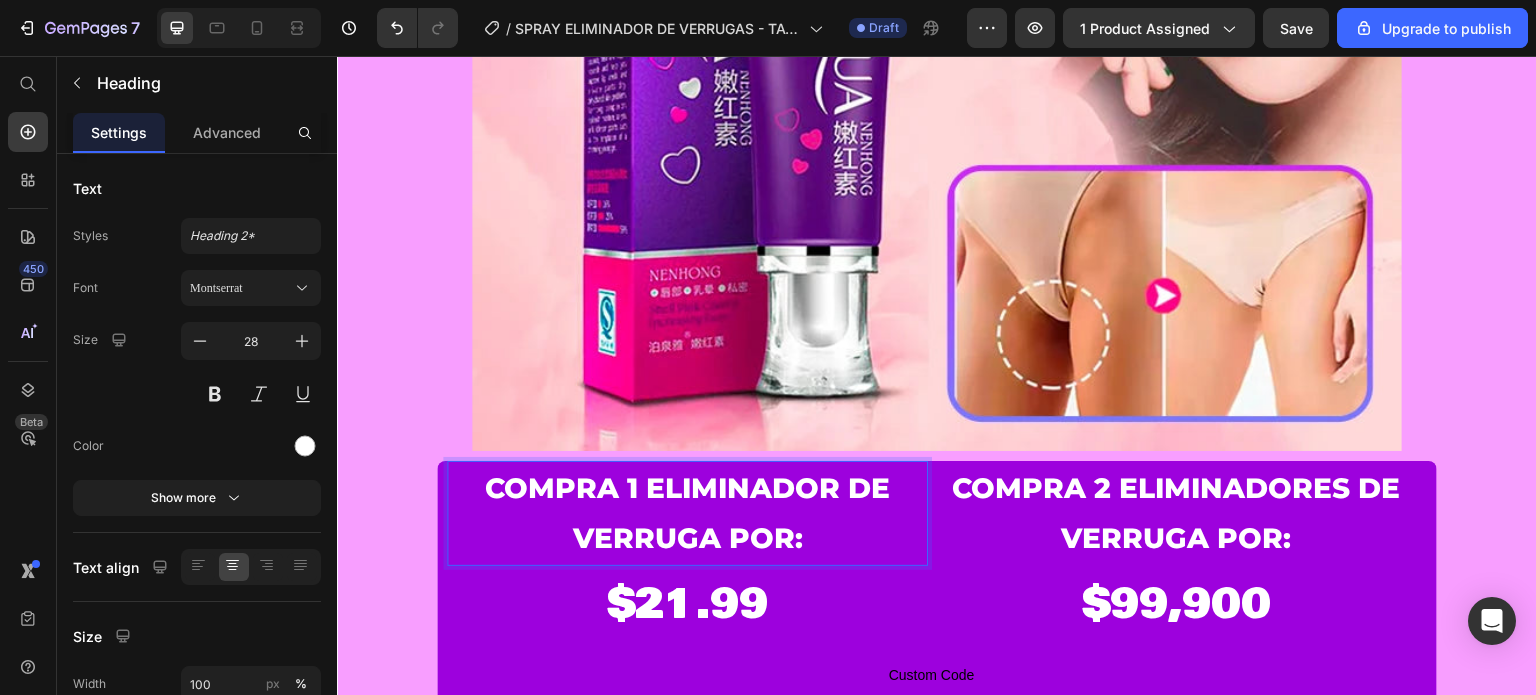click on "compra 1 eliminador de verruga POR:" at bounding box center (687, 513) 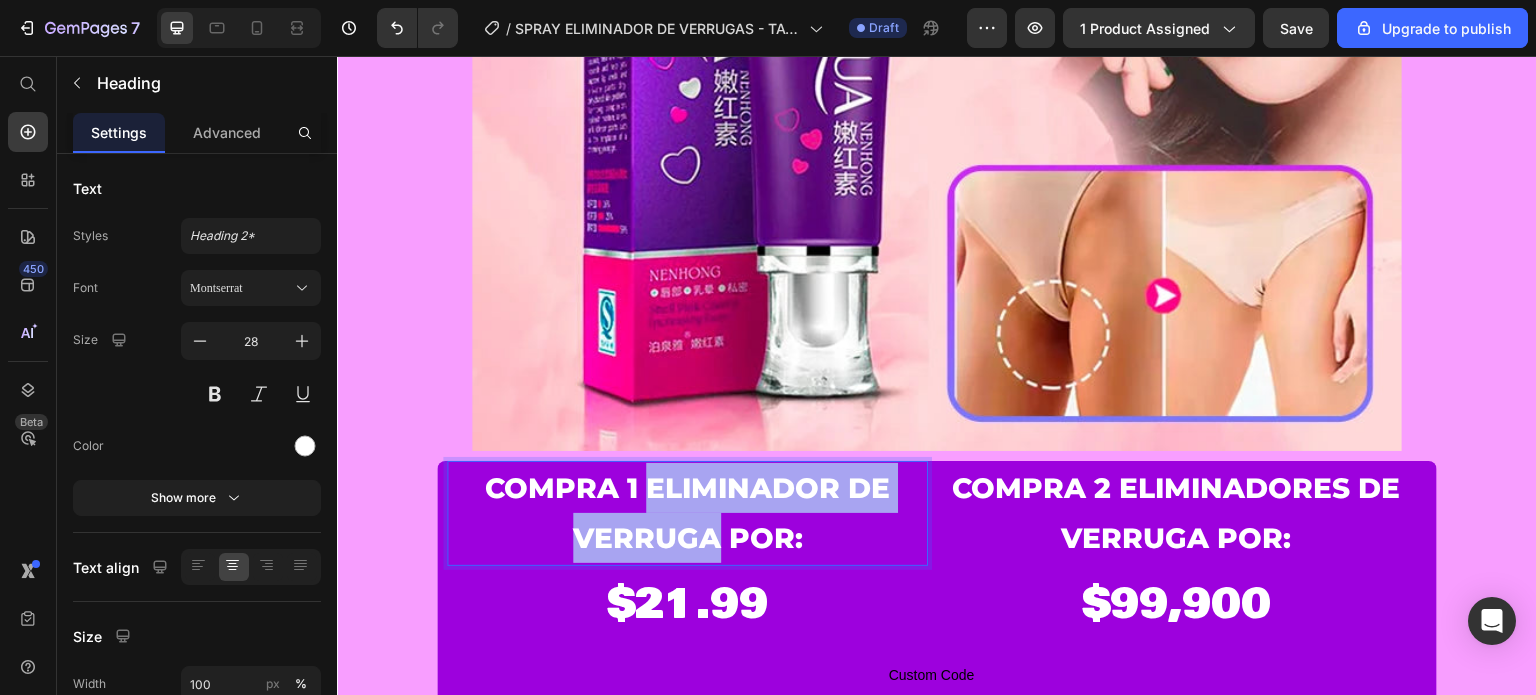 click on "compra 1 eliminador de verruga POR:" at bounding box center [687, 513] 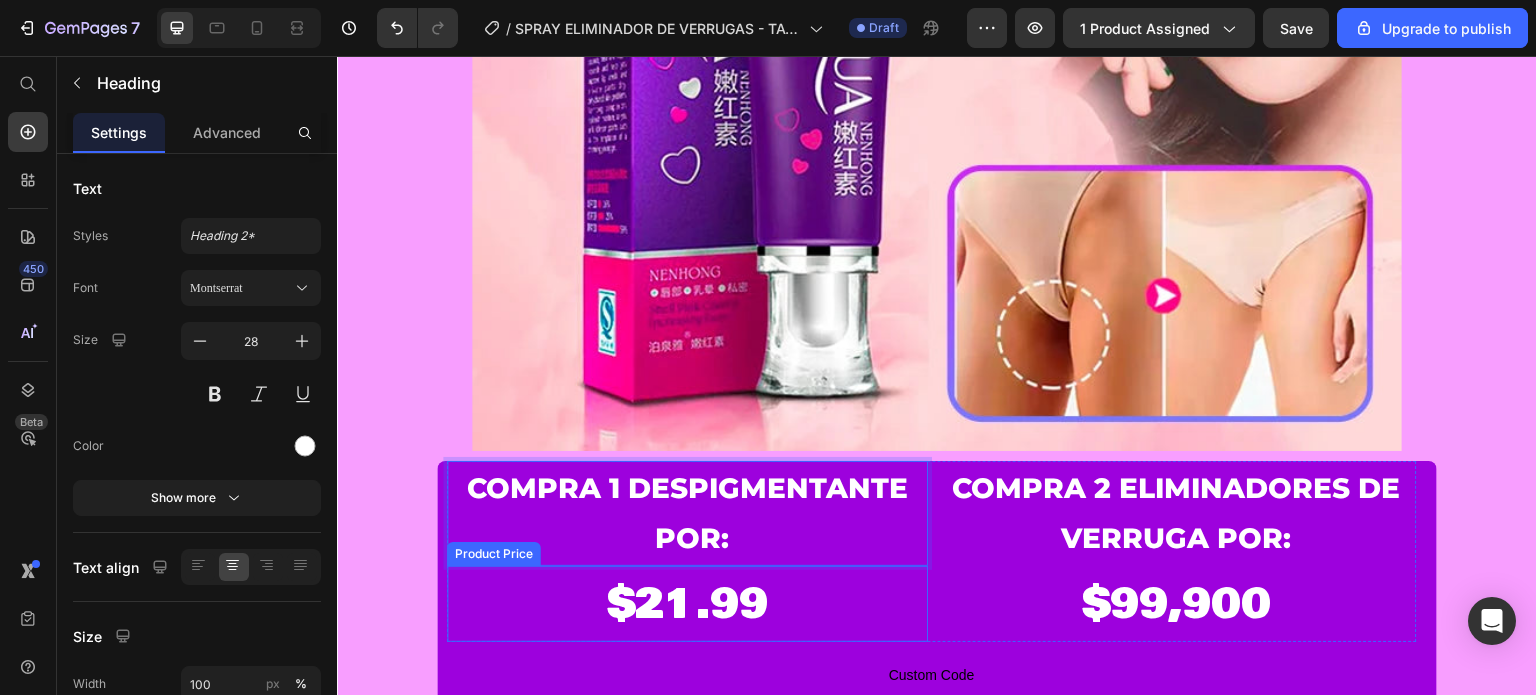 click on "$21.99" at bounding box center (687, 604) 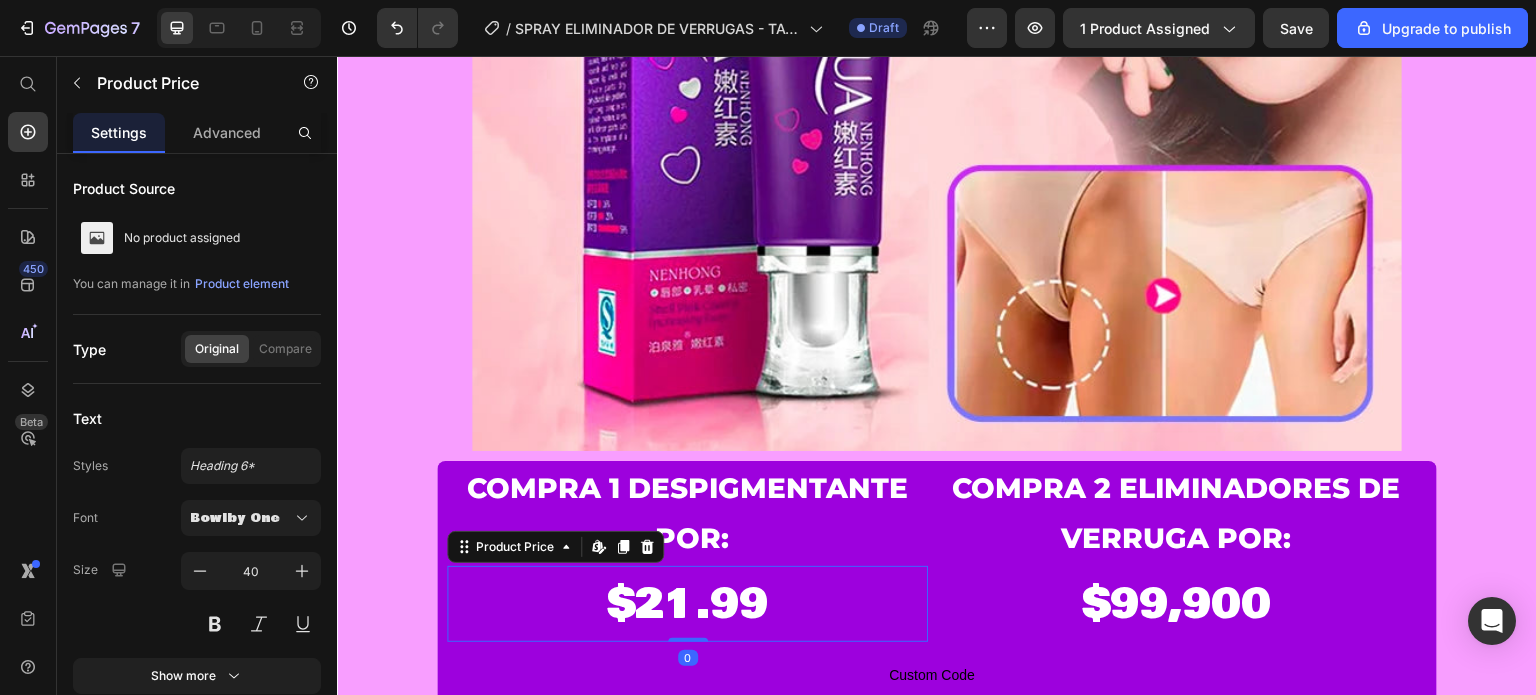 click on "$21.99" at bounding box center [687, 604] 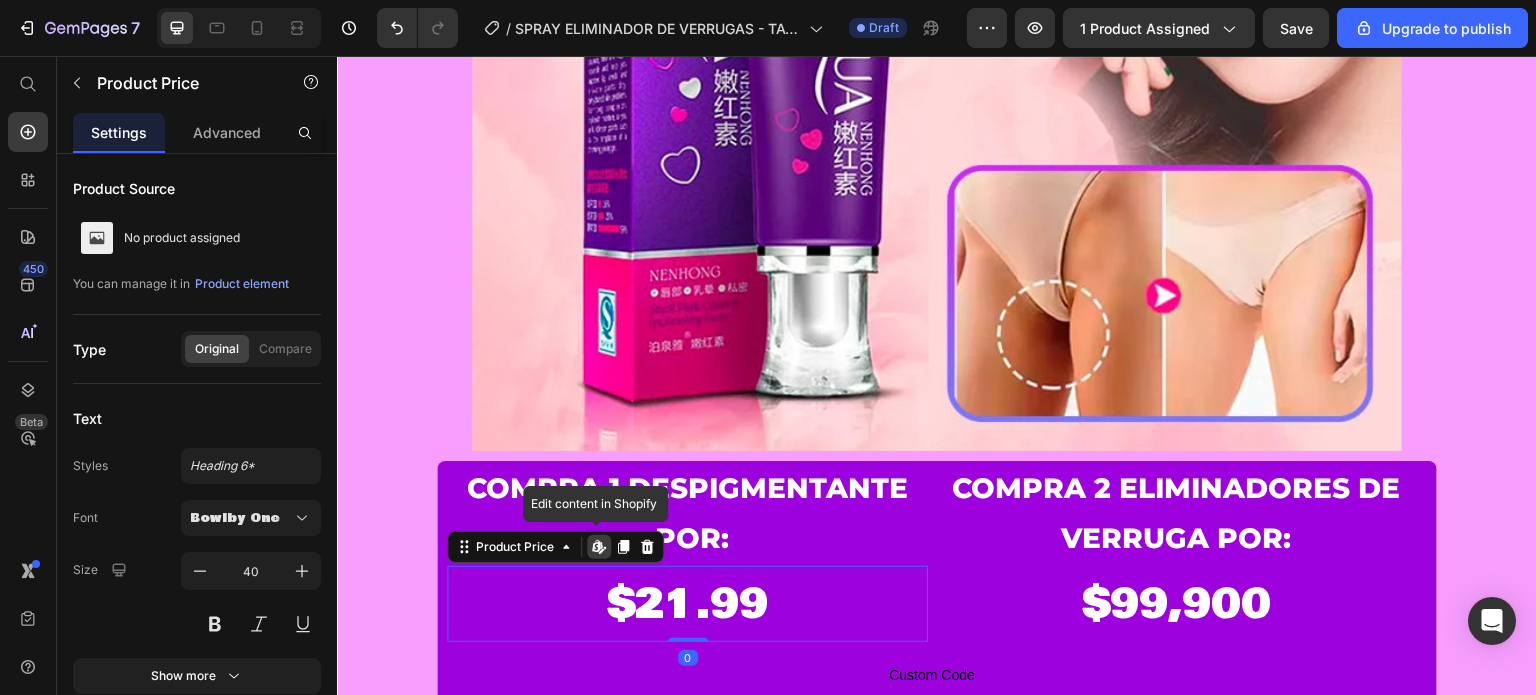click on "$21.99" at bounding box center [687, 604] 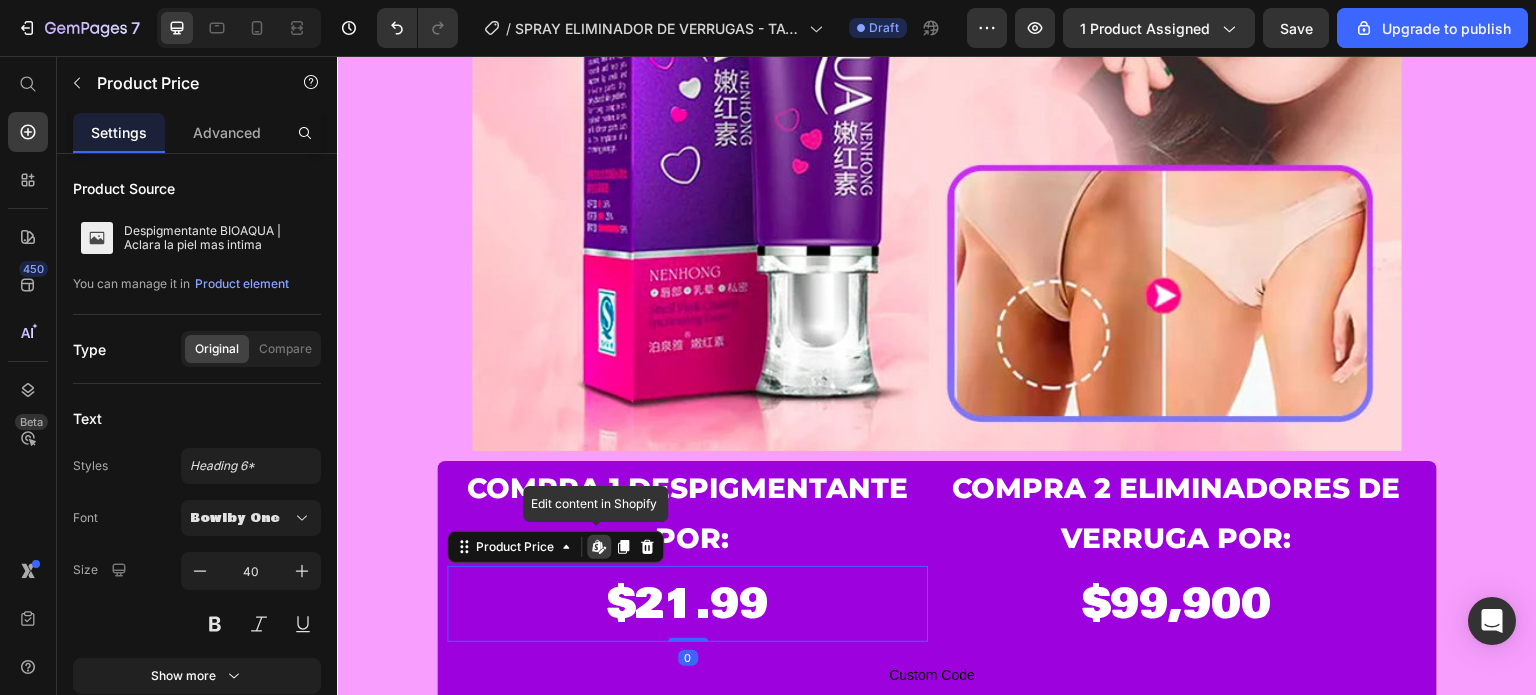 click on "$21.99" at bounding box center [687, 604] 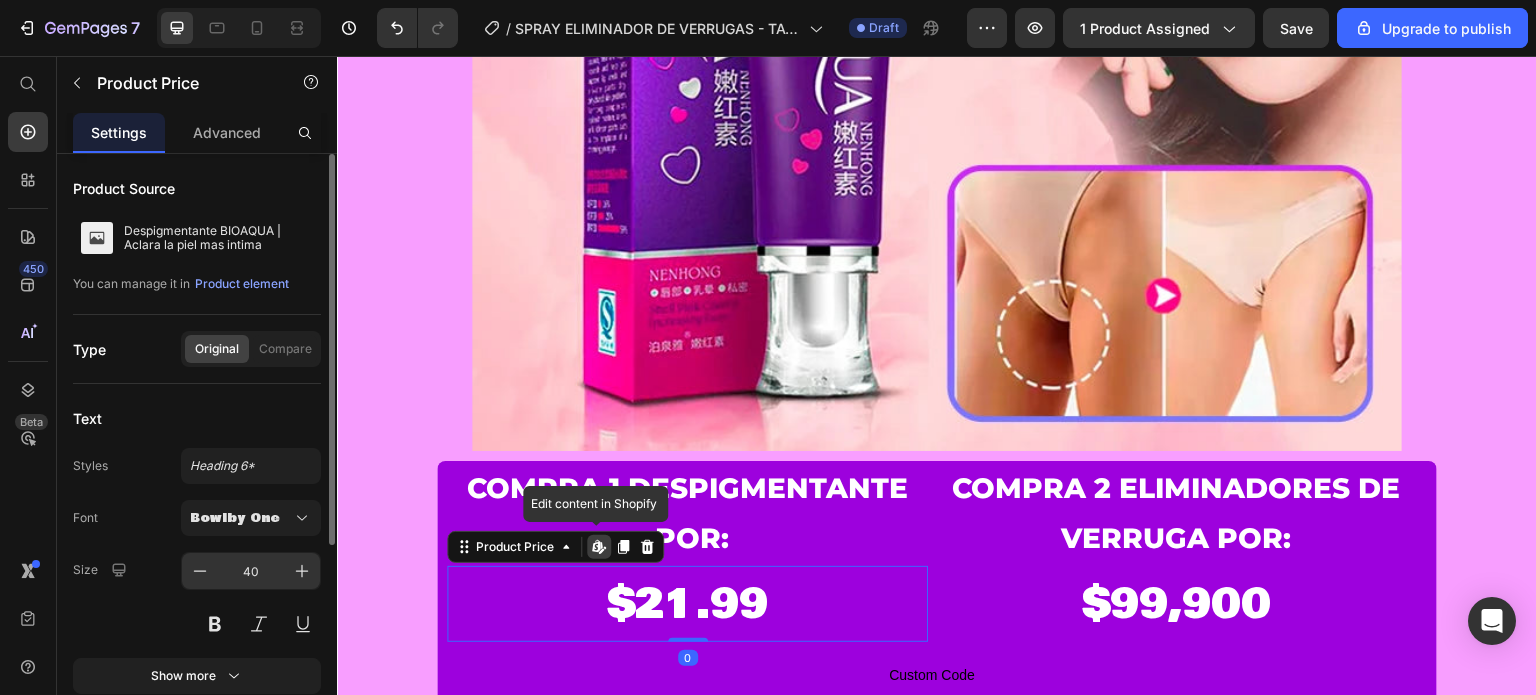 scroll, scrollTop: 200, scrollLeft: 0, axis: vertical 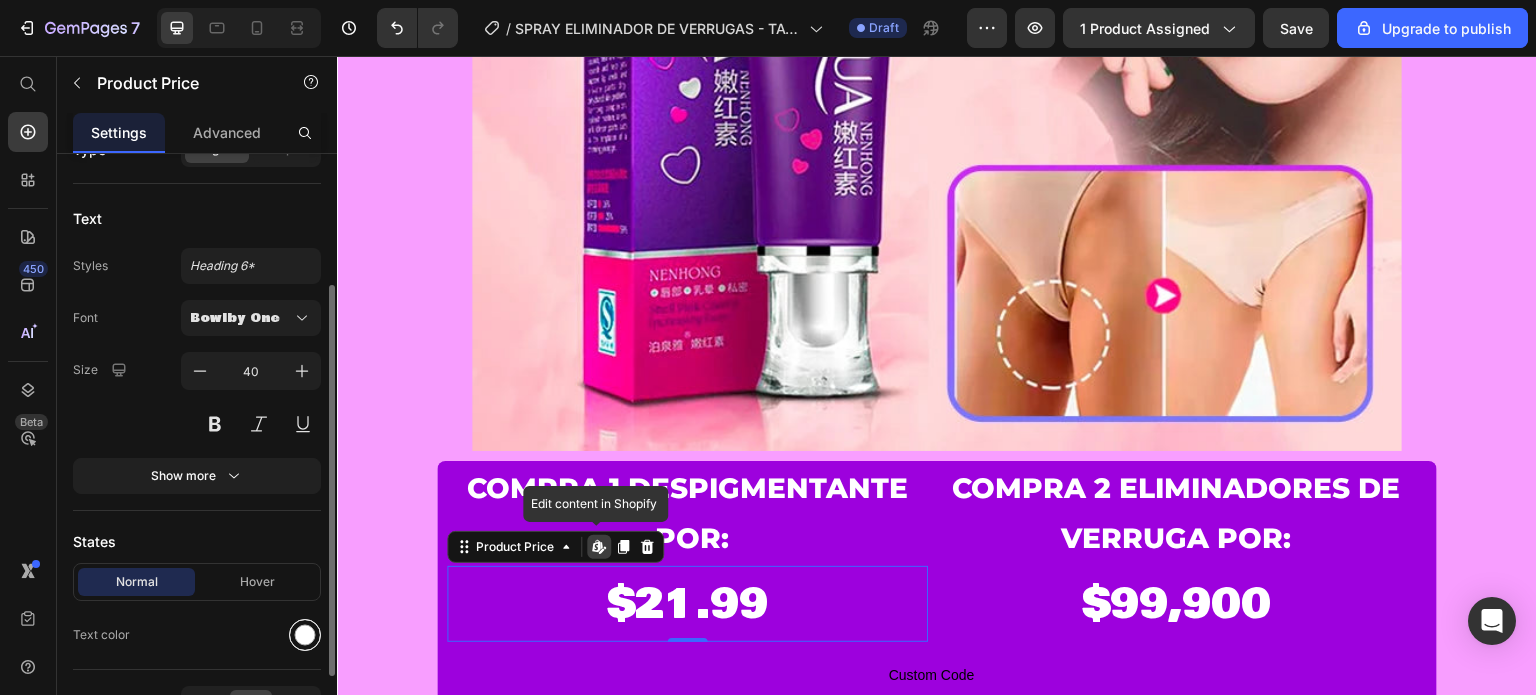 click at bounding box center [305, 635] 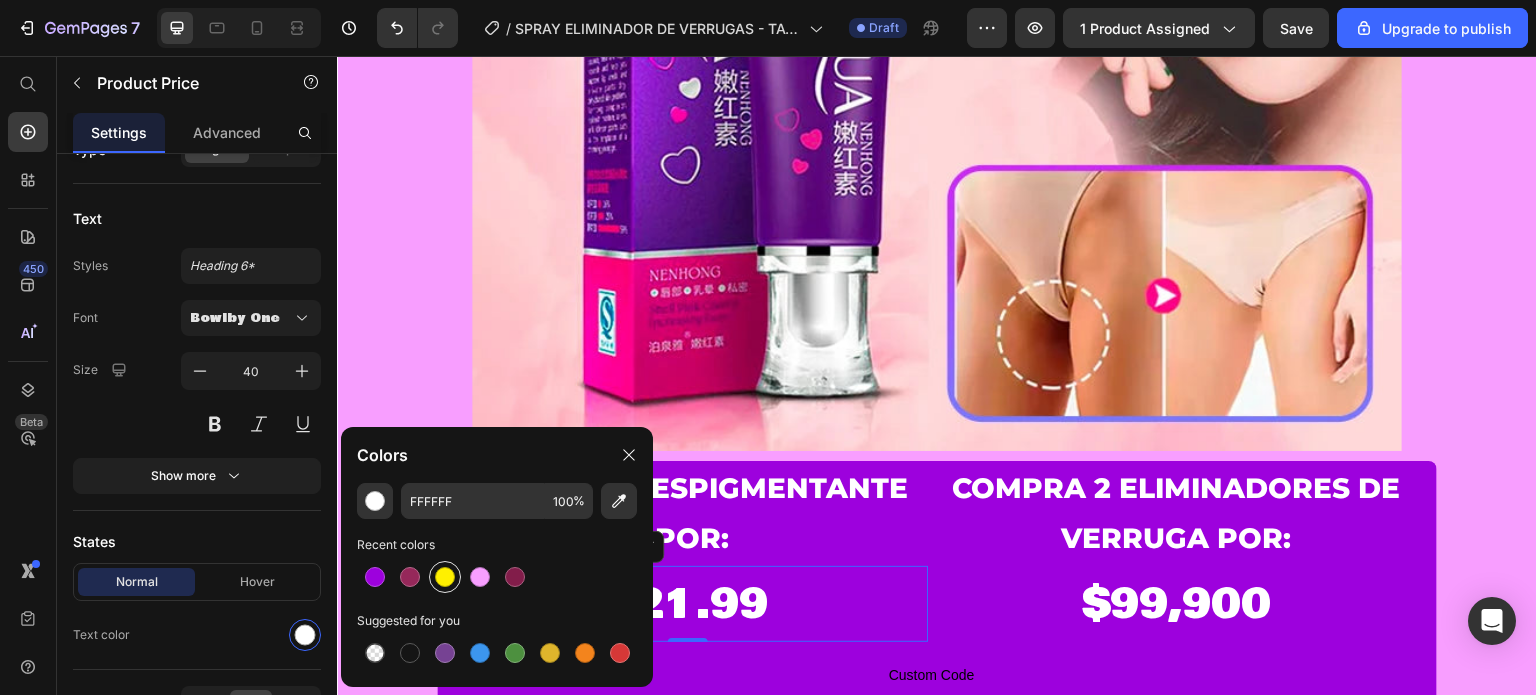 click at bounding box center (445, 577) 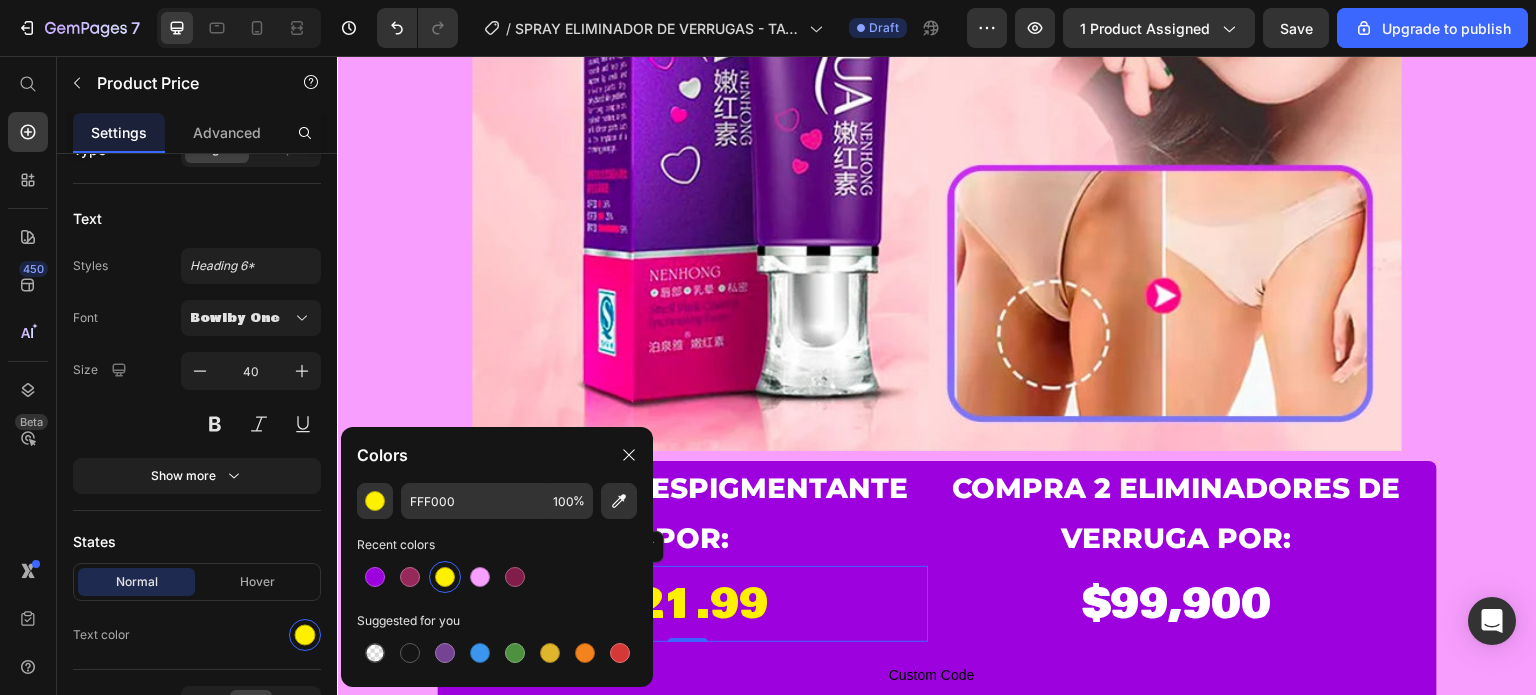 click on "$21.99" at bounding box center [687, 604] 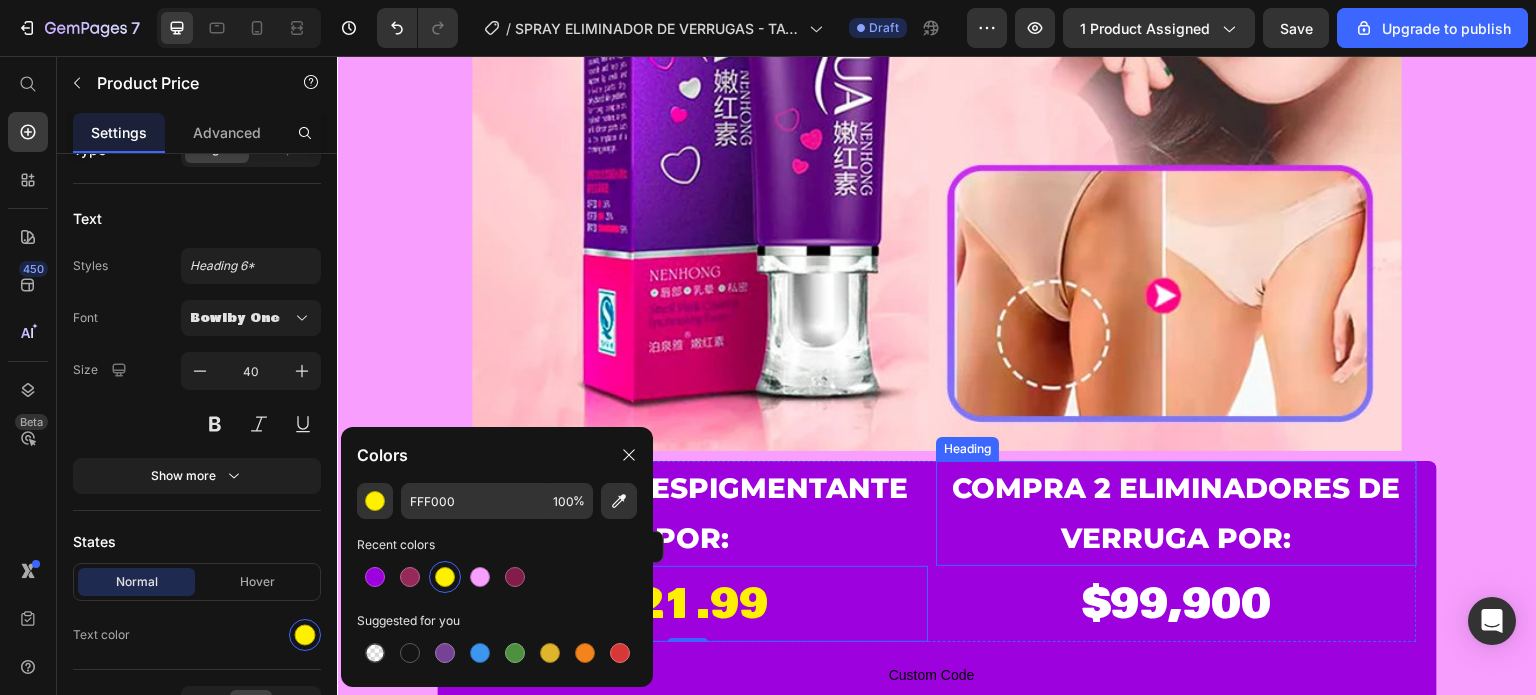 click on "compra 2 eliminadores de verruga POR:" at bounding box center [1176, 513] 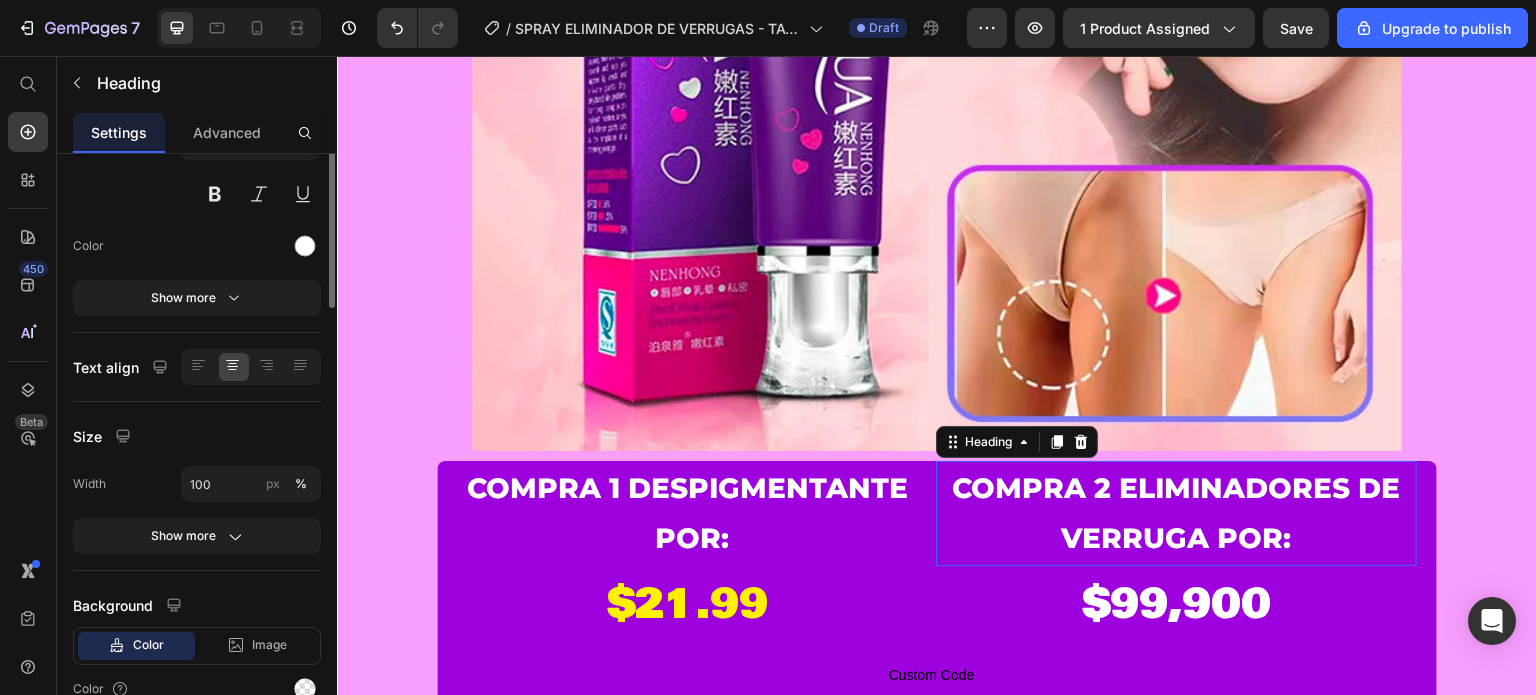 scroll, scrollTop: 0, scrollLeft: 0, axis: both 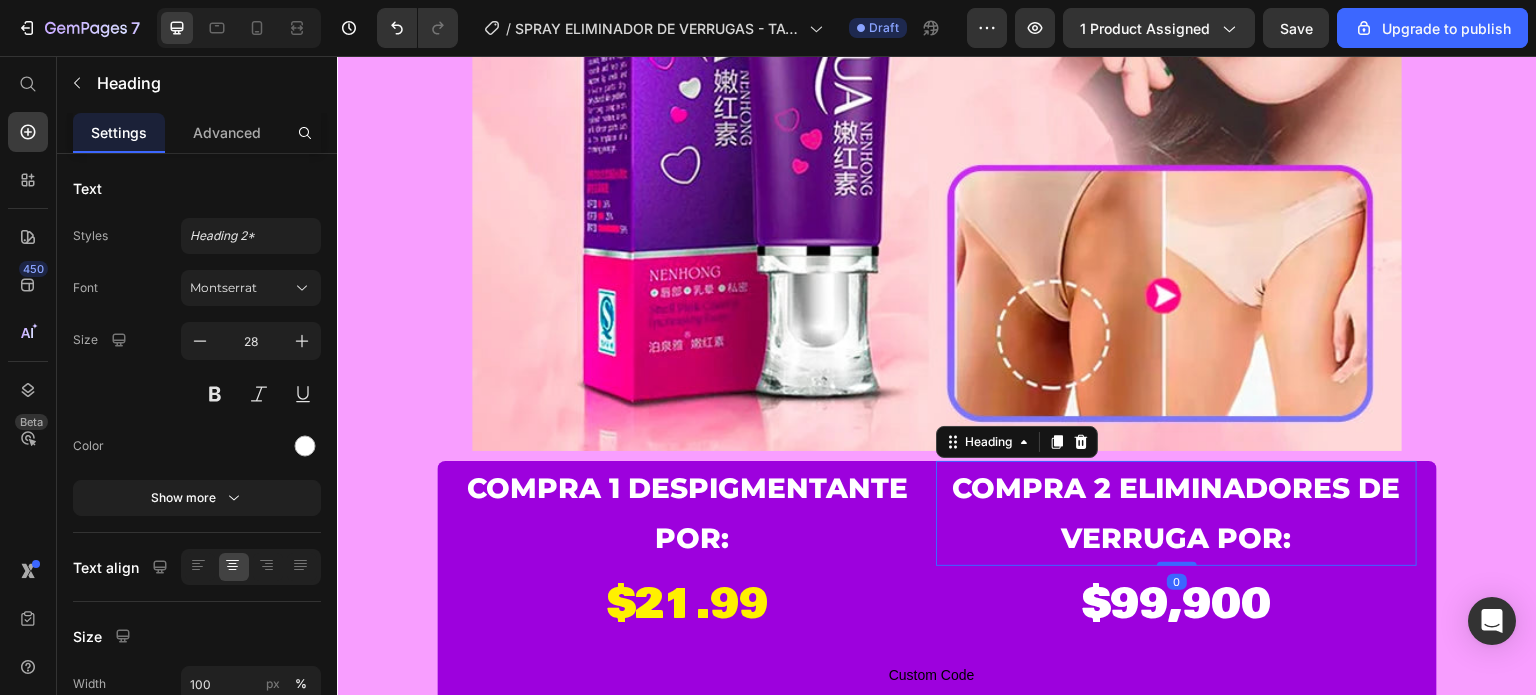 click on "compra 2 eliminadores de verruga POR:" at bounding box center (1176, 513) 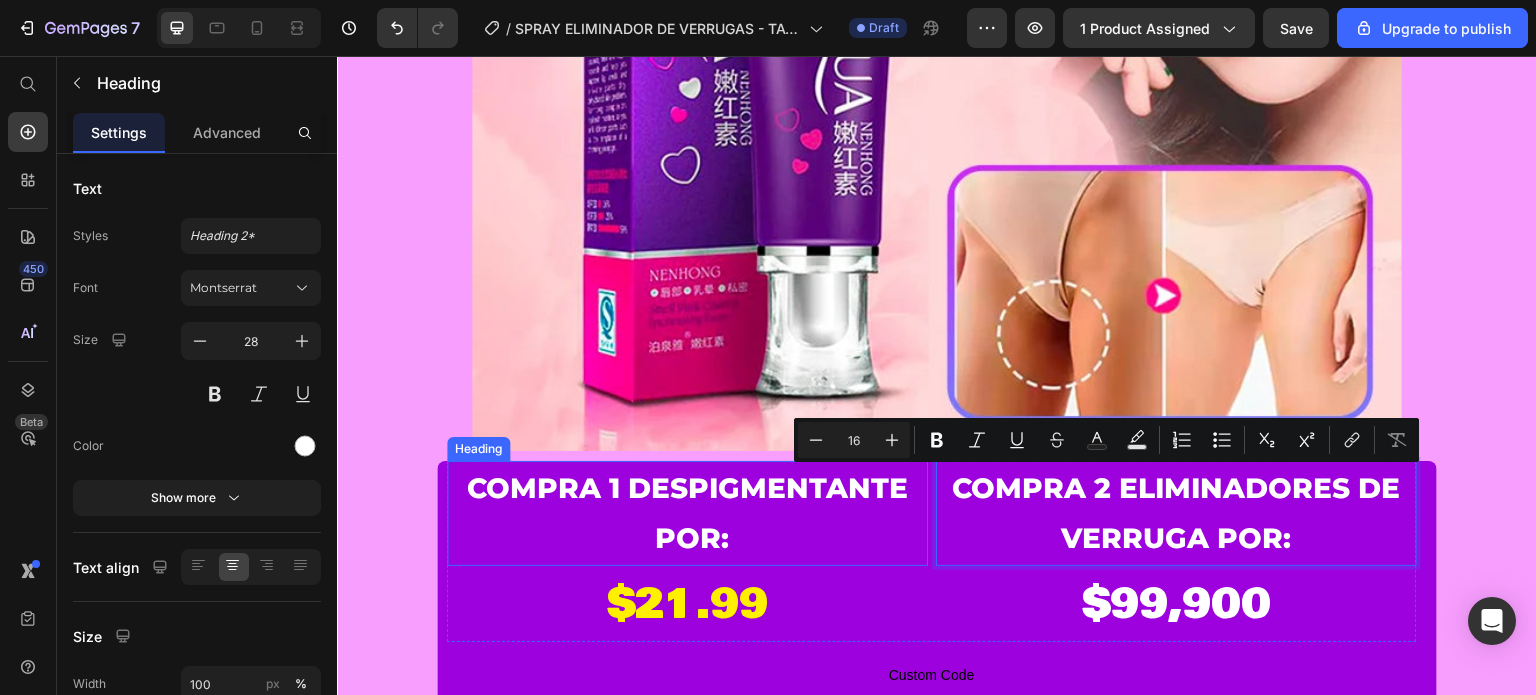 click on "compra 1 Despigmentante  POR:" at bounding box center [687, 513] 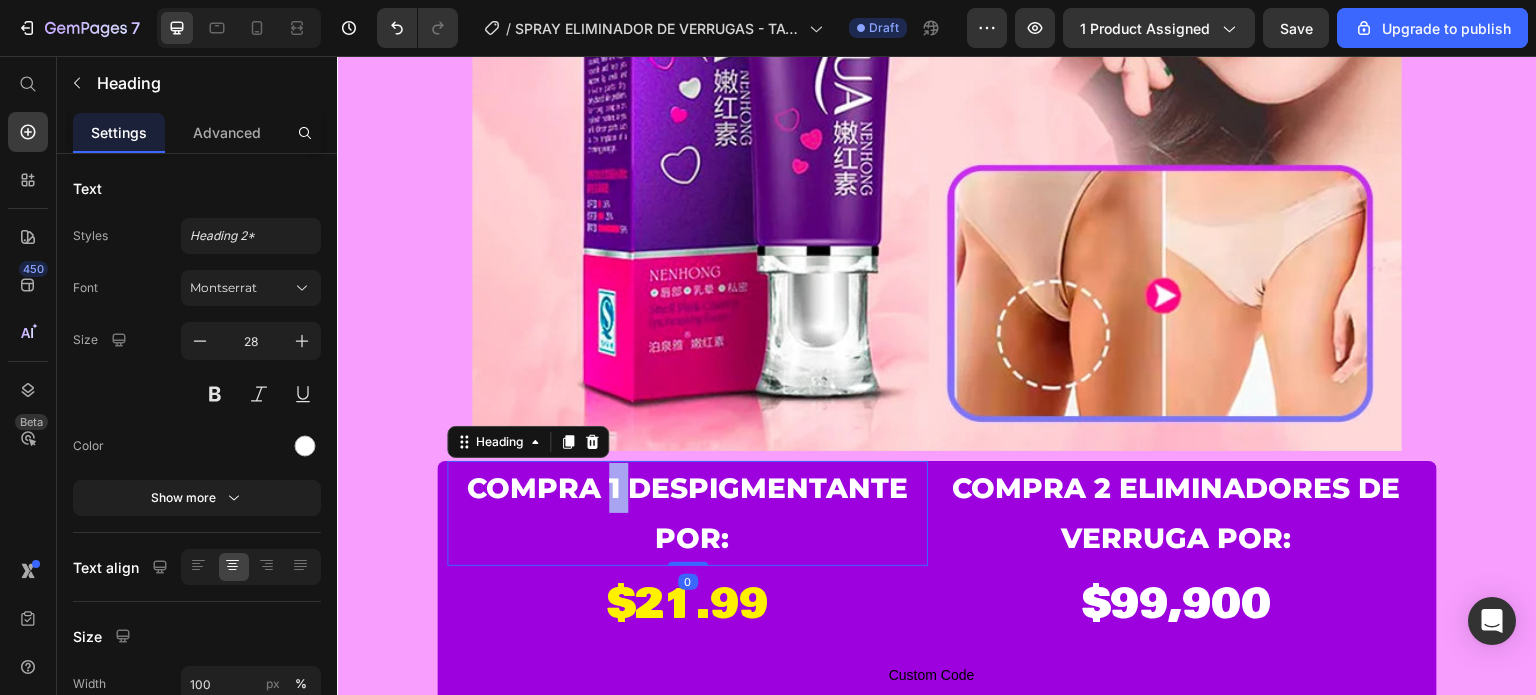 click on "compra 1 Despigmentante  POR:" at bounding box center [687, 513] 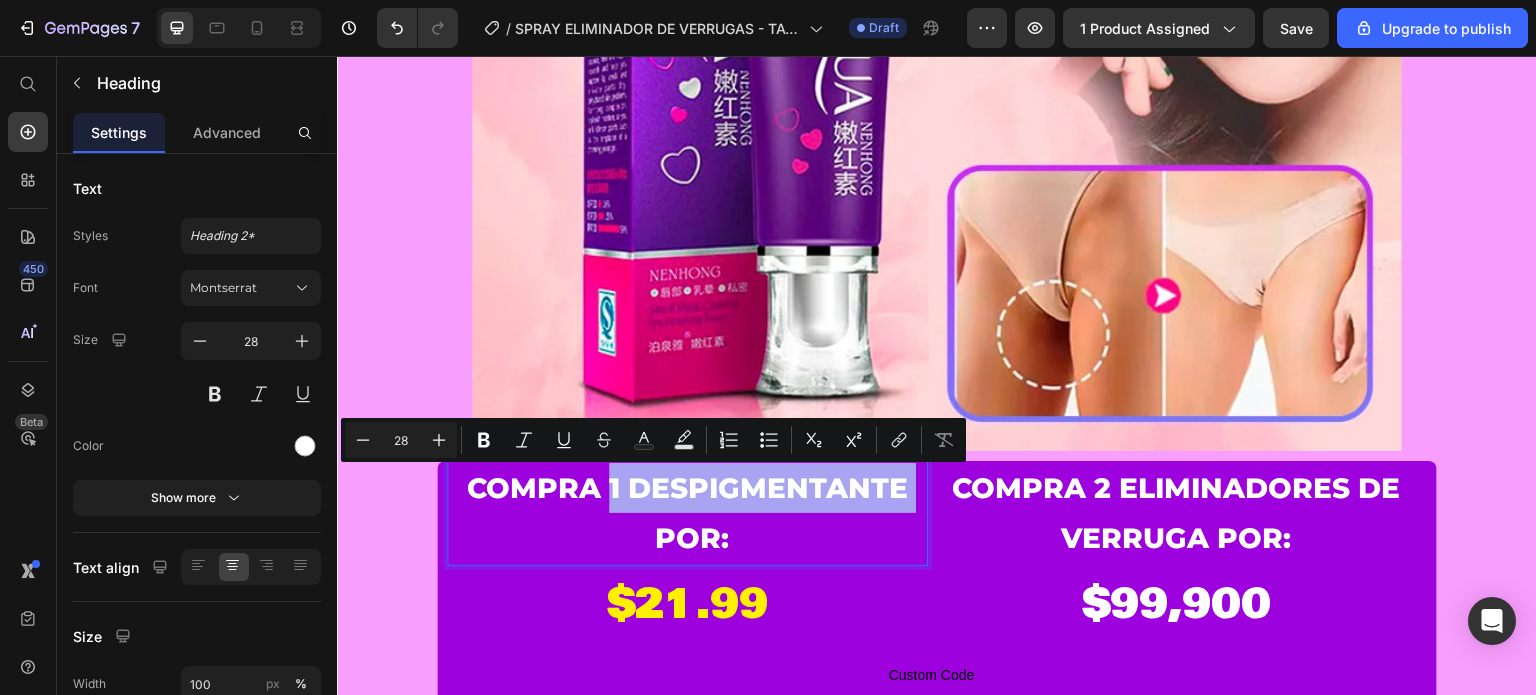 click on "compra 1 Despigmentante  POR:" at bounding box center (687, 513) 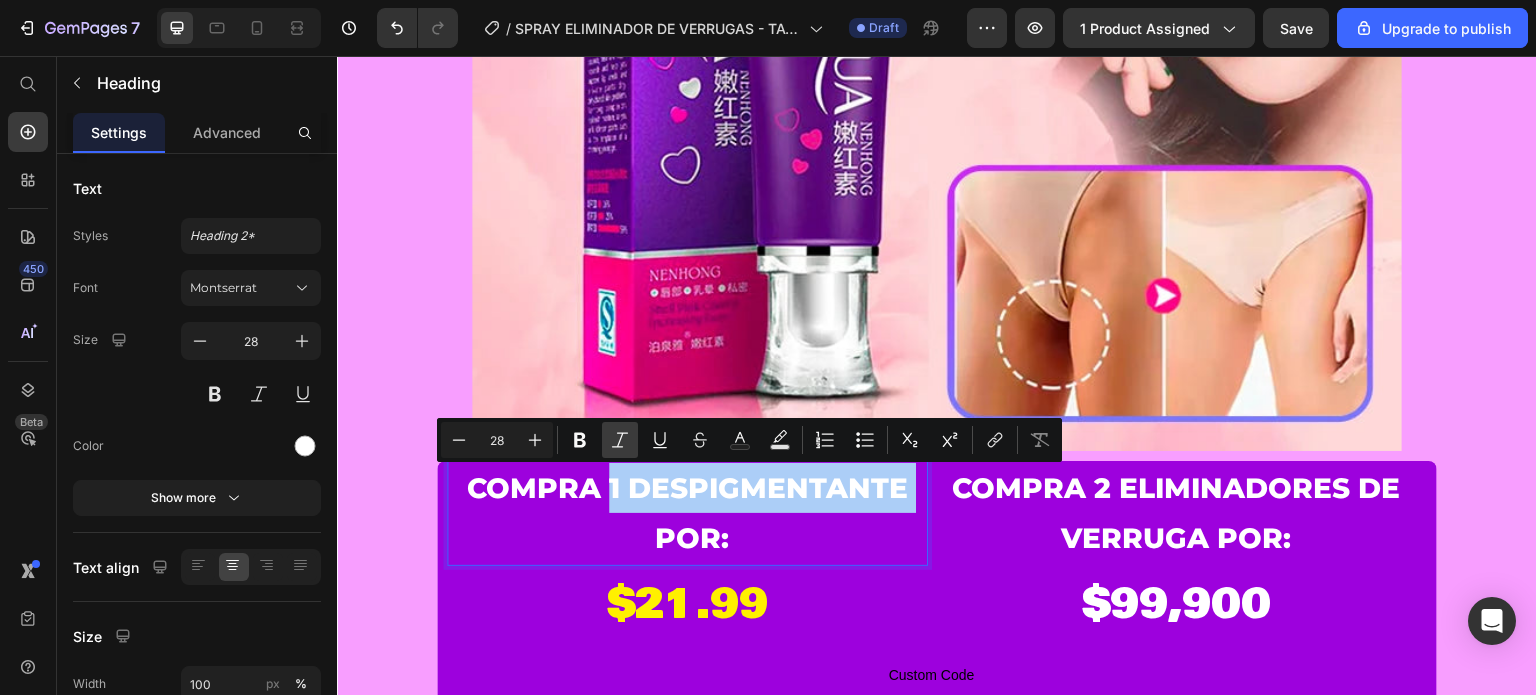 click 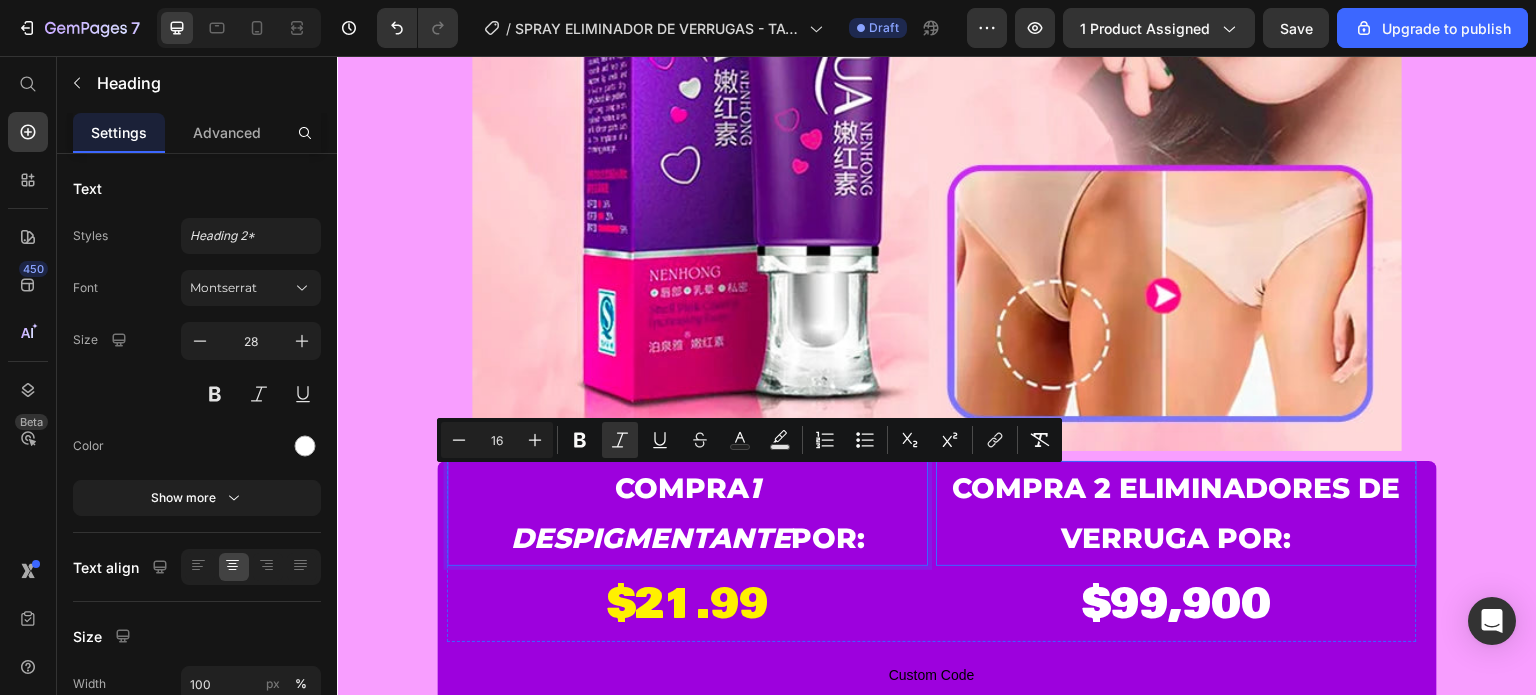 click on "compra 2 eliminadores de verruga POR:" at bounding box center [1176, 513] 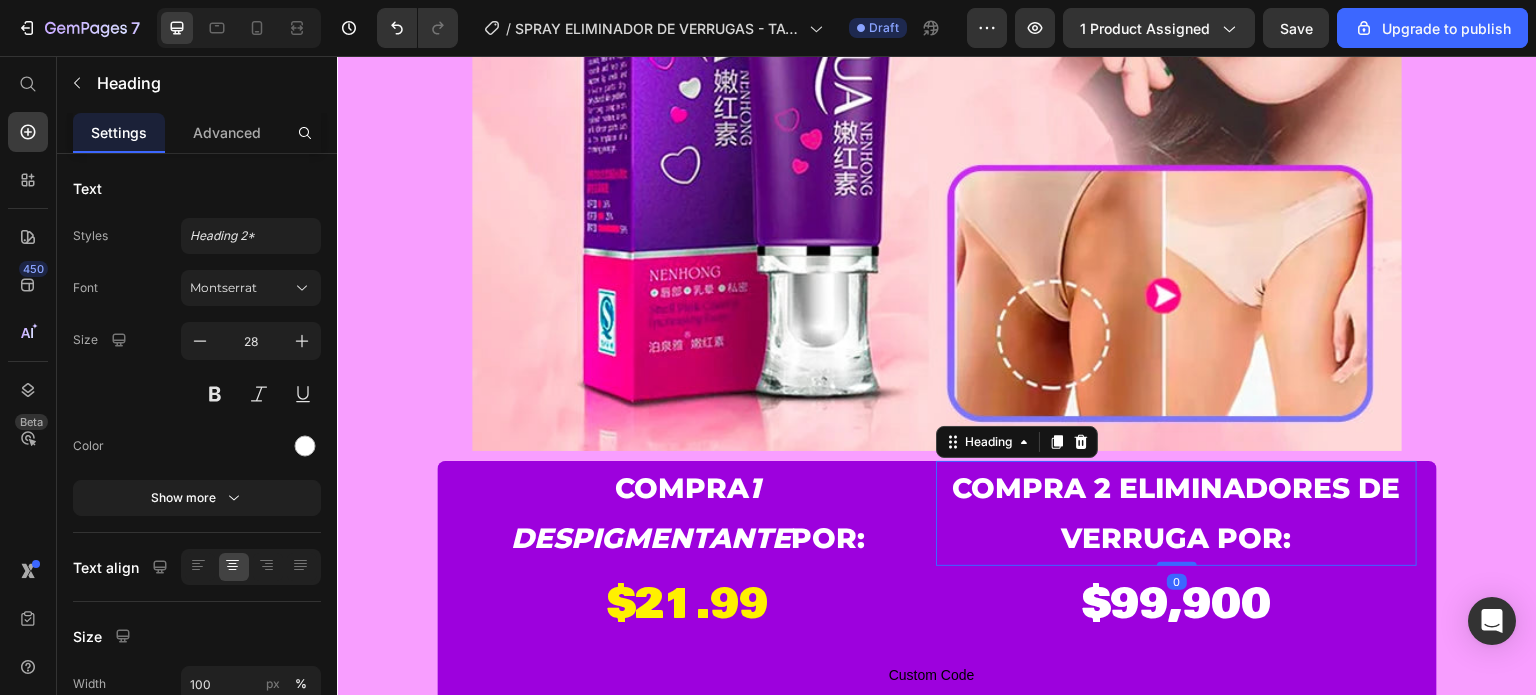 click on "compra 2 eliminadores de verruga POR:" at bounding box center (1176, 513) 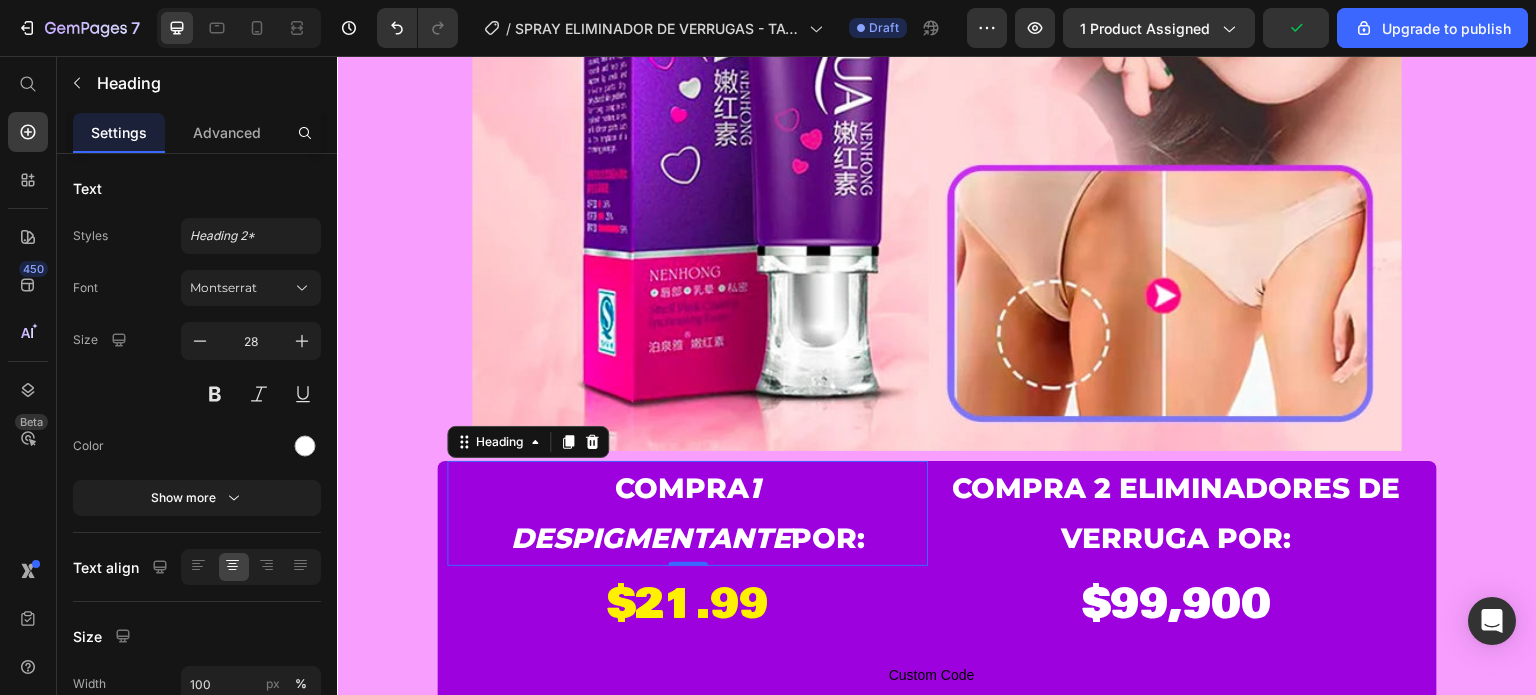 click on "compra  1 Despigmentante   POR:" at bounding box center (687, 513) 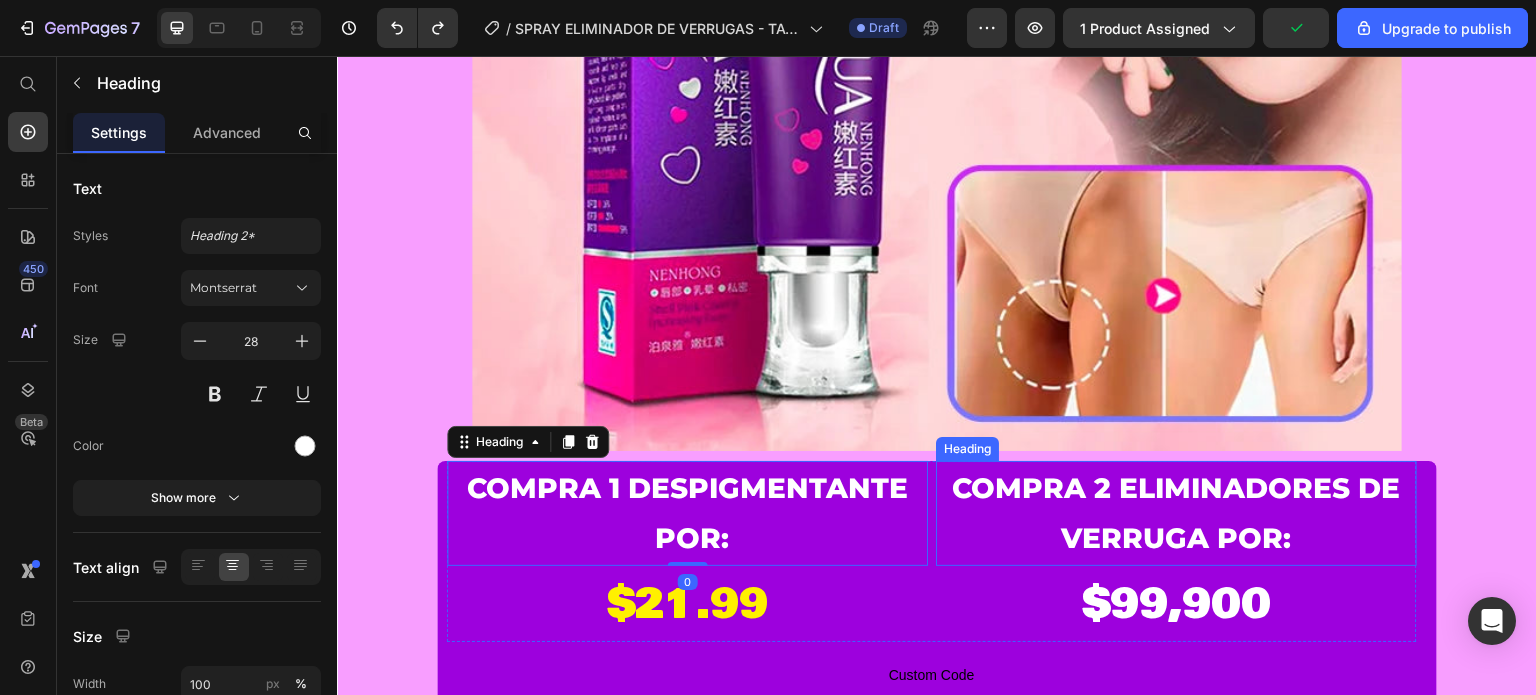click on "compra 2 eliminadores de verruga POR:" at bounding box center [1176, 513] 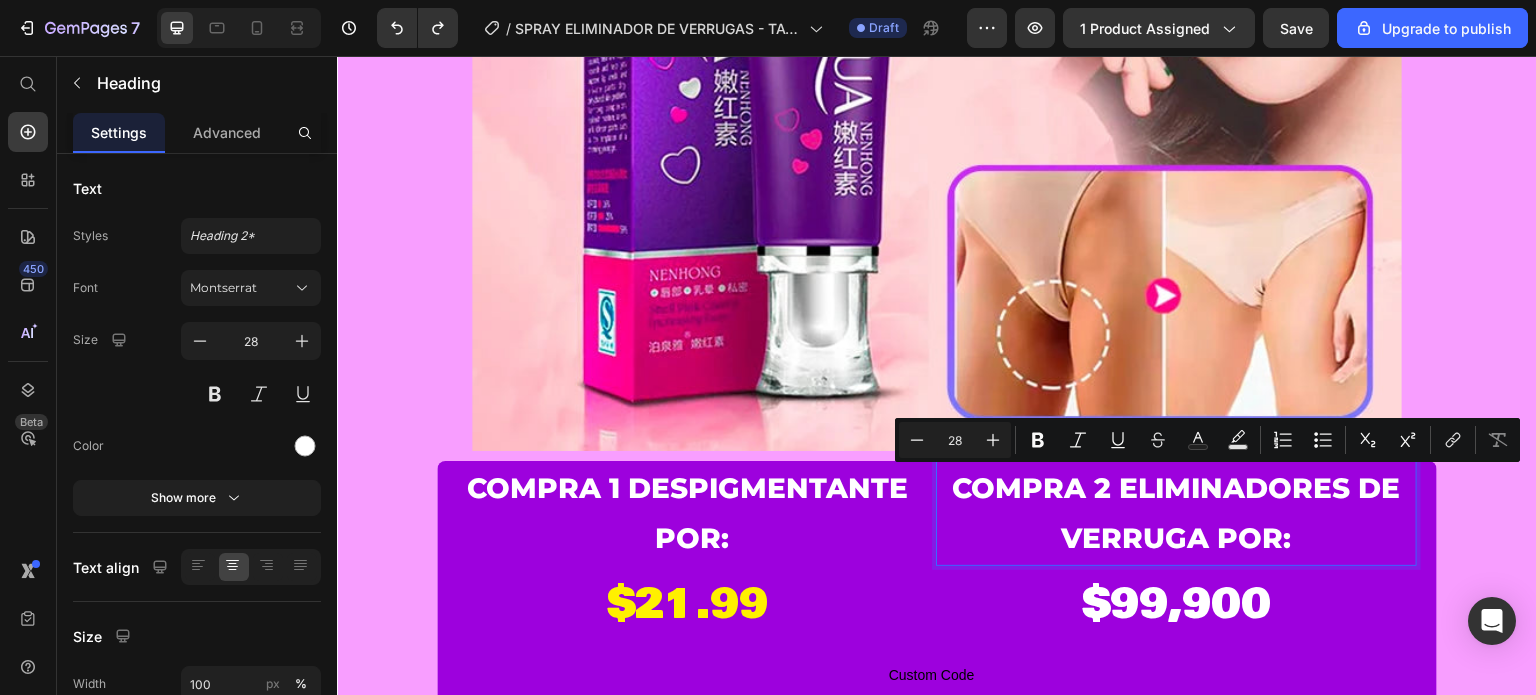 click on "compra 2 eliminadores de verruga POR:" at bounding box center (1176, 513) 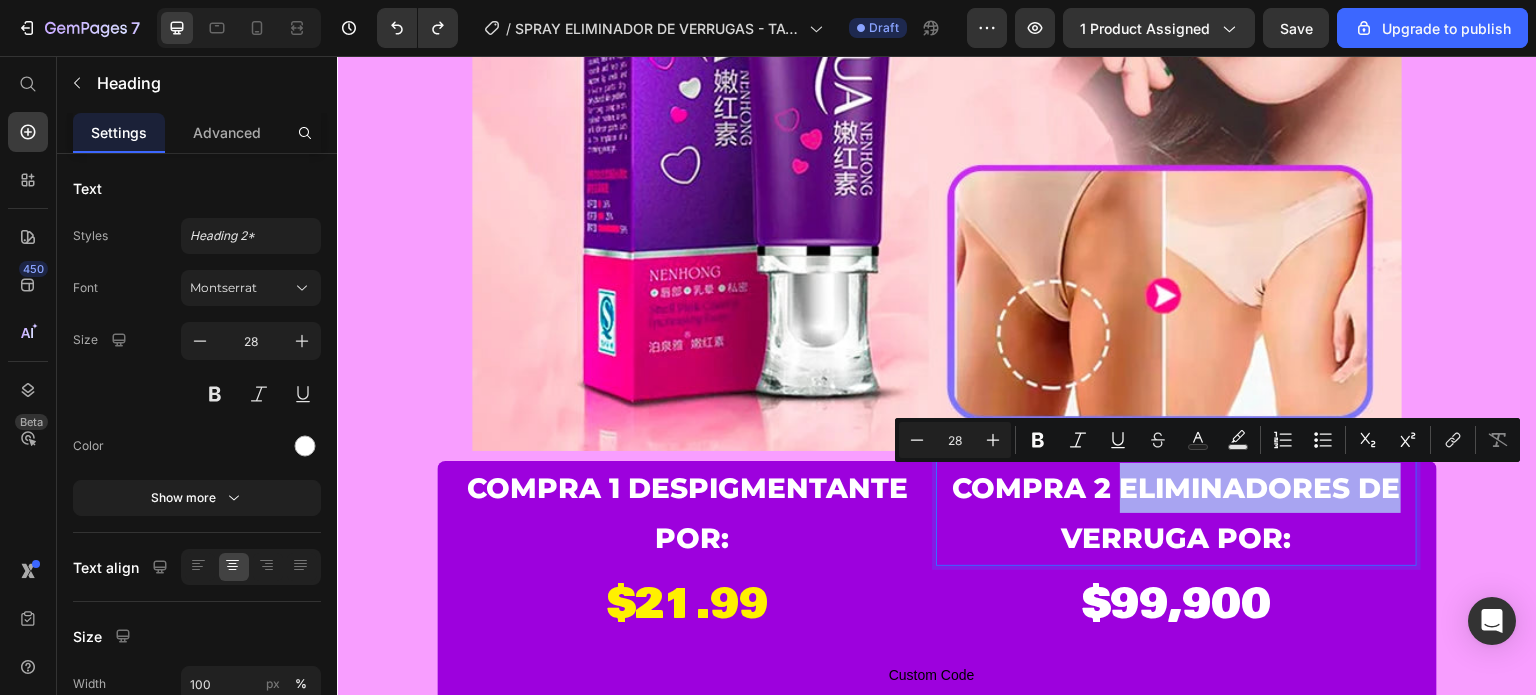 drag, startPoint x: 1112, startPoint y: 490, endPoint x: 1394, endPoint y: 472, distance: 282.57388 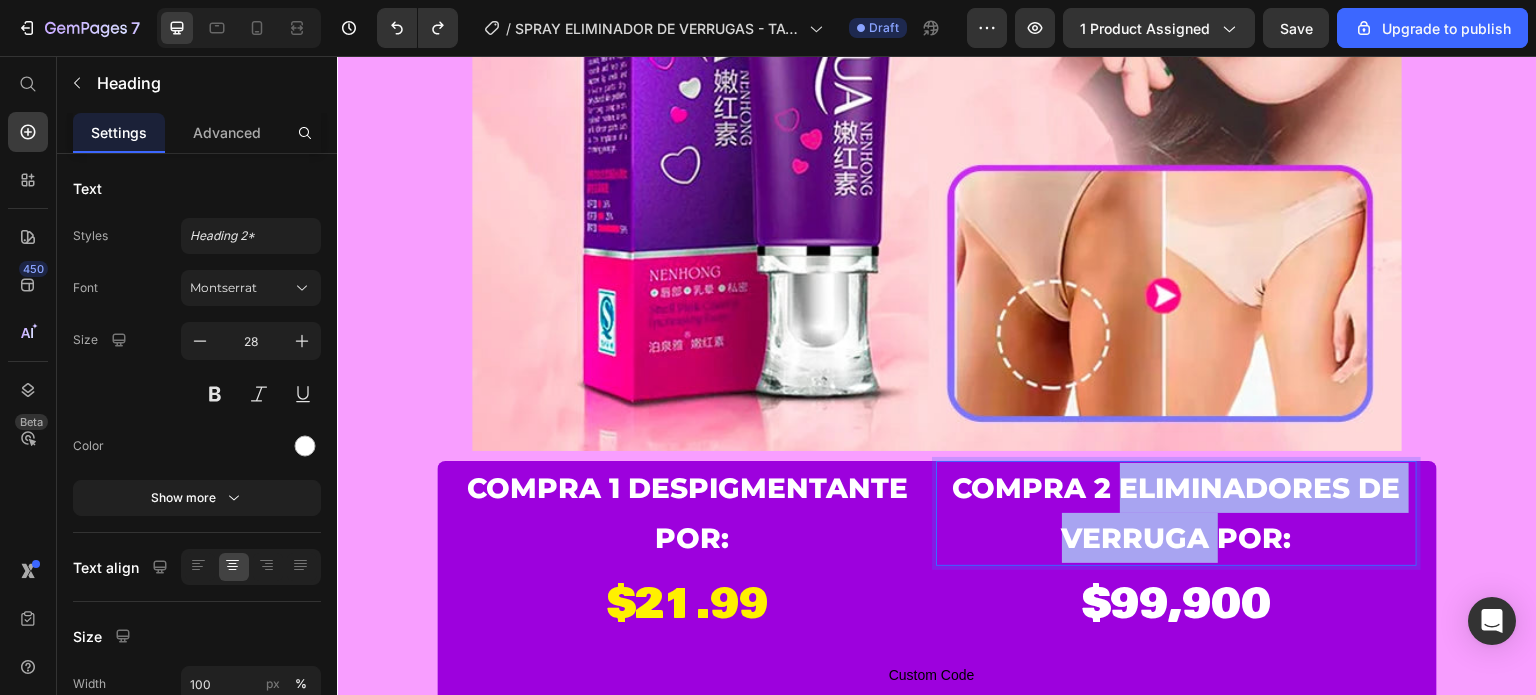 click on "compra 2 eliminadores de verruga POR:" at bounding box center [1176, 513] 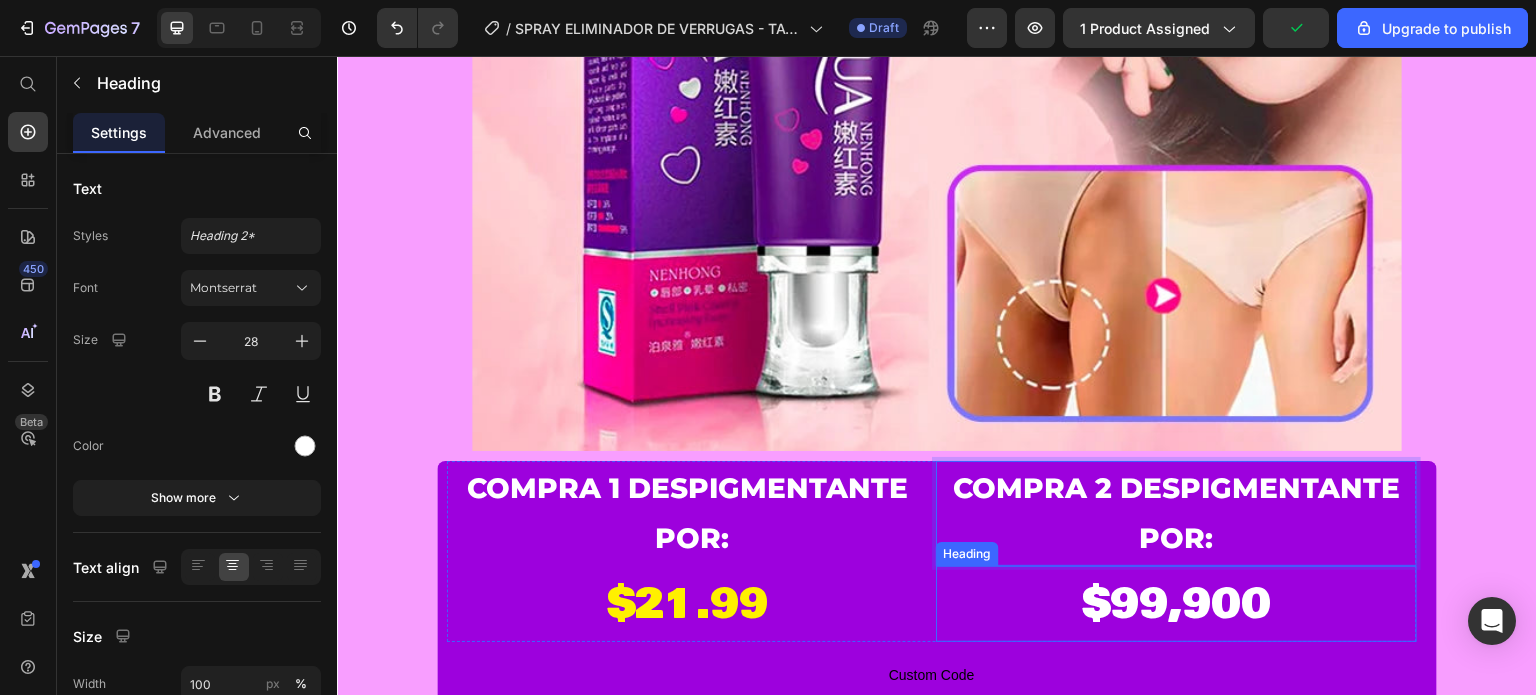 click on "$99,900" at bounding box center (1176, 604) 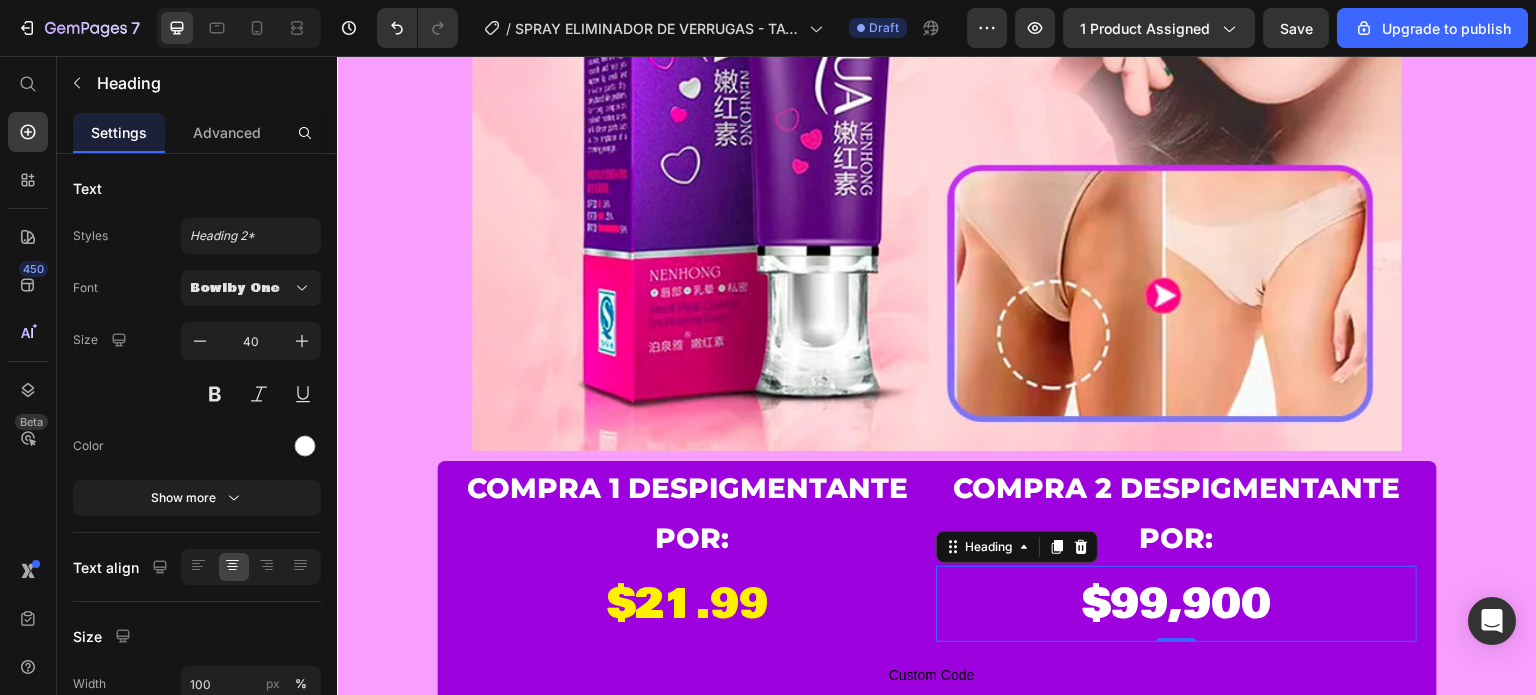 click on "$99,900" at bounding box center [1176, 604] 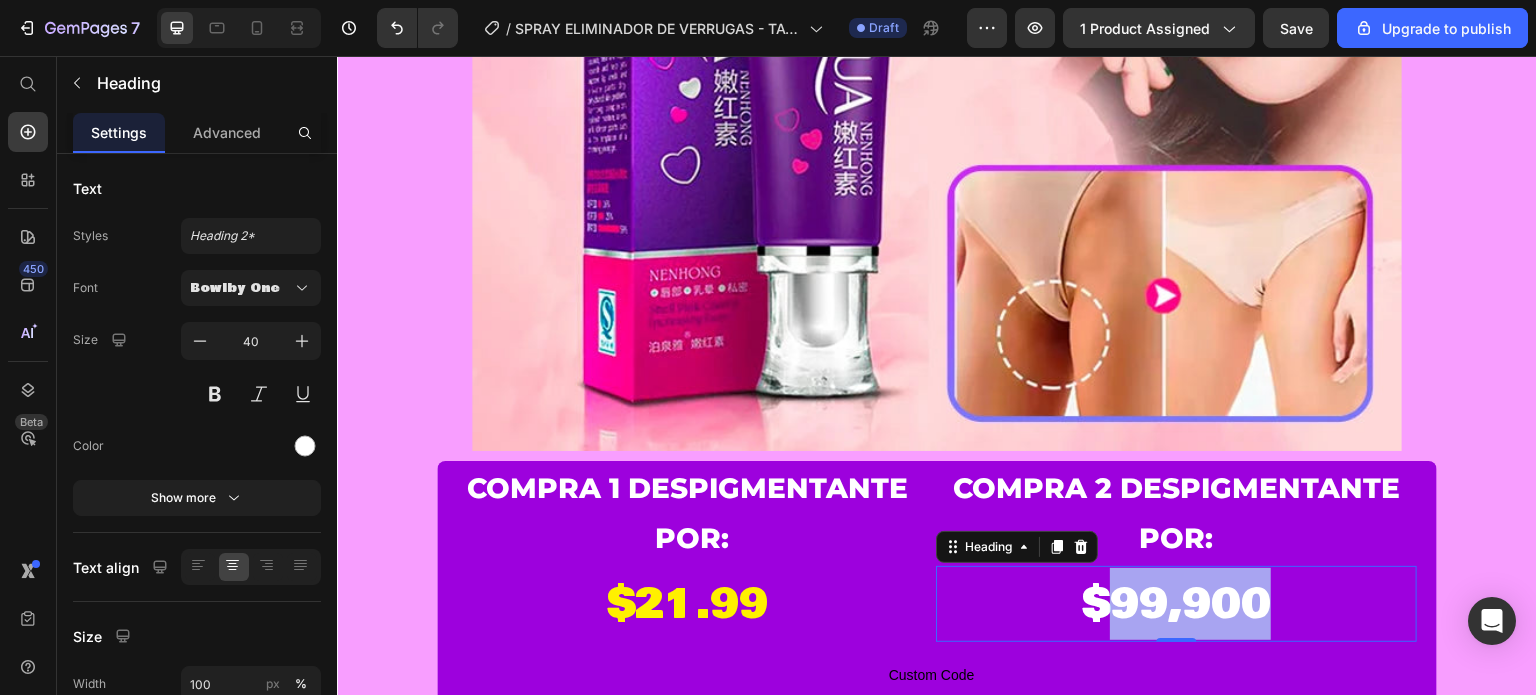 click on "$99,900" at bounding box center (1176, 604) 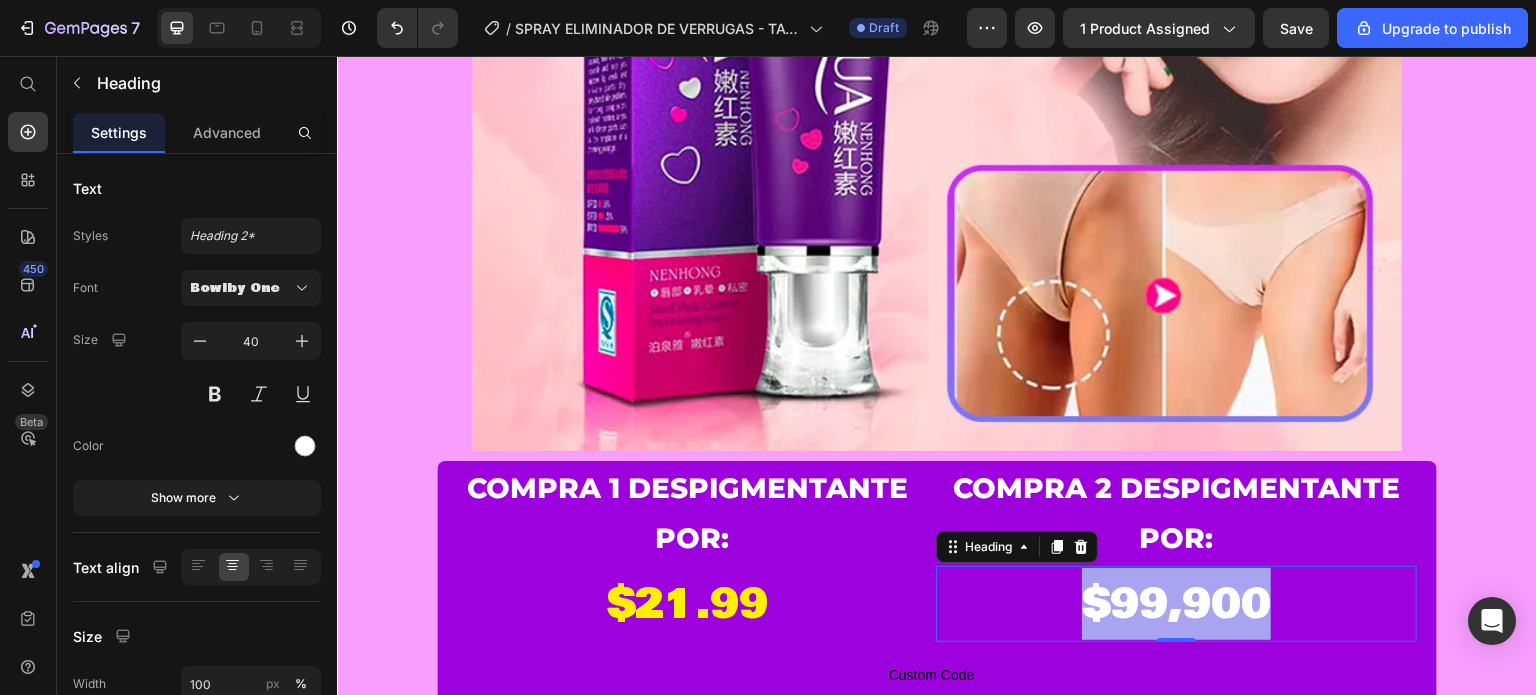 click on "$99,900" at bounding box center [1176, 604] 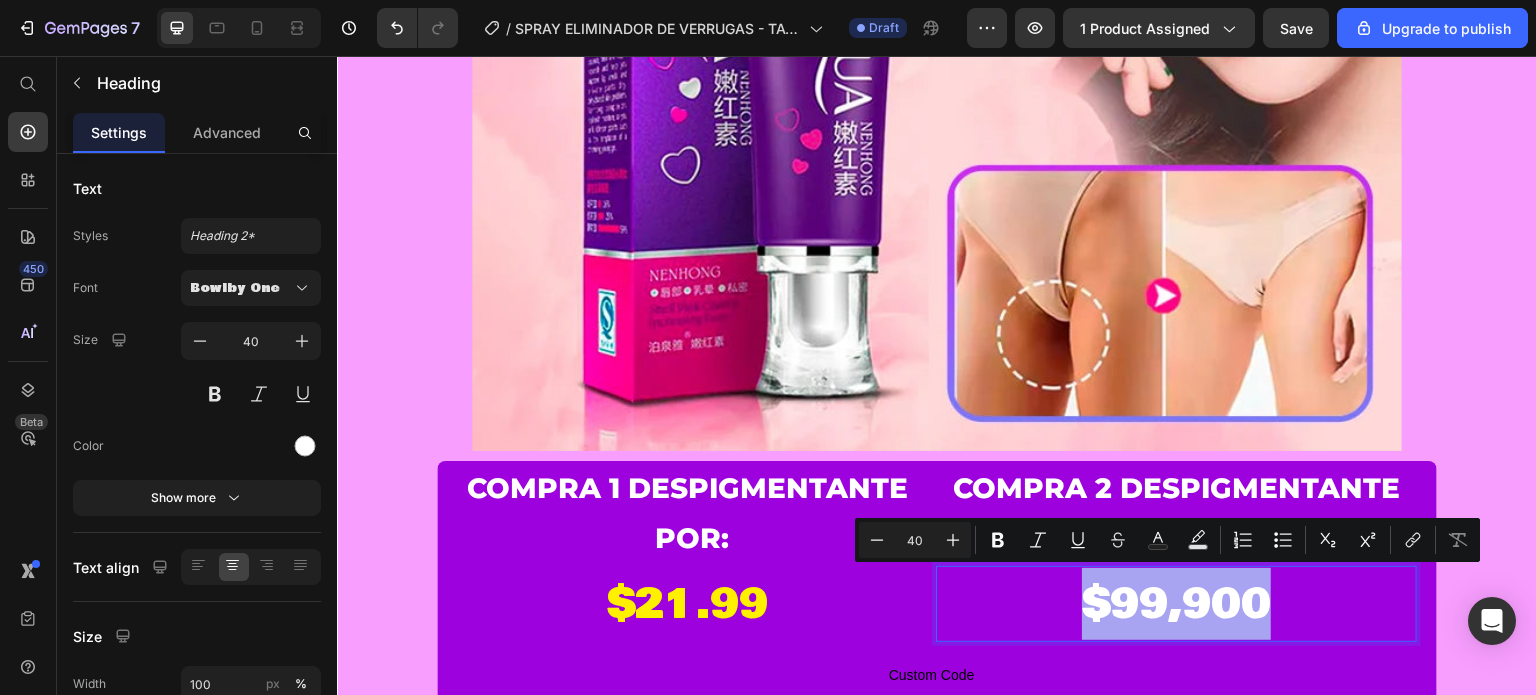 click on "$99,900" at bounding box center [1176, 604] 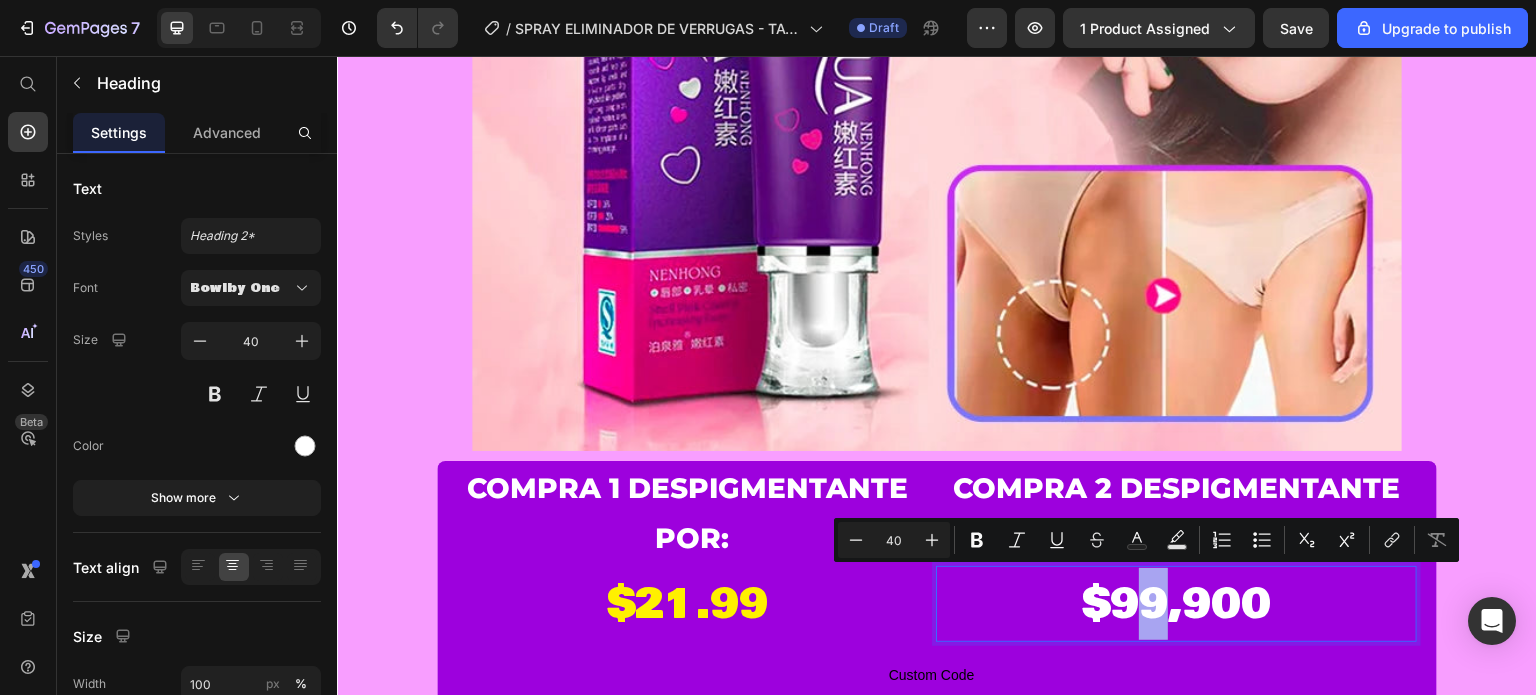 drag, startPoint x: 1125, startPoint y: 605, endPoint x: 1158, endPoint y: 593, distance: 35.1141 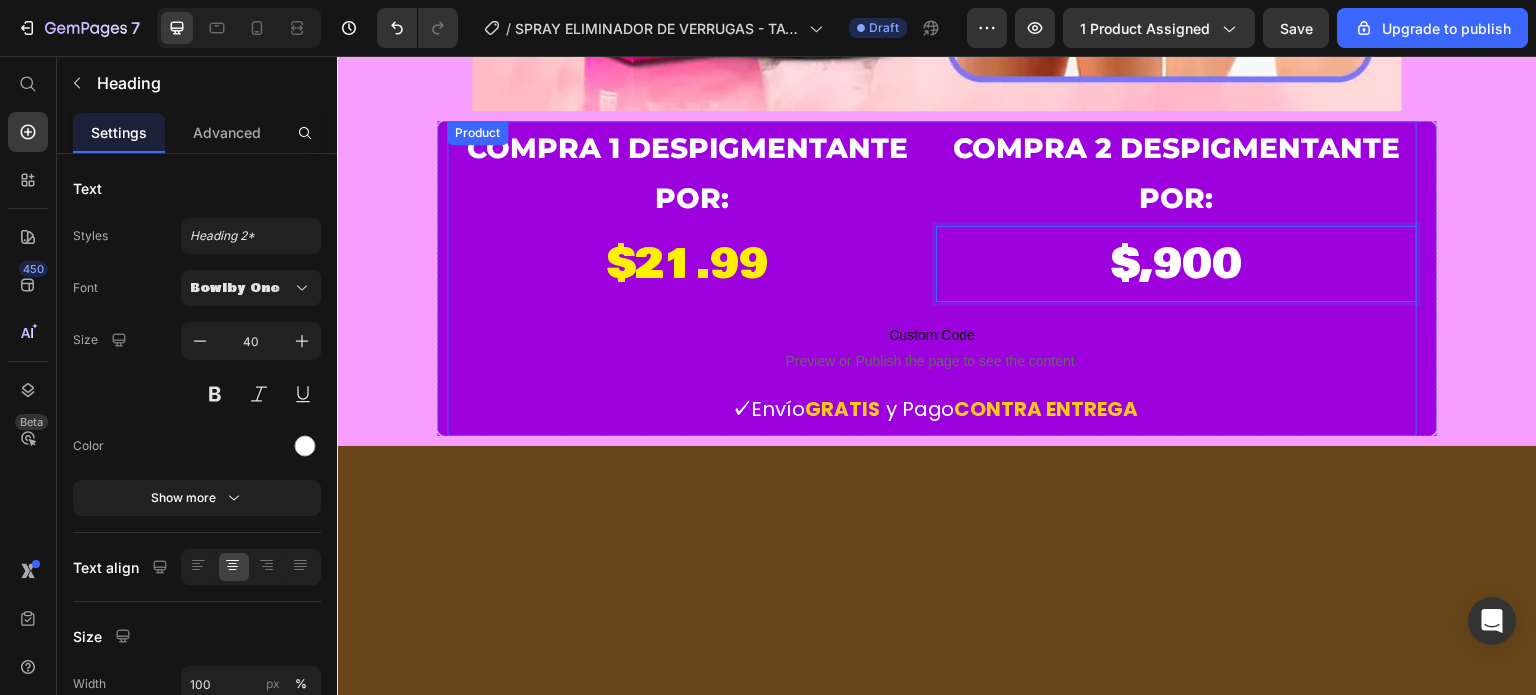 scroll, scrollTop: 1015, scrollLeft: 0, axis: vertical 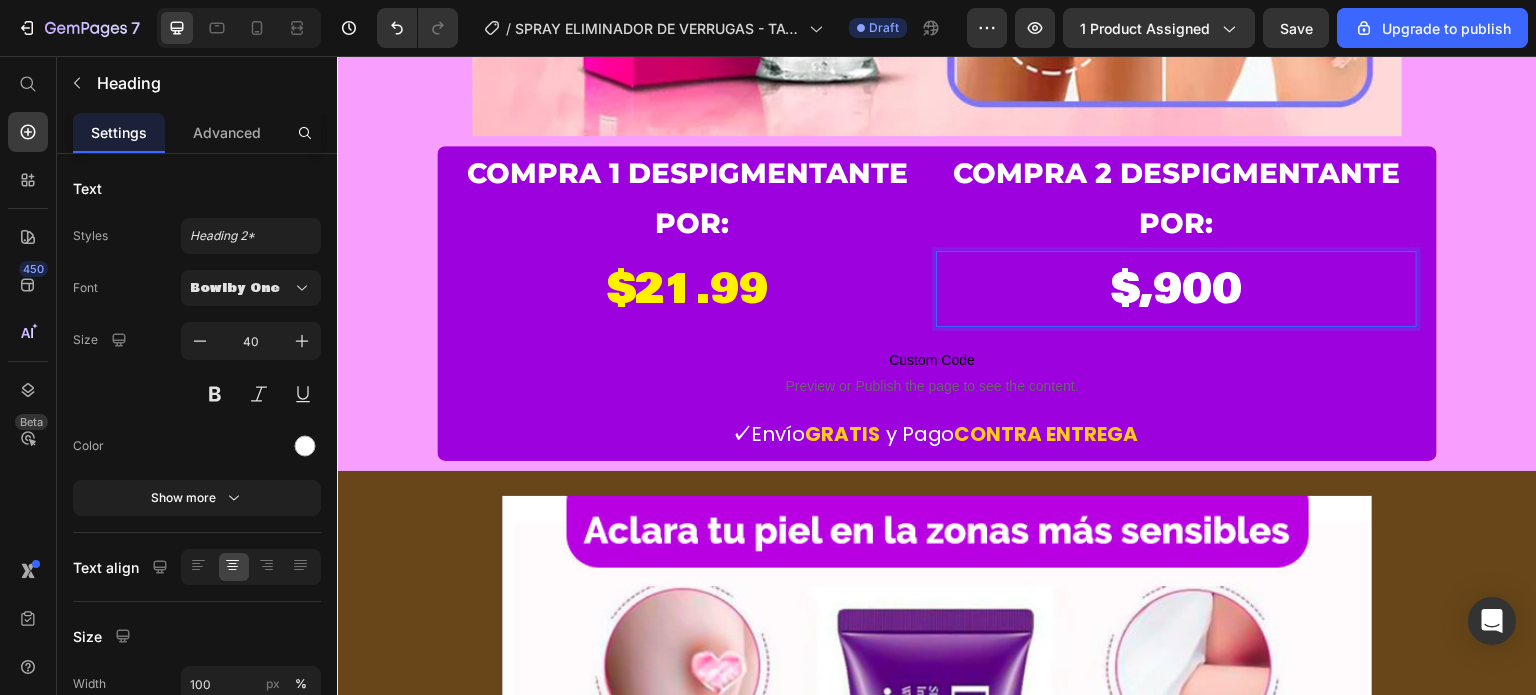 click on "$,900" at bounding box center (1176, 289) 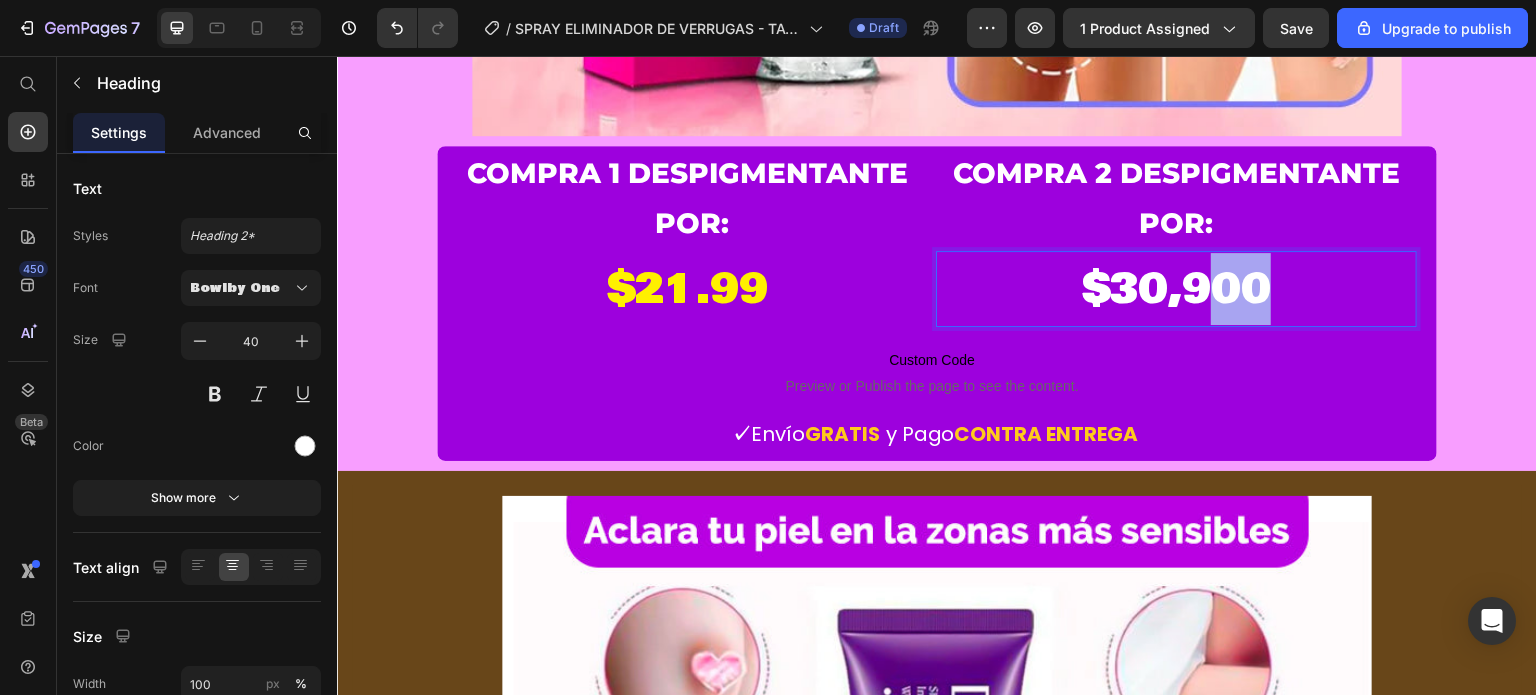 drag, startPoint x: 1199, startPoint y: 287, endPoint x: 1253, endPoint y: 280, distance: 54.451813 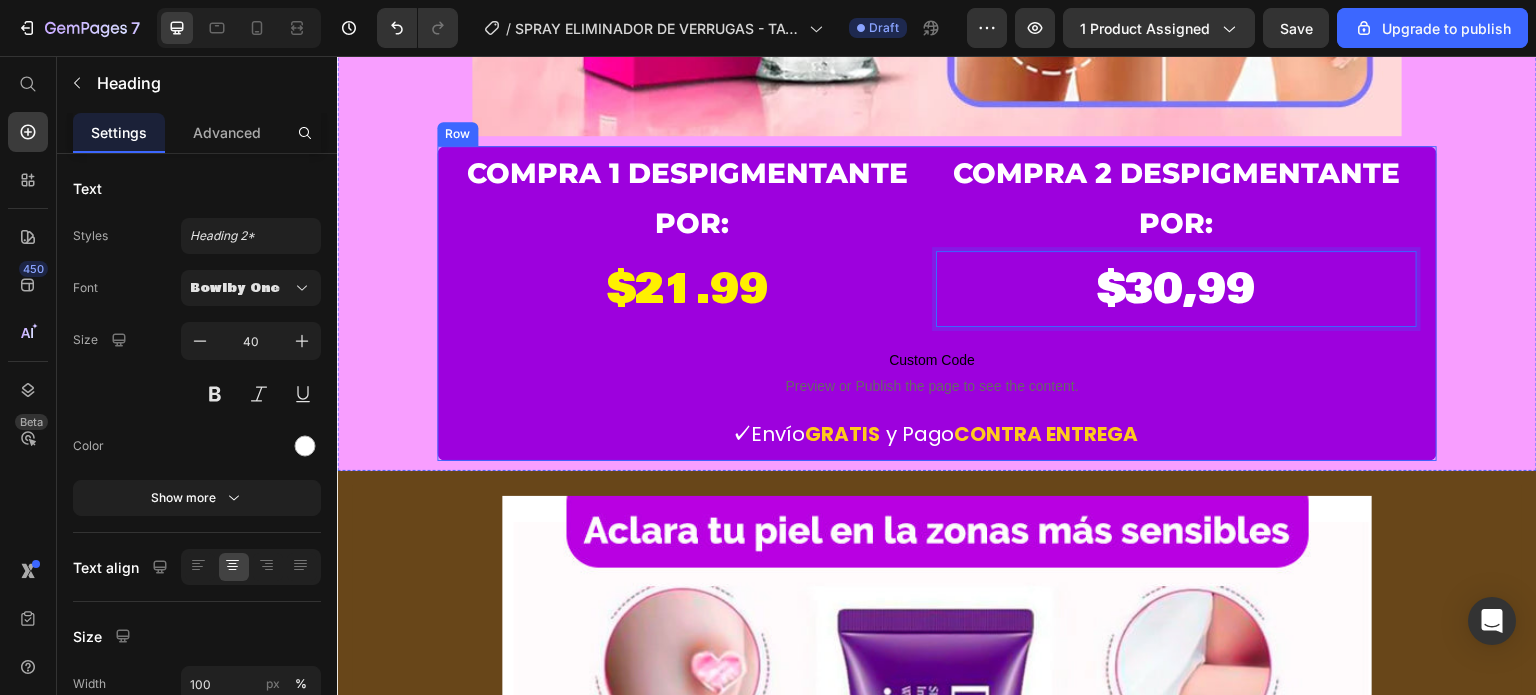 click on "compra 1 Despigmentante  POR: Heading $21.99 Product Price compra 2 despigmentante POR: Heading $30,99 Heading   0 Row Row Row
Custom Code
Preview or Publish the page to see the content. Custom Code   ✓  Envío  GRATIS   y Pago  CONTRA   ENTREGA Text block Product Row" at bounding box center (937, 303) 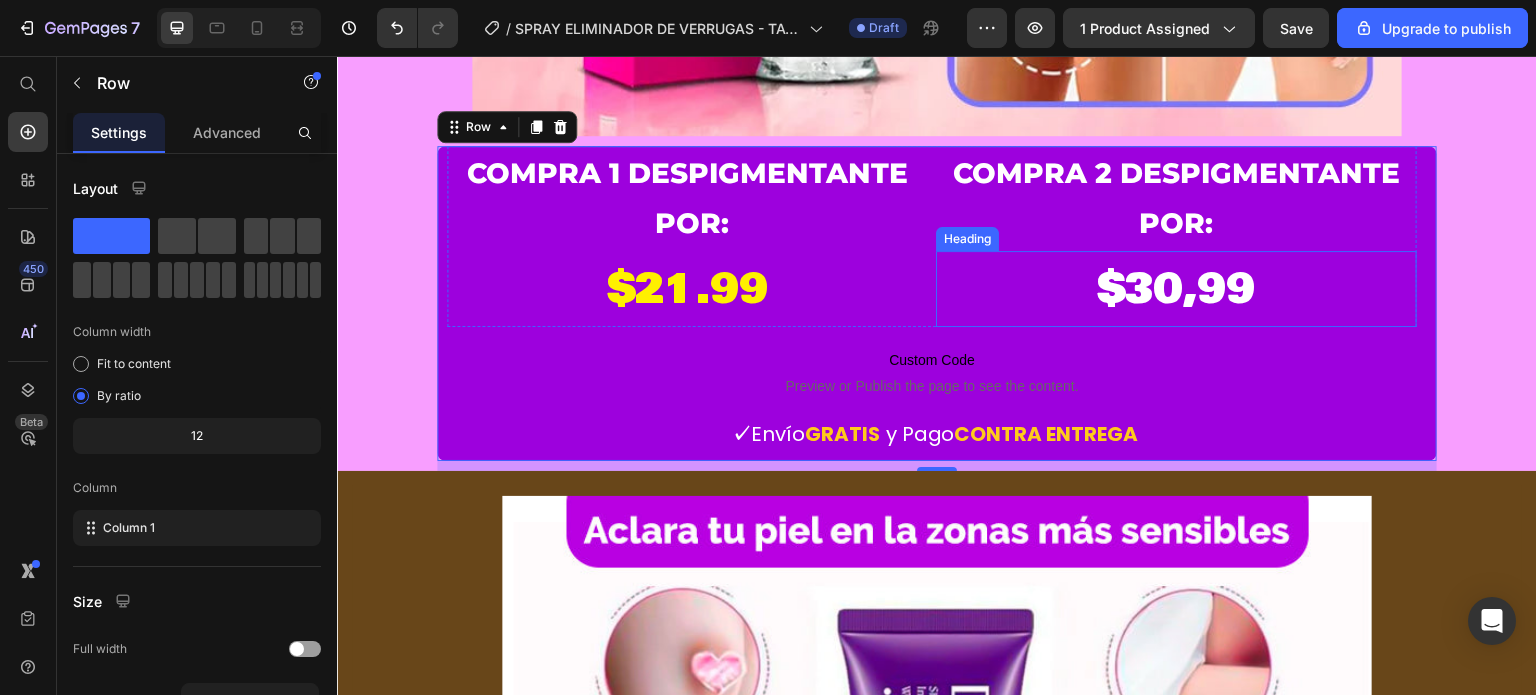 click on "$30,99" at bounding box center (1176, 289) 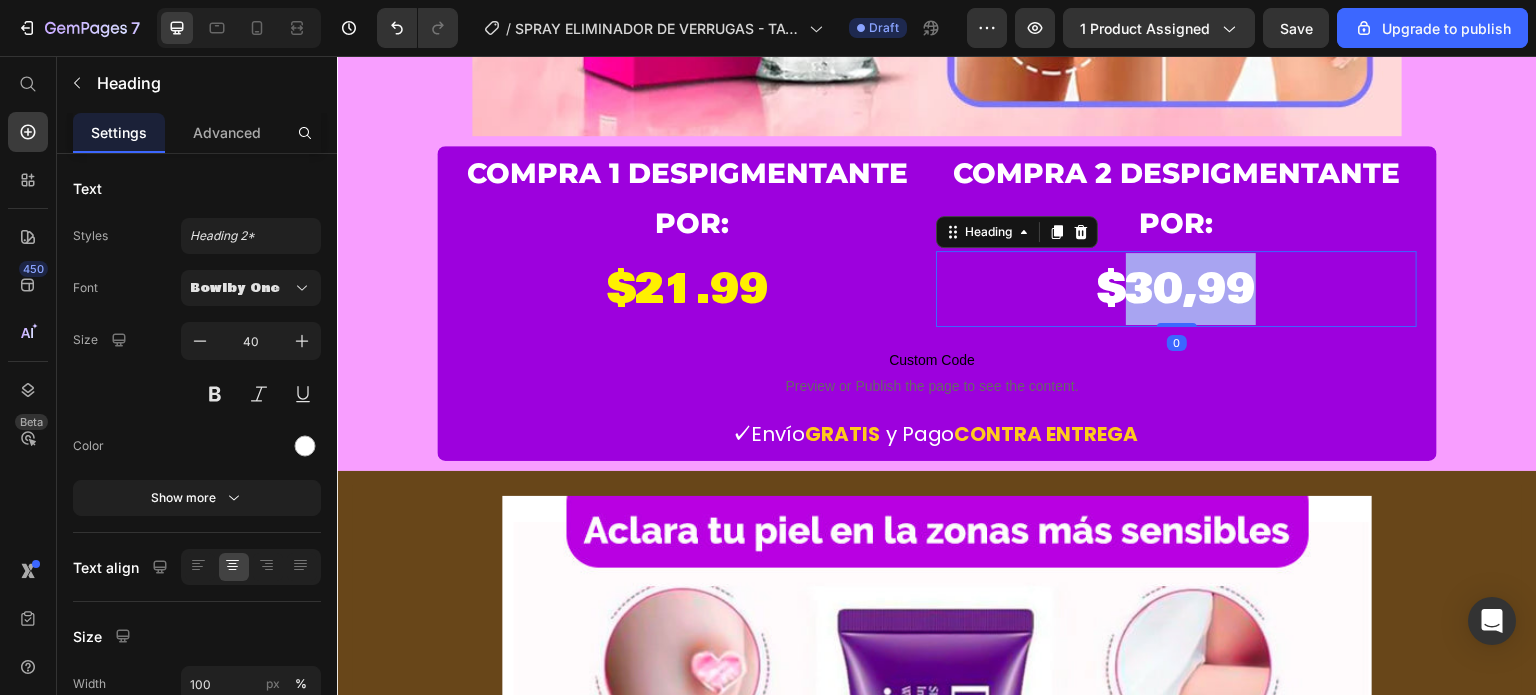 click on "$30,99" at bounding box center [1176, 289] 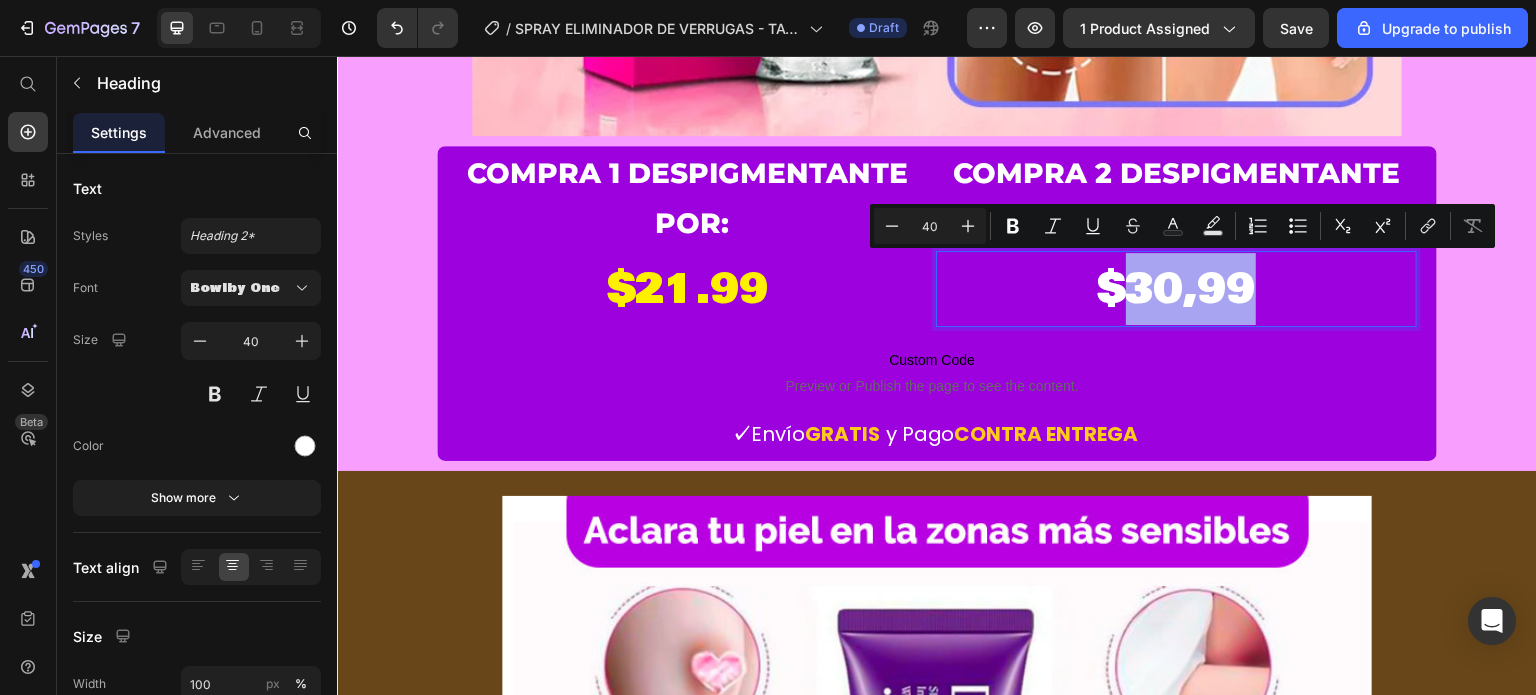 click on "$30,99" at bounding box center (1176, 289) 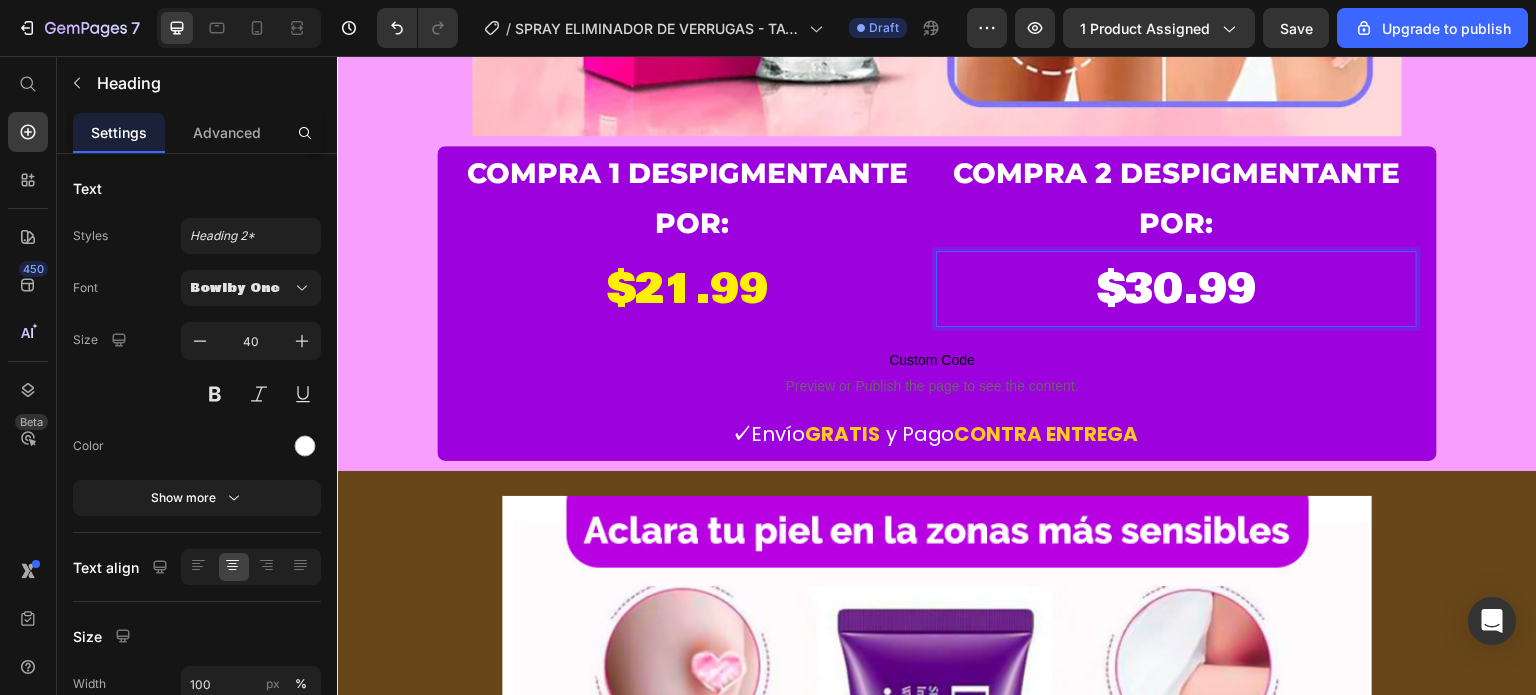 click on "$30.99" at bounding box center [1176, 289] 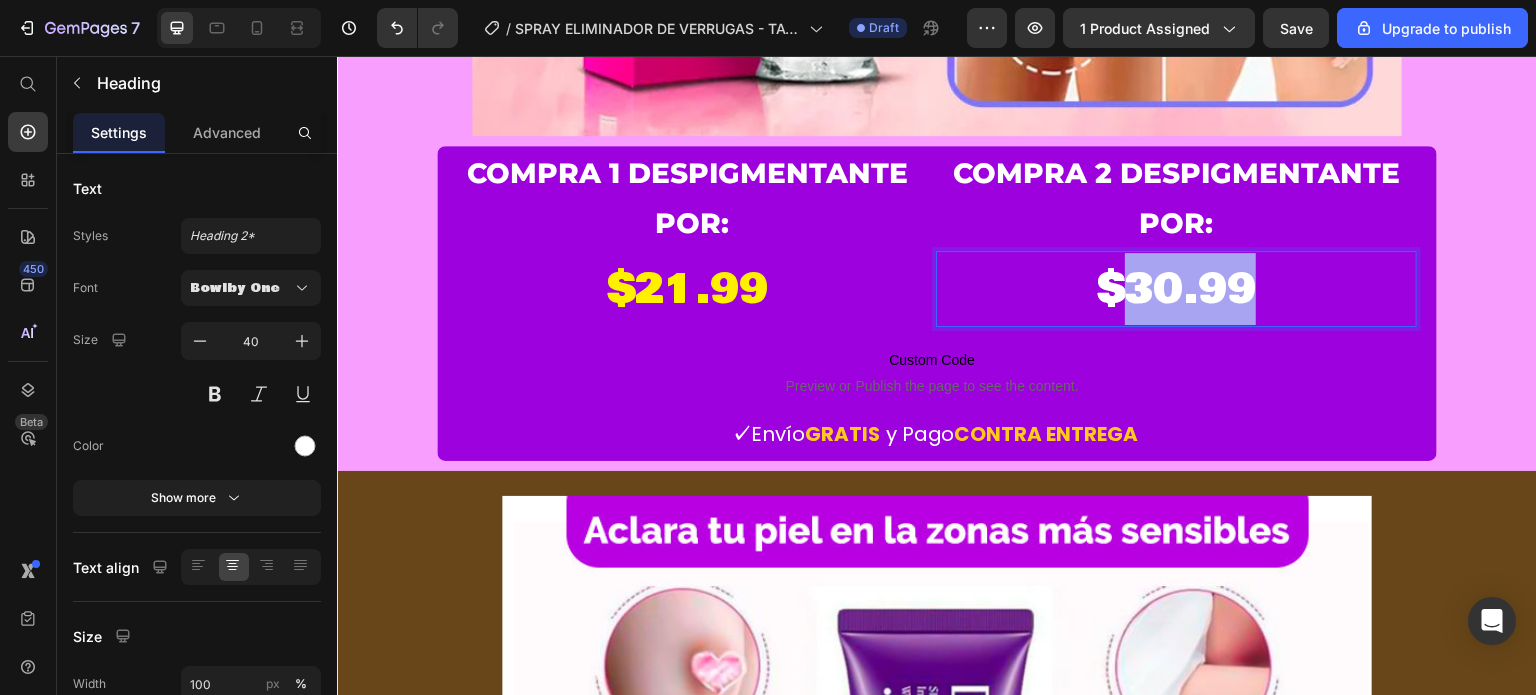 click on "$30.99" at bounding box center [1176, 289] 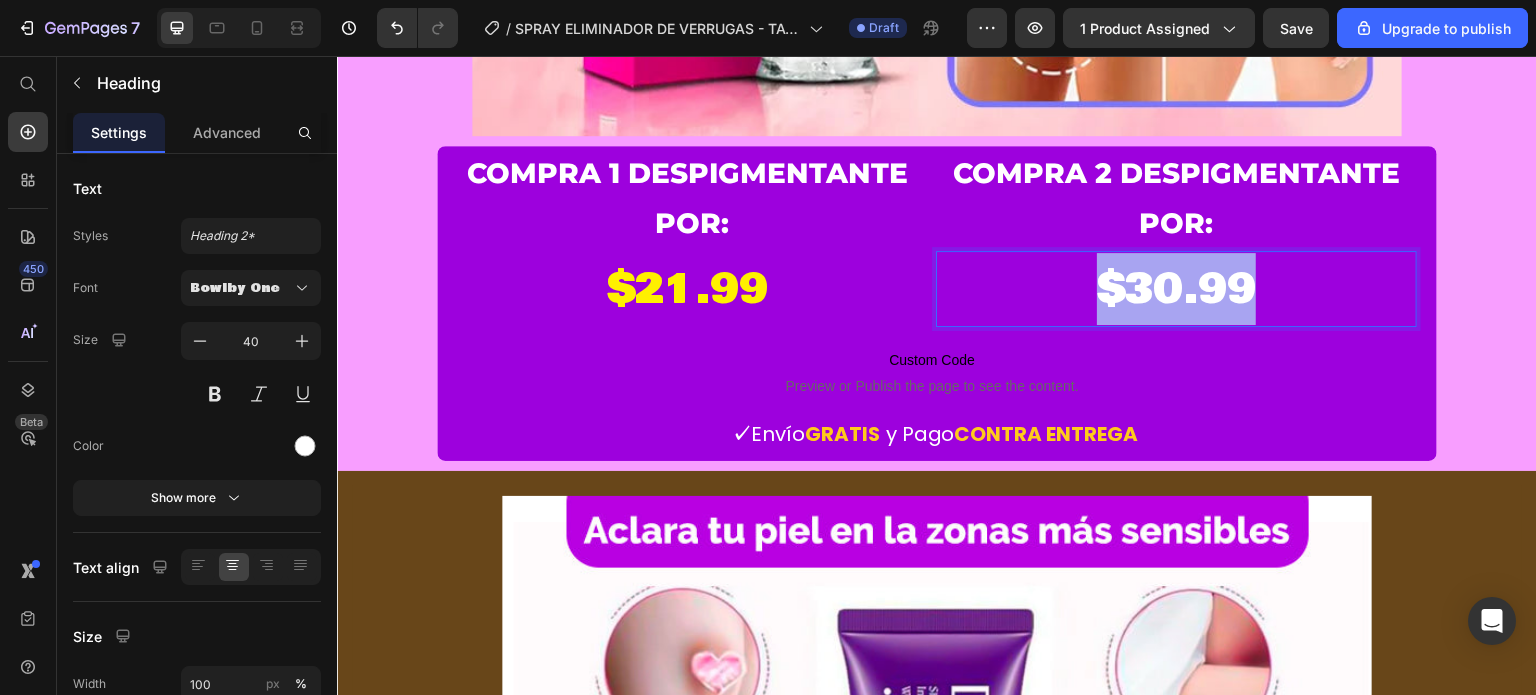 click on "$30.99" at bounding box center [1176, 289] 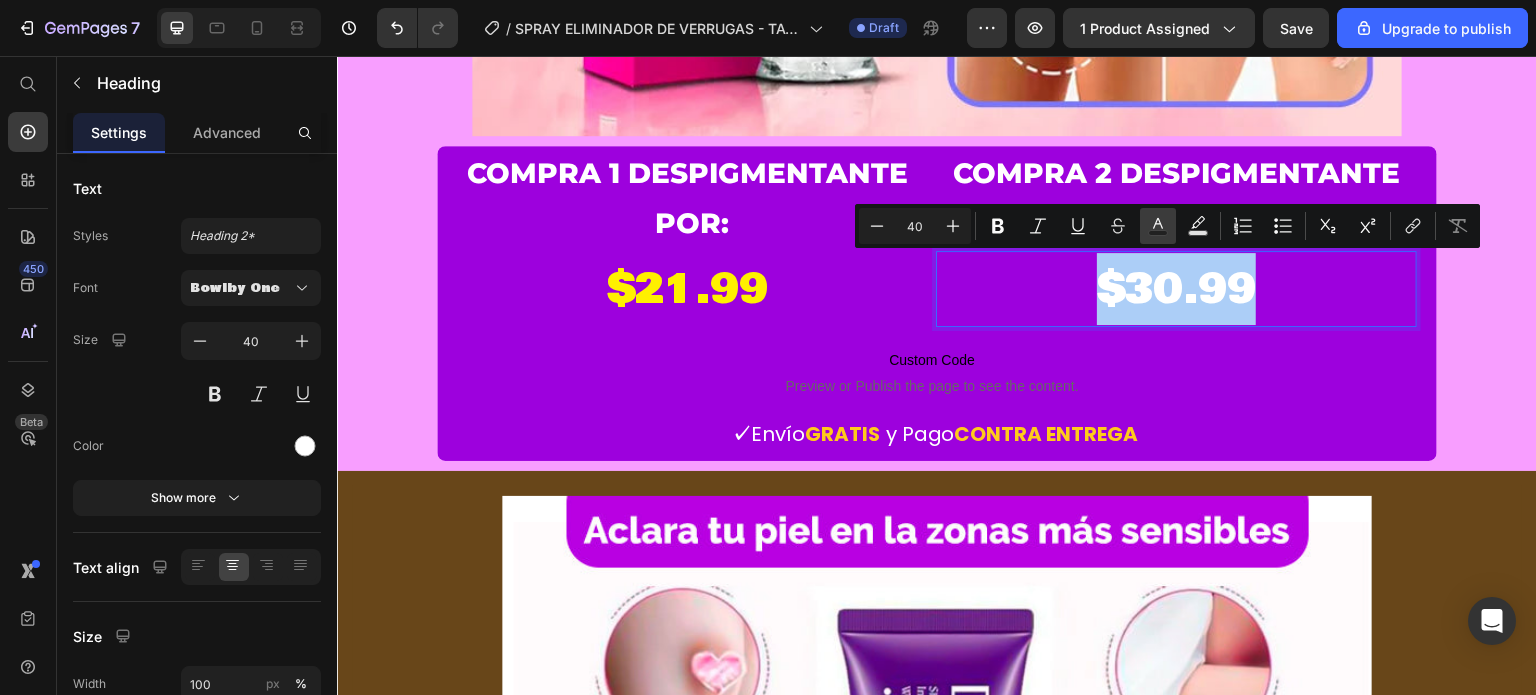 click 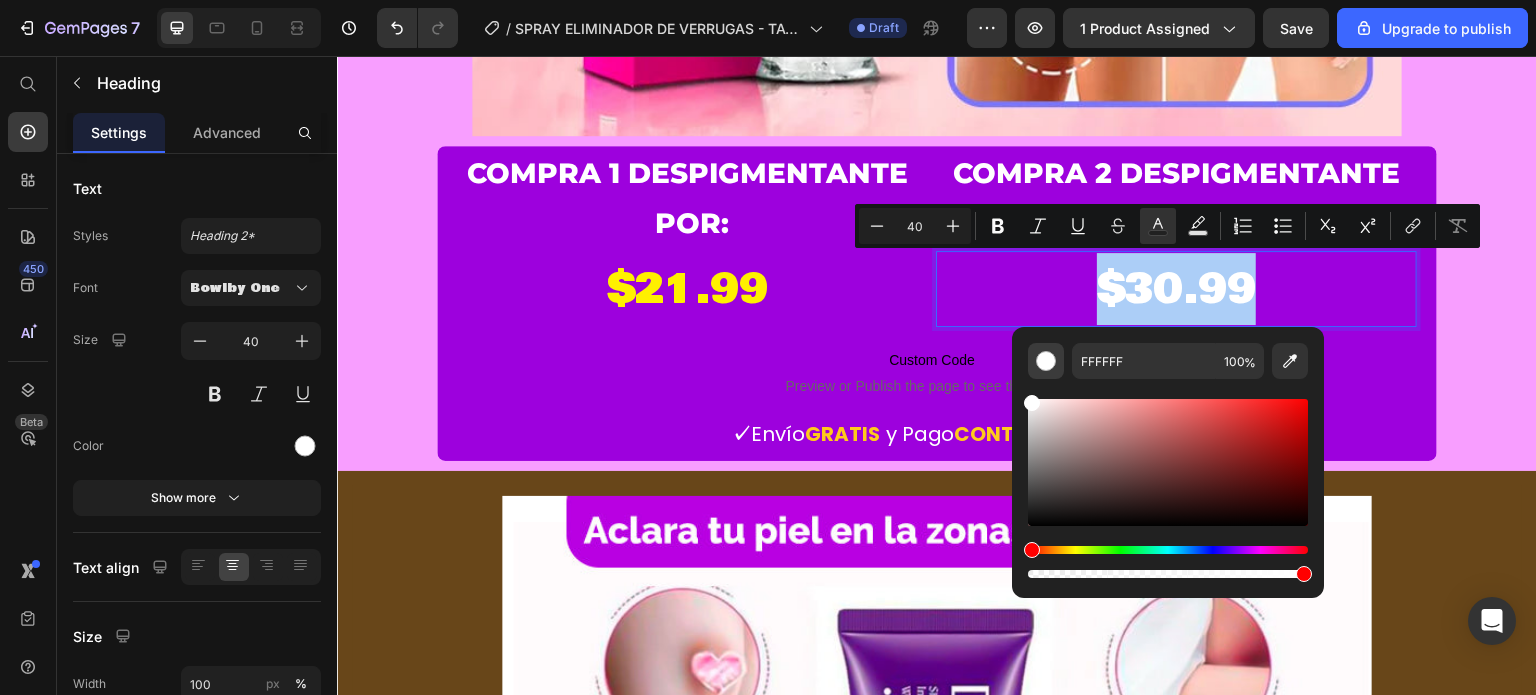 click at bounding box center [1046, 361] 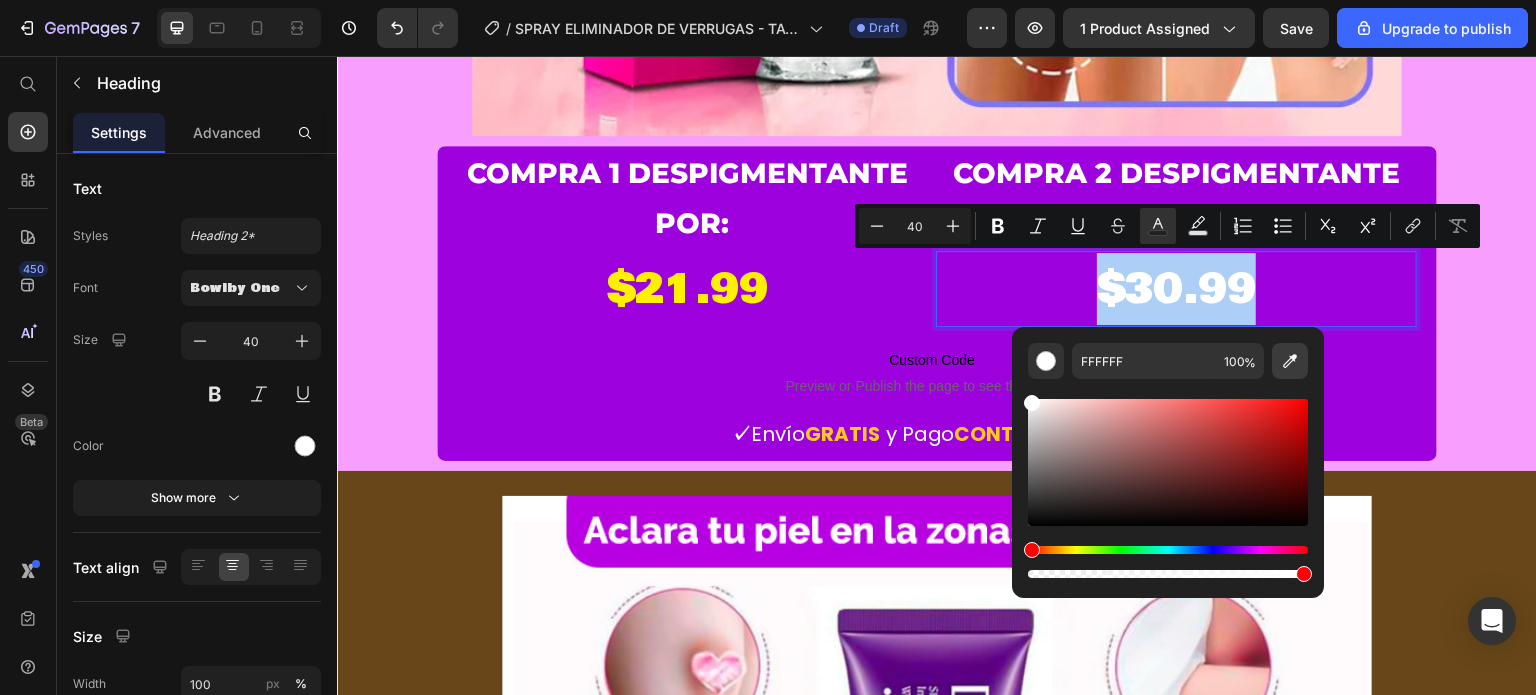 click at bounding box center (1290, 361) 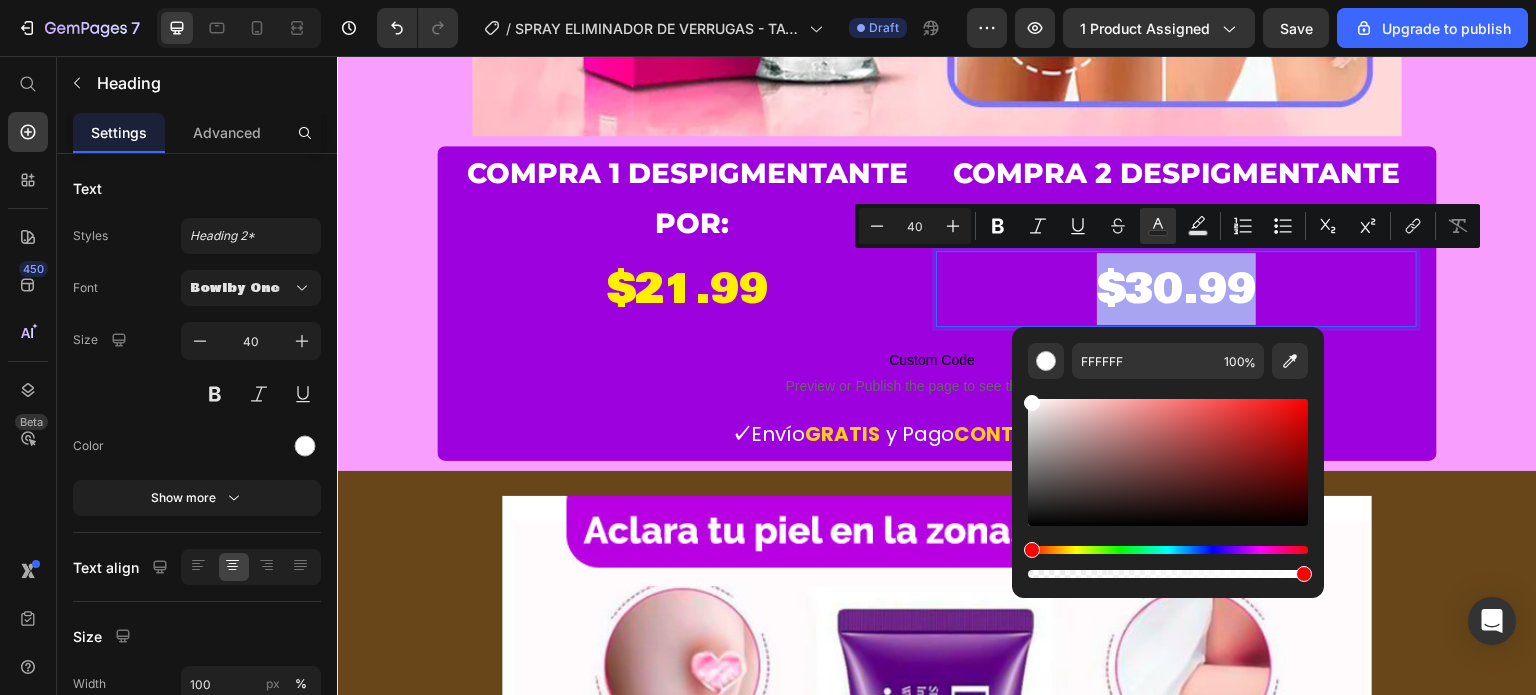 type on "FFF000" 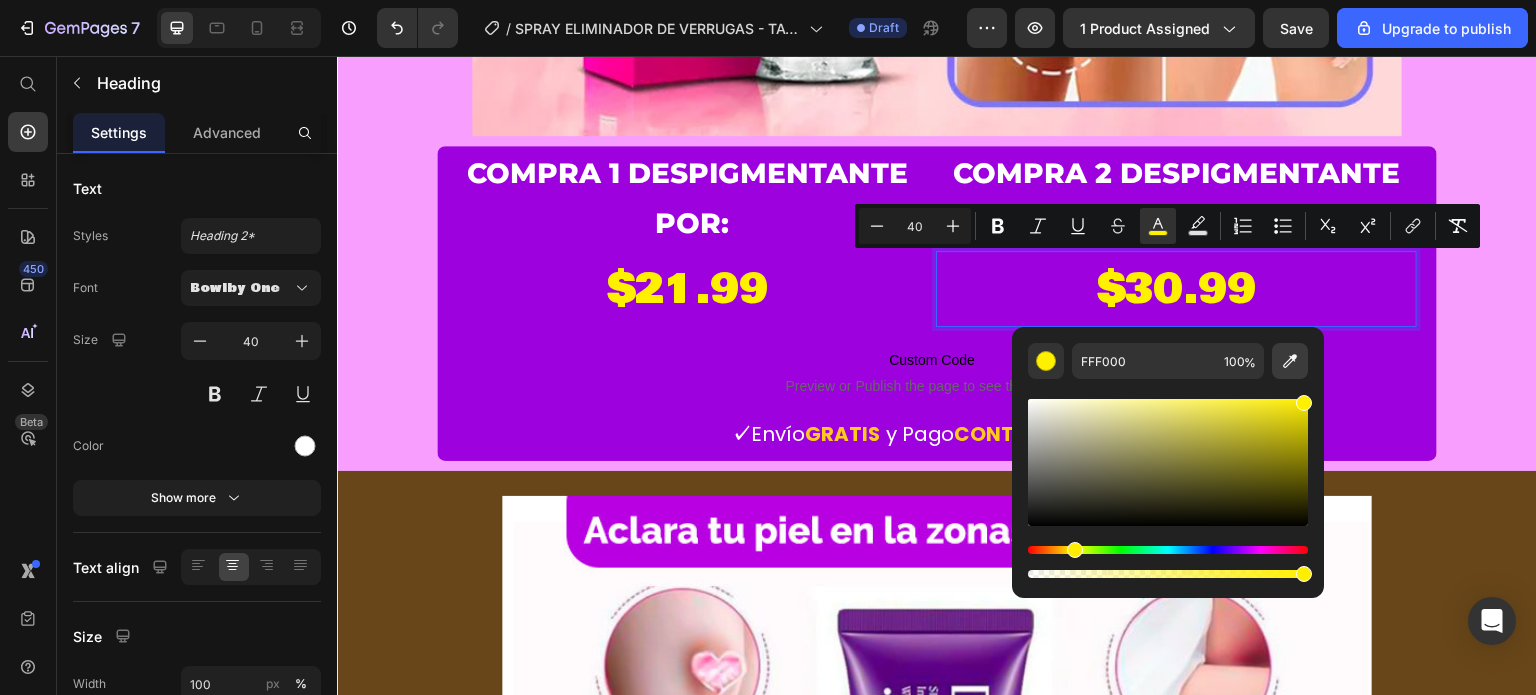 click 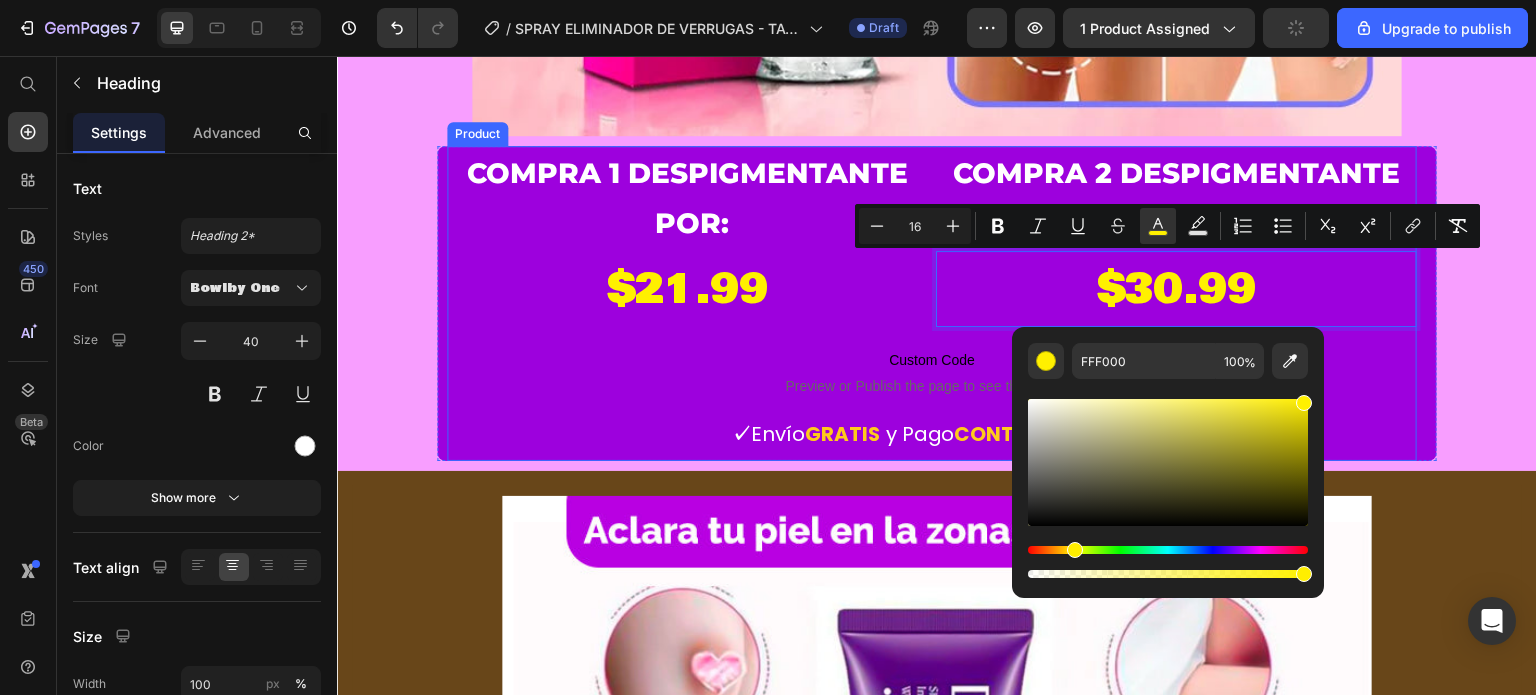 click on "Custom Code
Preview or Publish the page to see the content. Custom Code   ✓  Envío  GRATIS   y Pago  CONTRA   ENTREGA Text block" at bounding box center (932, 394) 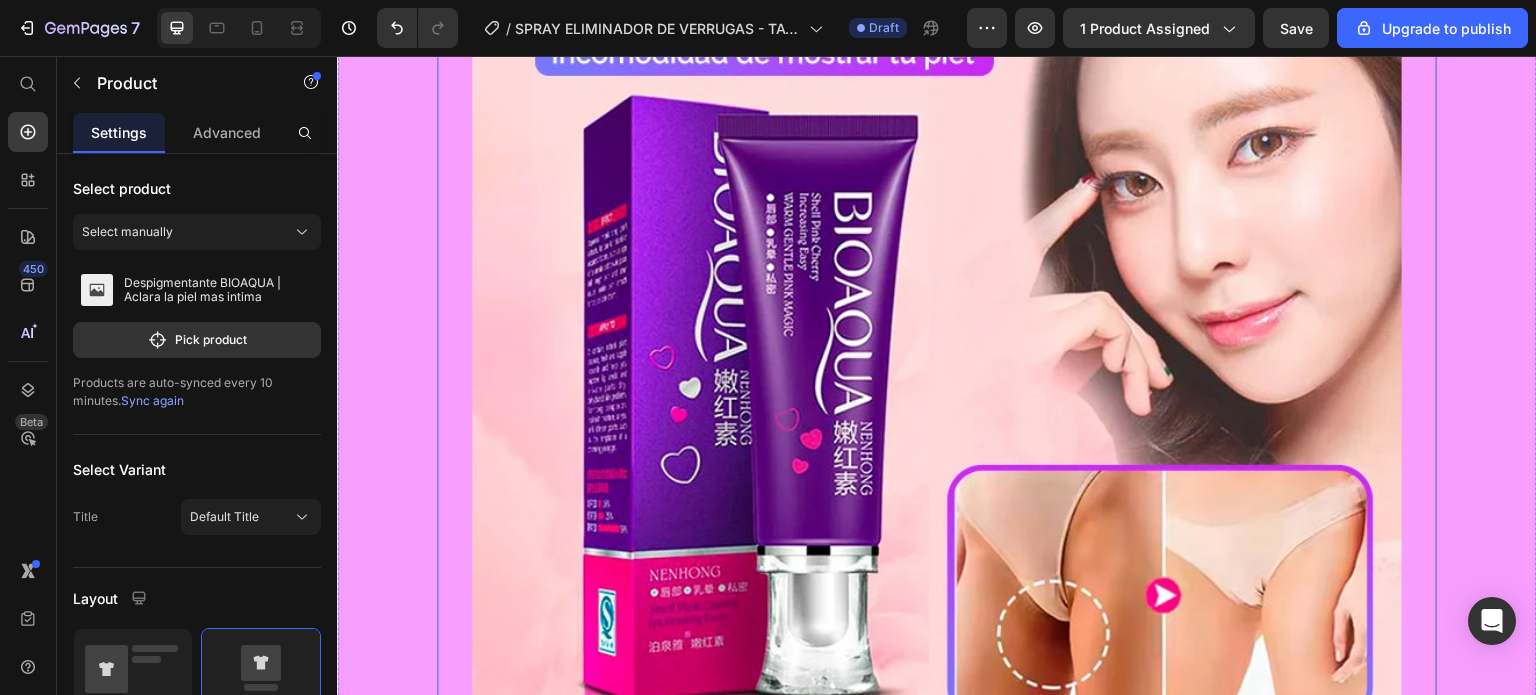 scroll, scrollTop: 0, scrollLeft: 0, axis: both 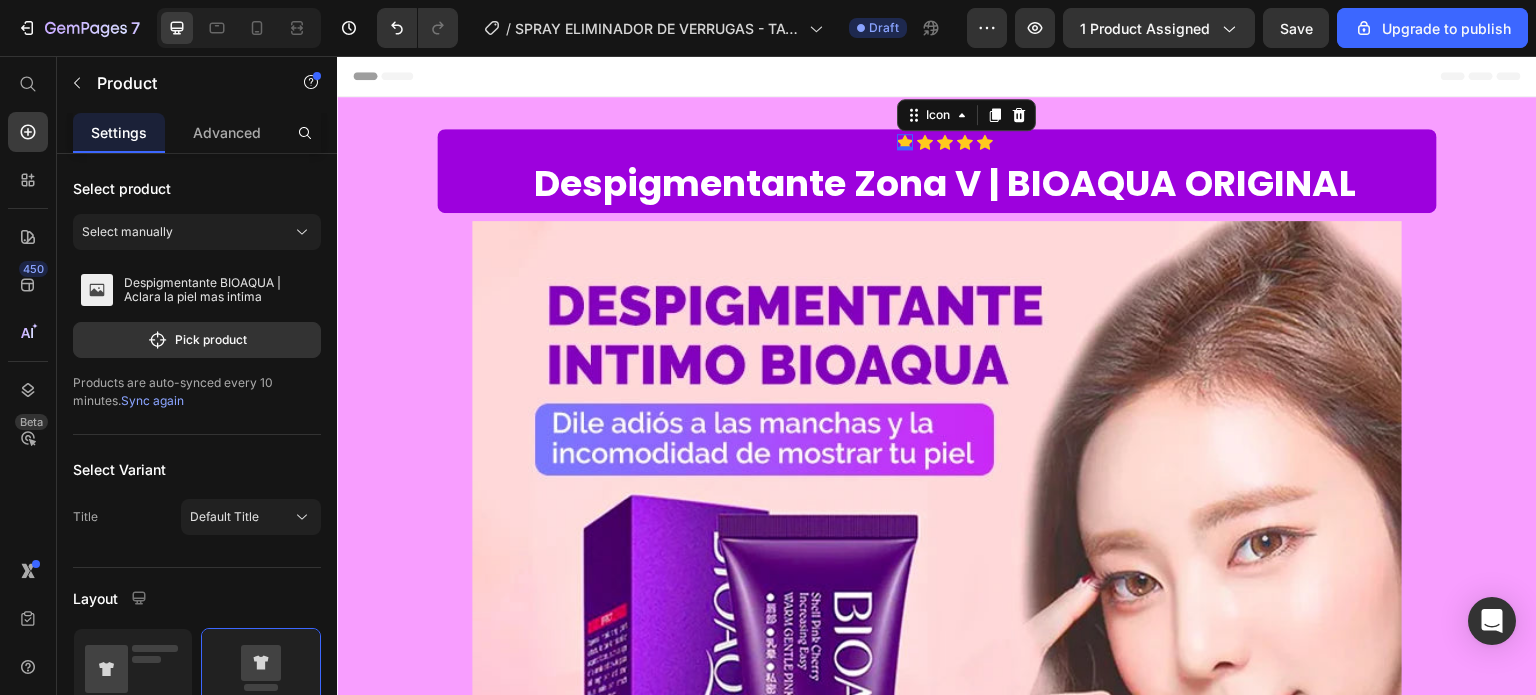 click on "Icon   0" at bounding box center (905, 142) 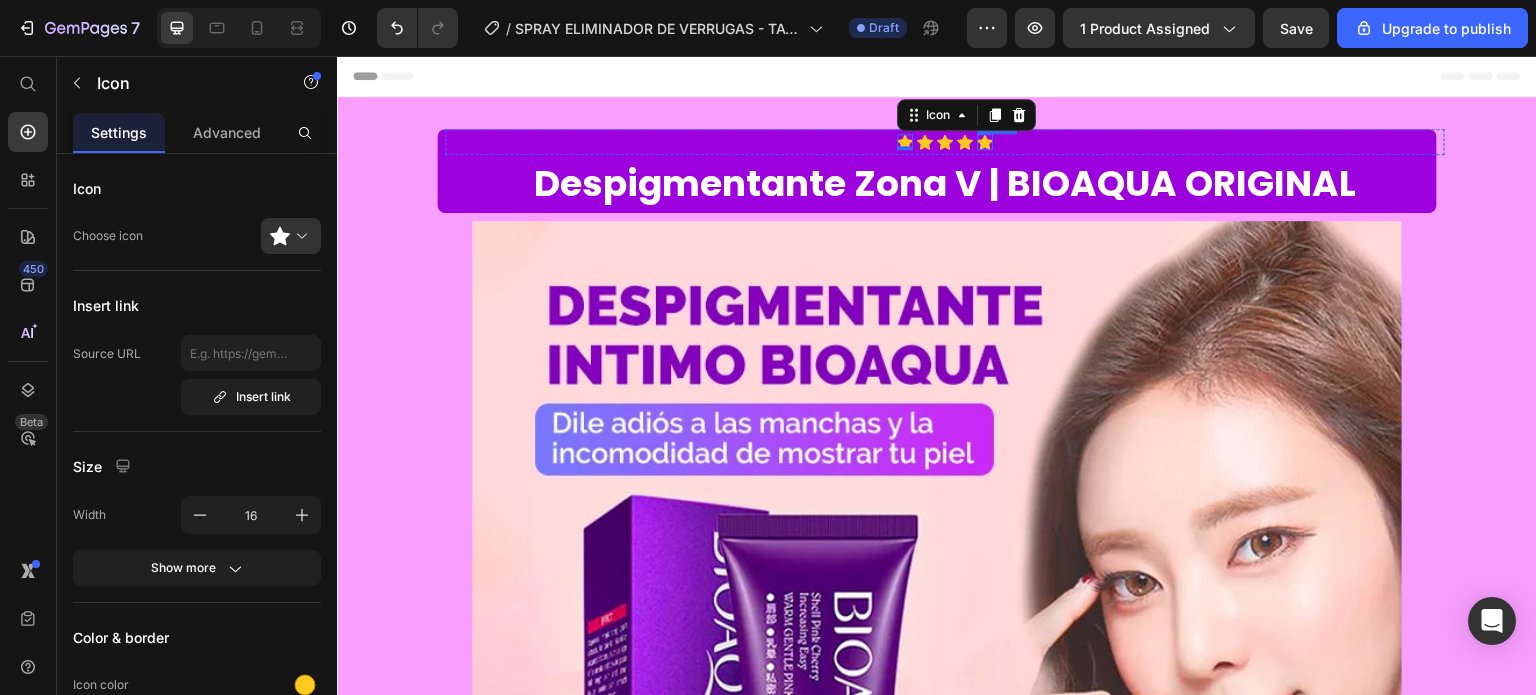 click on "Icon" at bounding box center [985, 142] 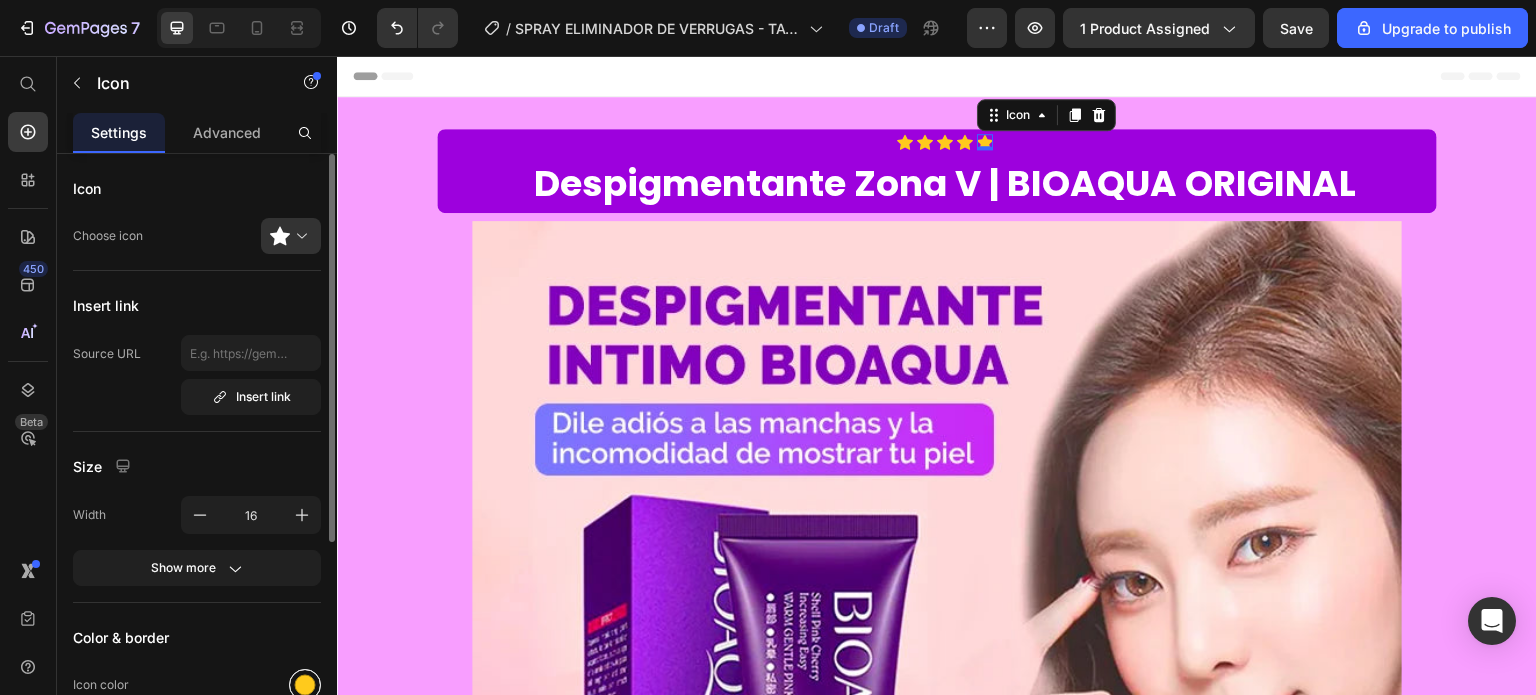 click at bounding box center [305, 685] 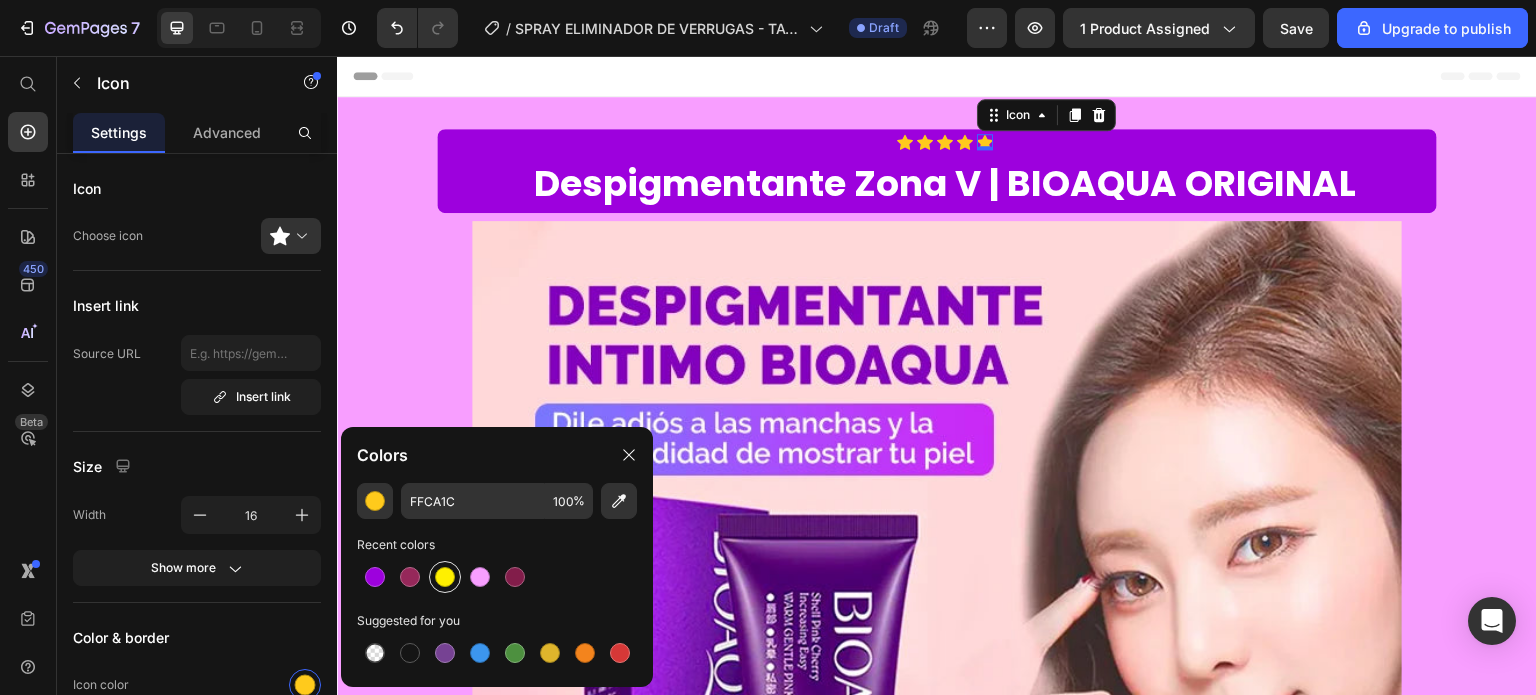 click at bounding box center [445, 577] 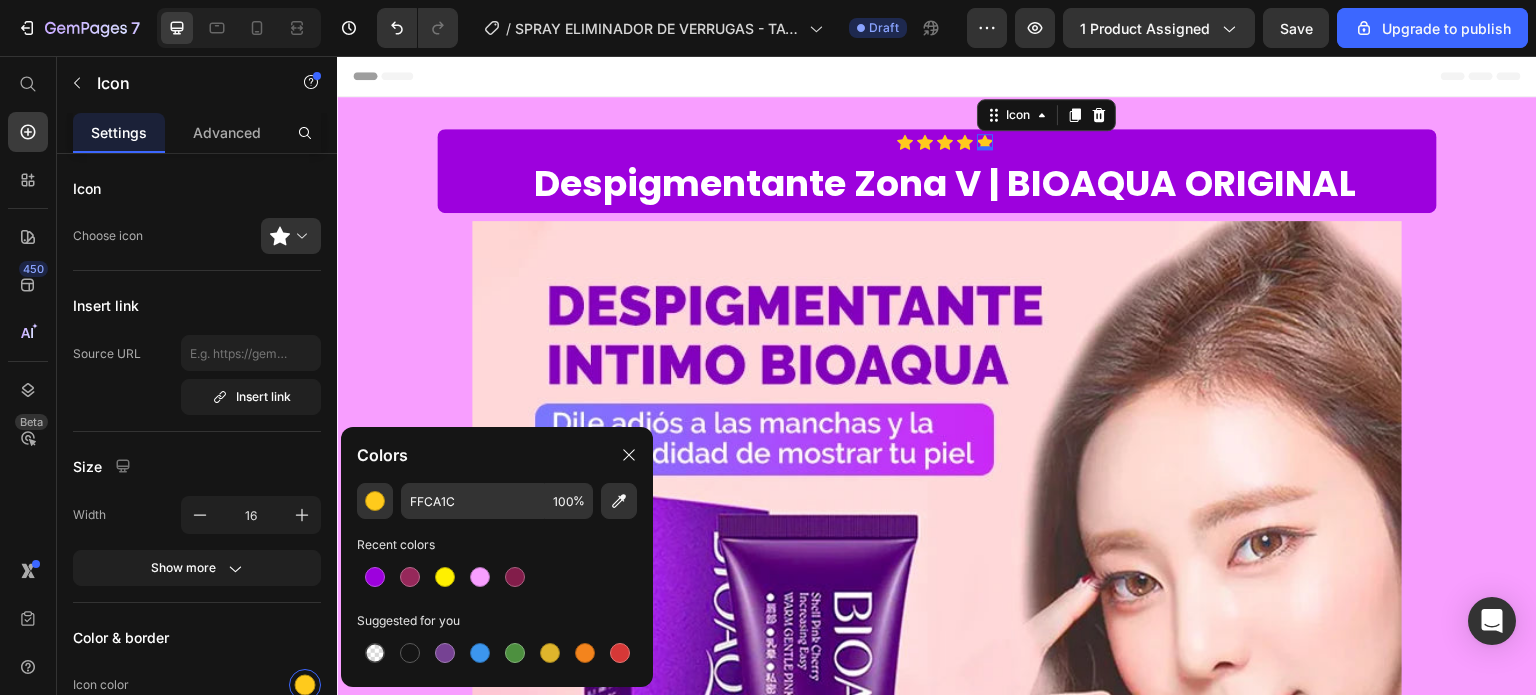 type on "FFF000" 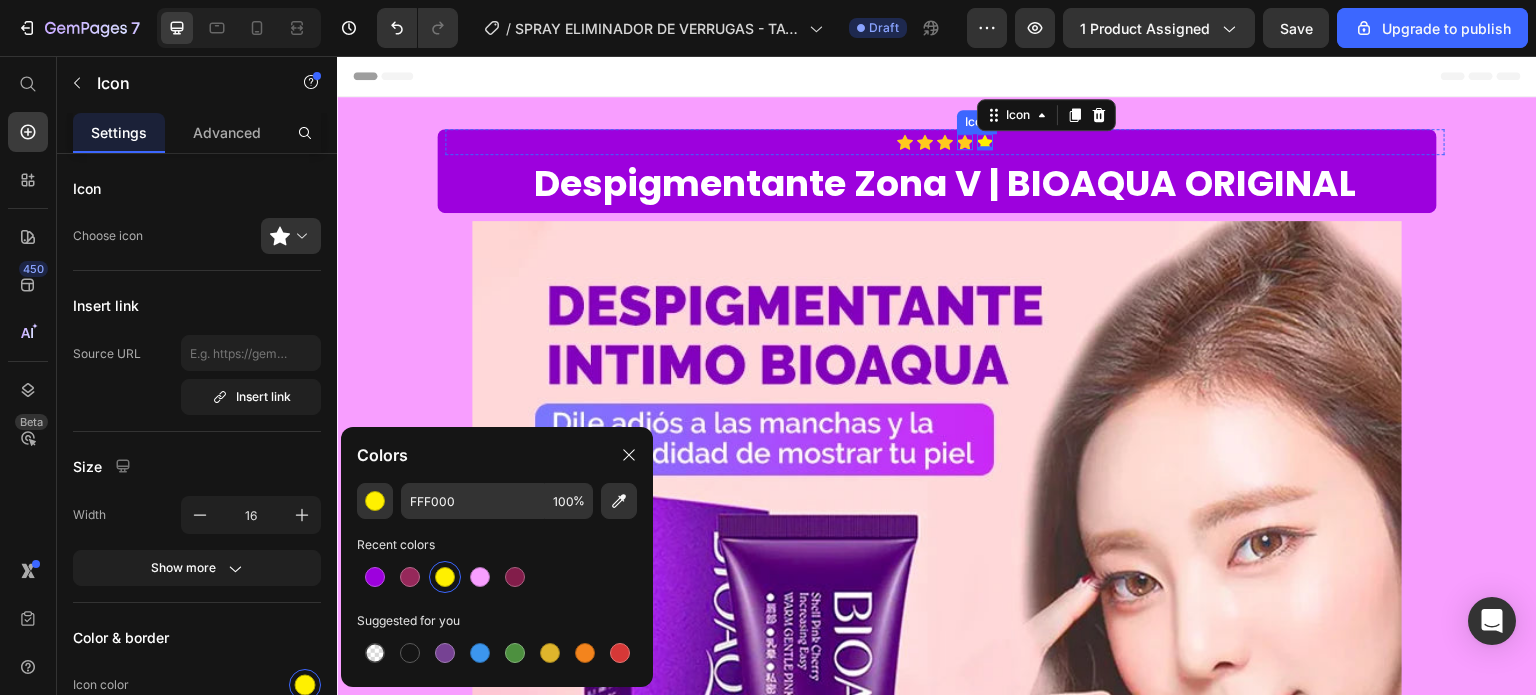 click on "Icon" at bounding box center [965, 142] 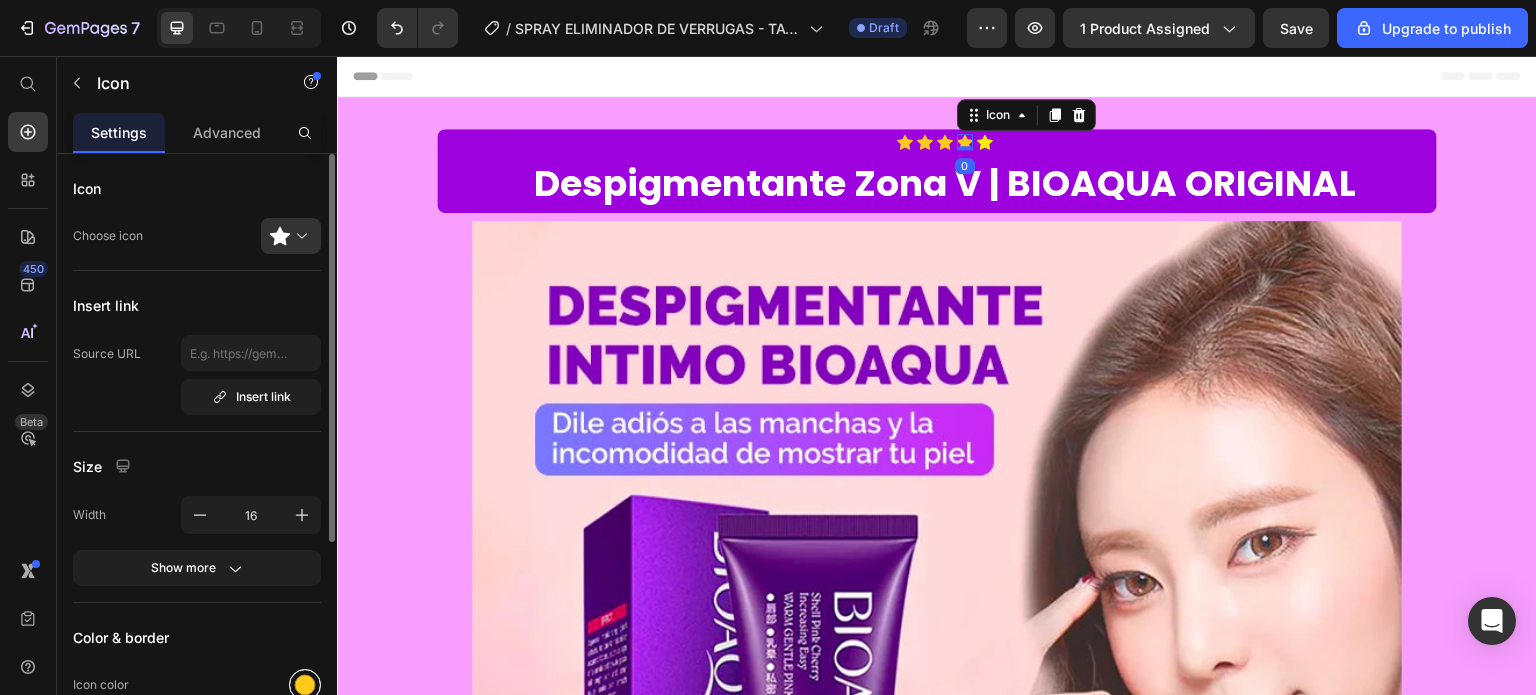 click at bounding box center [305, 685] 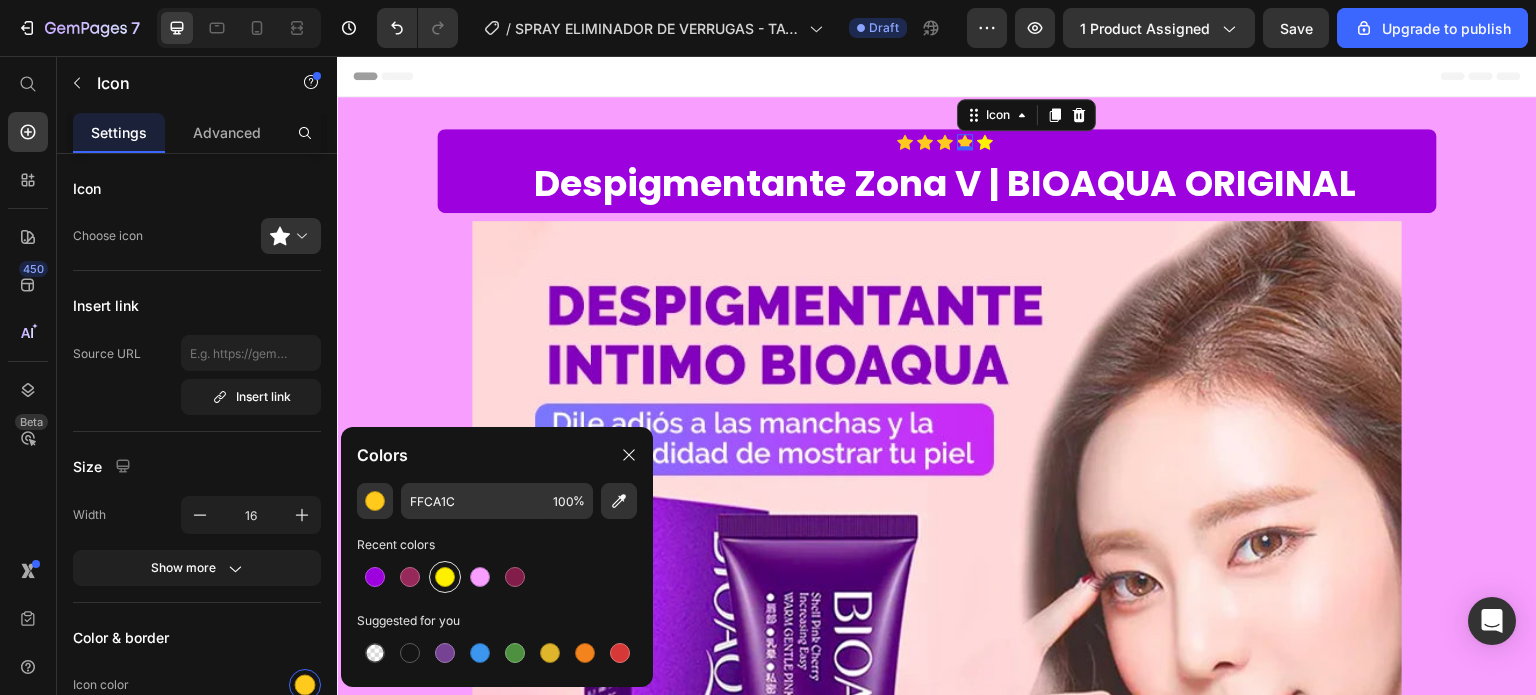 click at bounding box center [445, 577] 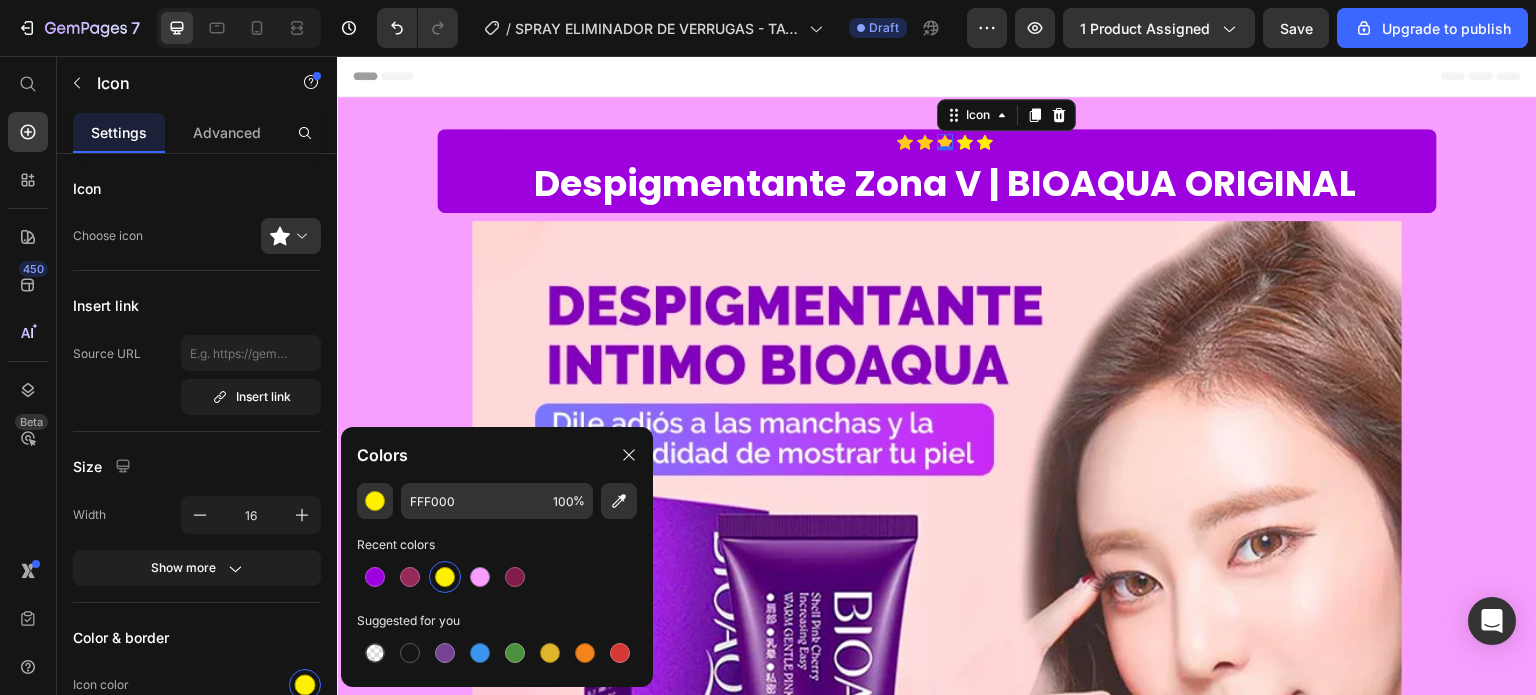 click on "Icon   0" at bounding box center (945, 142) 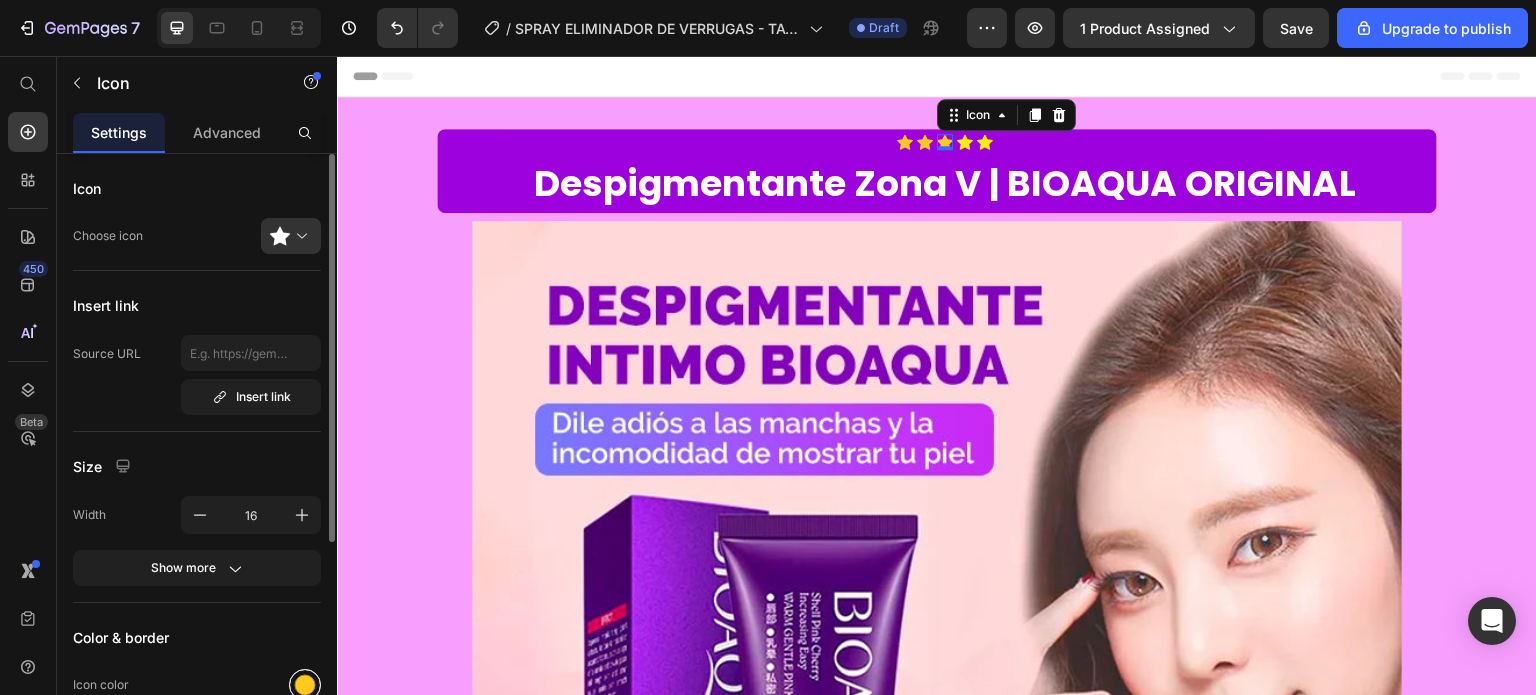 click at bounding box center (305, 685) 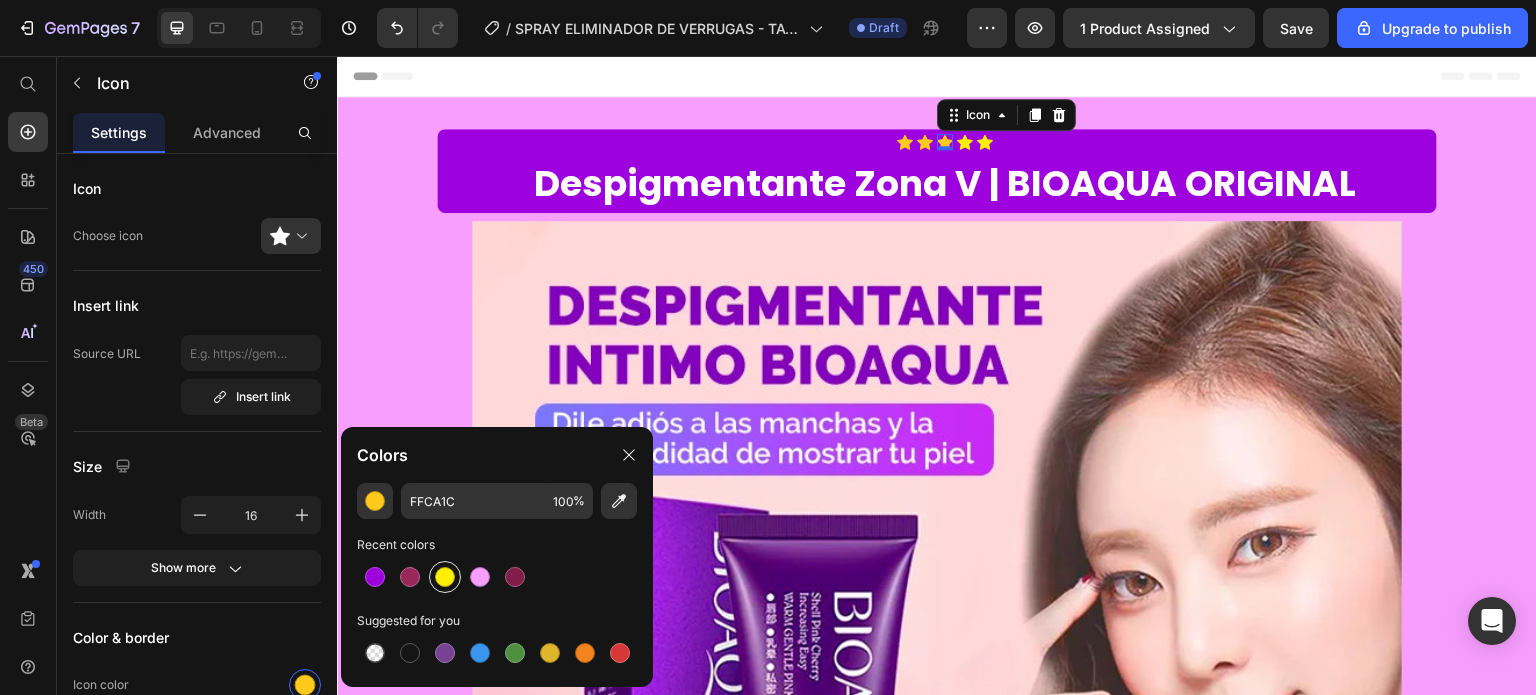 click at bounding box center (445, 577) 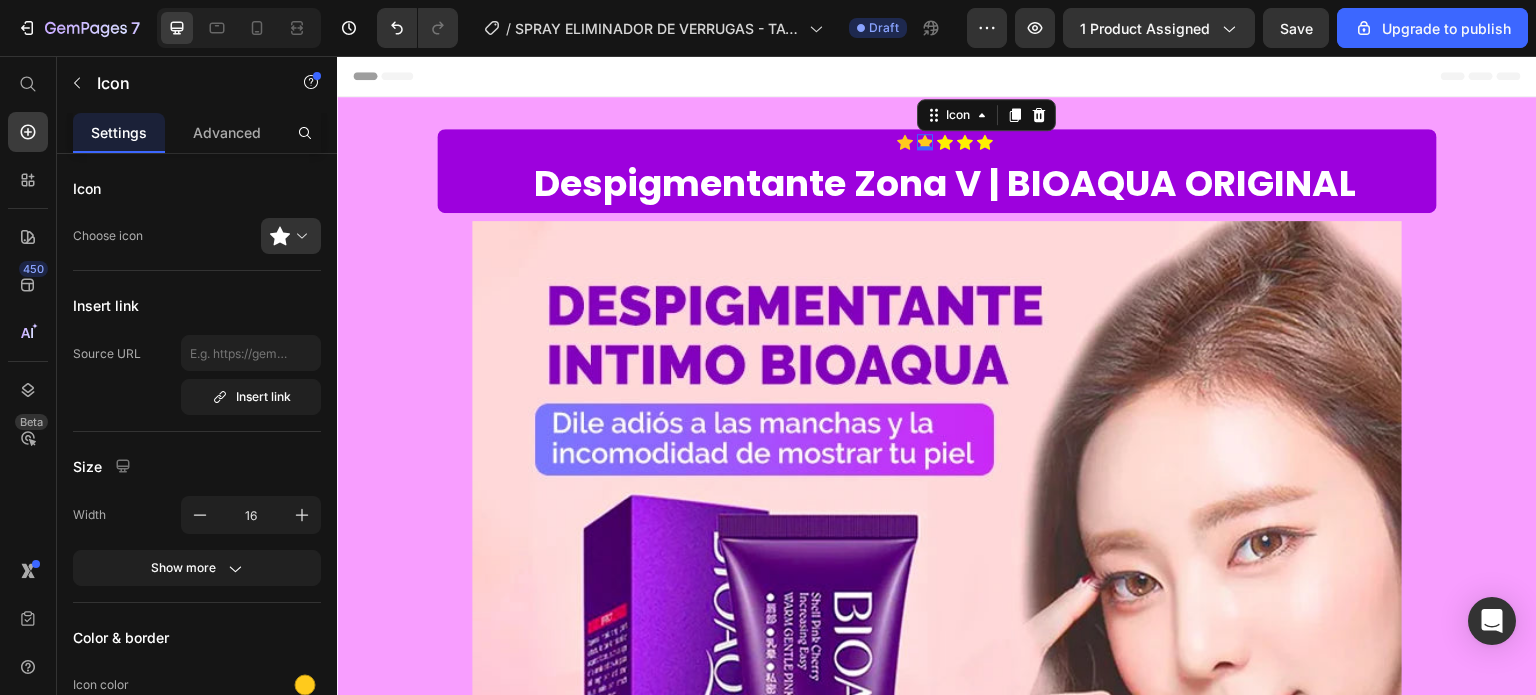 click on "Icon   0" at bounding box center [925, 142] 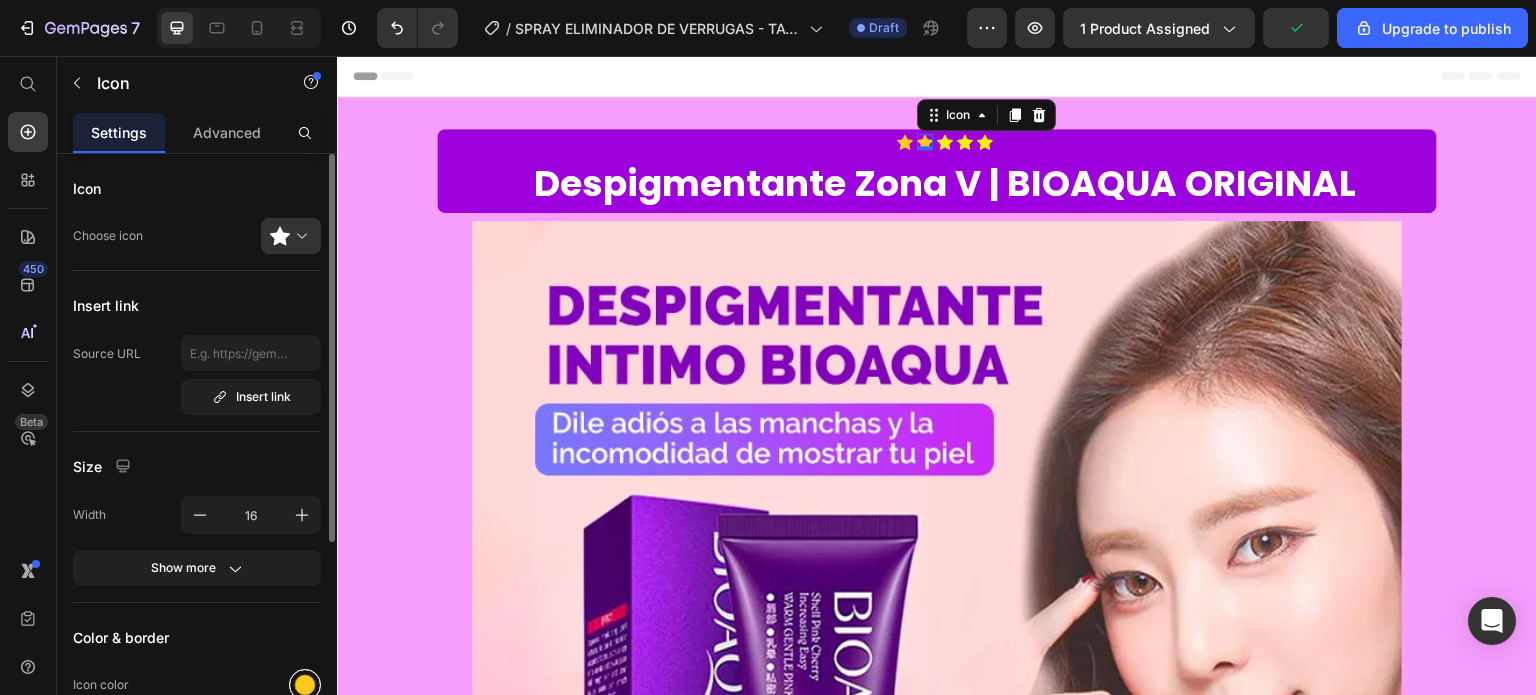 click at bounding box center (305, 685) 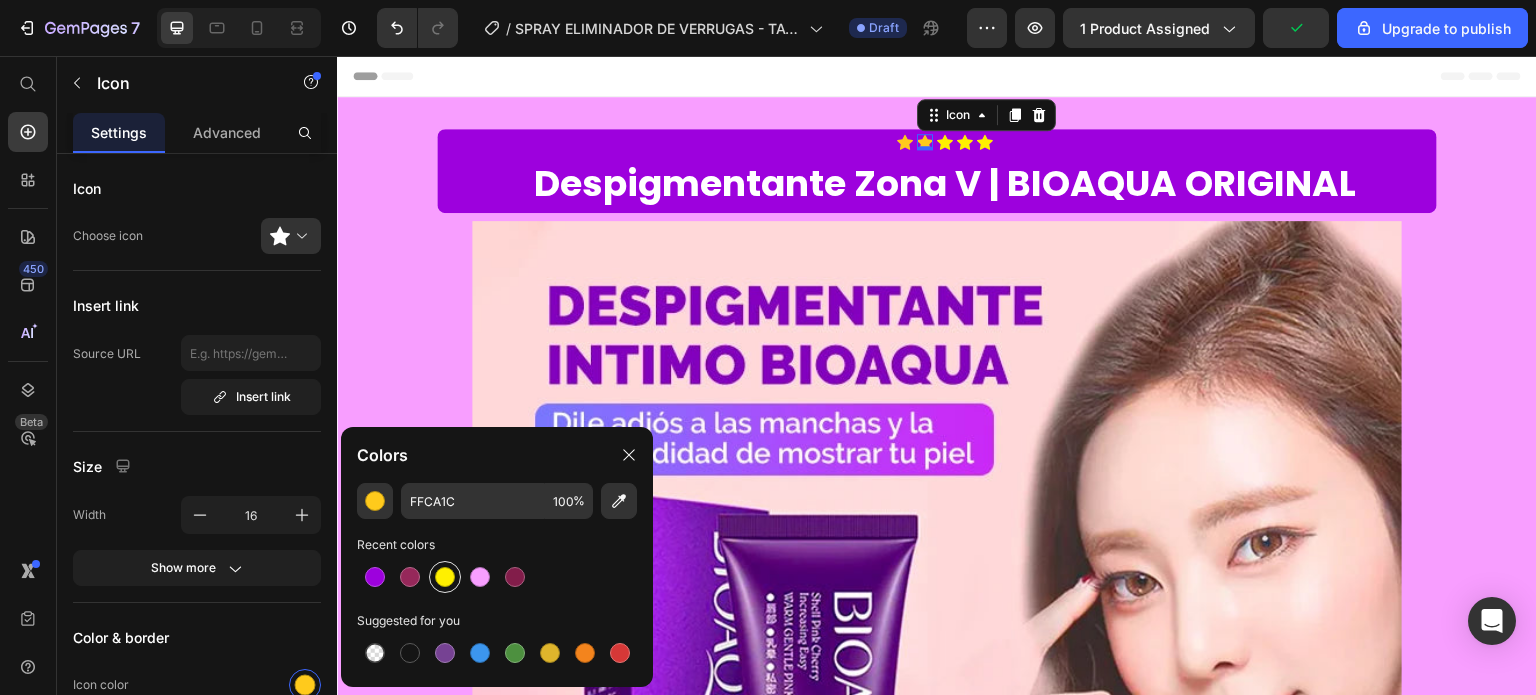 click at bounding box center (445, 577) 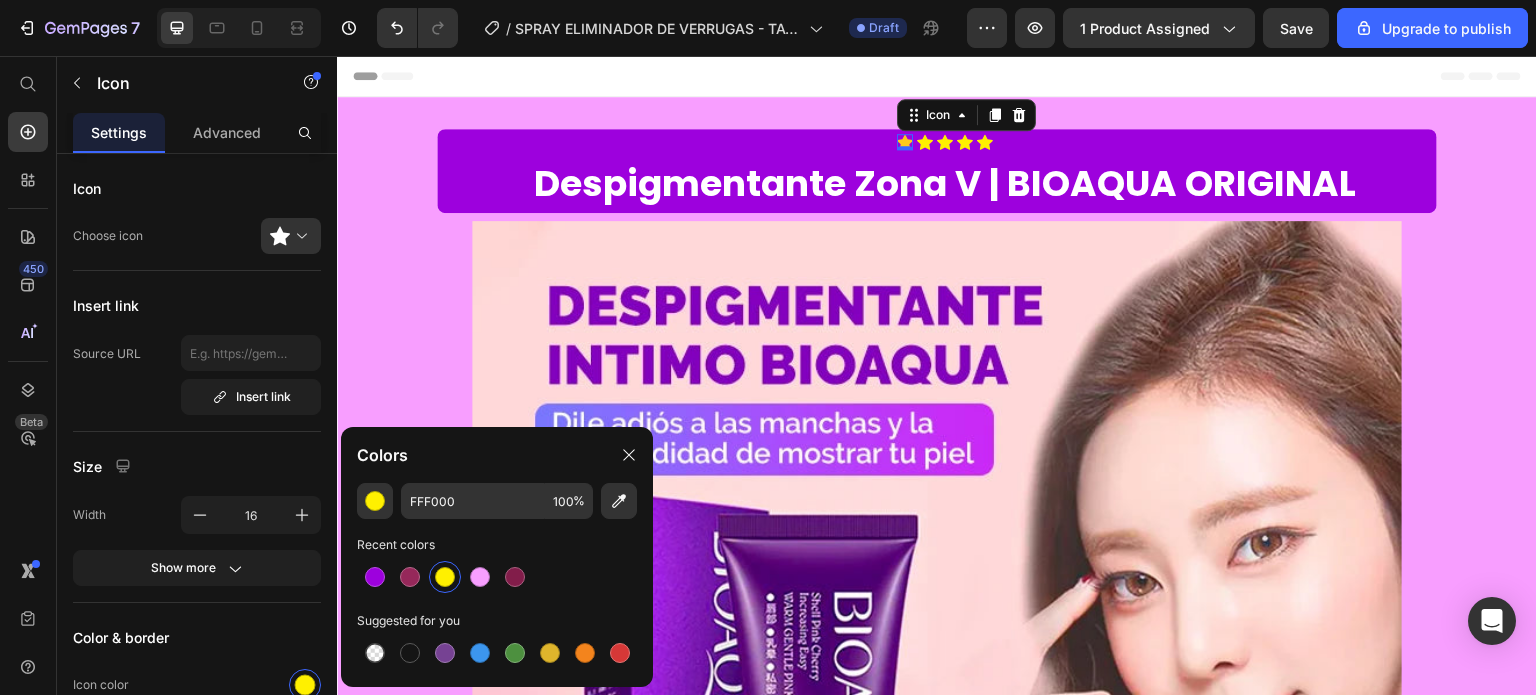 click 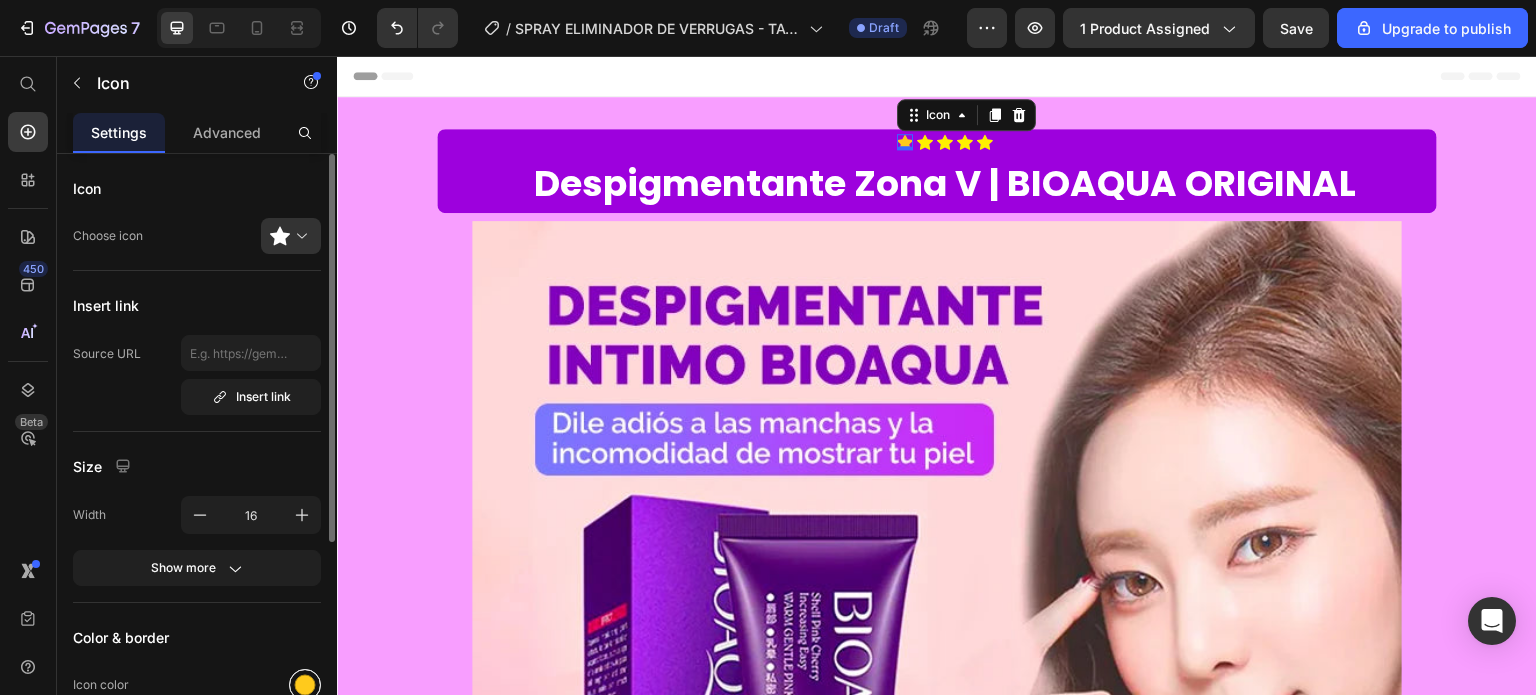 click at bounding box center (305, 685) 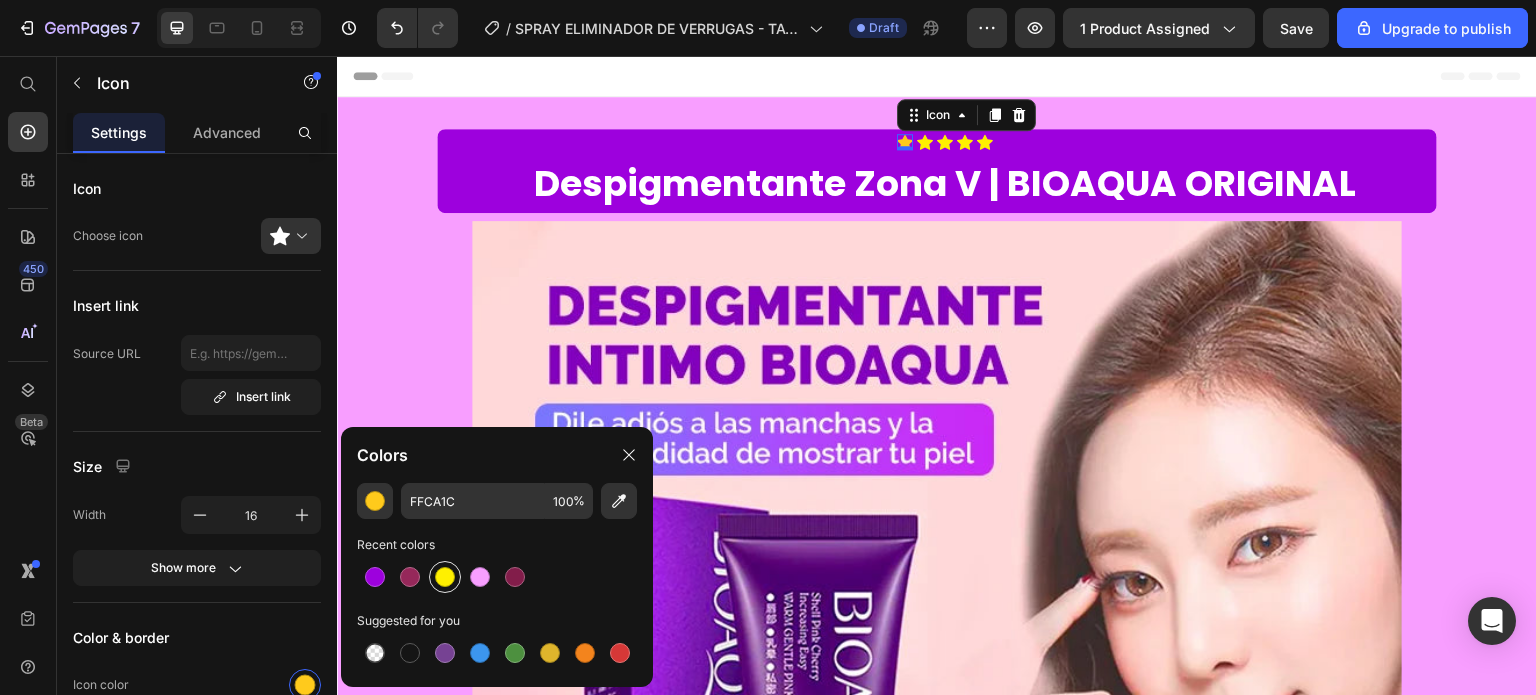 click at bounding box center [445, 577] 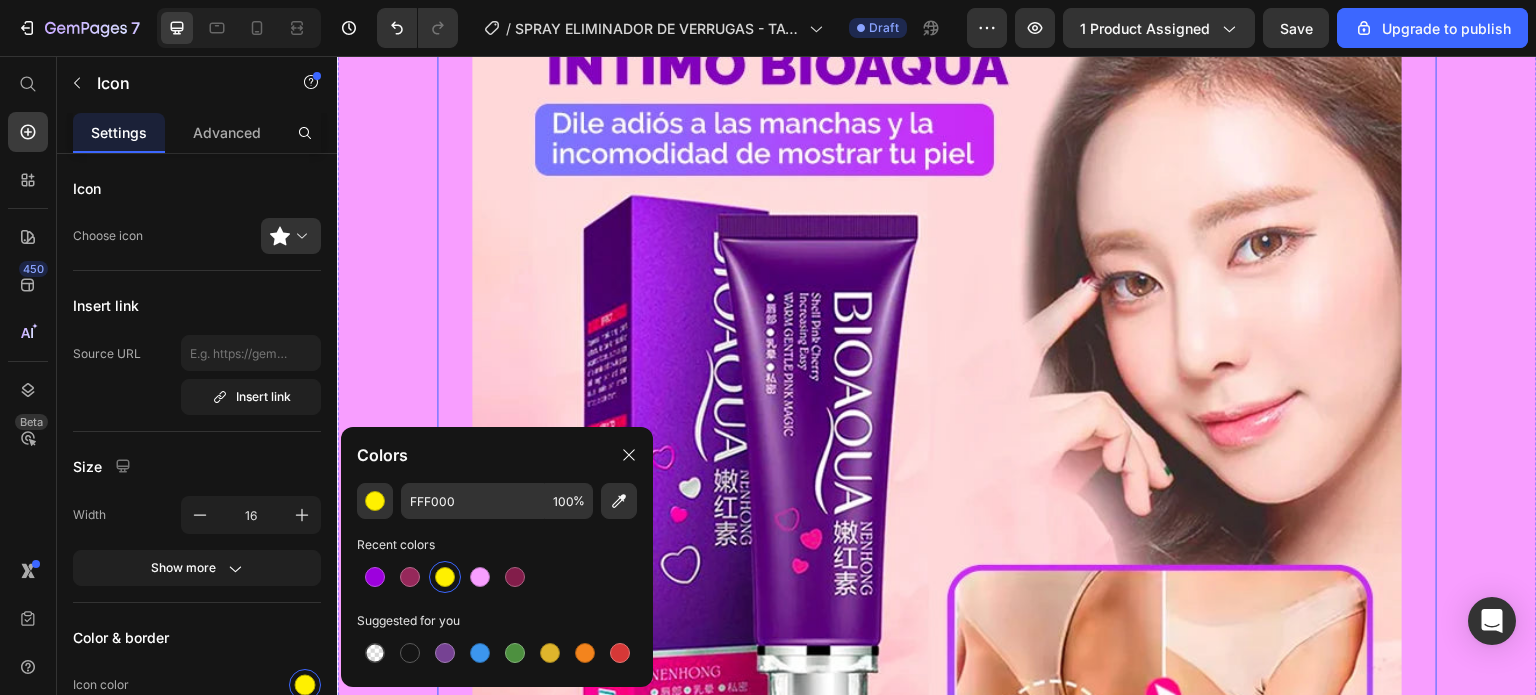 scroll, scrollTop: 0, scrollLeft: 0, axis: both 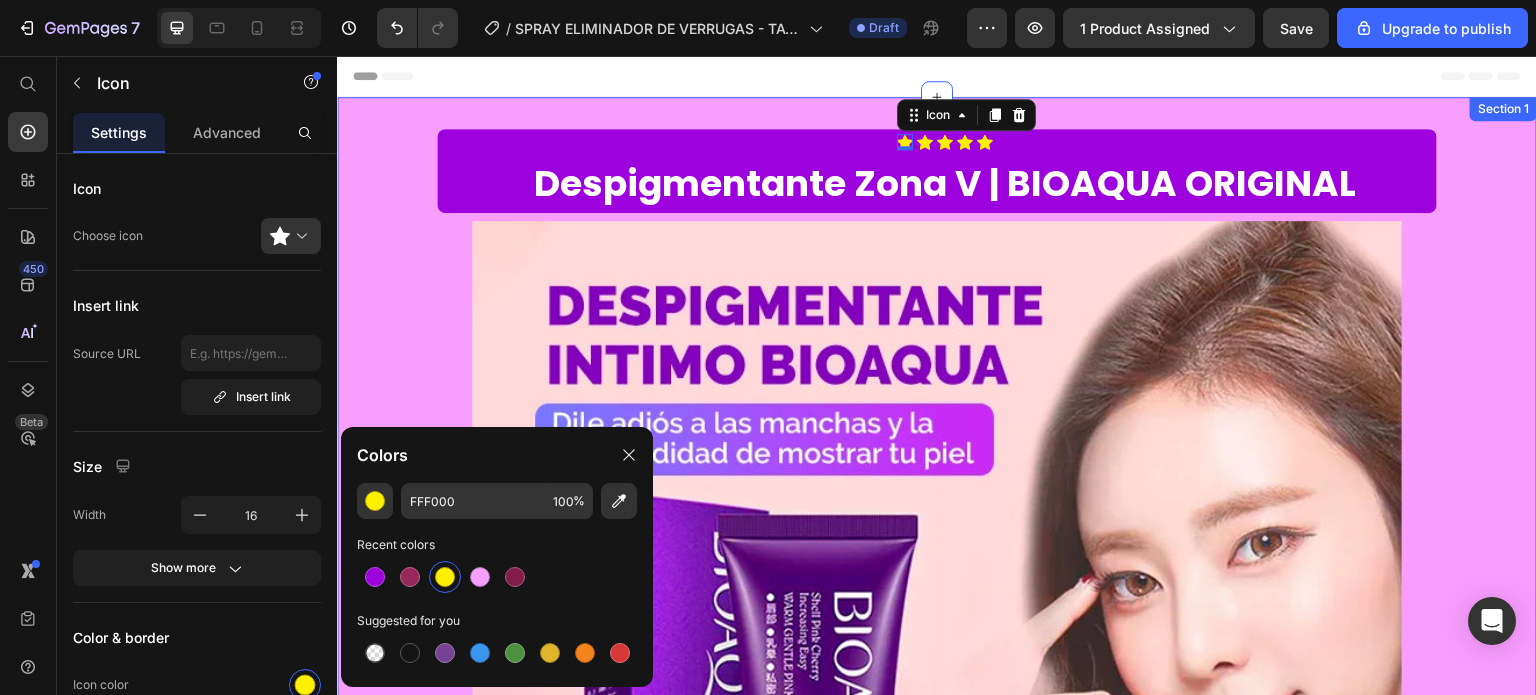 click on "Icon   0 Icon Icon Icon Icon Icon List Row Despigmentante Zona V | BIOAQUA ORIGINAL Product Title Product Row Image compra 1 Despigmentante  POR: Heading $21.99 Product Price compra 2 despigmentante POR: Heading $30.99 Heading Row Row Row
Custom Code
Preview or Publish the page to see the content. Custom Code   ✓  Envío  GRATIS   y Pago  CONTRA   ENTREGA Text block Product Row Section 1" at bounding box center [937, 791] 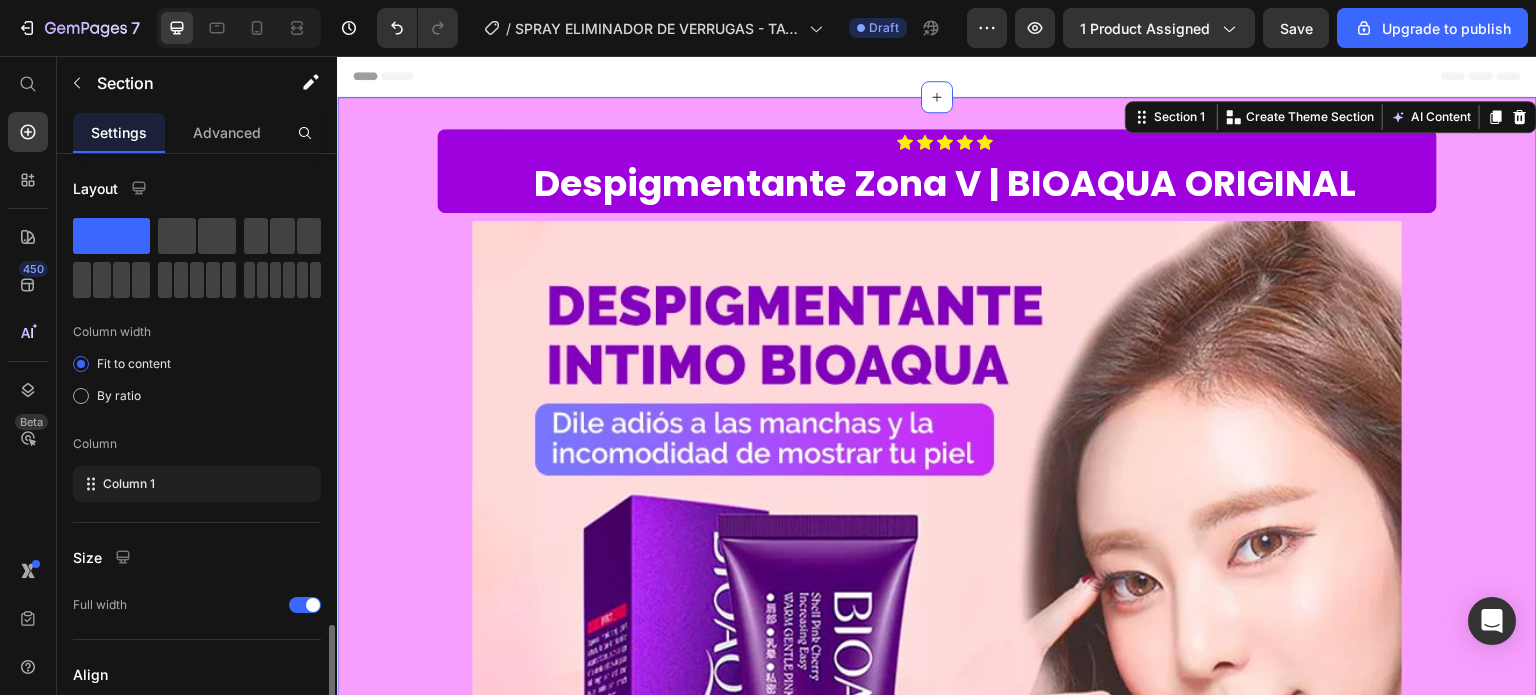 scroll, scrollTop: 280, scrollLeft: 0, axis: vertical 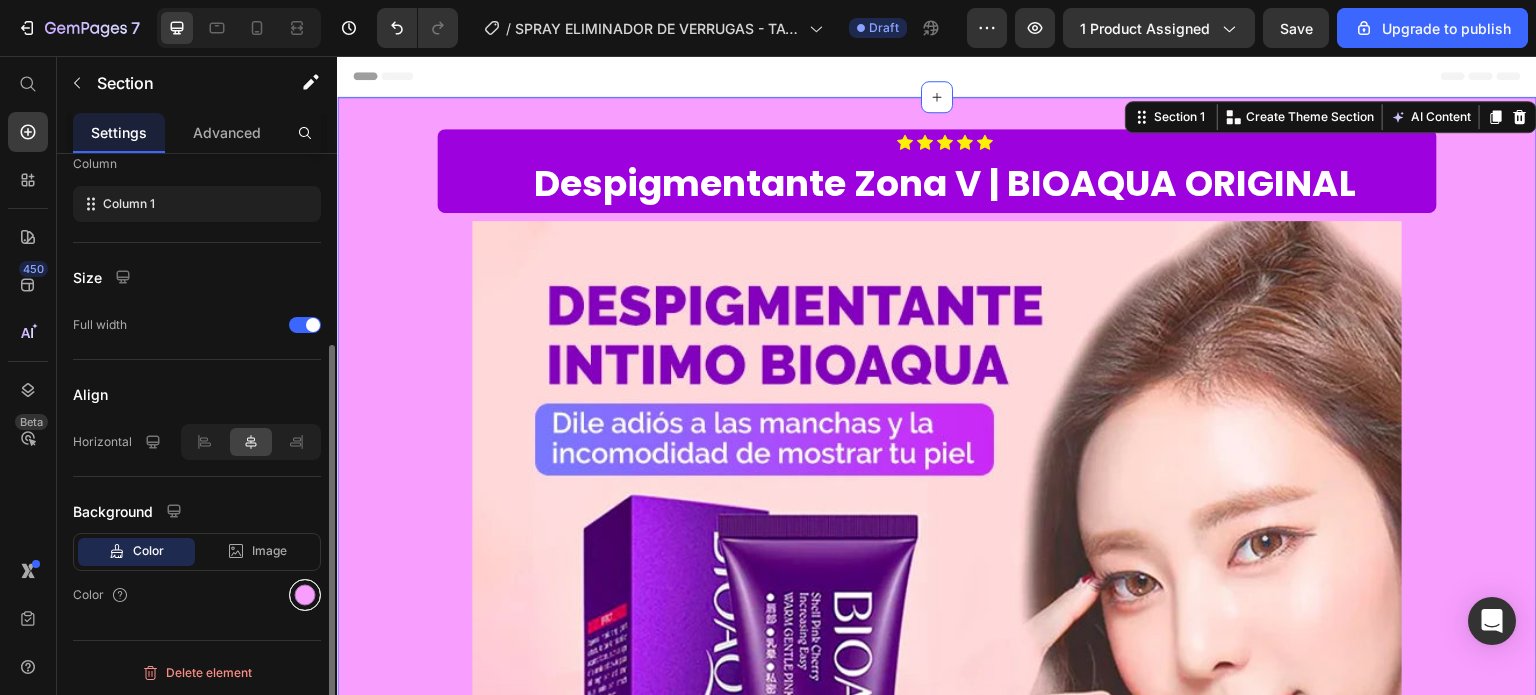 click at bounding box center [305, 595] 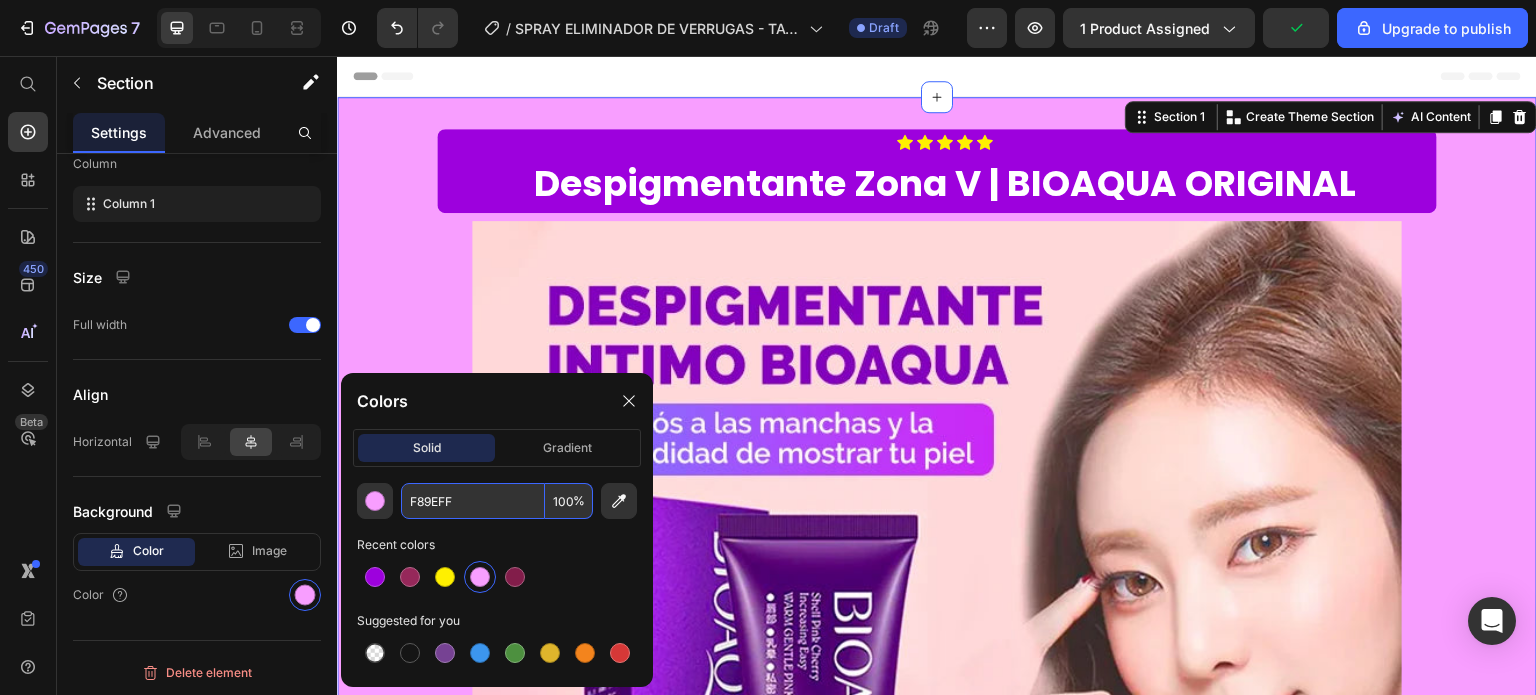 click on "100" at bounding box center [569, 501] 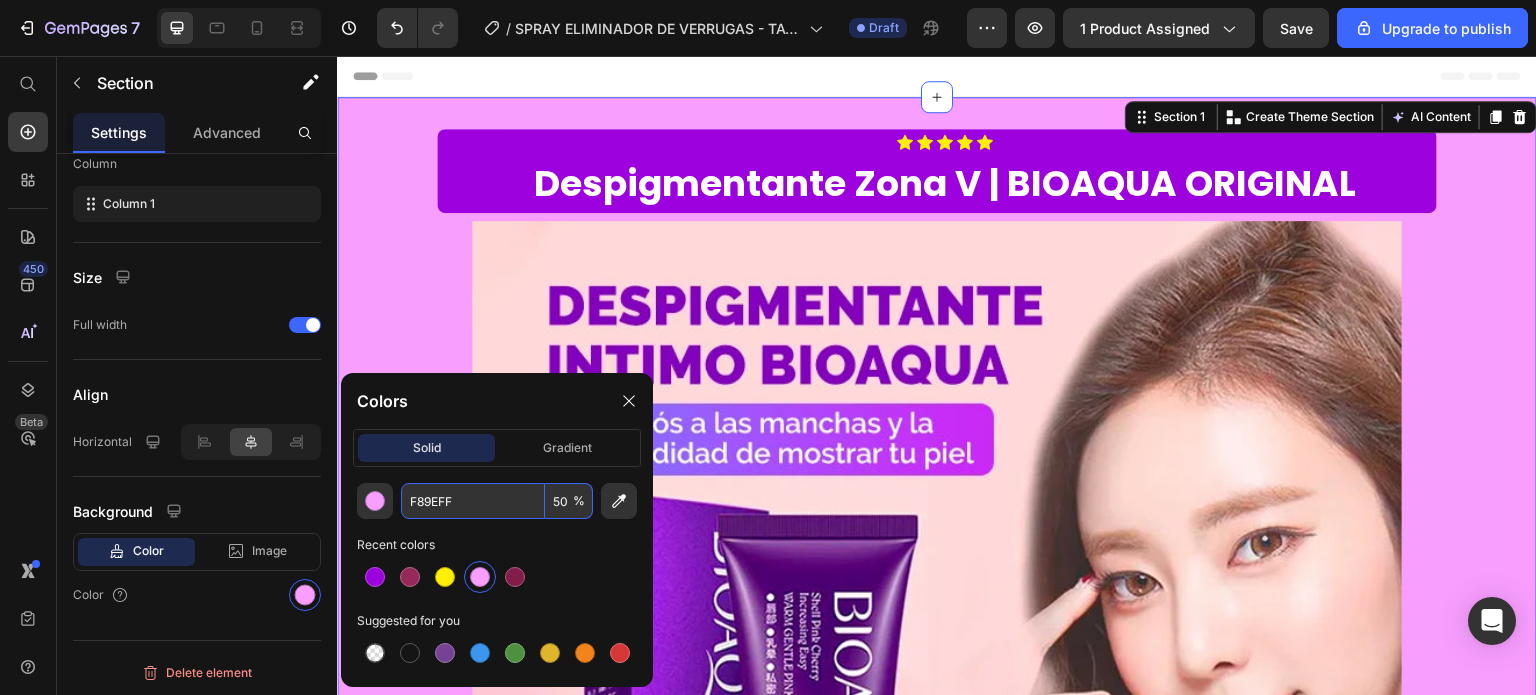 type on "50" 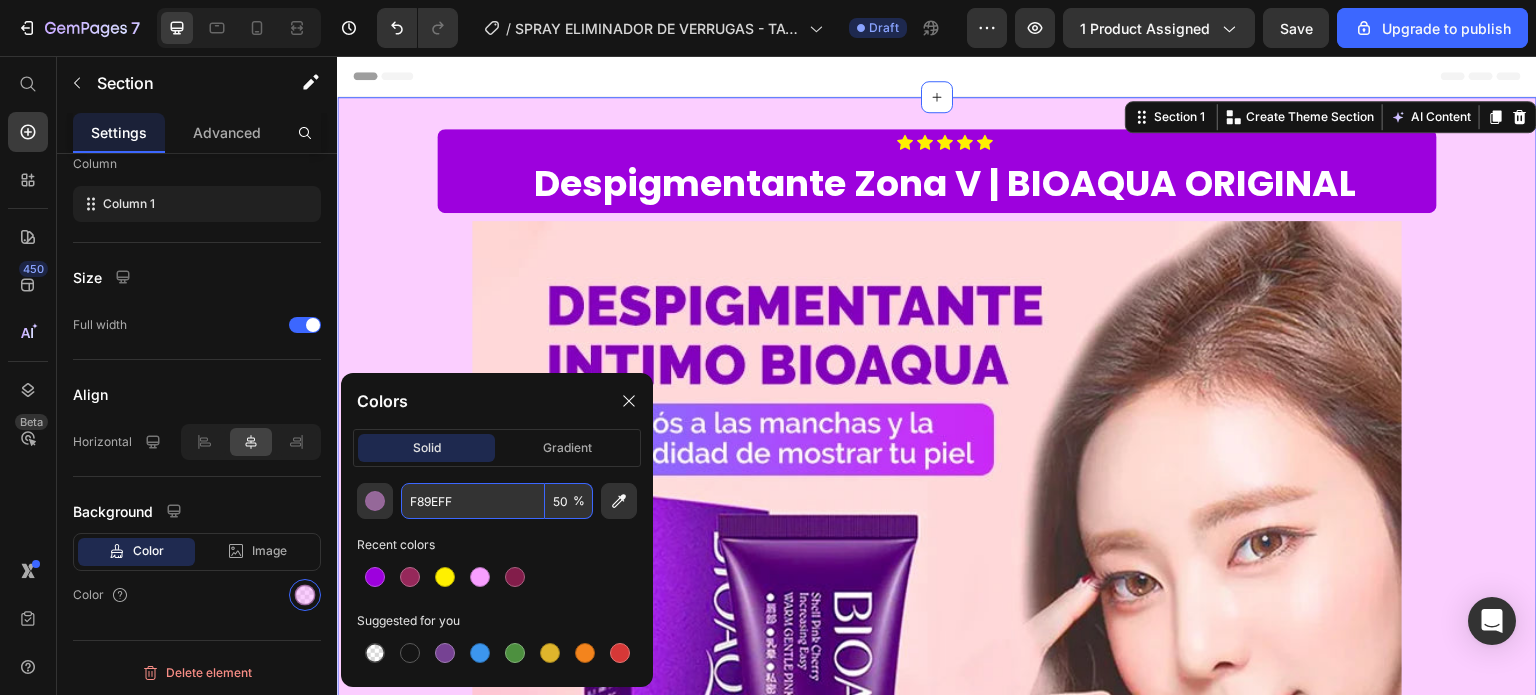 click on "Icon Icon Icon Icon Icon Icon List Row Despigmentante Zona V | BIOAQUA ORIGINAL Product Title Product Row Image compra 1 Despigmentante  POR: Heading $21.99 Product Price compra 2 despigmentante POR: Heading $30.99 Heading Row Row Row
Custom Code
Preview or Publish the page to see the content. Custom Code   ✓  Envío  GRATIS   y Pago  CONTRA   ENTREGA Text block Product Row Section 1   You can create reusable sections Create Theme Section AI Content Write with [PERSON_NAME] What would you like to describe here? Tone and Voice Persuasive Product Despigmentante BIOAQUA | Aclara la piel mas intima Show more Generate" at bounding box center (937, 791) 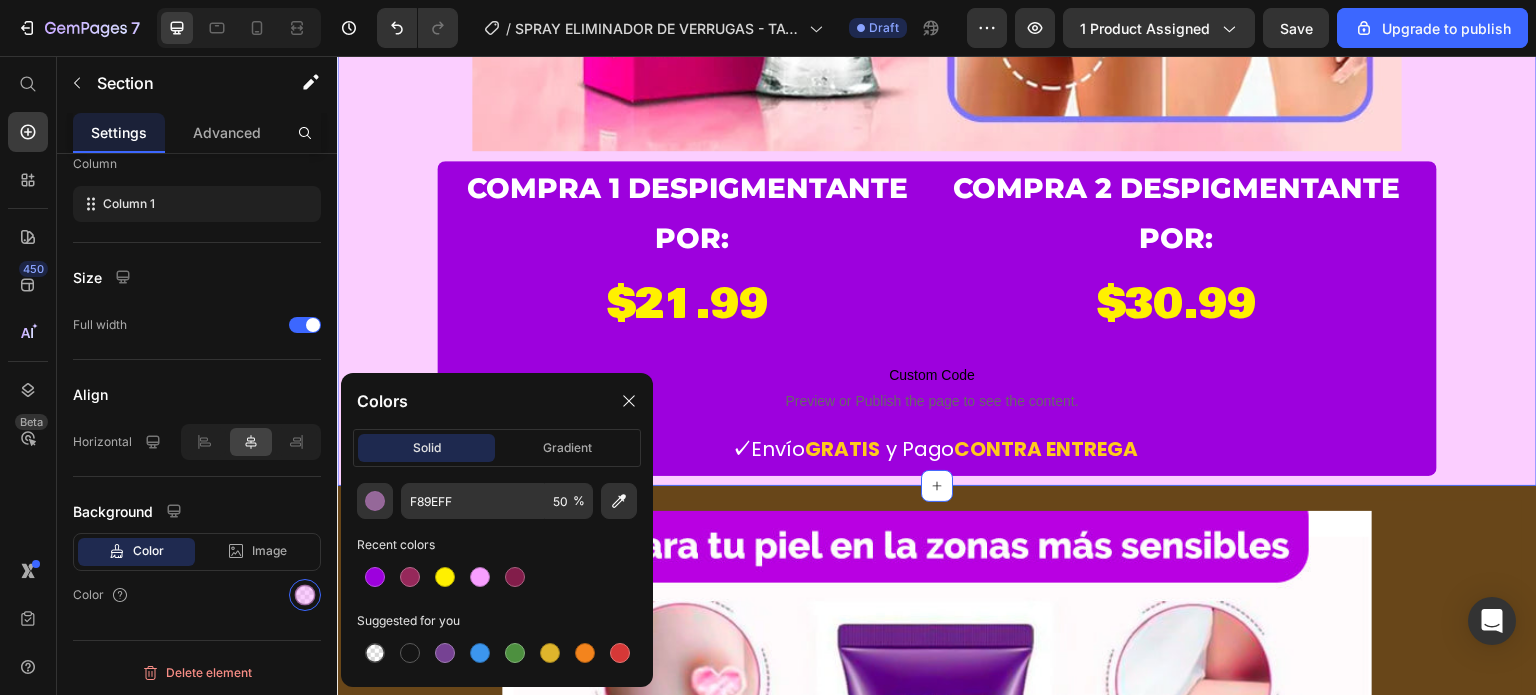 scroll, scrollTop: 1400, scrollLeft: 0, axis: vertical 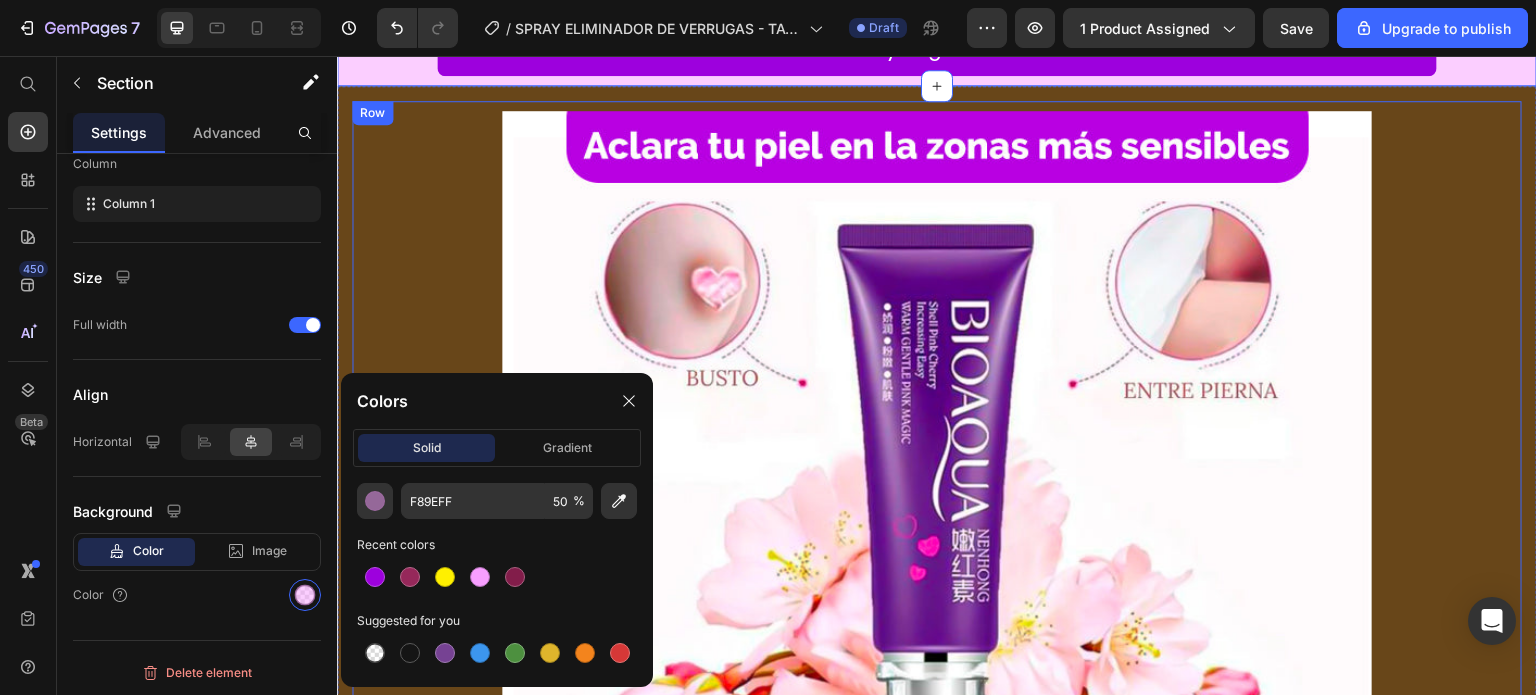 click on "Image Potente fórmula con veneno [PERSON_NAME] Heading Su ingrediente estrella, el veneno [PERSON_NAME], ayuda a eliminar verrugas, lunares y manchas mientras estimula la regeneración celular. Actúa profundamente sin dañar la piel, ofreciendo resultados visibles en poco tiempo. Text block Row Image Seguro para todo tipo [PERSON_NAME] Heading Tag Recede™ ha sido desarrollado para brindar un tratamiento eficaz sin causar irritación. Es apto para pieles sensibles y no deja marcas ni cicatrices, garantizando un uso suave y confiable. Text block
Custom Code
Preview or Publish the page to see the content. Custom Code Image Image
Custom Code
Preview or Publish the page to see the content. Custom Code egenera y protege la piel Heading Además de eliminar imperfecciones, su fórmula activa promueve la cicatrización natural, acelera la curación y protege la zona tratada contra posibles infecciones, dejando una piel más saludable y uniforme. Text block Row Image Image
Custom Code
Heading" at bounding box center [937, 1381] 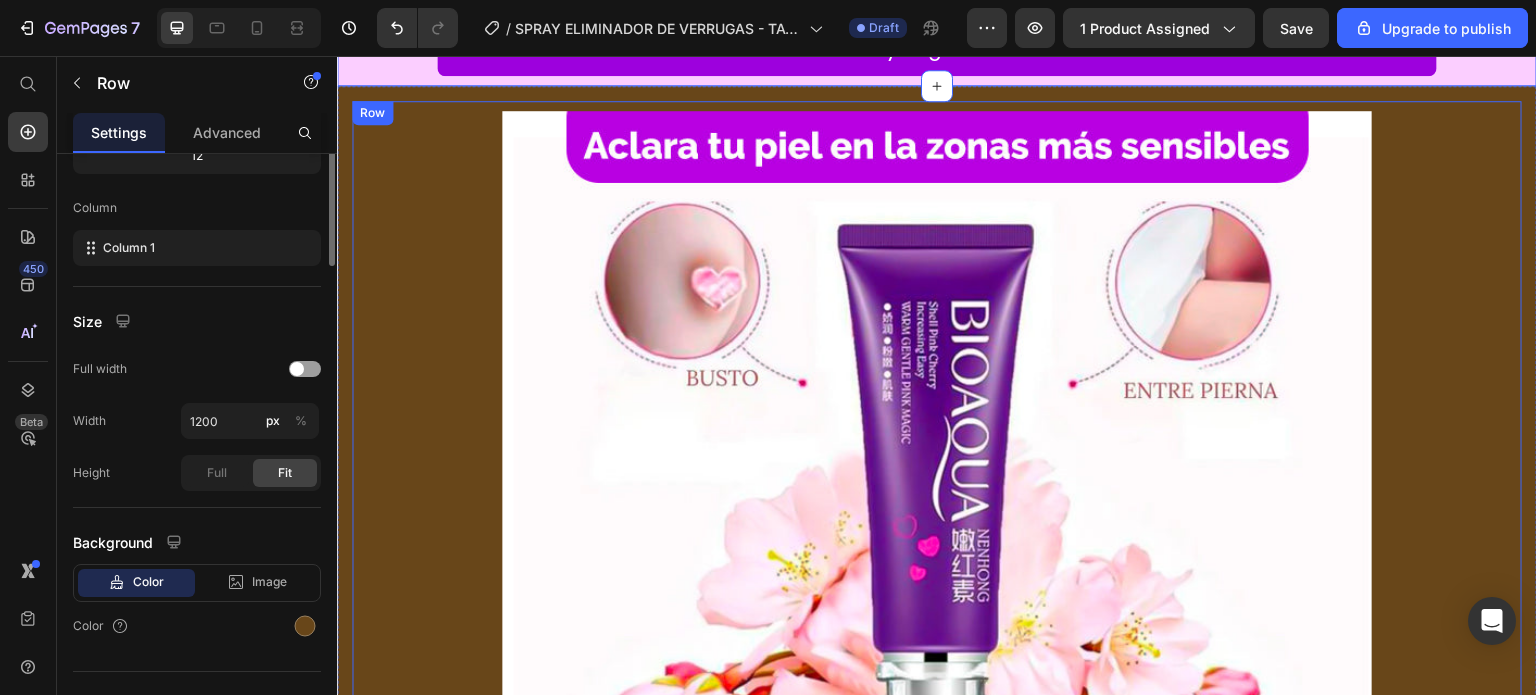 scroll, scrollTop: 0, scrollLeft: 0, axis: both 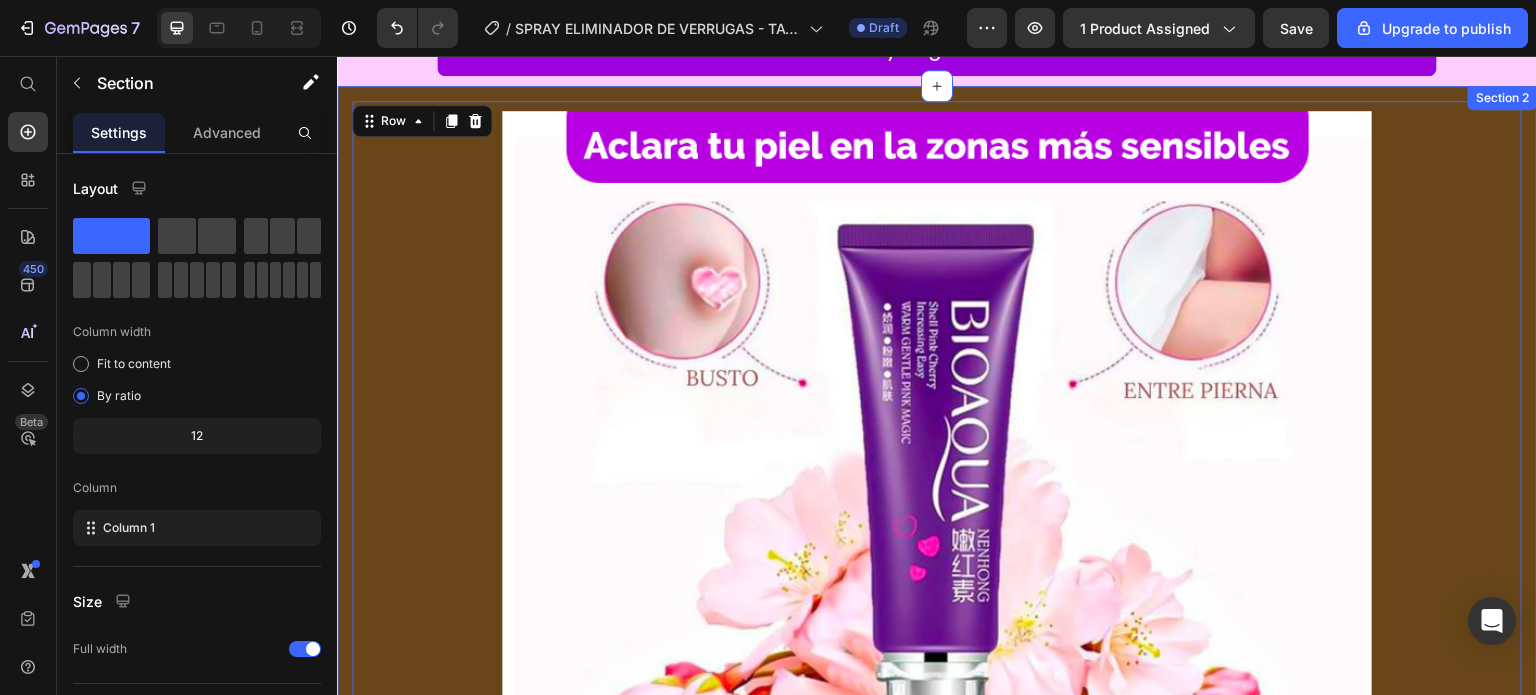 click on "Image Potente fórmula con veneno [PERSON_NAME] Heading Su ingrediente estrella, el veneno [PERSON_NAME], ayuda a eliminar verrugas, lunares y manchas mientras estimula la regeneración celular. Actúa profundamente sin dañar la piel, ofreciendo resultados visibles en poco tiempo. Text block Row Image Seguro para todo tipo [PERSON_NAME] Heading Tag Recede™ ha sido desarrollado para brindar un tratamiento eficaz sin causar irritación. Es apto para pieles sensibles y no deja marcas ni cicatrices, garantizando un uso suave y confiable. Text block
Custom Code
Preview or Publish the page to see the content. Custom Code Image Image
Custom Code
Preview or Publish the page to see the content. Custom Code egenera y protege la piel Heading Además de eliminar imperfecciones, su fórmula activa promueve la cicatrización natural, acelera la curación y protege la zona tratada contra posibles infecciones, dejando una piel más saludable y uniforme. Text block Row Image Image
Custom Code
Heading" at bounding box center [937, 1417] 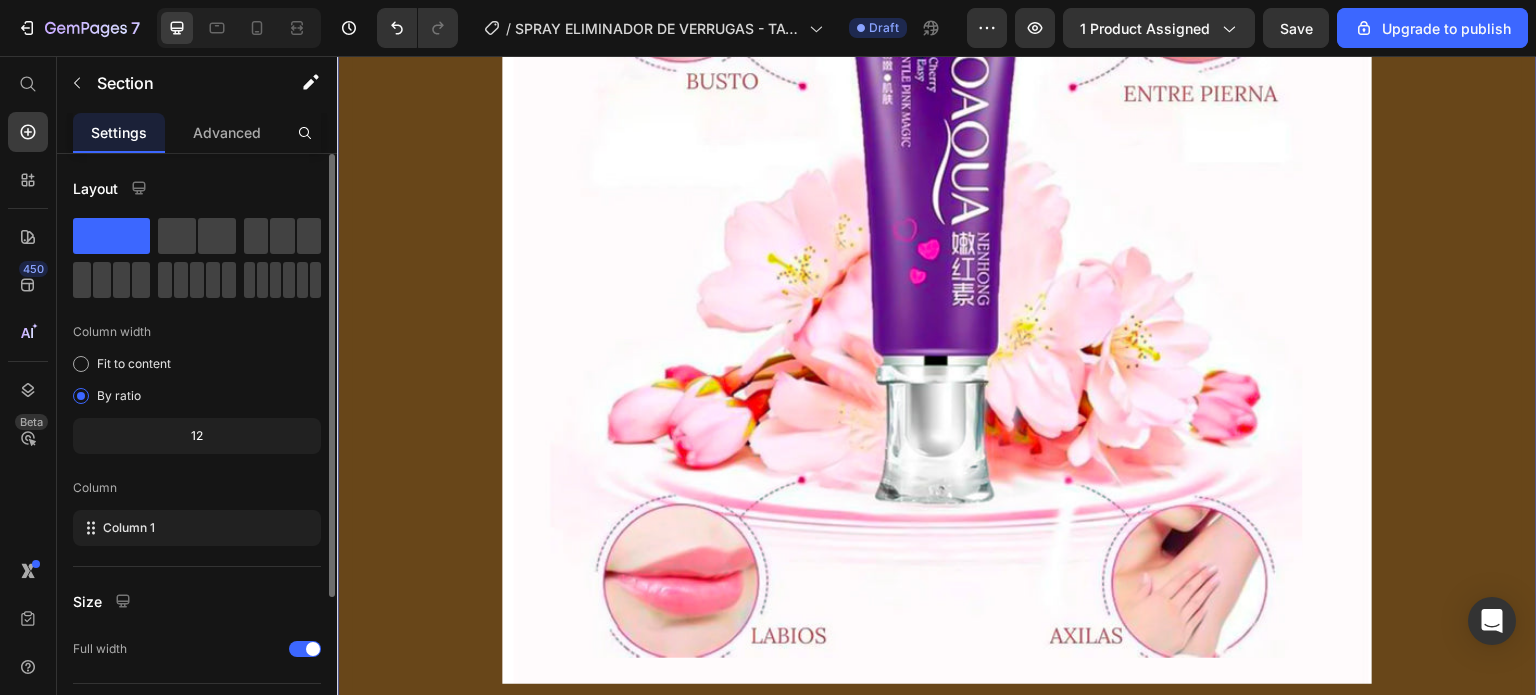 scroll, scrollTop: 1800, scrollLeft: 0, axis: vertical 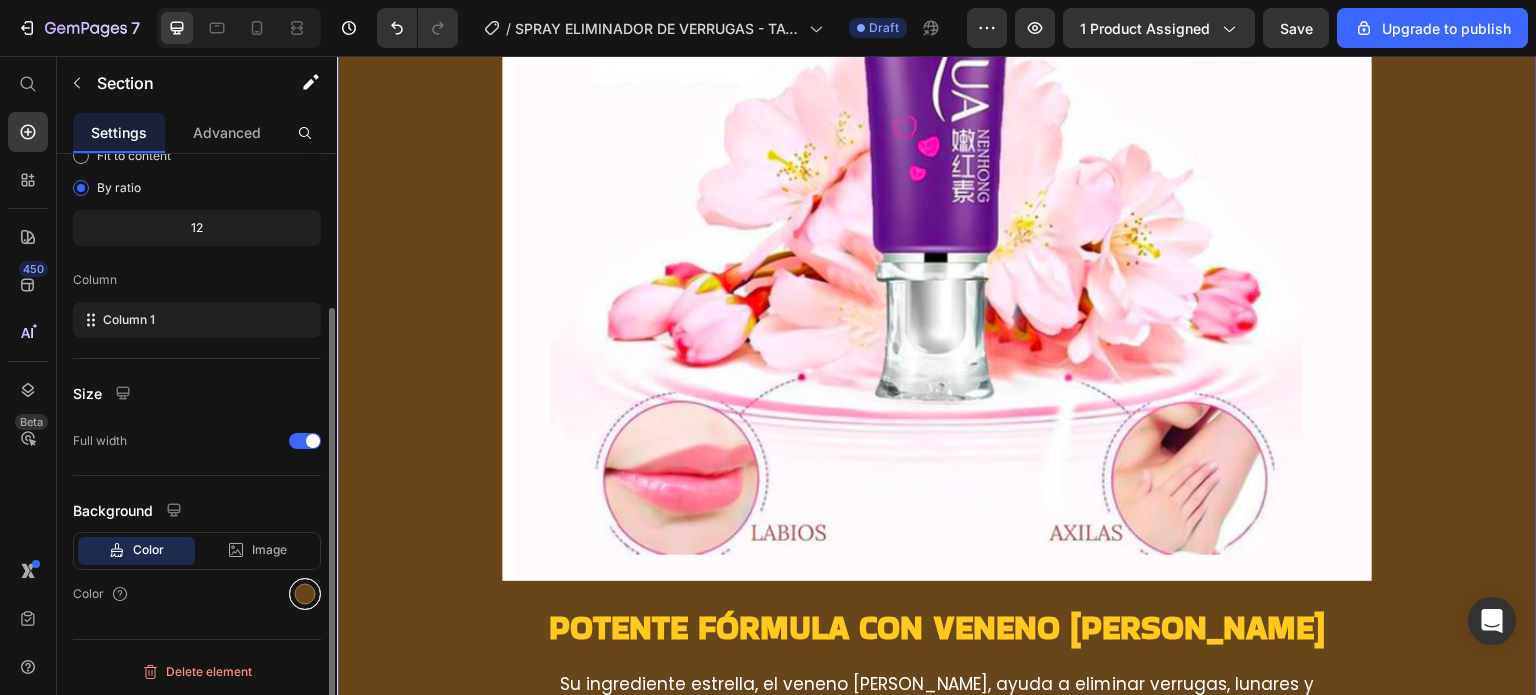 click at bounding box center [305, 594] 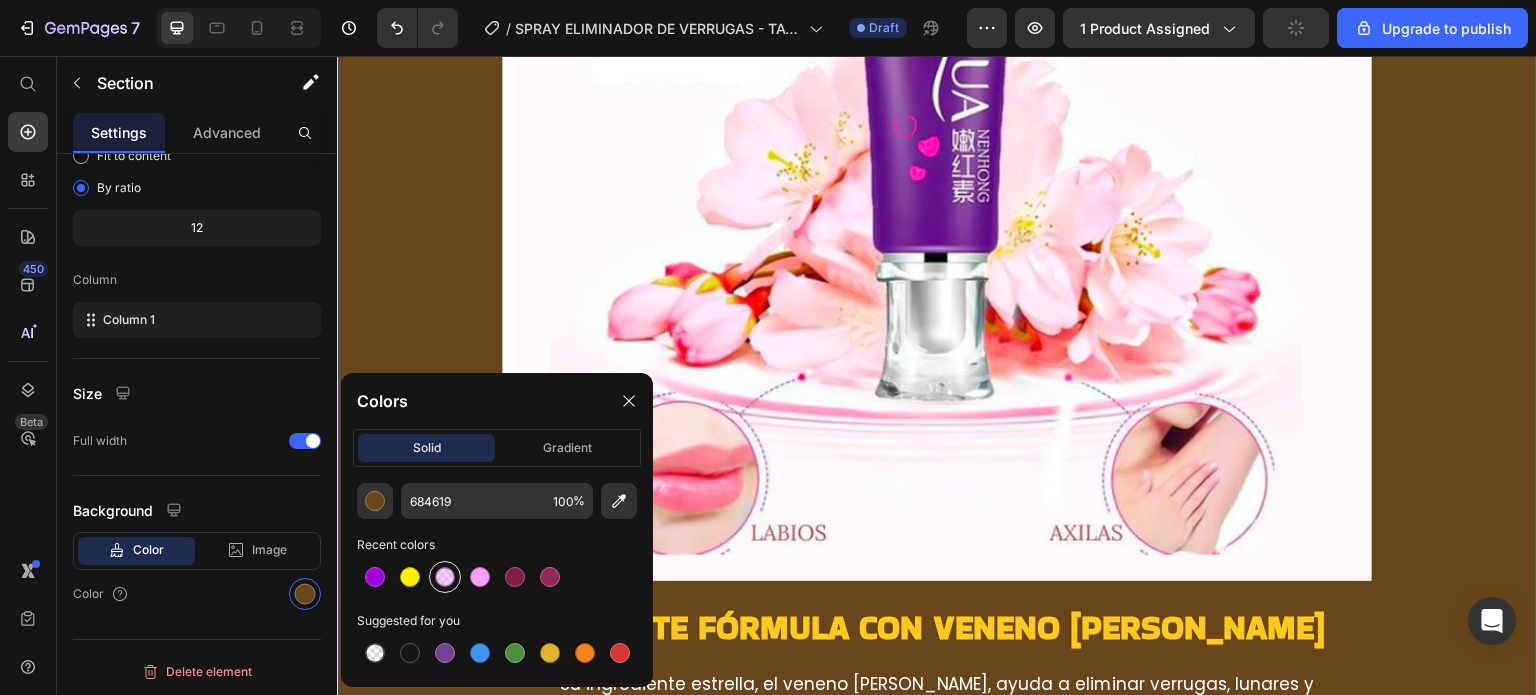 click at bounding box center [445, 577] 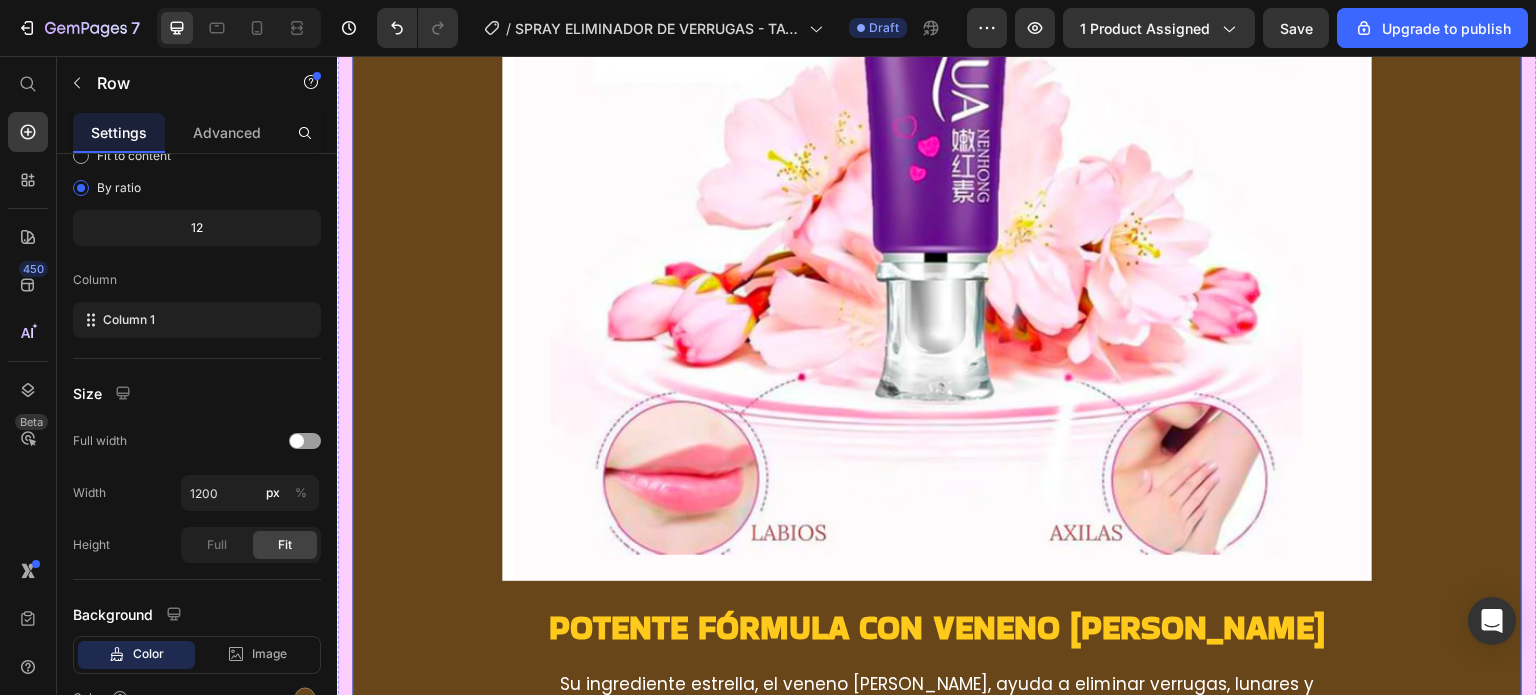 click on "Image Potente fórmula con veneno [PERSON_NAME] Heading Su ingrediente estrella, el veneno [PERSON_NAME], ayuda a eliminar verrugas, lunares y manchas mientras estimula la regeneración celular. Actúa profundamente sin dañar la piel, ofreciendo resultados visibles en poco tiempo. Text block Row Image Seguro para todo tipo [PERSON_NAME] Heading Tag Recede™ ha sido desarrollado para brindar un tratamiento eficaz sin causar irritación. Es apto para pieles sensibles y no deja marcas ni cicatrices, garantizando un uso suave y confiable. Text block
Custom Code
Preview or Publish the page to see the content. Custom Code Image Image
Custom Code
Preview or Publish the page to see the content. Custom Code egenera y protege la piel Heading Además de eliminar imperfecciones, su fórmula activa promueve la cicatrización natural, acelera la curación y protege la zona tratada contra posibles infecciones, dejando una piel más saludable y uniforme. Text block Row Image Image
Custom Code
Heading" at bounding box center [937, 981] 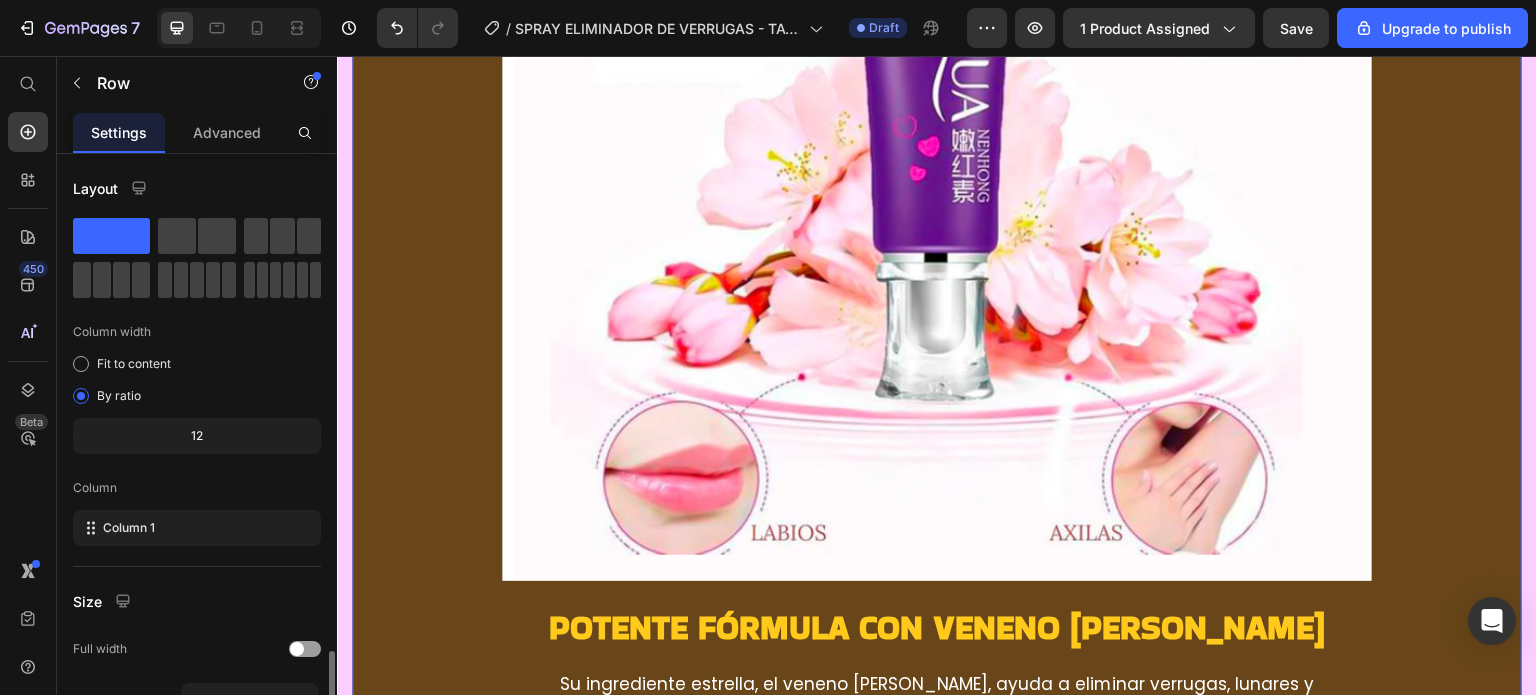 scroll, scrollTop: 300, scrollLeft: 0, axis: vertical 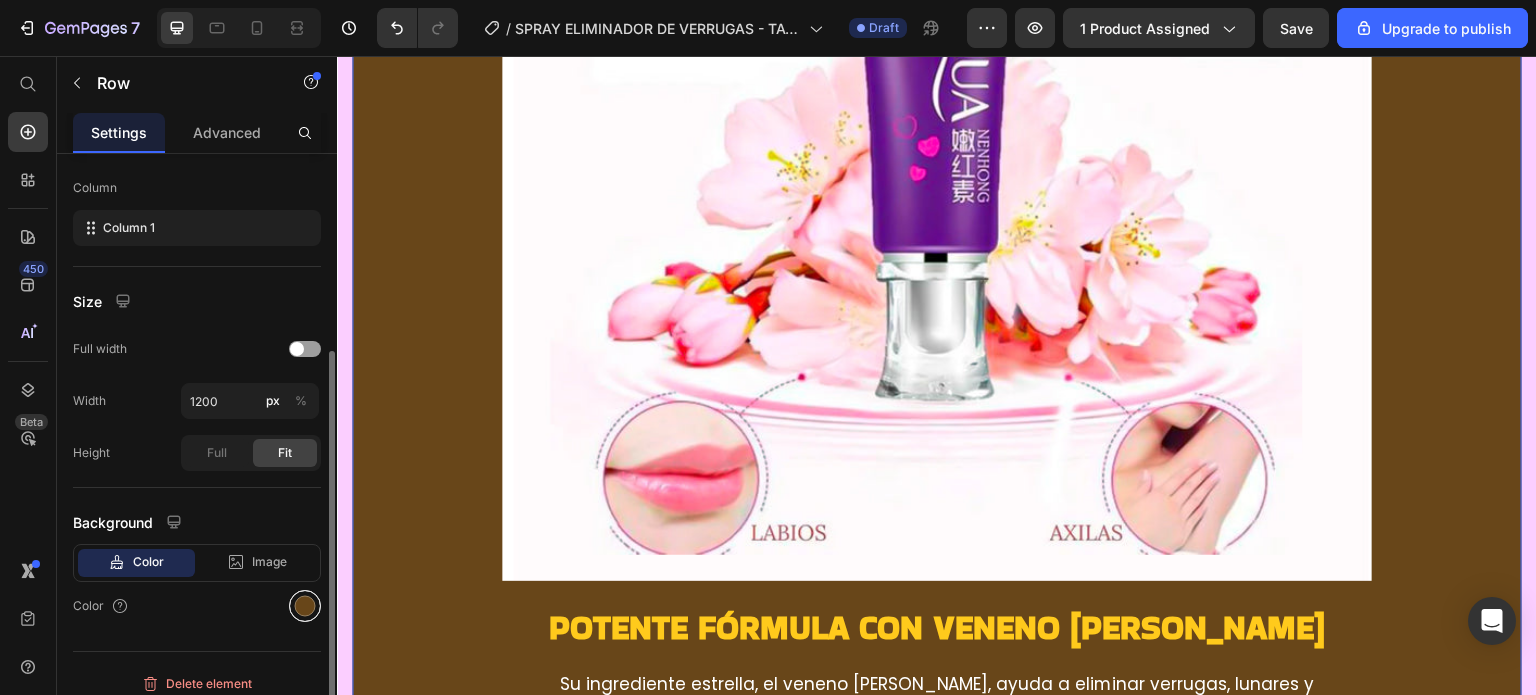 click at bounding box center (305, 606) 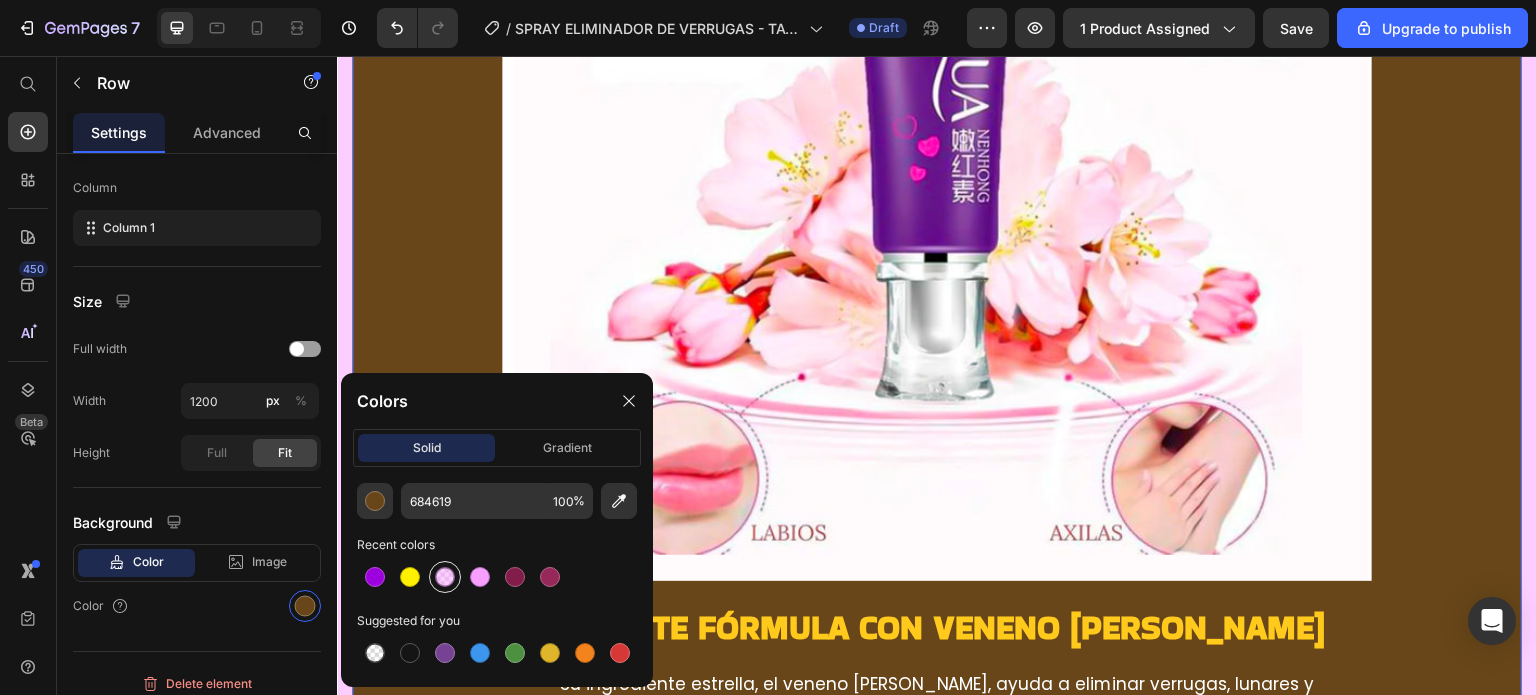 click at bounding box center (445, 577) 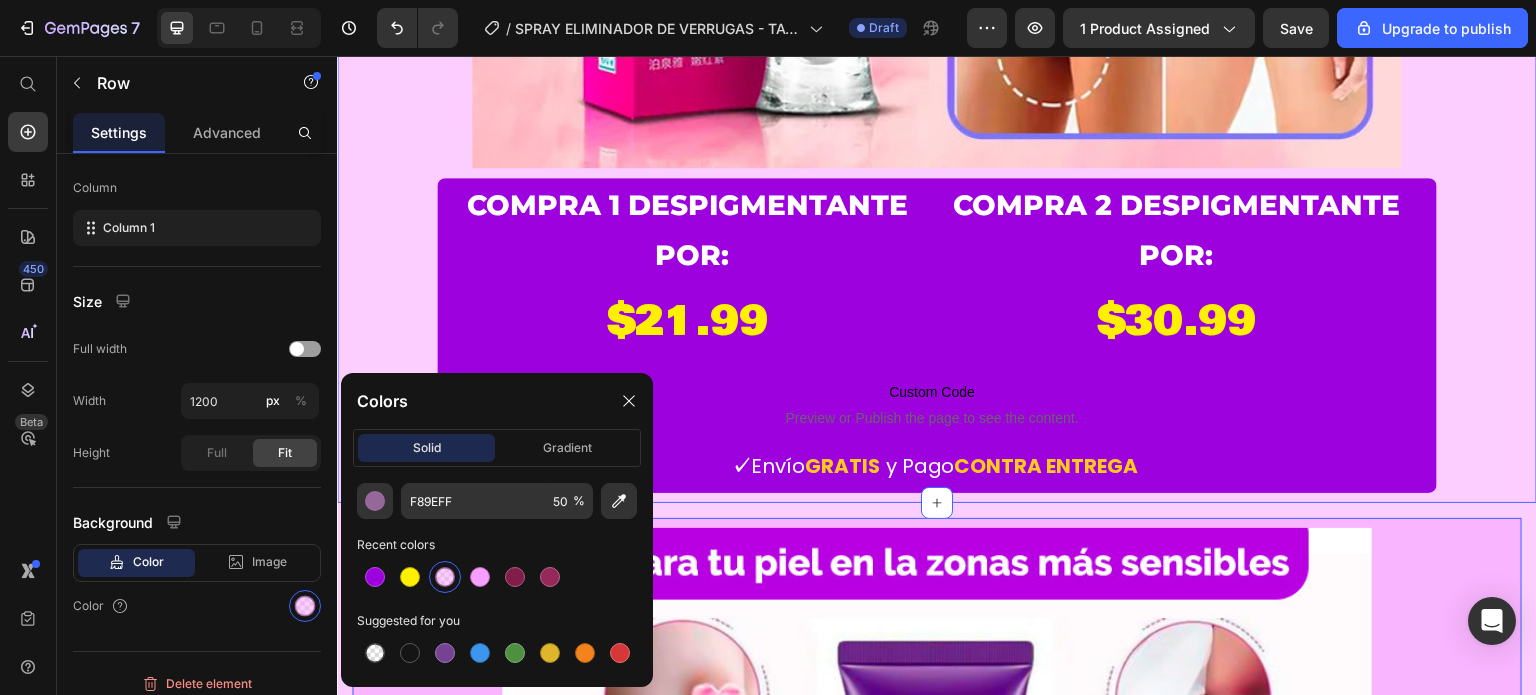 scroll, scrollTop: 1100, scrollLeft: 0, axis: vertical 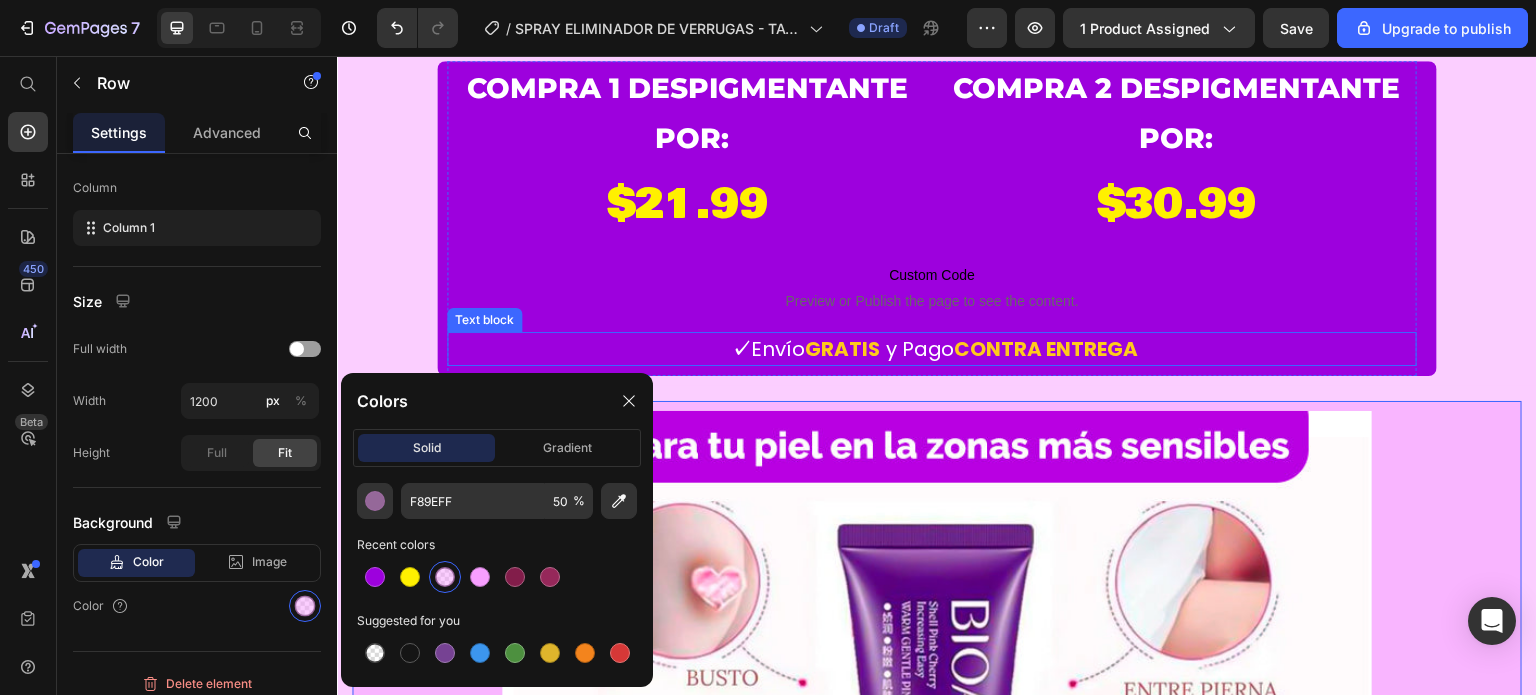 click on "y Pago" at bounding box center (920, 349) 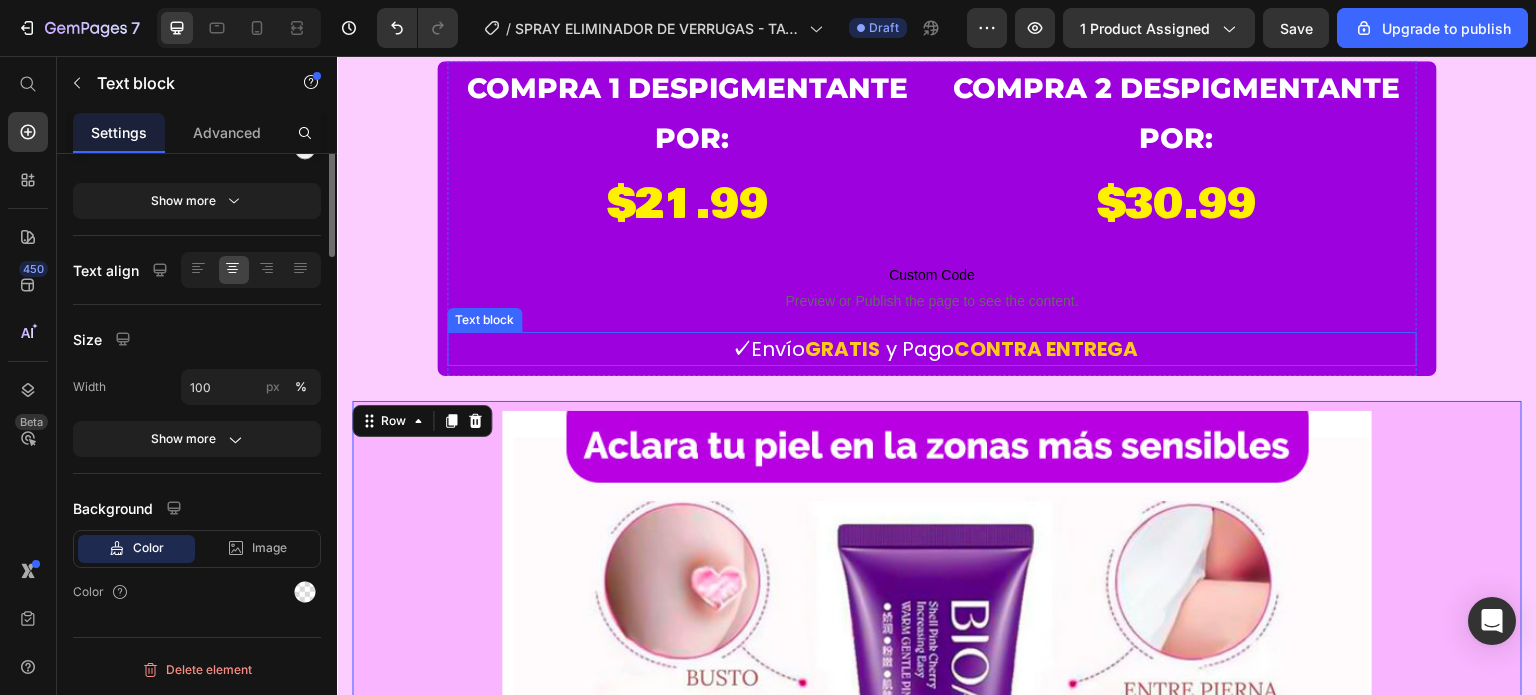 scroll, scrollTop: 0, scrollLeft: 0, axis: both 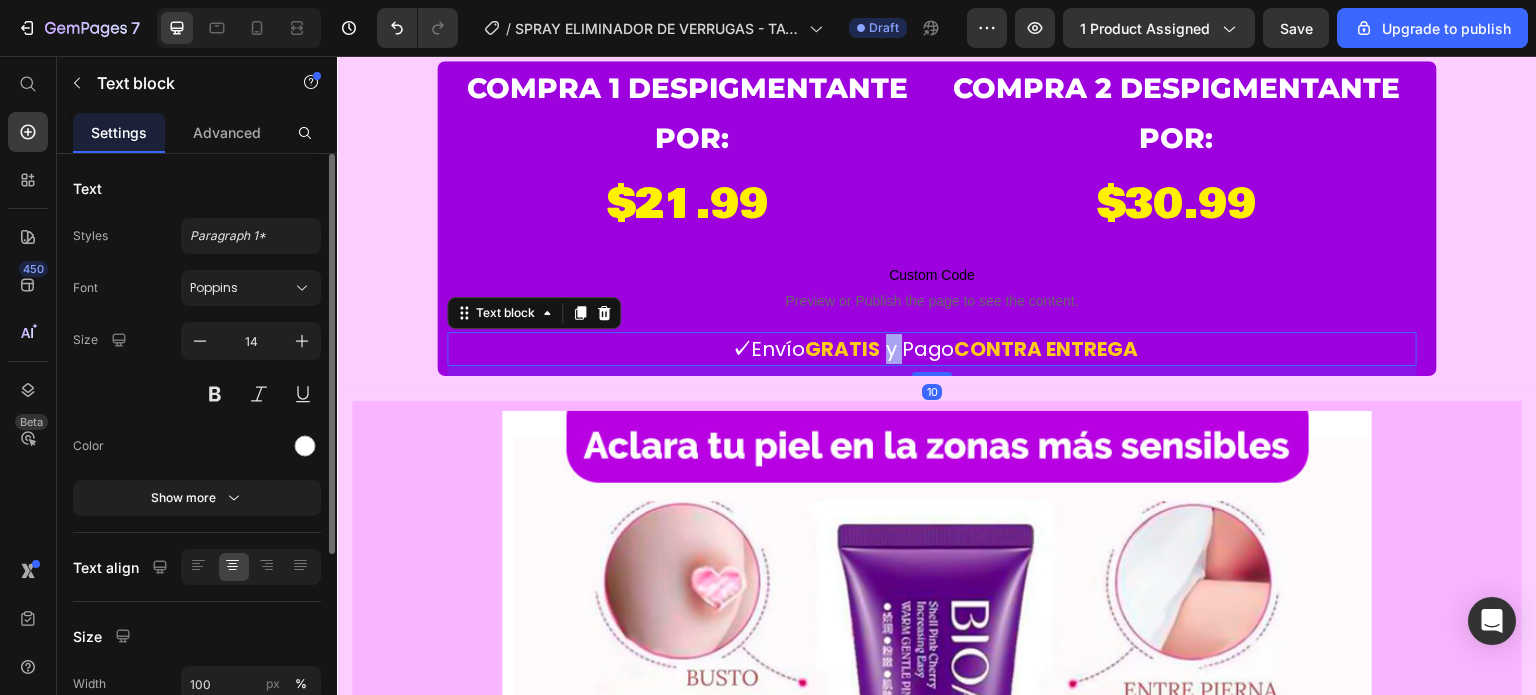 click on "y Pago" at bounding box center [920, 349] 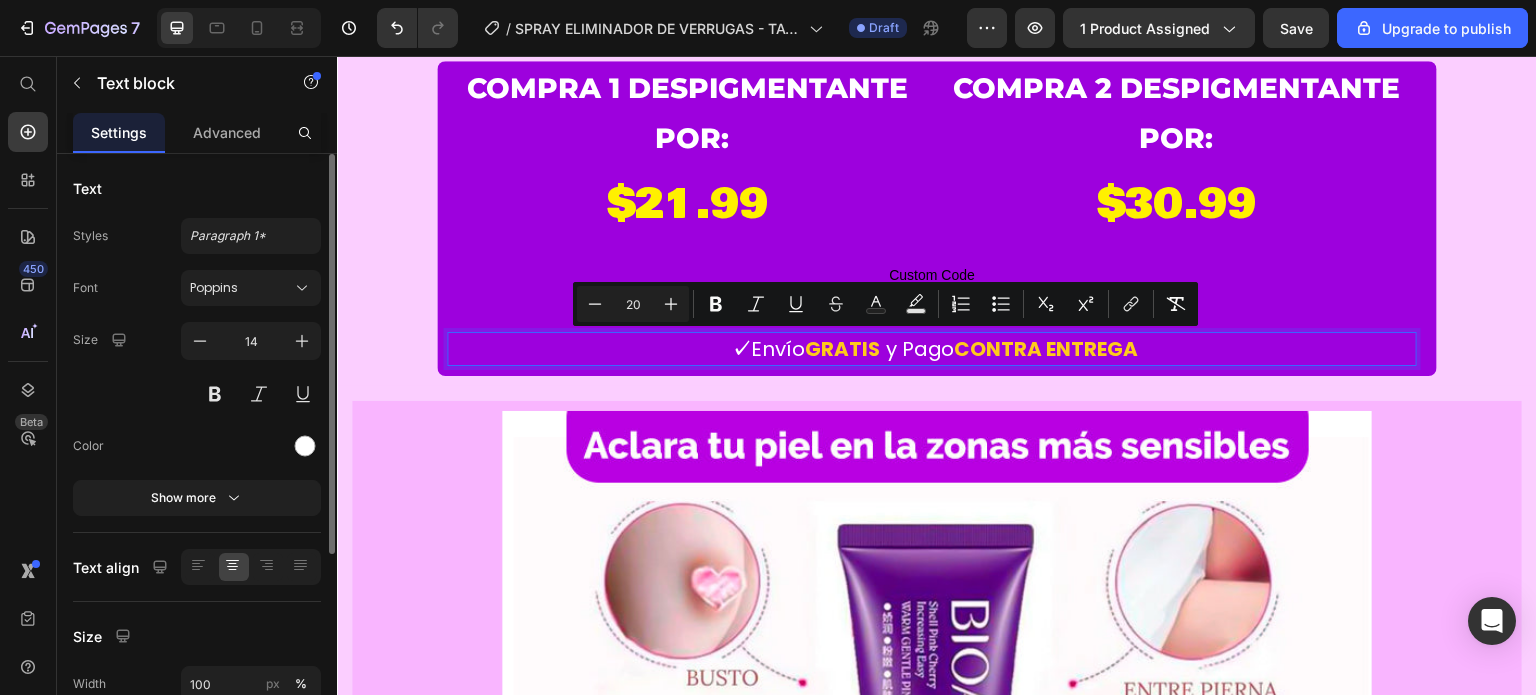 click on "GRATIS" at bounding box center [843, 349] 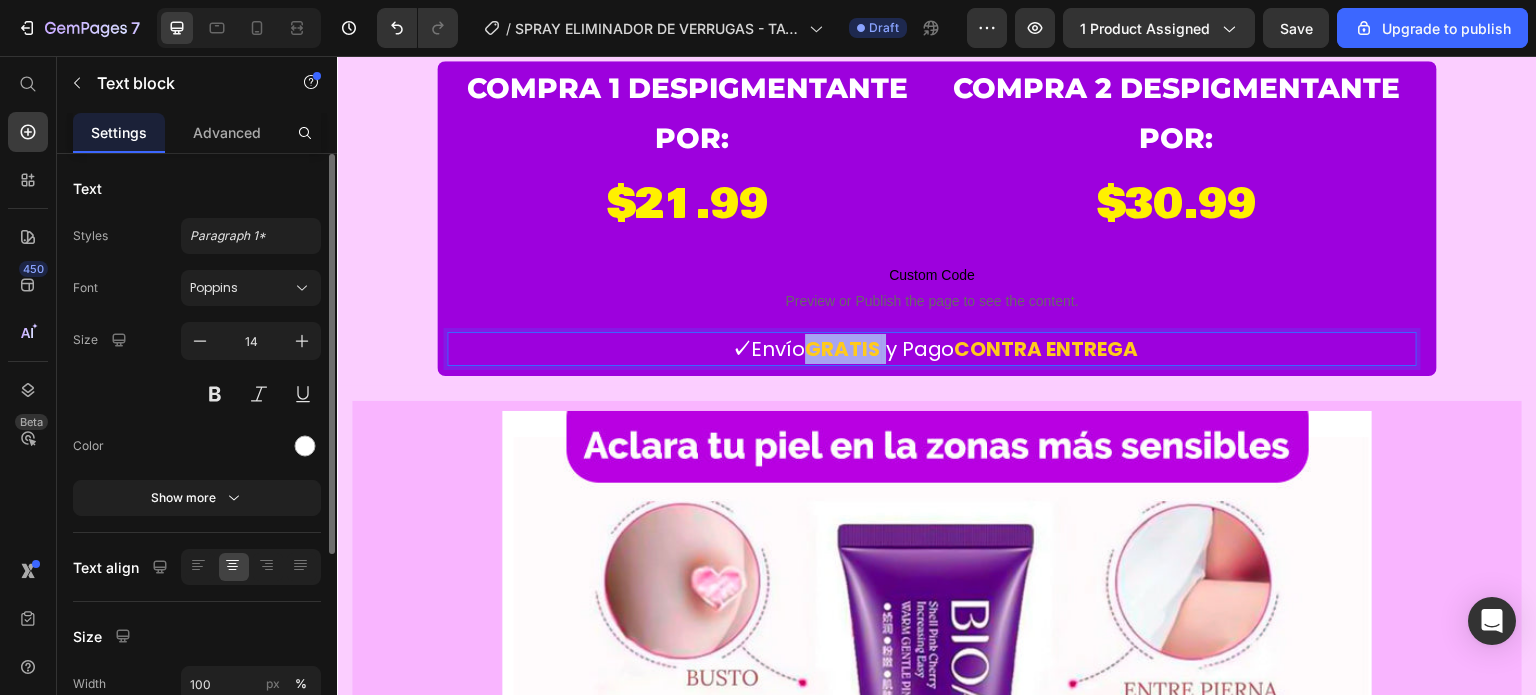 click on "GRATIS" at bounding box center [843, 349] 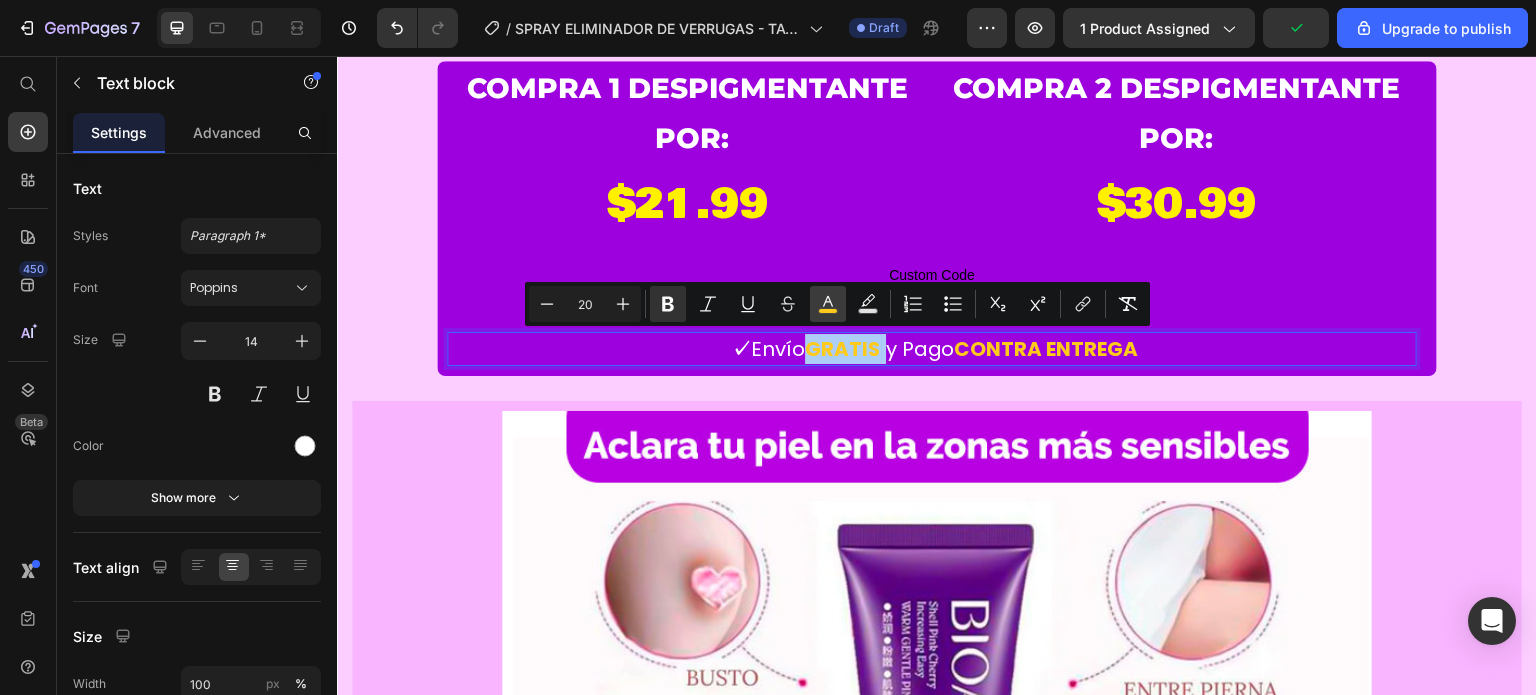 click on "color" at bounding box center (828, 304) 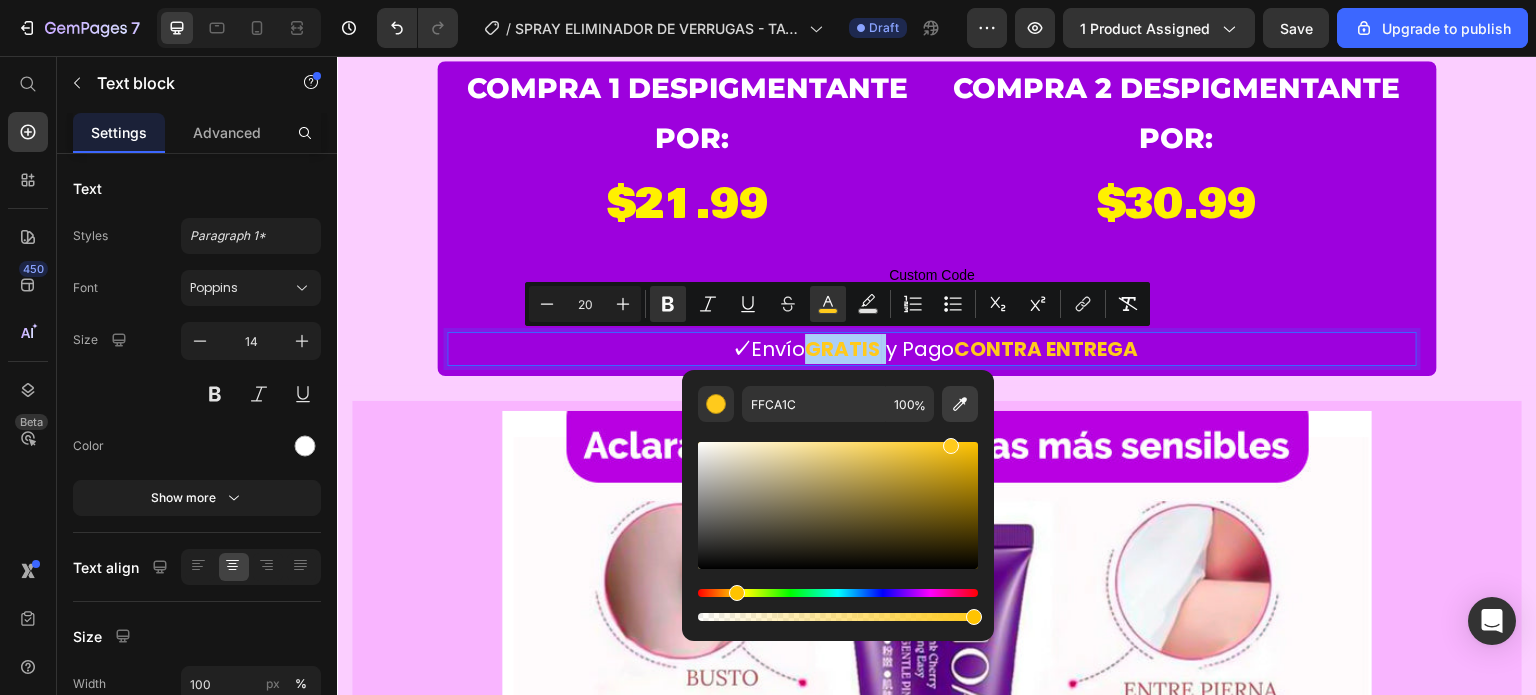 click at bounding box center (960, 404) 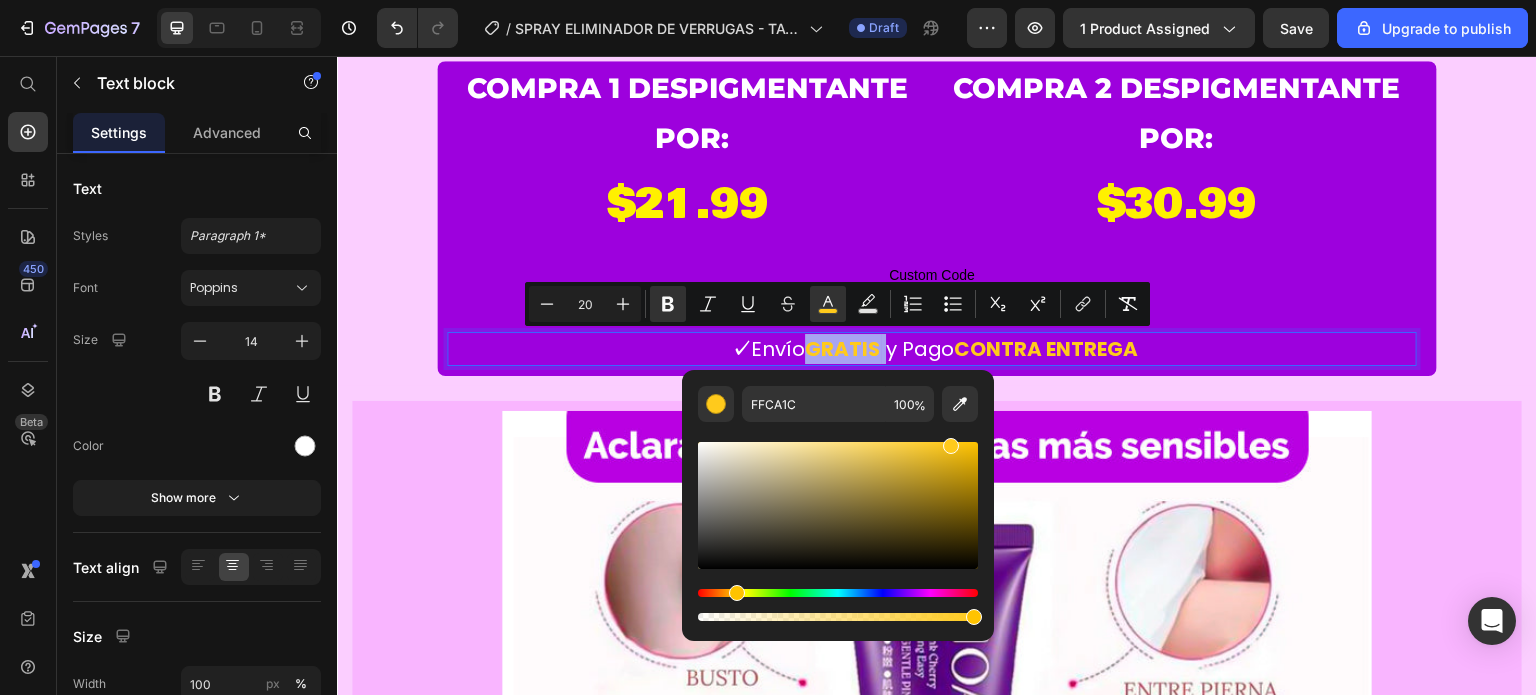 type on "FFF000" 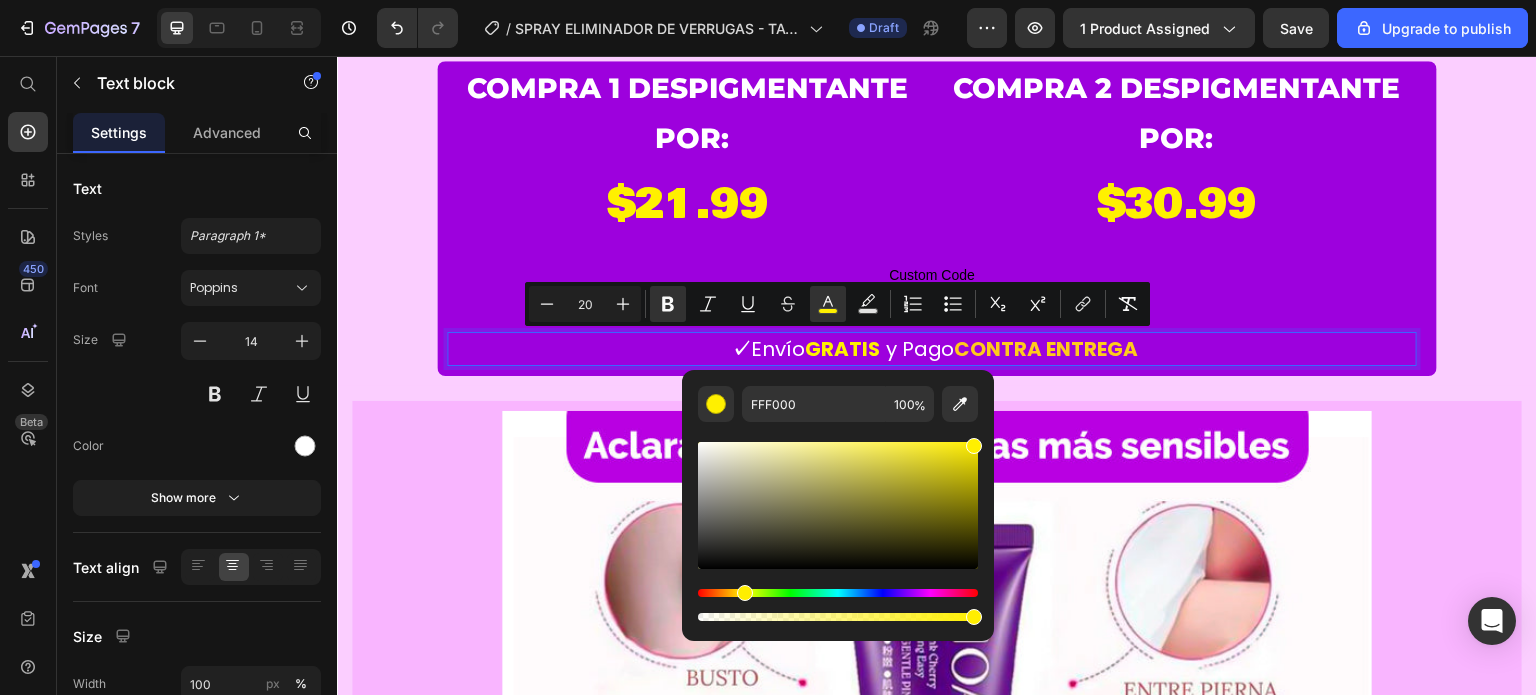 click on "y Pago" at bounding box center (920, 349) 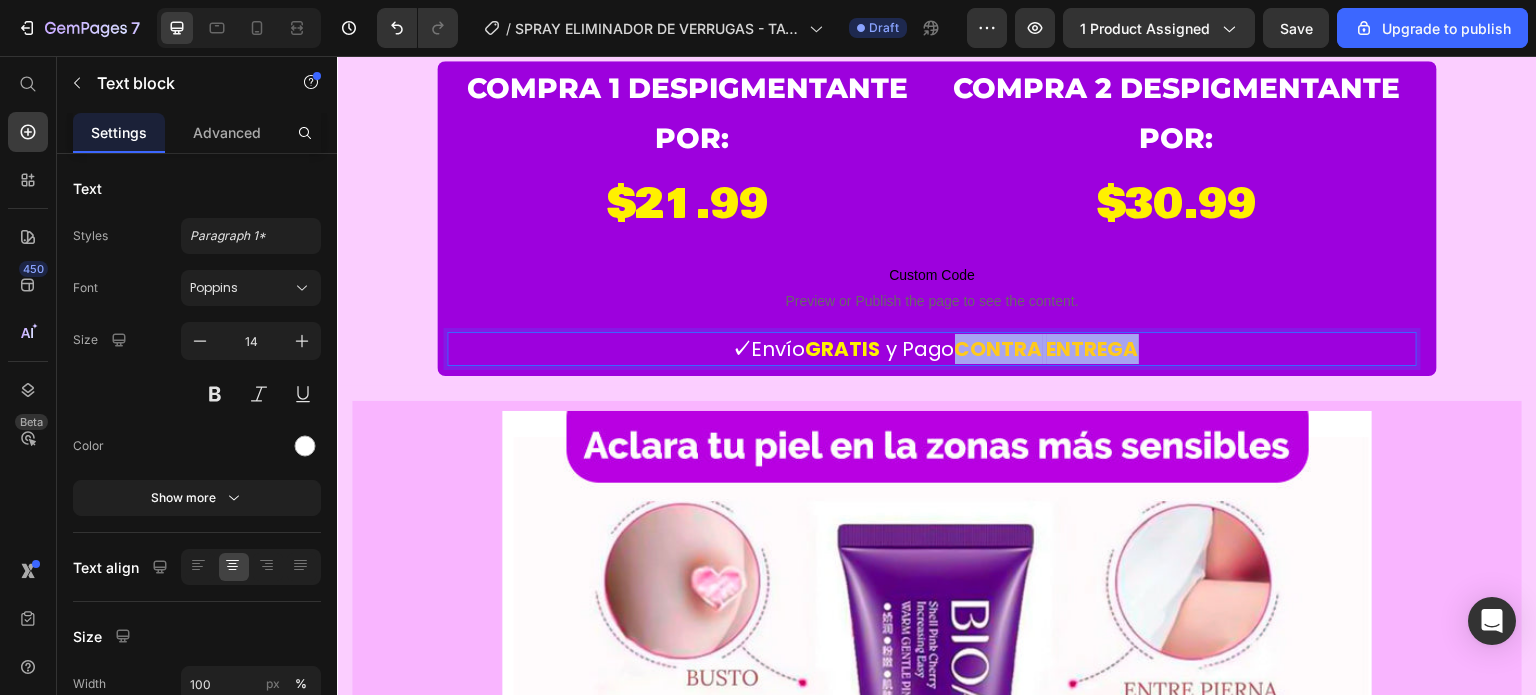 click on "✓  Envío  GRATIS   y Pago  CONTRA   ENTREGA" at bounding box center [932, 349] 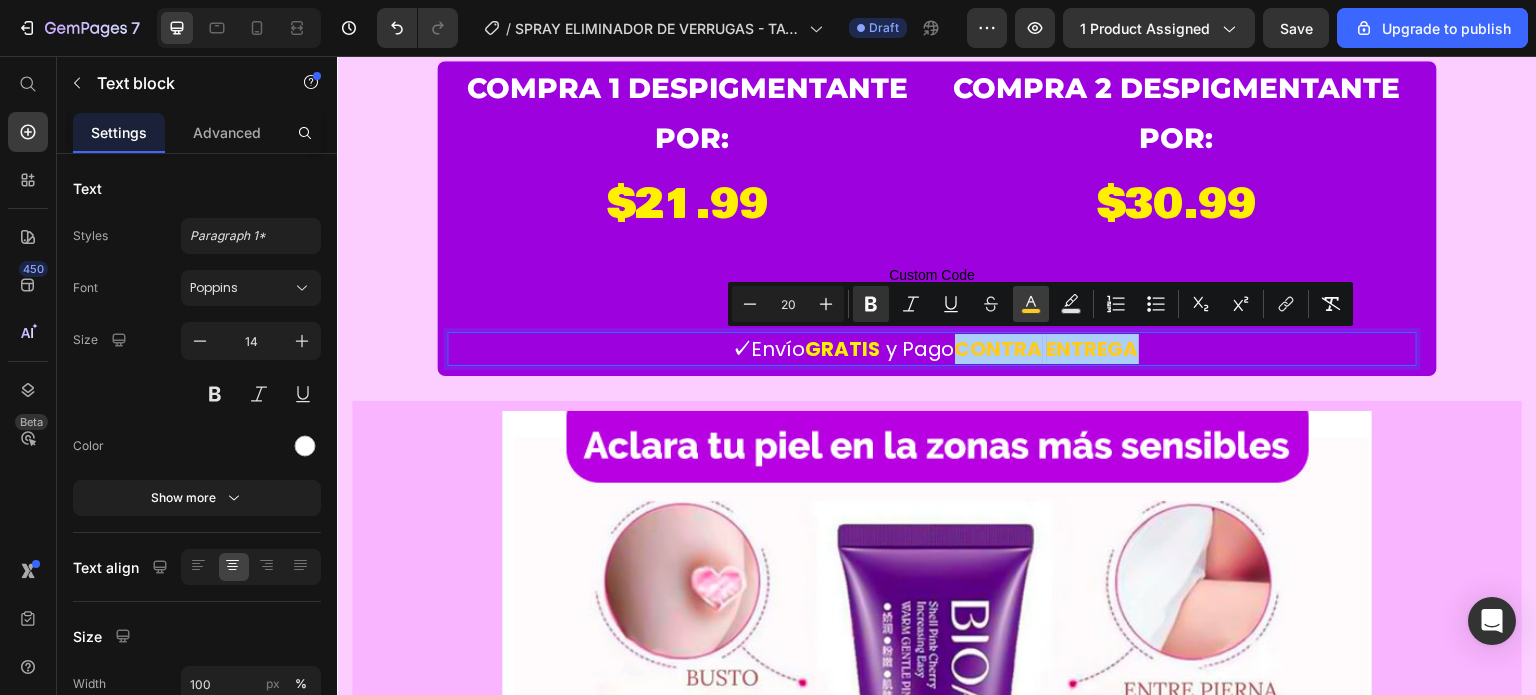 click 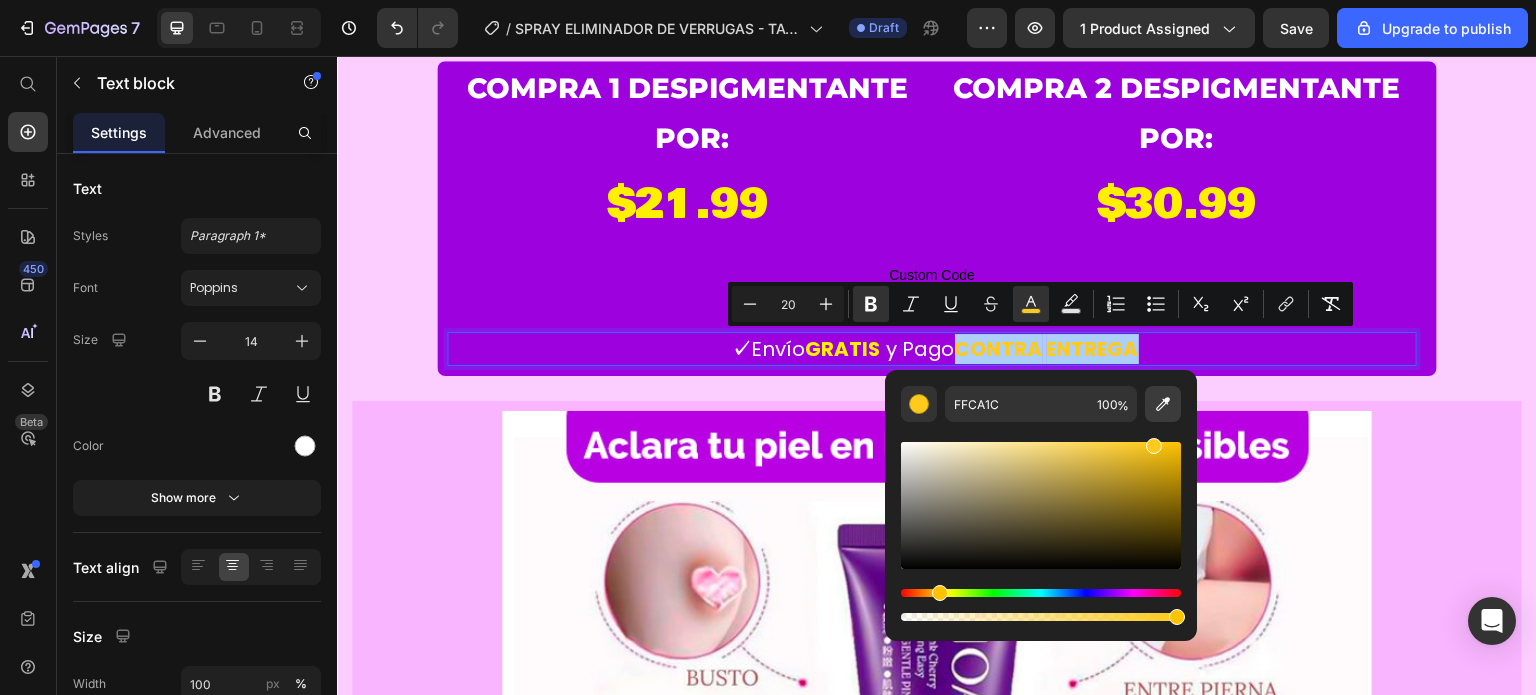 click 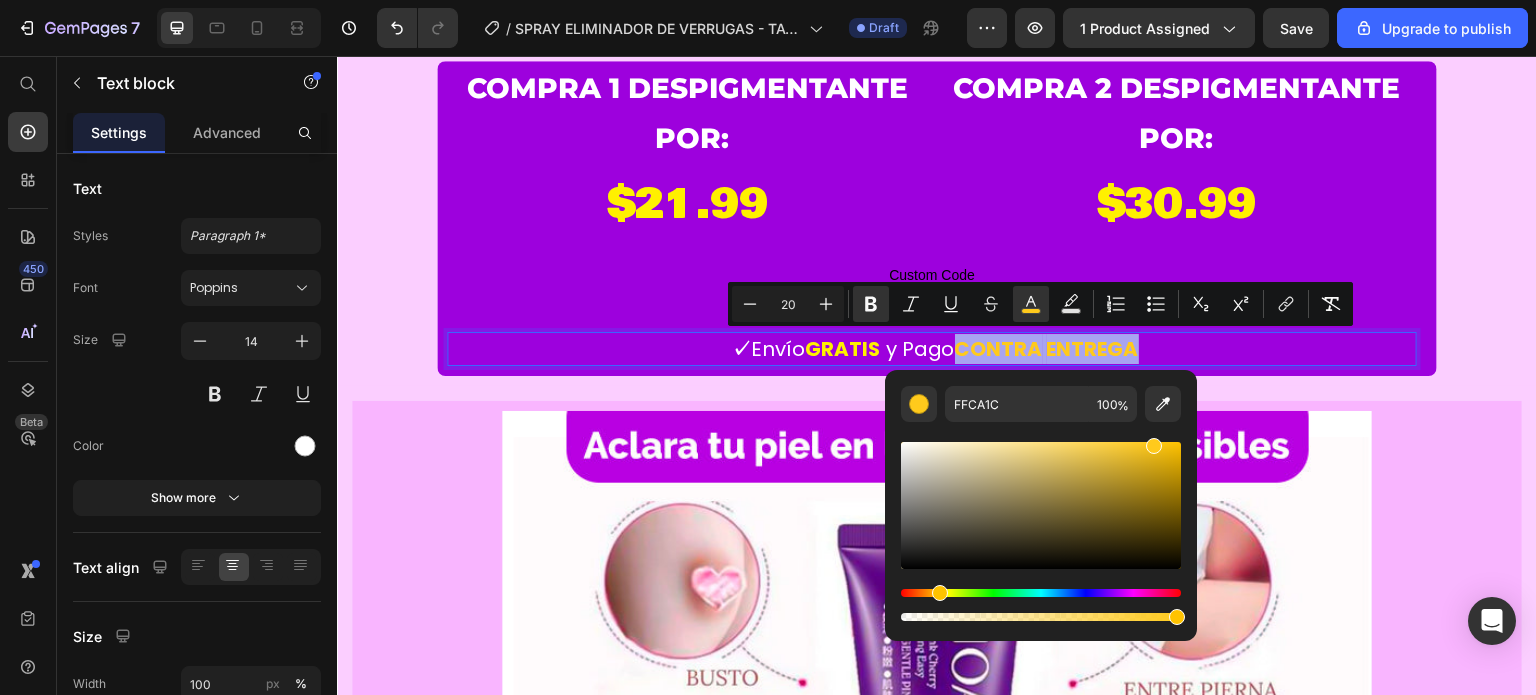 type on "FFF000" 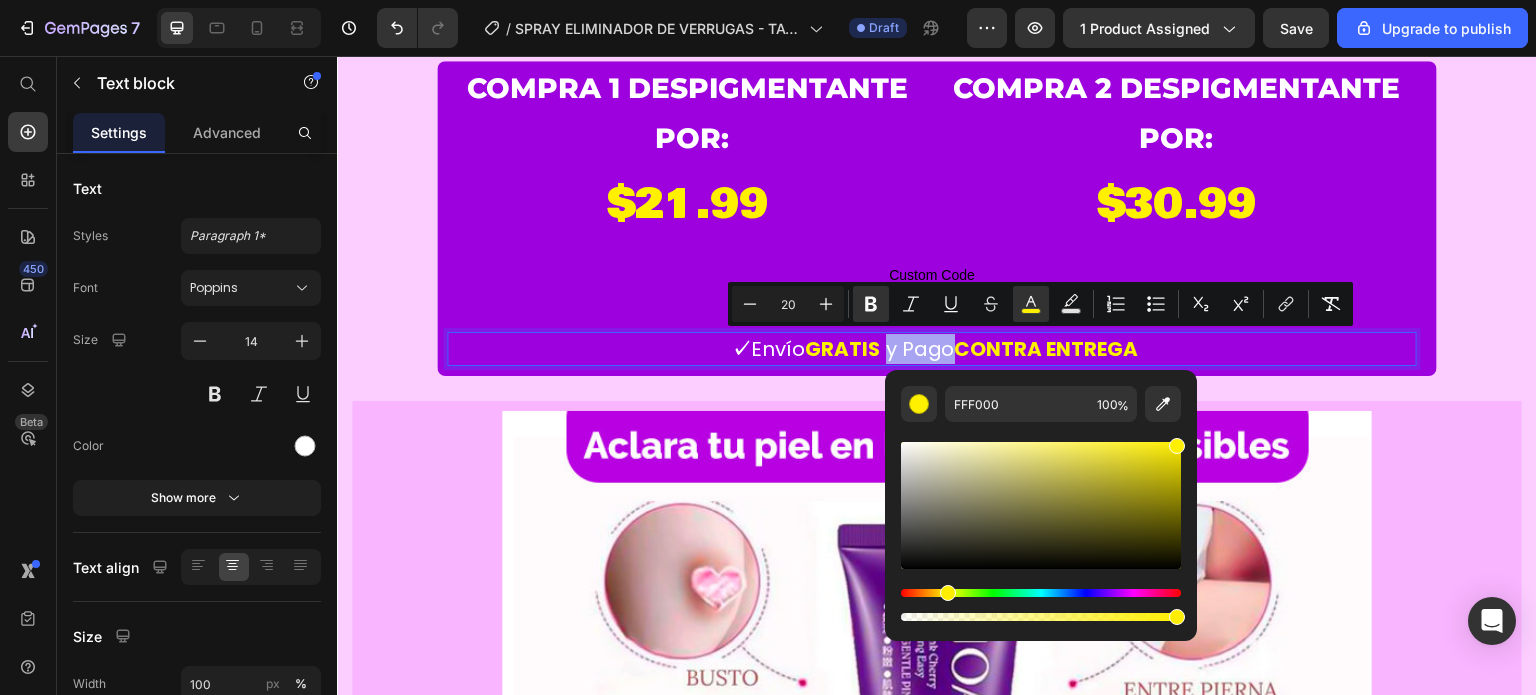 click on "✓  Envío  GRATIS   y Pago  CONTRA ENTREGA" at bounding box center [932, 349] 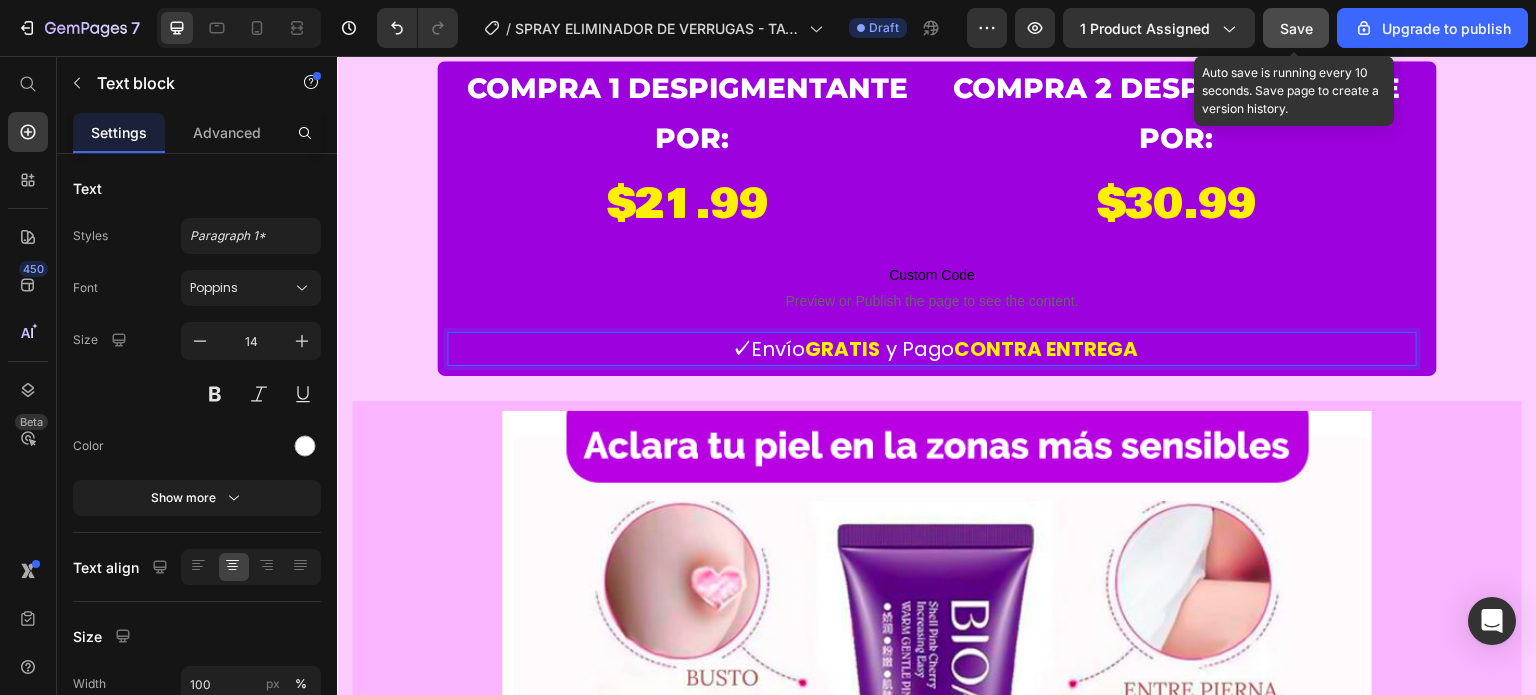 click on "Save" 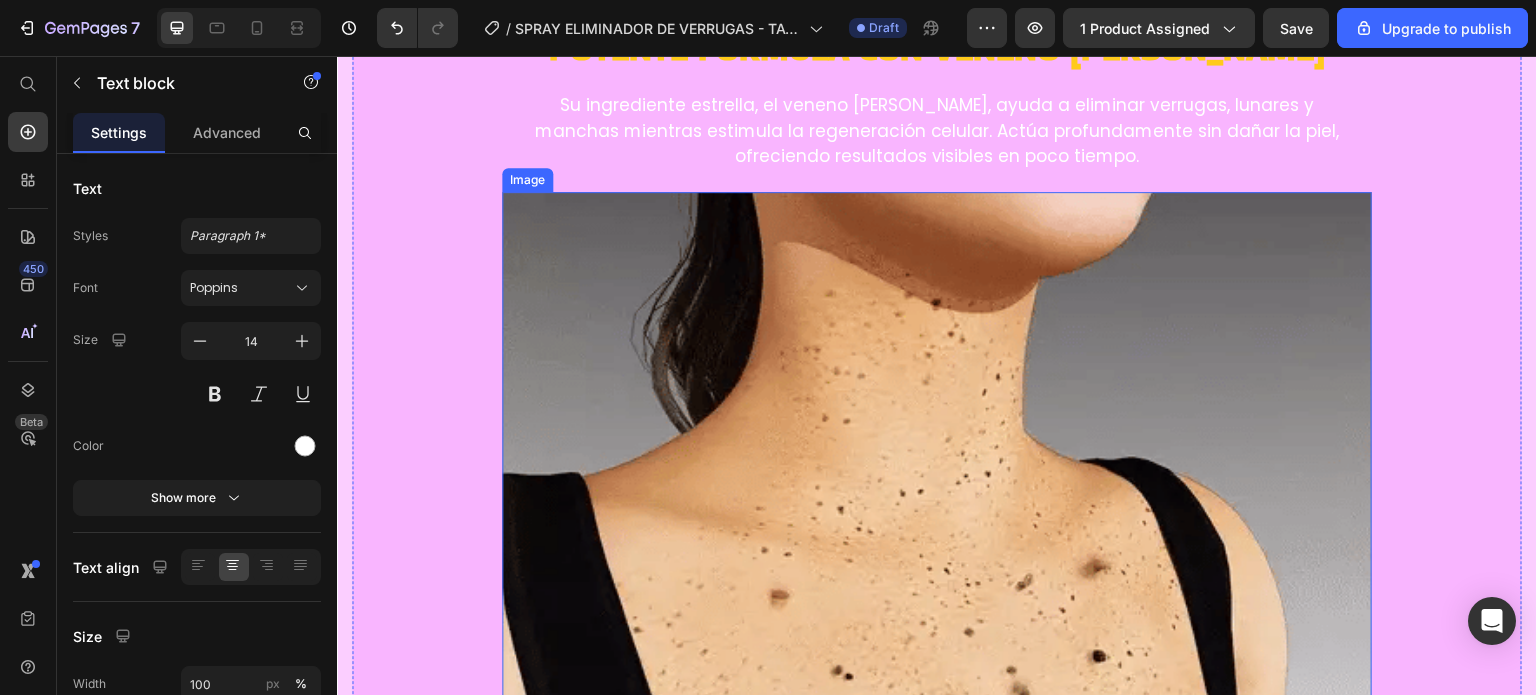 scroll, scrollTop: 2600, scrollLeft: 0, axis: vertical 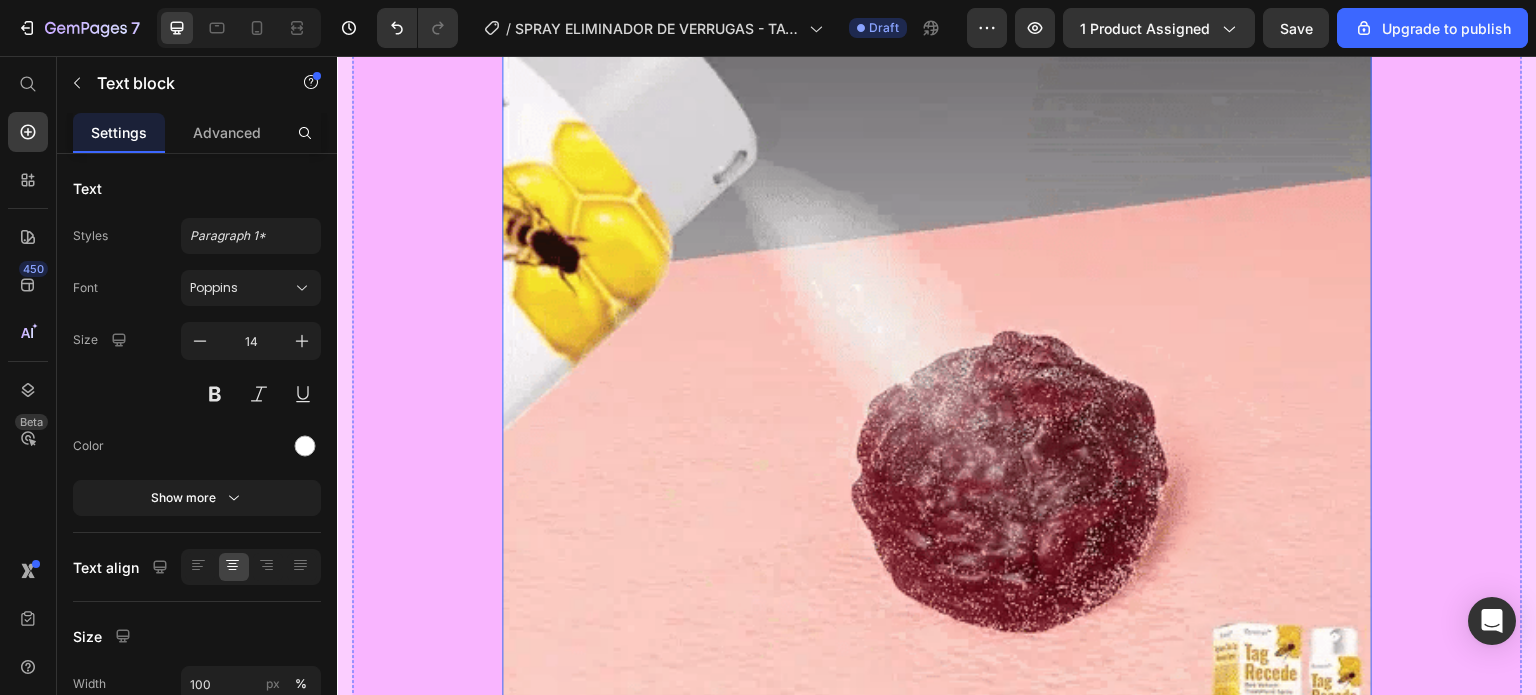 click at bounding box center (937, 406) 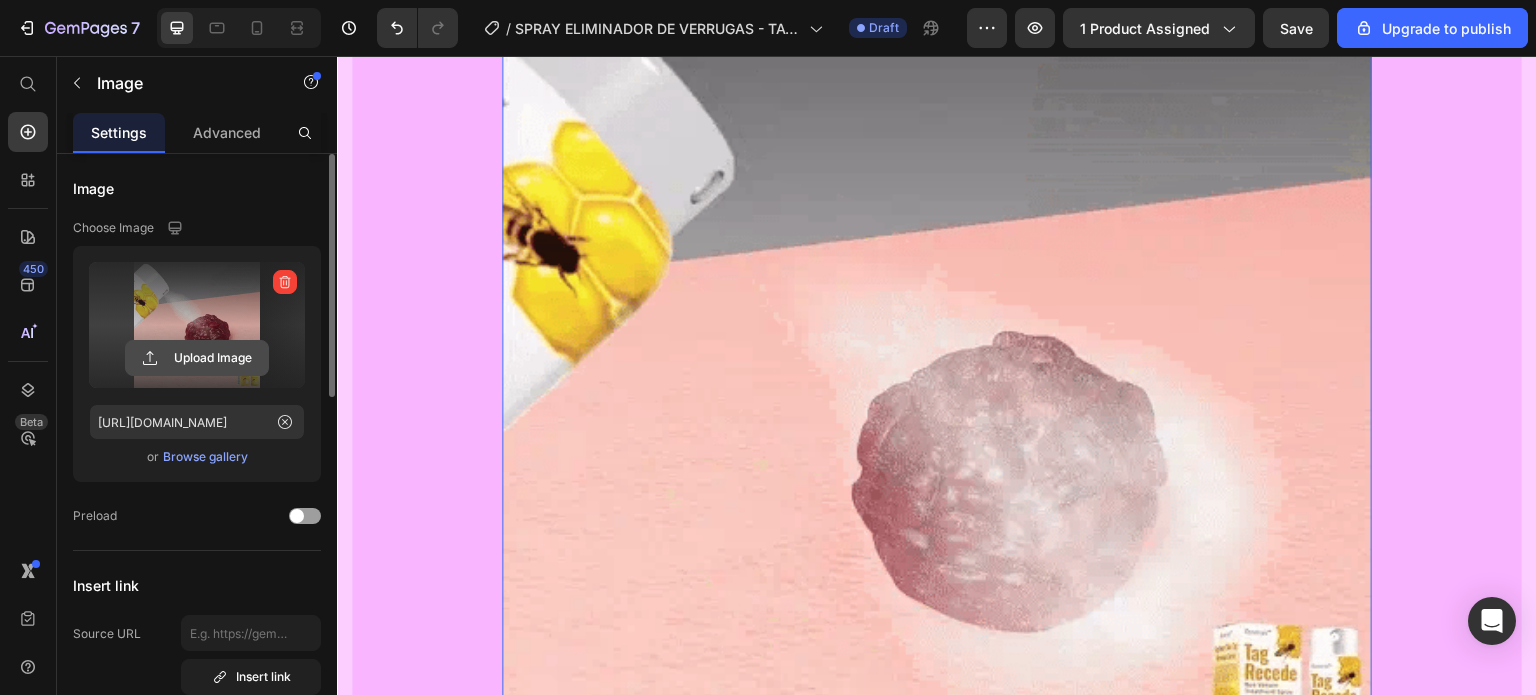 click 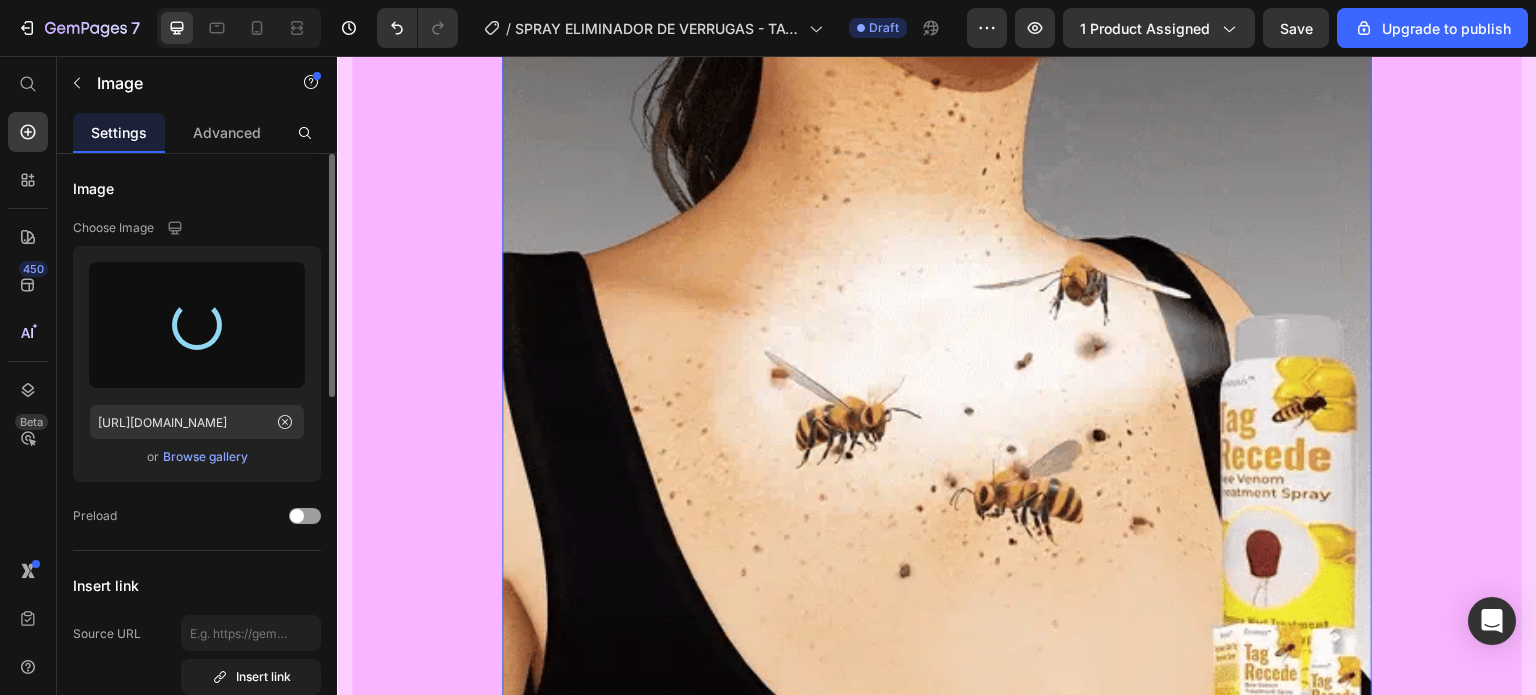 type on "[URL][DOMAIN_NAME]" 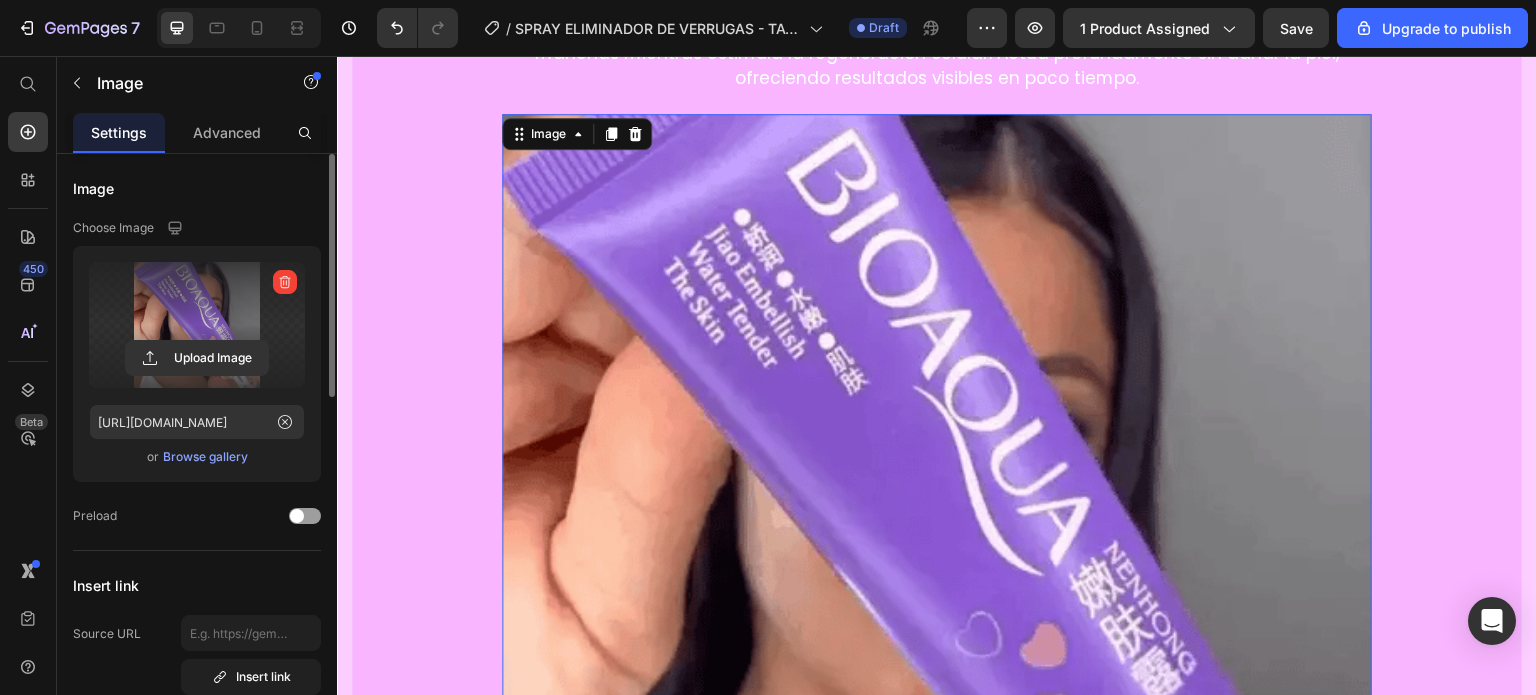scroll, scrollTop: 2700, scrollLeft: 0, axis: vertical 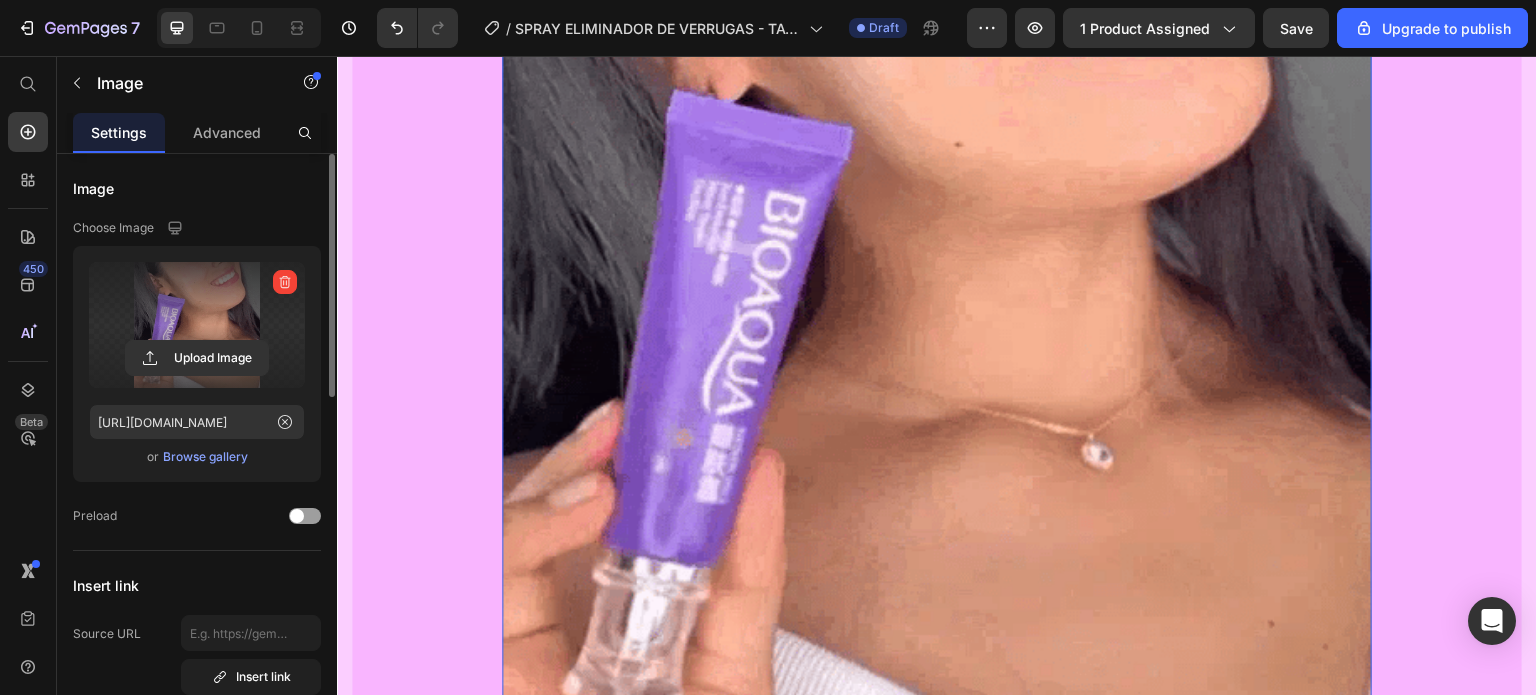 click at bounding box center [937, 306] 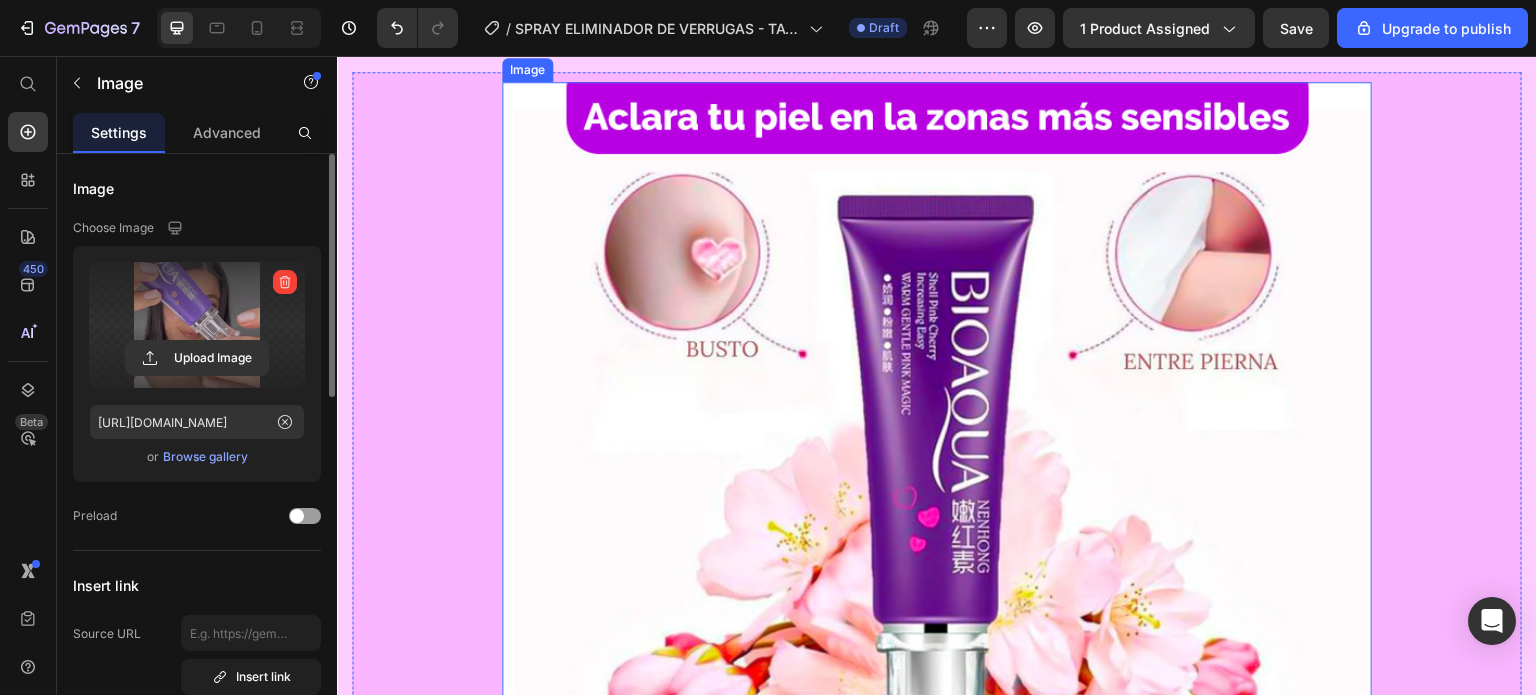 scroll, scrollTop: 1400, scrollLeft: 0, axis: vertical 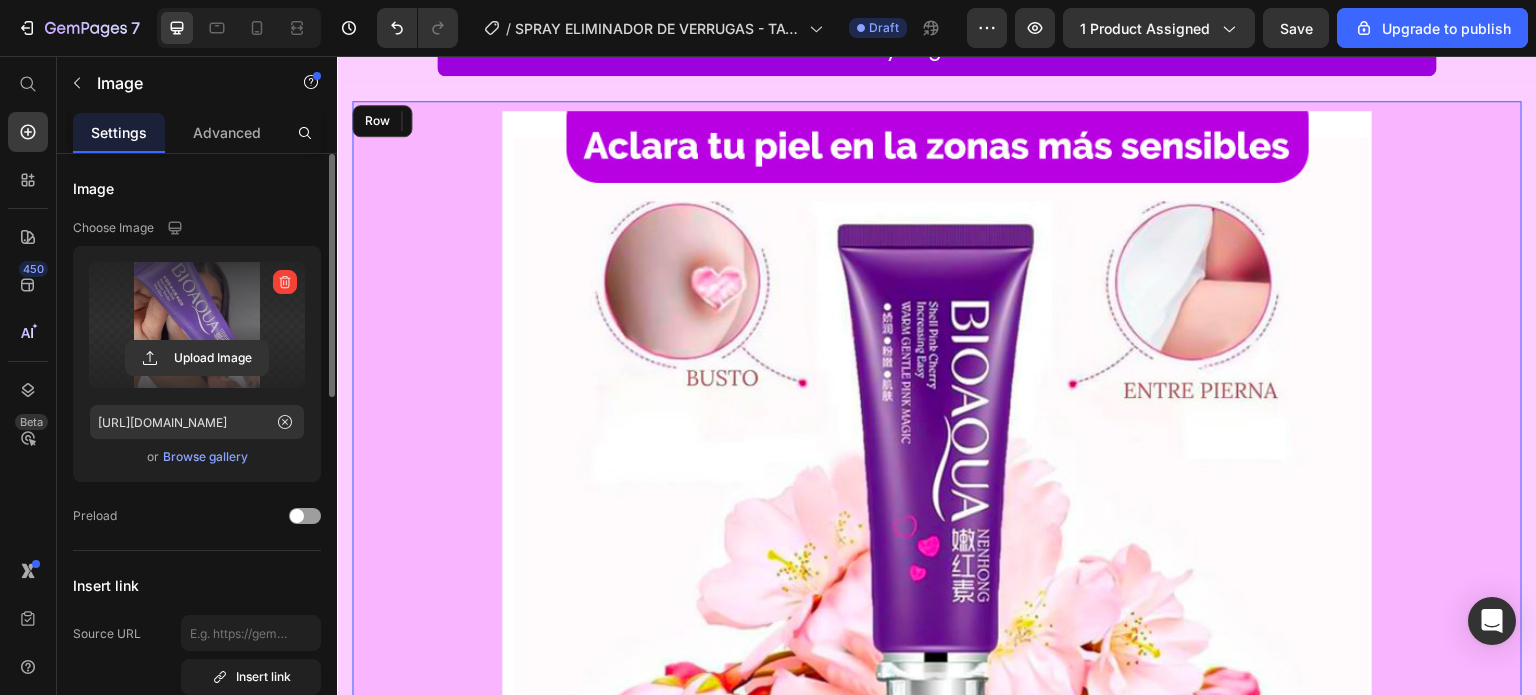 click on "Image Potente fórmula con veneno [PERSON_NAME] Heading Su ingrediente estrella, el veneno [PERSON_NAME], ayuda a eliminar verrugas, lunares y manchas mientras estimula la regeneración celular. Actúa profundamente sin dañar la piel, ofreciendo resultados visibles en poco tiempo. Text block Row Image Seguro para todo tipo [PERSON_NAME] Heading Tag Recede™ ha sido desarrollado para brindar un tratamiento eficaz sin causar irritación. Es apto para pieles sensibles y no deja marcas ni cicatrices, garantizando un uso suave y confiable. Text block
Custom Code
Preview or Publish the page to see the content. Custom Code Image Image
Custom Code
Preview or Publish the page to see the content. Custom Code egenera y protege la piel Heading Además de eliminar imperfecciones, su fórmula activa promueve la cicatrización natural, acelera la curación y protege la zona tratada contra posibles infecciones, dejando una piel más saludable y uniforme. Text block Row Image Image
Custom Code
Heading" at bounding box center [937, 2686] 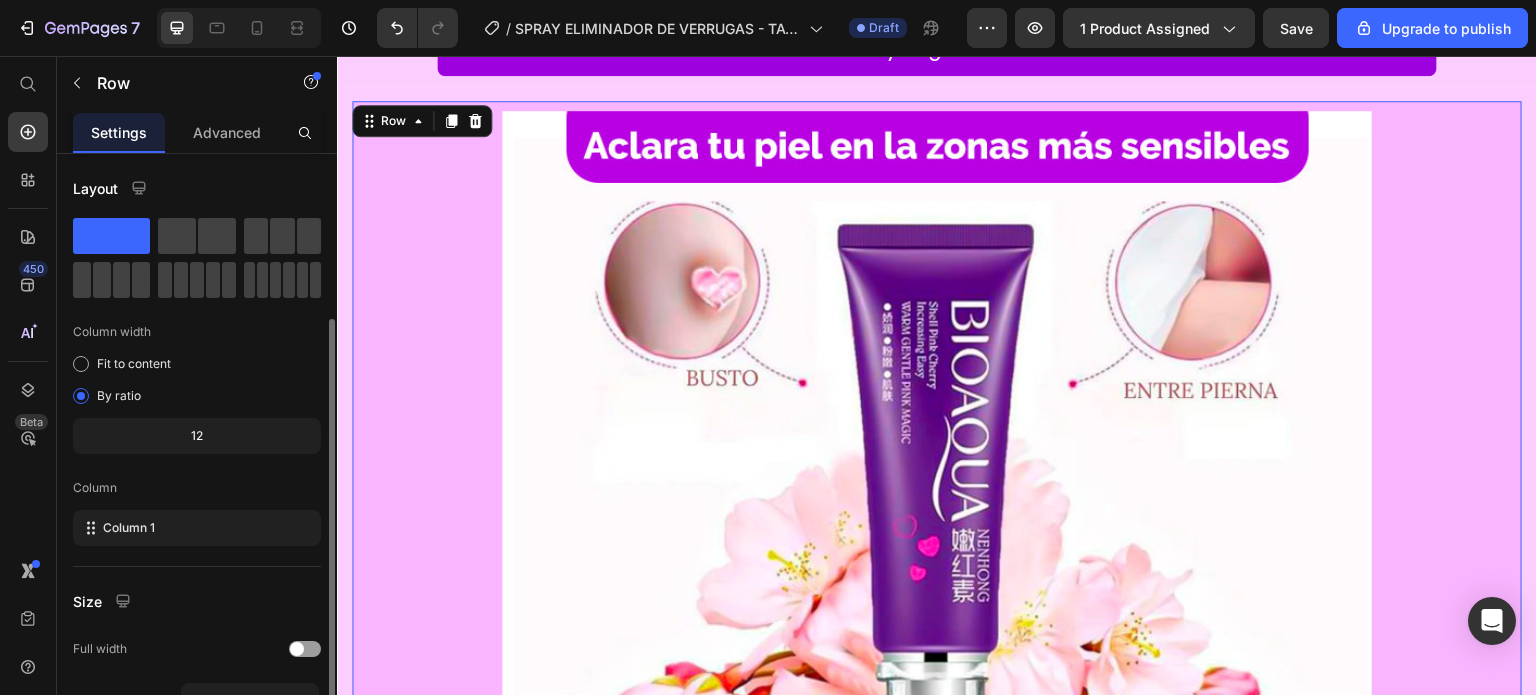 scroll, scrollTop: 312, scrollLeft: 0, axis: vertical 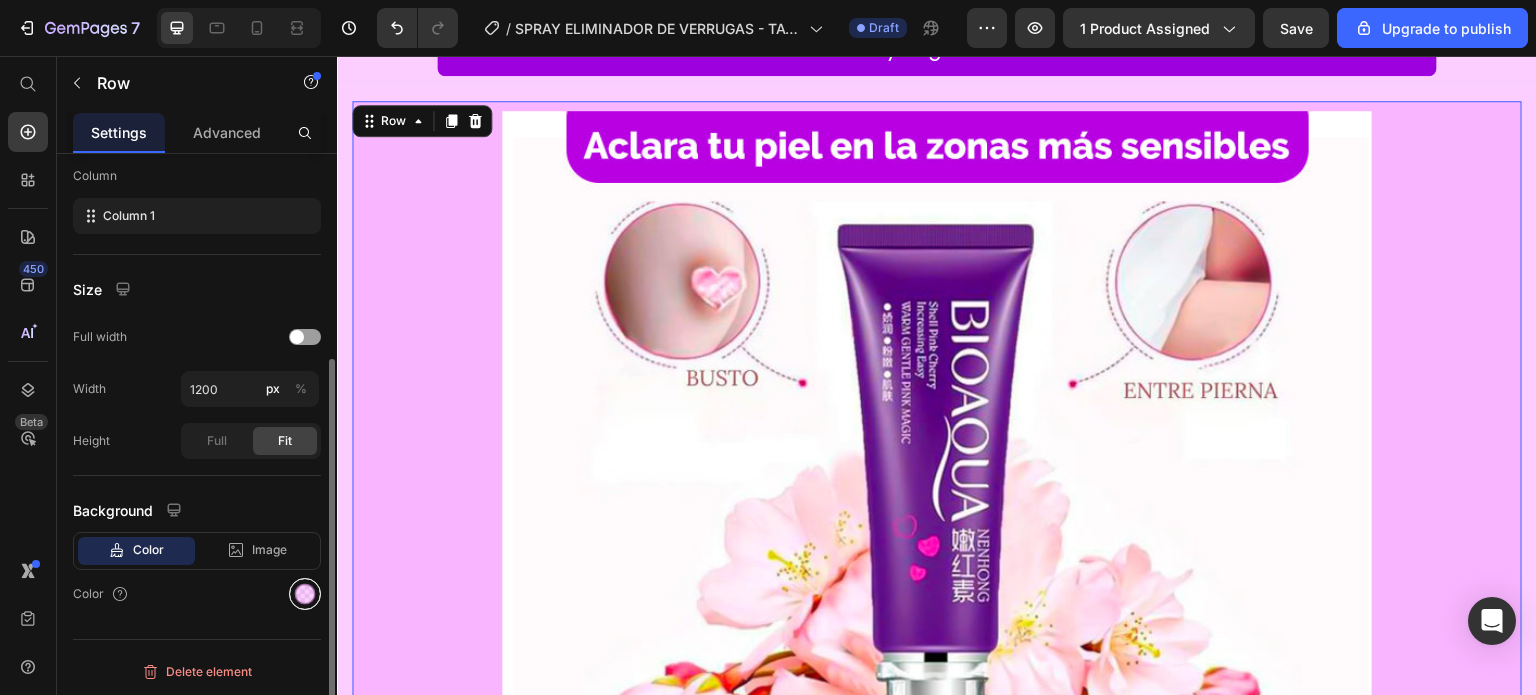 click at bounding box center (305, 594) 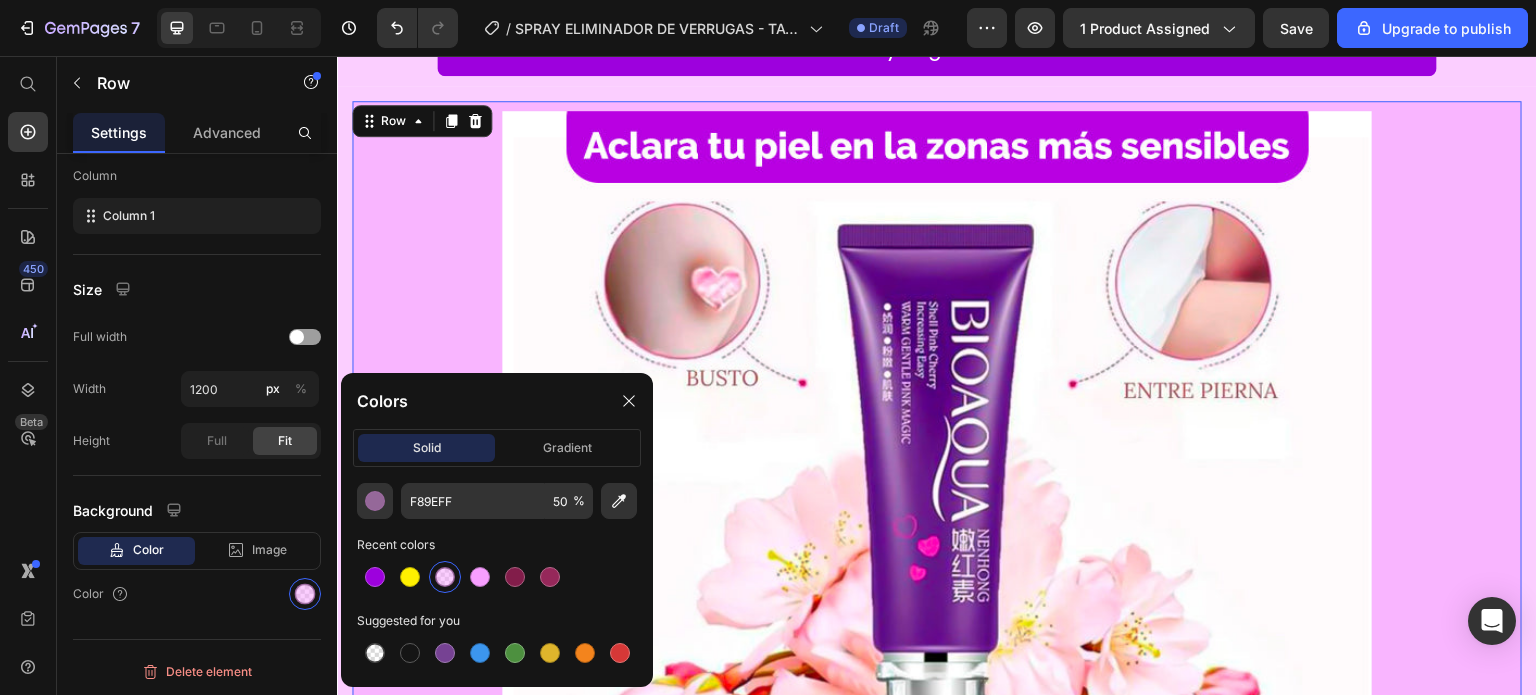 click at bounding box center [445, 577] 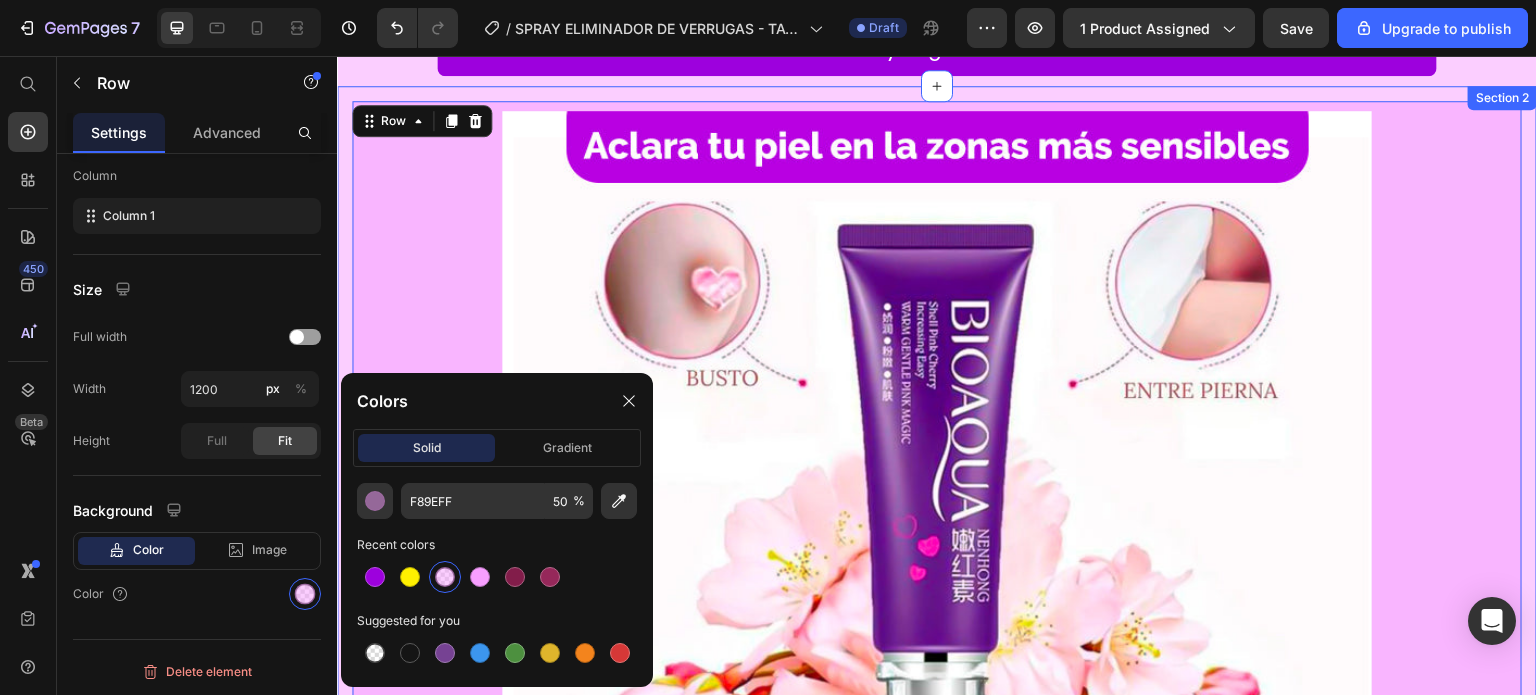click on "Image Potente fórmula con veneno [PERSON_NAME] Heading Su ingrediente estrella, el veneno [PERSON_NAME], ayuda a eliminar verrugas, lunares y manchas mientras estimula la regeneración celular. Actúa profundamente sin dañar la piel, ofreciendo resultados visibles en poco tiempo. Text block Row Image Seguro para todo tipo [PERSON_NAME] Heading Tag Recede™ ha sido desarrollado para brindar un tratamiento eficaz sin causar irritación. Es apto para pieles sensibles y no deja marcas ni cicatrices, garantizando un uso suave y confiable. Text block
Custom Code
Preview or Publish the page to see the content. Custom Code Image Image
Custom Code
Preview or Publish the page to see the content. Custom Code egenera y protege la piel Heading Además de eliminar imperfecciones, su fórmula activa promueve la cicatrización natural, acelera la curación y protege la zona tratada contra posibles infecciones, dejando una piel más saludable y uniforme. Text block Row Image Image
Custom Code
Heading" at bounding box center (937, 2722) 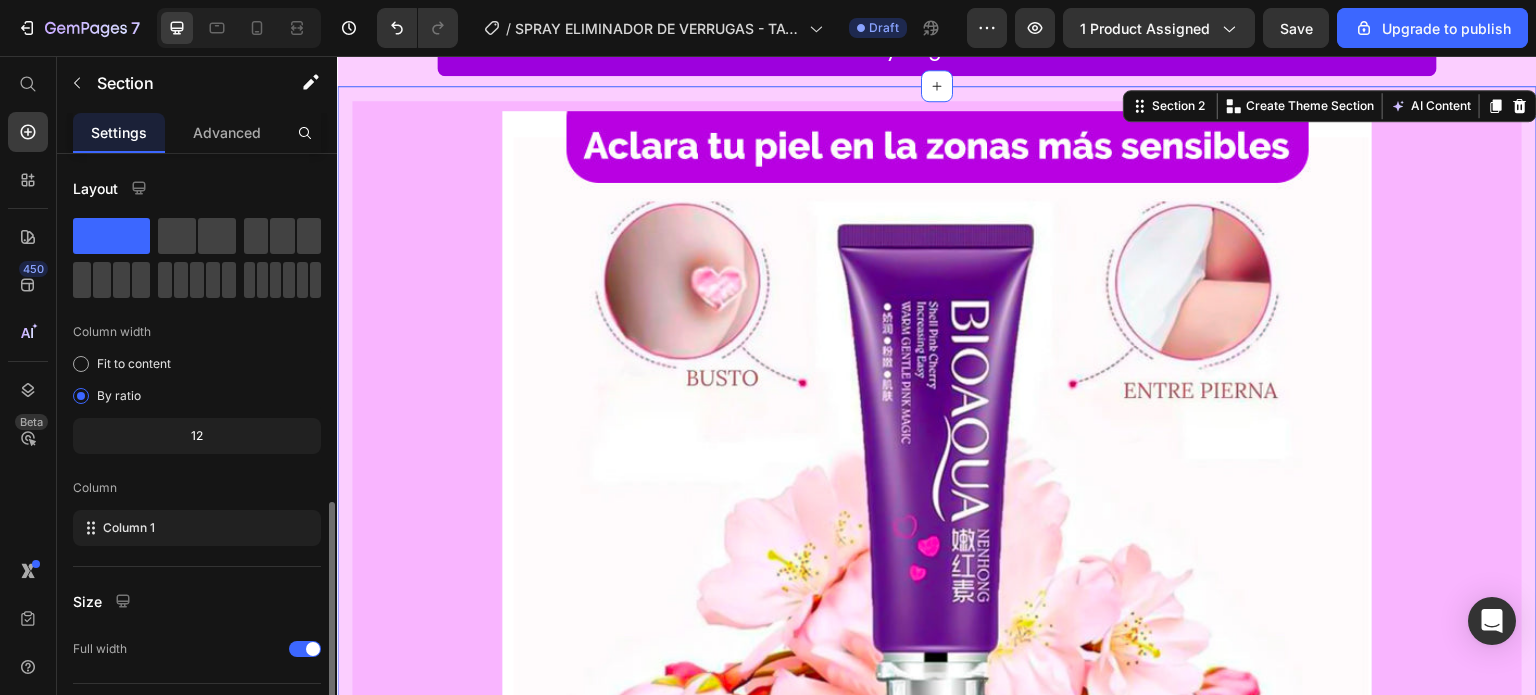 scroll, scrollTop: 208, scrollLeft: 0, axis: vertical 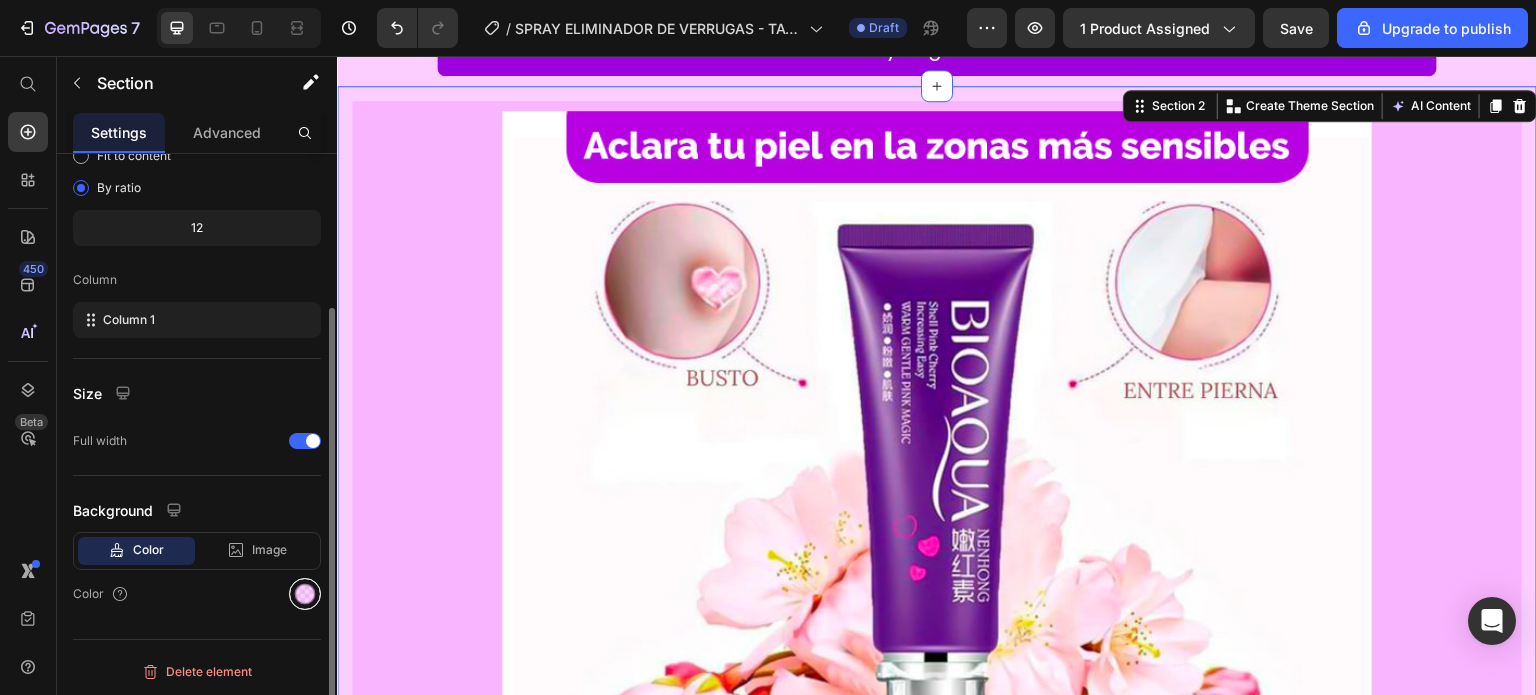 click at bounding box center (305, 594) 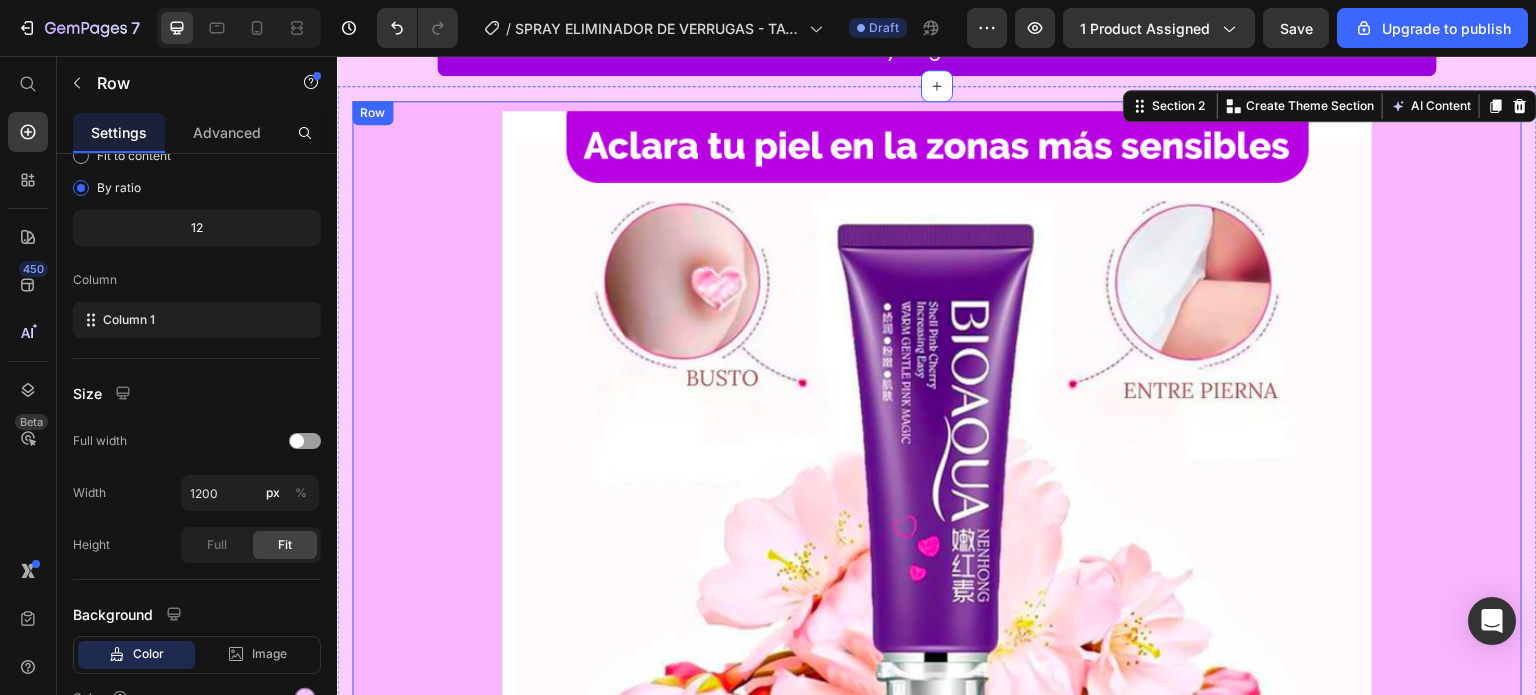 click on "Image Potente fórmula con veneno [PERSON_NAME] Heading Su ingrediente estrella, el veneno [PERSON_NAME], ayuda a eliminar verrugas, lunares y manchas mientras estimula la regeneración celular. Actúa profundamente sin dañar la piel, ofreciendo resultados visibles en poco tiempo. Text block Row Image Seguro para todo tipo [PERSON_NAME] Heading Tag Recede™ ha sido desarrollado para brindar un tratamiento eficaz sin causar irritación. Es apto para pieles sensibles y no deja marcas ni cicatrices, garantizando un uso suave y confiable. Text block
Custom Code
Preview or Publish the page to see the content. Custom Code Image Image
Custom Code
Preview or Publish the page to see the content. Custom Code egenera y protege la piel Heading Además de eliminar imperfecciones, su fórmula activa promueve la cicatrización natural, acelera la curación y protege la zona tratada contra posibles infecciones, dejando una piel más saludable y uniforme. Text block Row Image Image
Custom Code
Heading" at bounding box center (937, 2686) 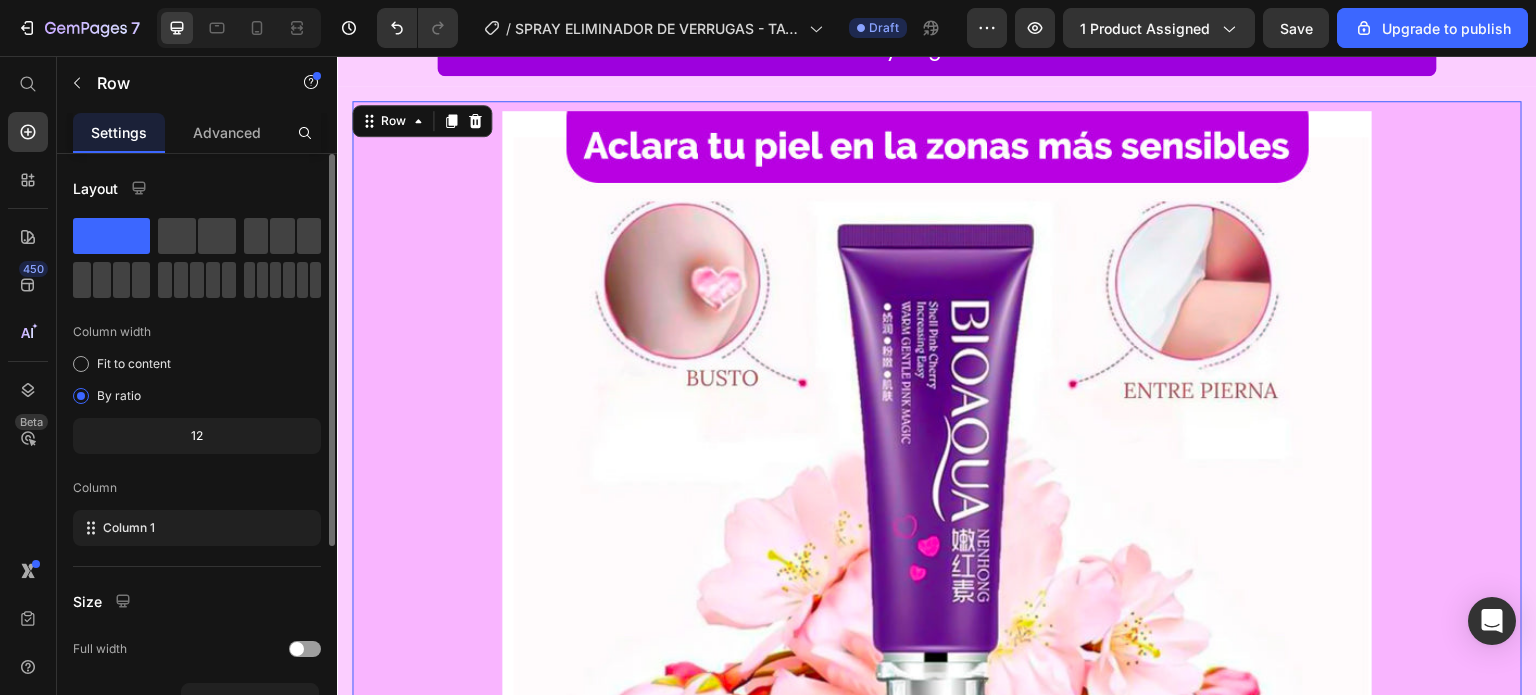scroll, scrollTop: 312, scrollLeft: 0, axis: vertical 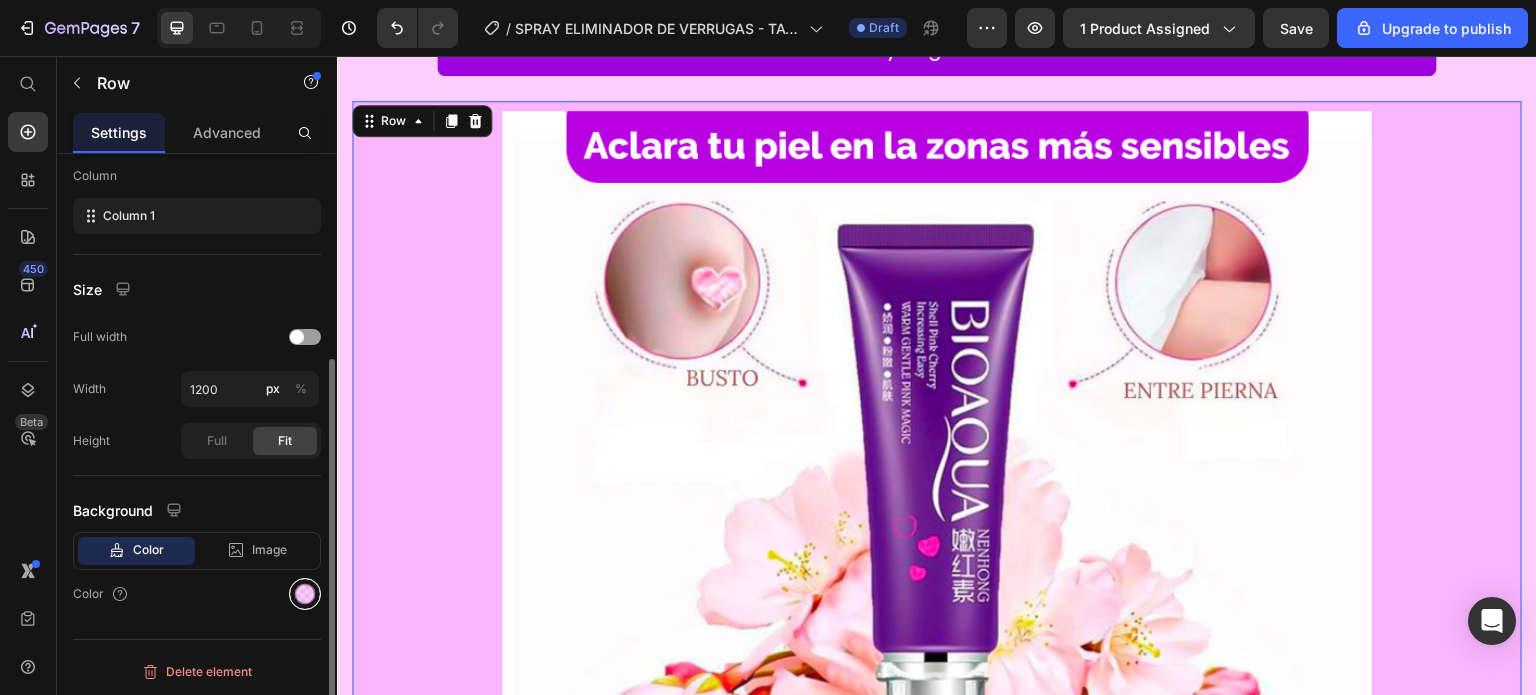 click at bounding box center [305, 594] 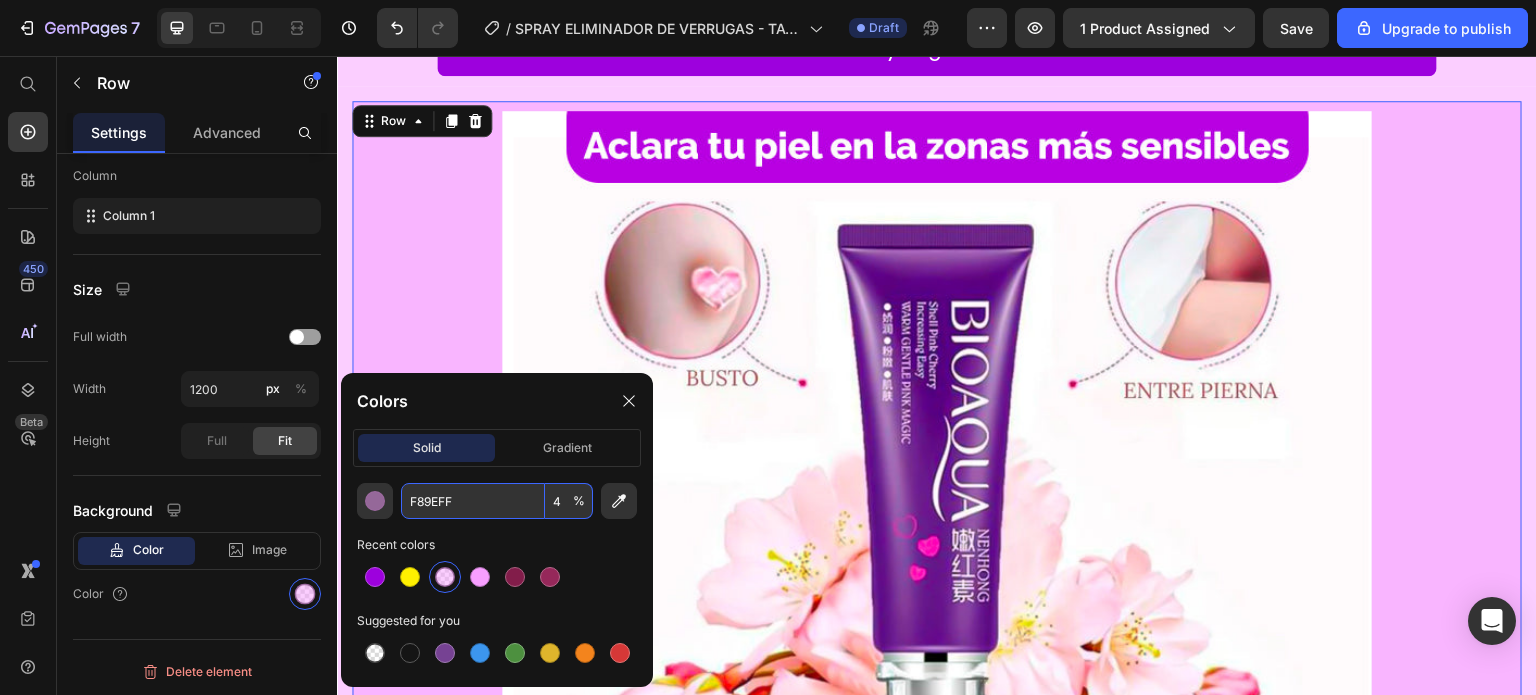type on "40" 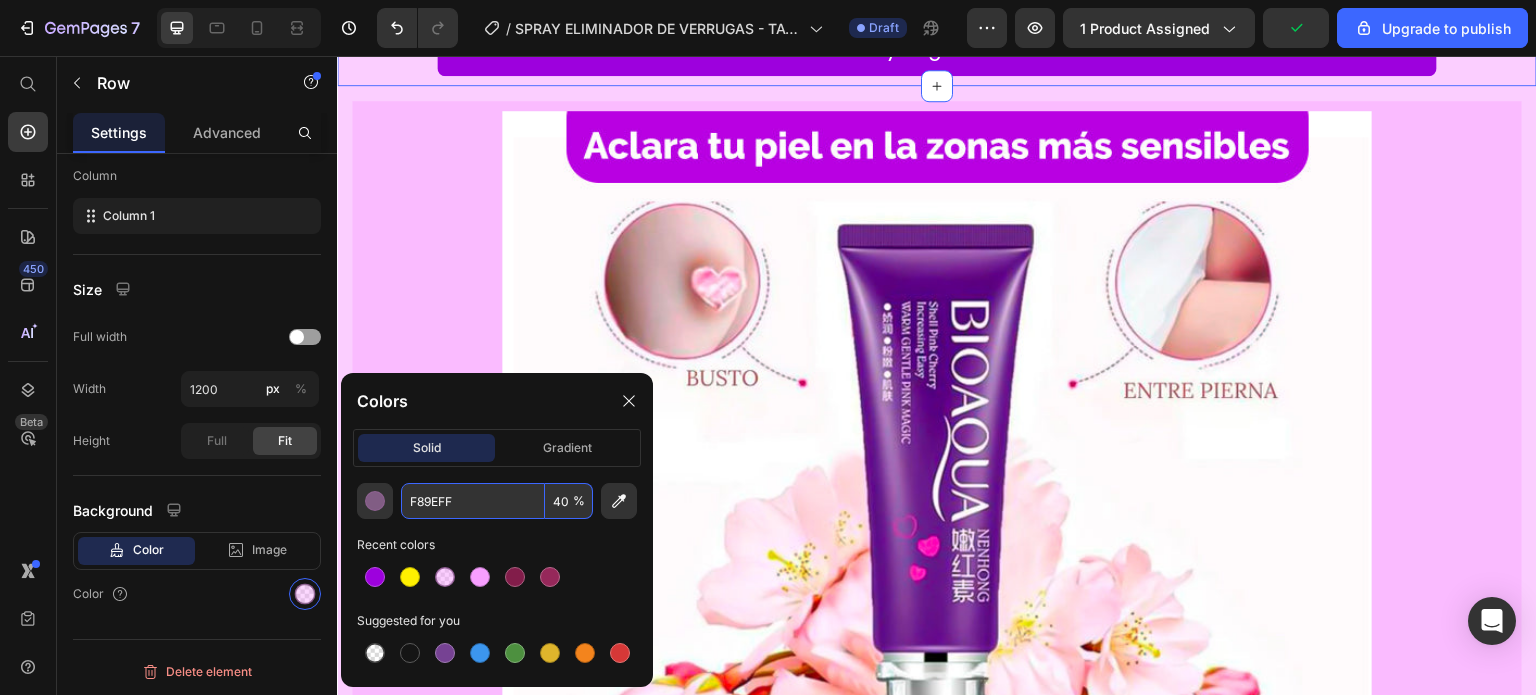 click on "Icon Icon Icon Icon Icon Icon List Row Despigmentante BIOAQUA | Aclara la piel mas intima Product Title Product Row Image compra 1 Despigmentante  POR: Heading $21.99 Product Price compra 2 despigmentante POR: Heading $30.99 Heading Row Row Row
Custom Code
Preview or Publish the page to see the content. Custom Code   ✓  Envío  GRATIS   y Pago  CONTRA ENTREGA Text block Product Row Section 1   You can create reusable sections Create Theme Section AI Content Write with [PERSON_NAME] What would you like to describe here? Tone and Voice Persuasive Product Show more Generate" at bounding box center (937, -609) 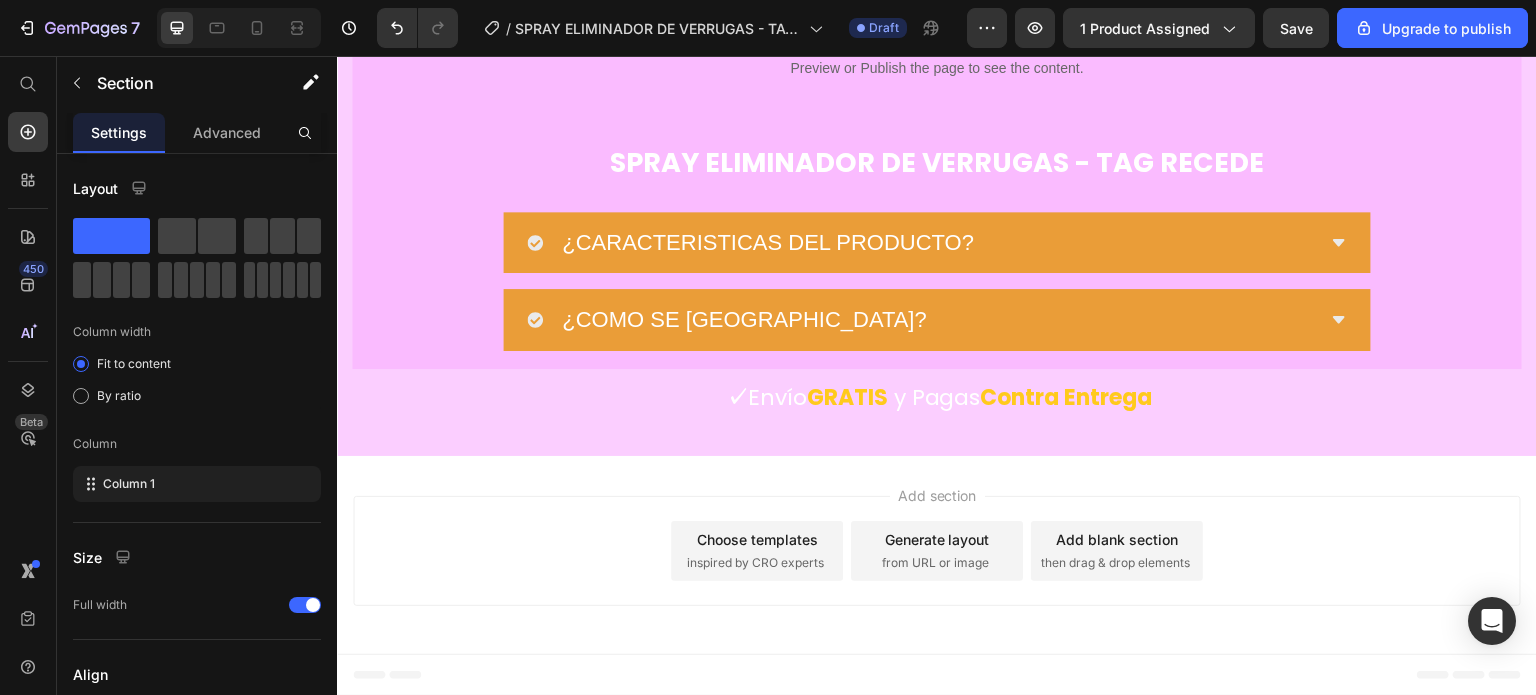 scroll, scrollTop: 10513, scrollLeft: 0, axis: vertical 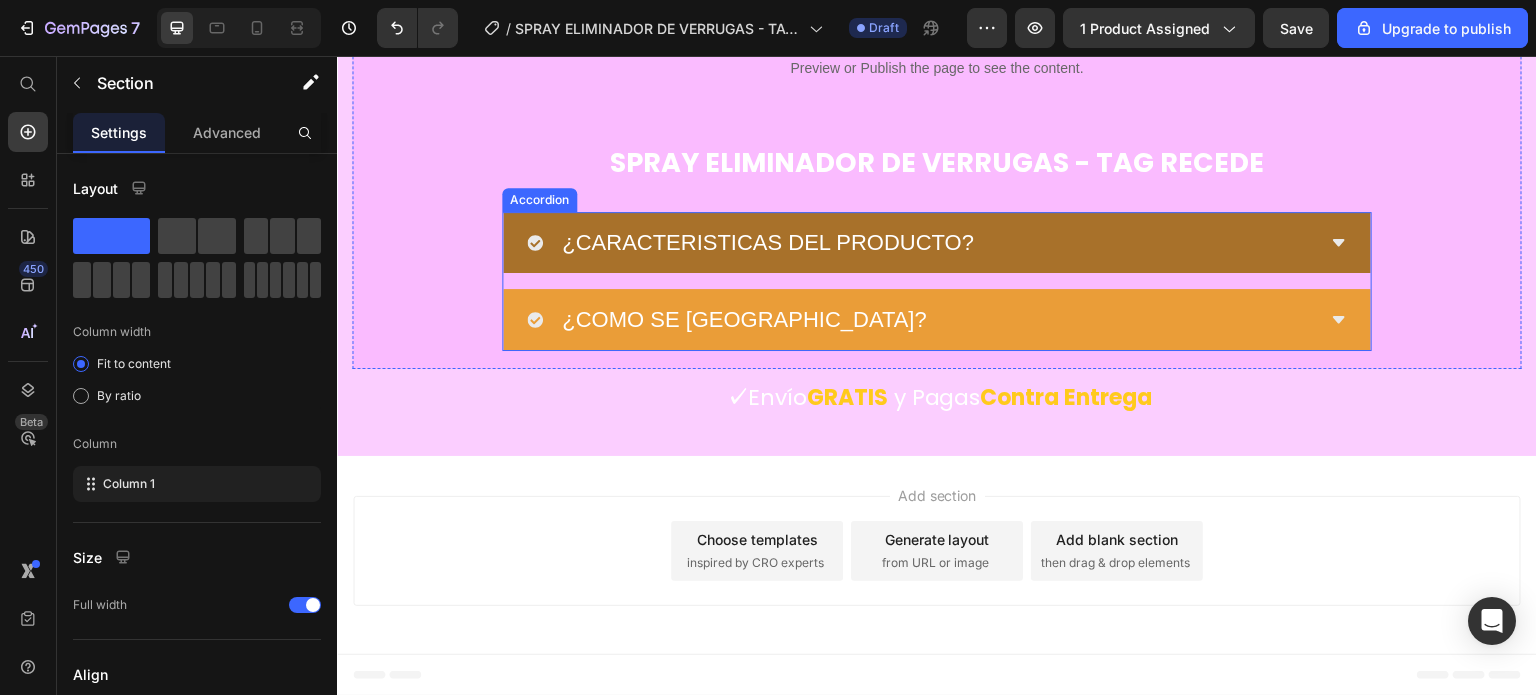 click on "¿CARACTERISTICAS DEL PRODUCTO?" at bounding box center [921, 243] 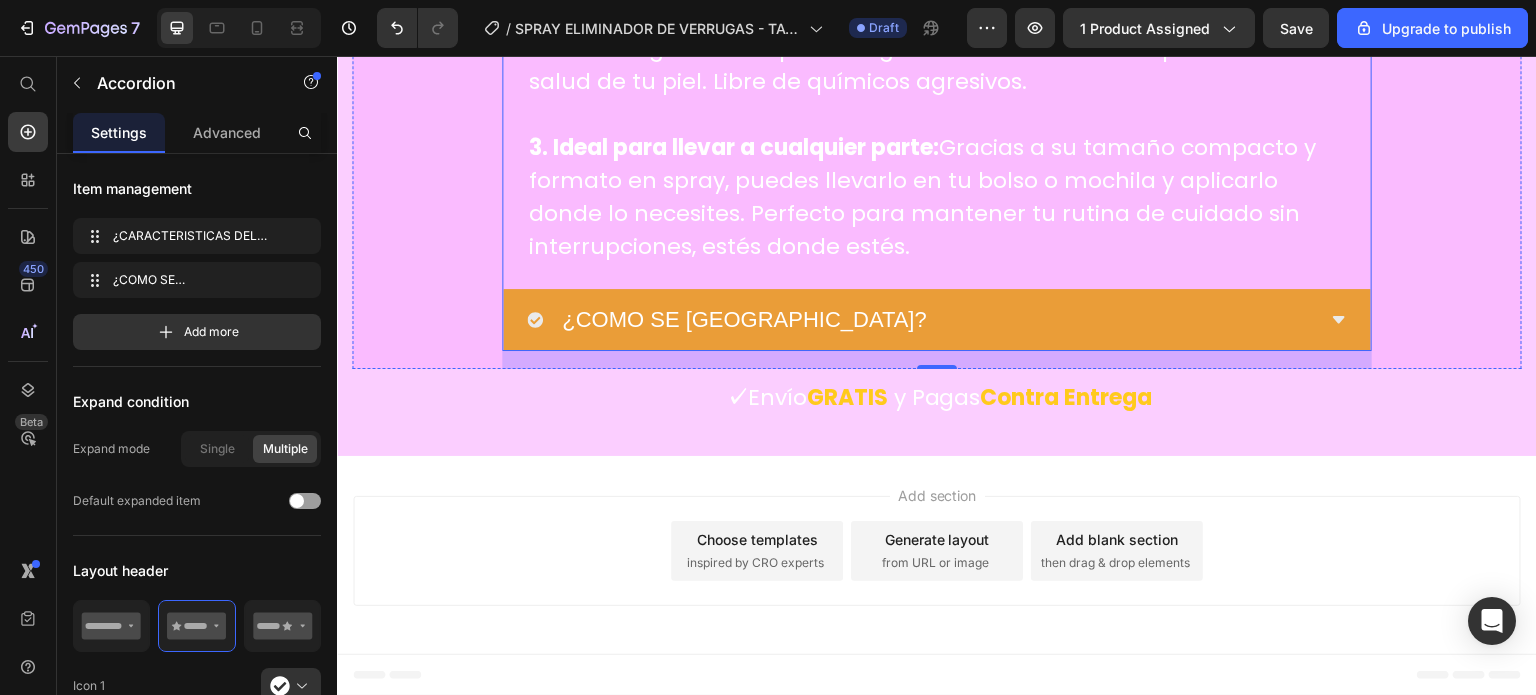click on "SPRAY ELIMINADOR DE VERRUGAS - TAG RECEDE" at bounding box center [937, -320] 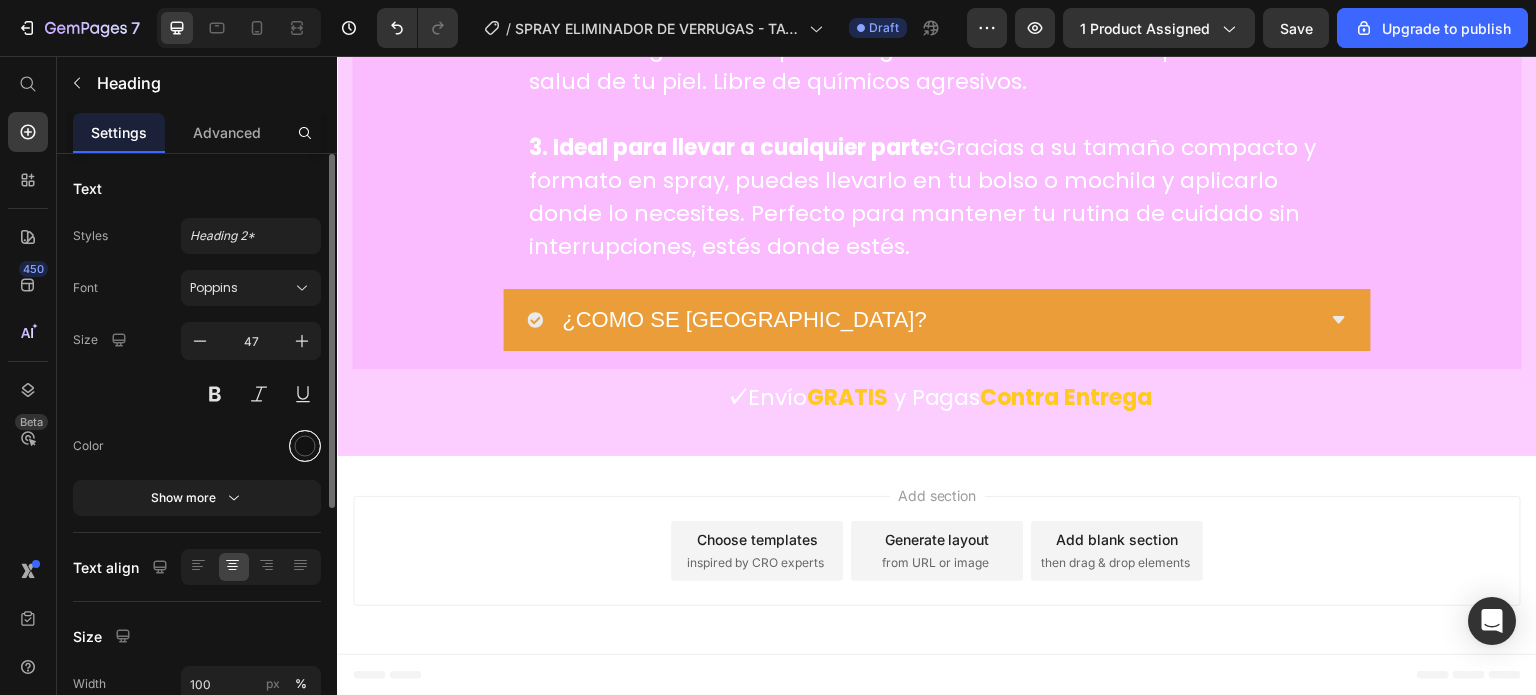 click at bounding box center [305, 446] 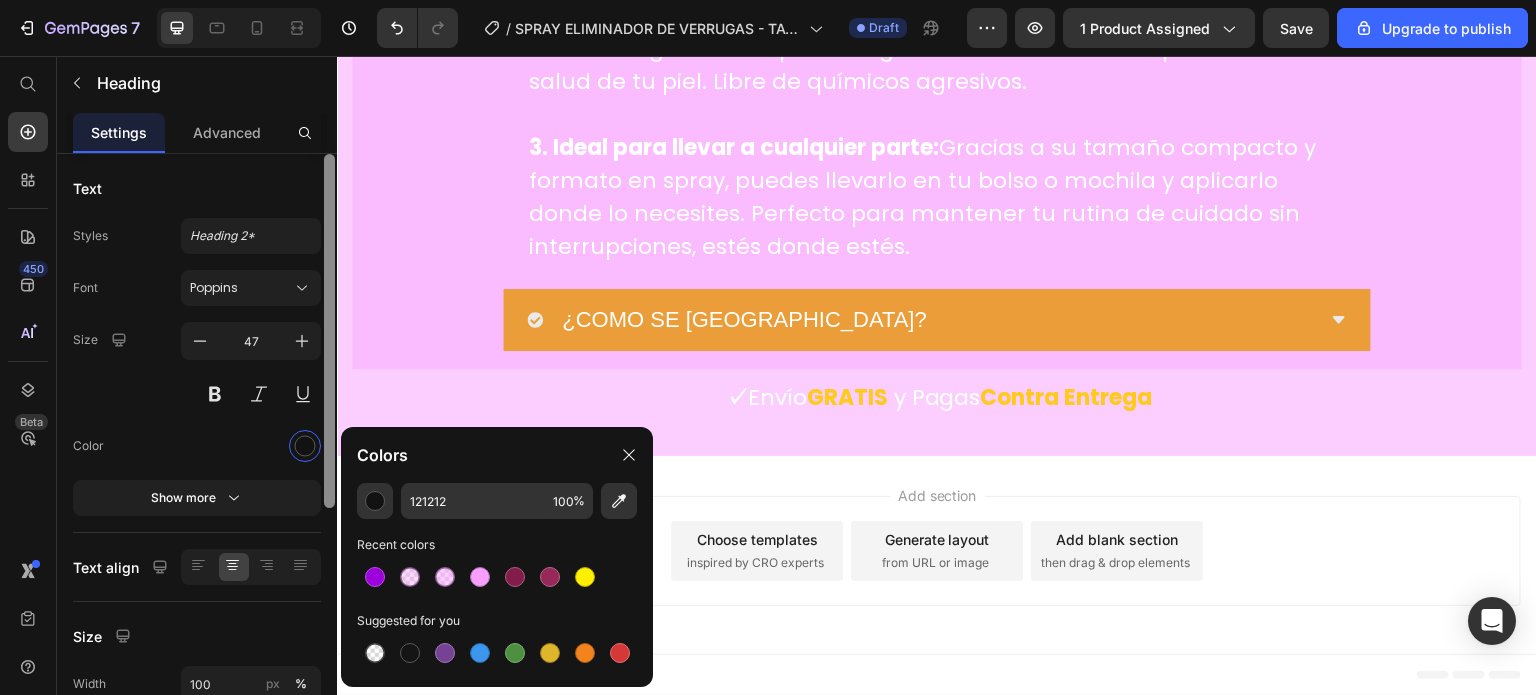 click at bounding box center (305, 446) 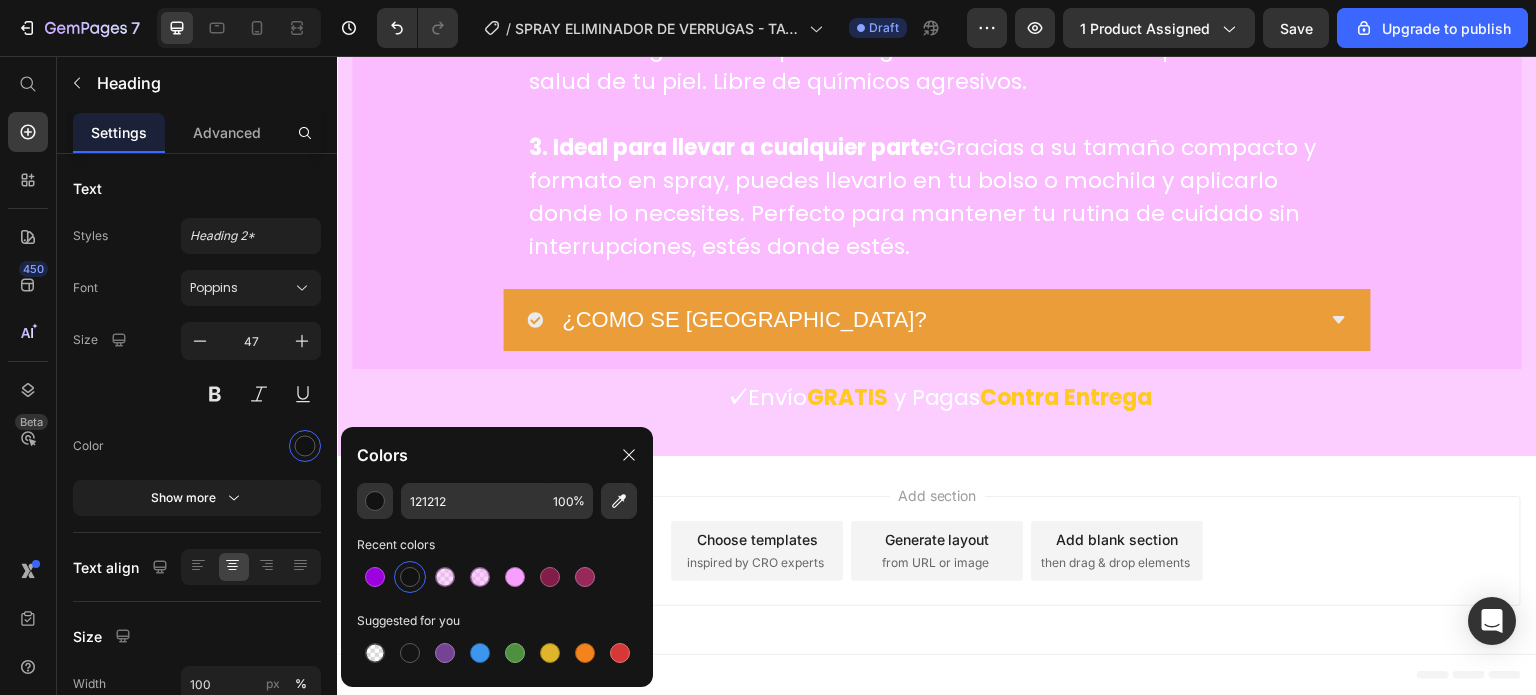 click on "SPRAY ELIMINADOR DE VERRUGAS - TAG RECEDE" at bounding box center (937, -320) 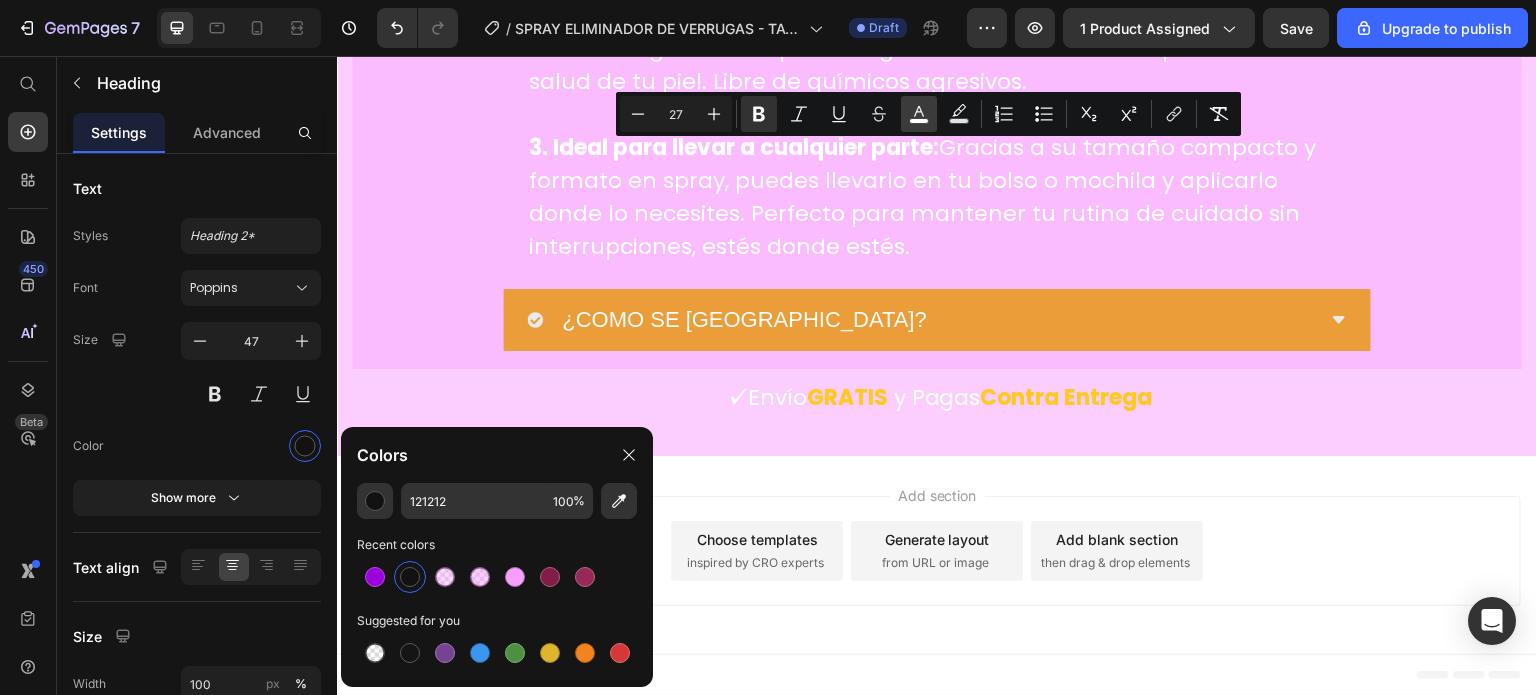 click on "color" at bounding box center (919, 114) 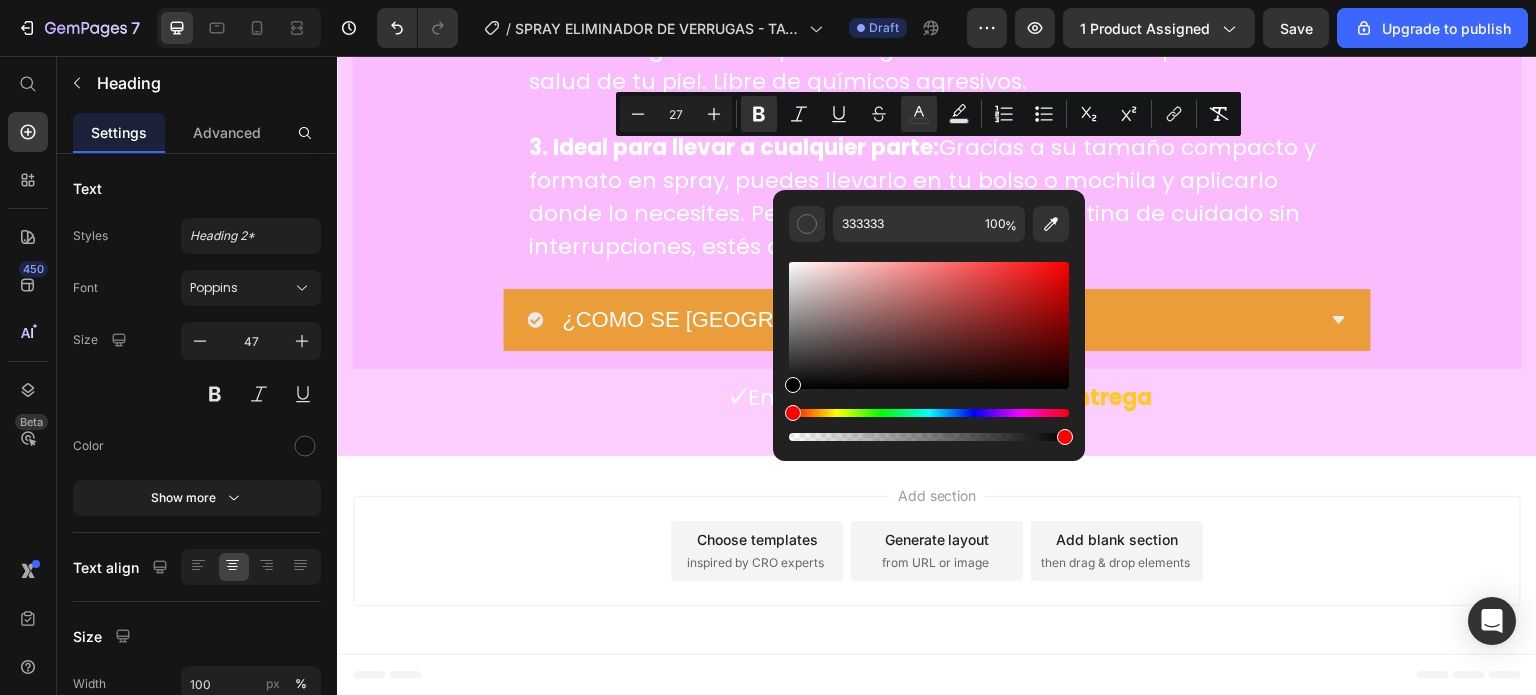type on "000000" 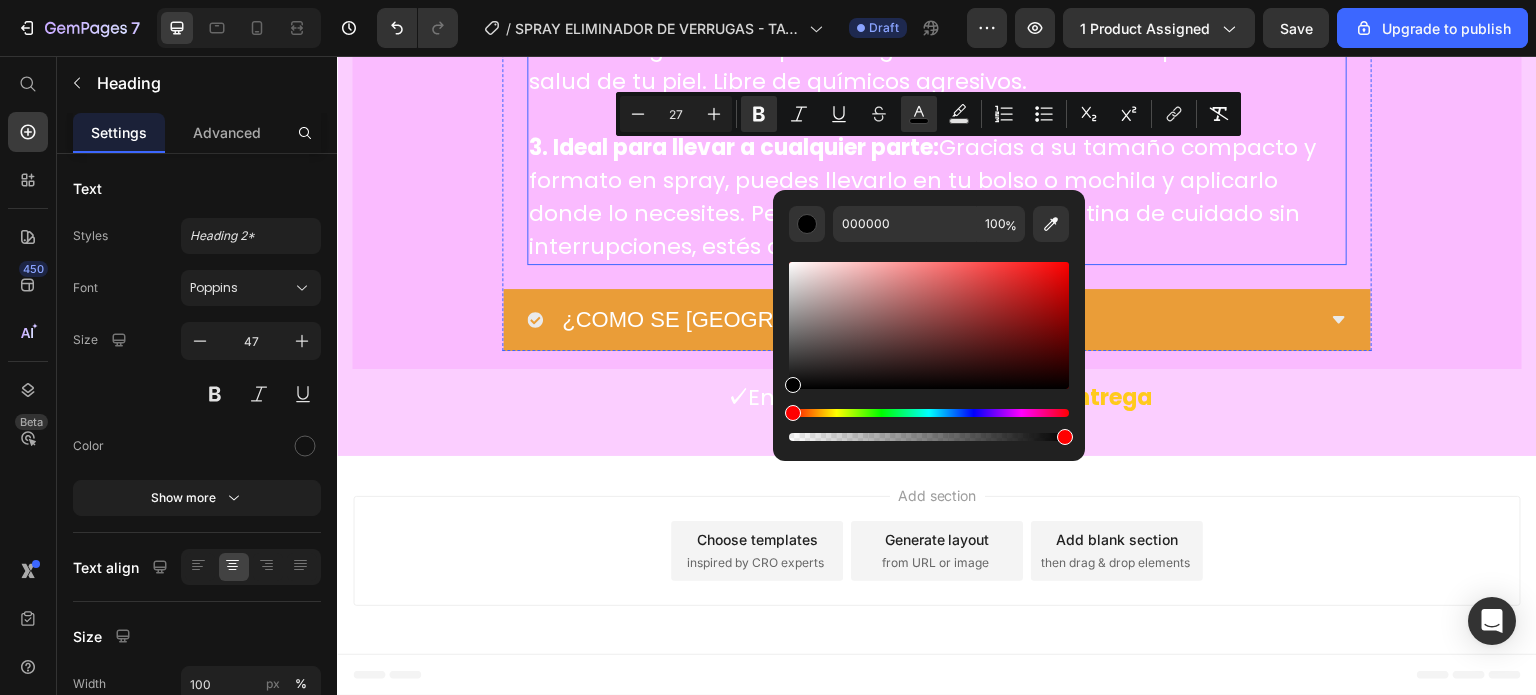 drag, startPoint x: 1145, startPoint y: 380, endPoint x: 738, endPoint y: 417, distance: 408.67834 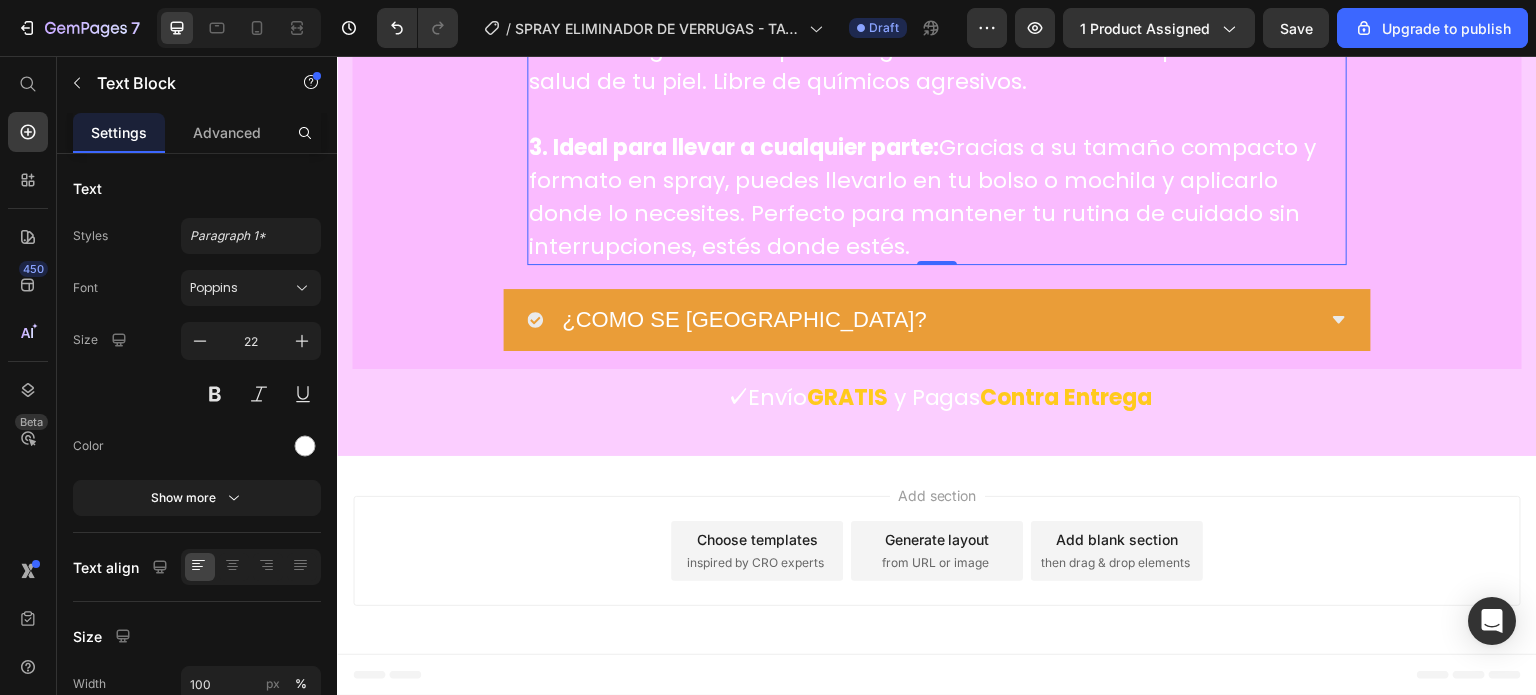 click on "1. Resultados visibles en poco tiempo:  Notarás una mejora significativa desde las primeras aplicaciones. Su fórmula actúa rápidamente sobre las imperfecciones, ayudando a eliminarlas sin complicaciones ni procesos prolongados." at bounding box center (937, -133) 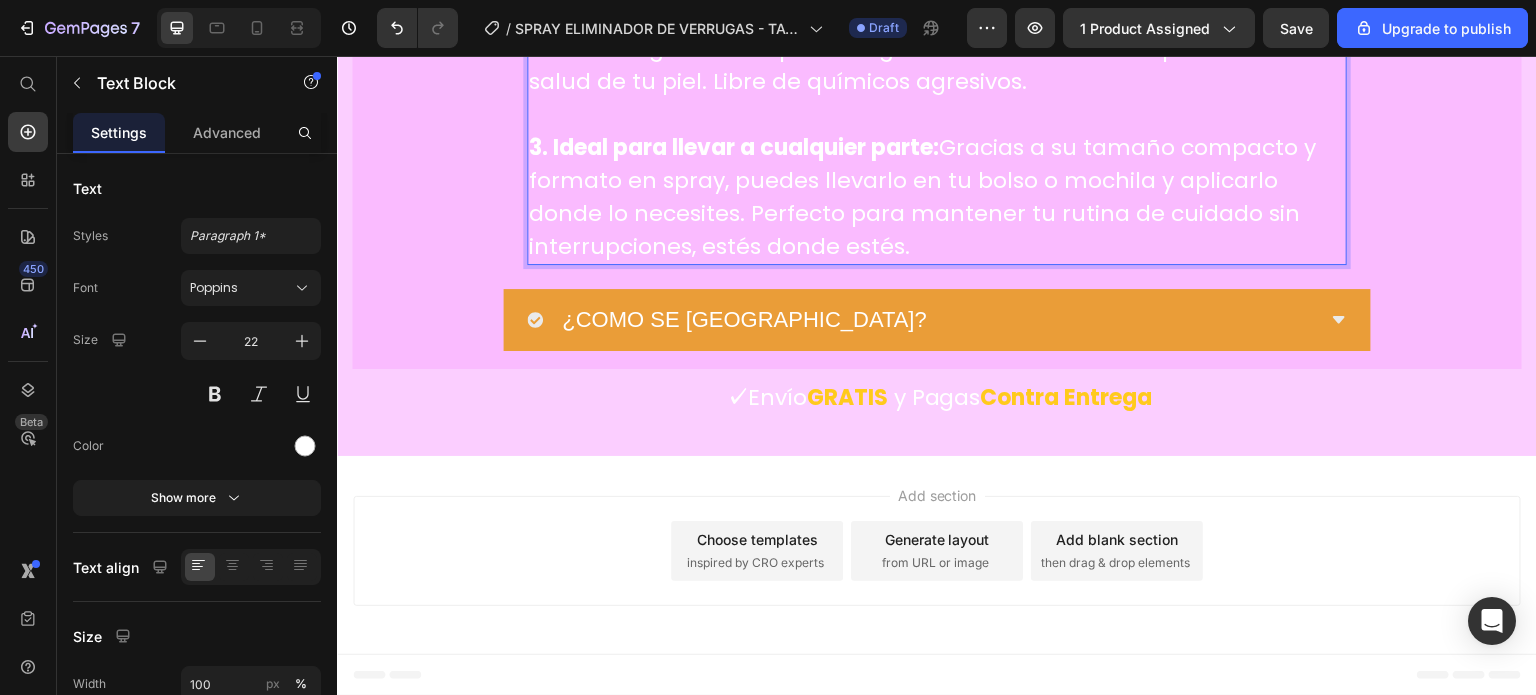 click on "1. Resultados visibles en poco tiempo:  Notarás una mejora significativa desde las primeras aplicaciones. Su fórmula actúa rápidamente sobre las imperfecciones, ayudando a eliminarlas sin complicaciones ni procesos prolongados." at bounding box center [937, -133] 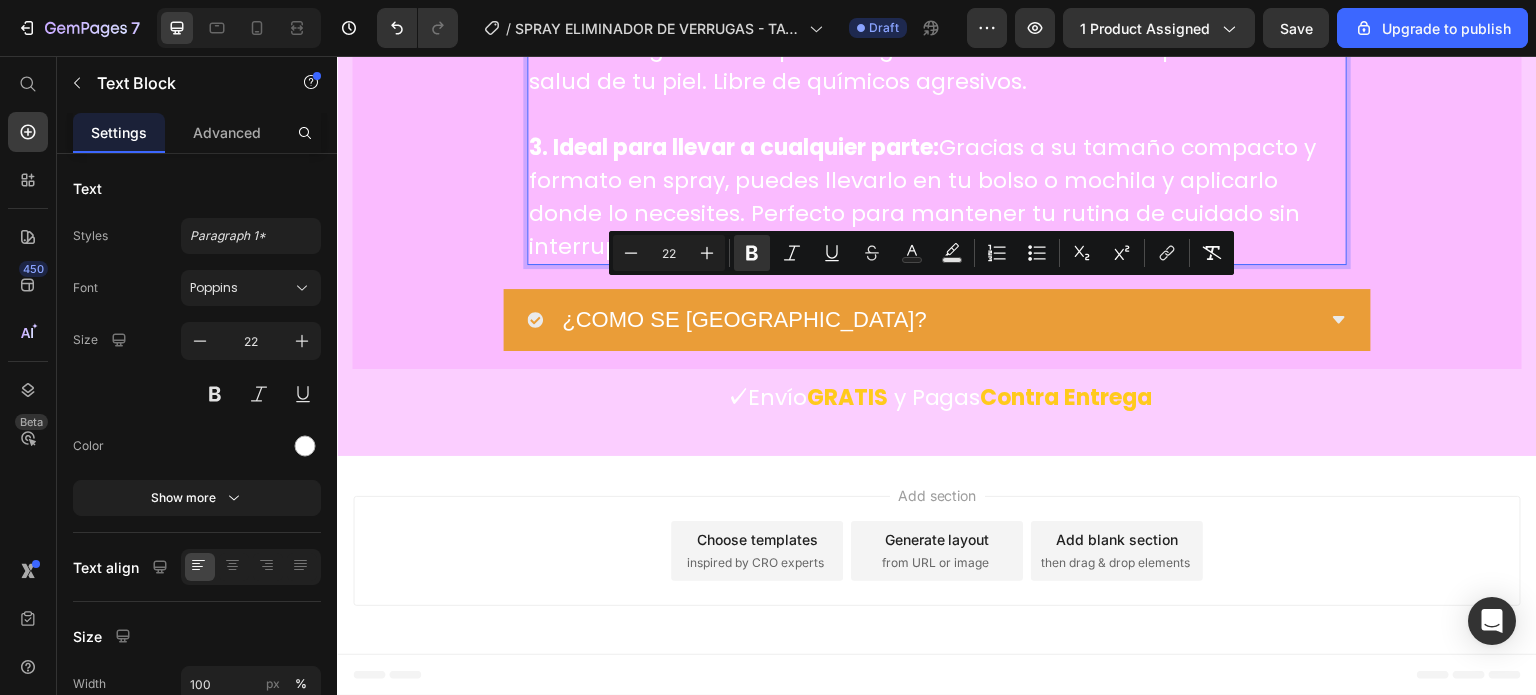 click on "1. Resultados visibles en poco tiempo:  Notarás una mejora significativa desde las primeras aplicaciones. Su fórmula actúa rápidamente sobre las imperfecciones, ayudando a eliminarlas sin complicaciones ni procesos prolongados." at bounding box center (937, -133) 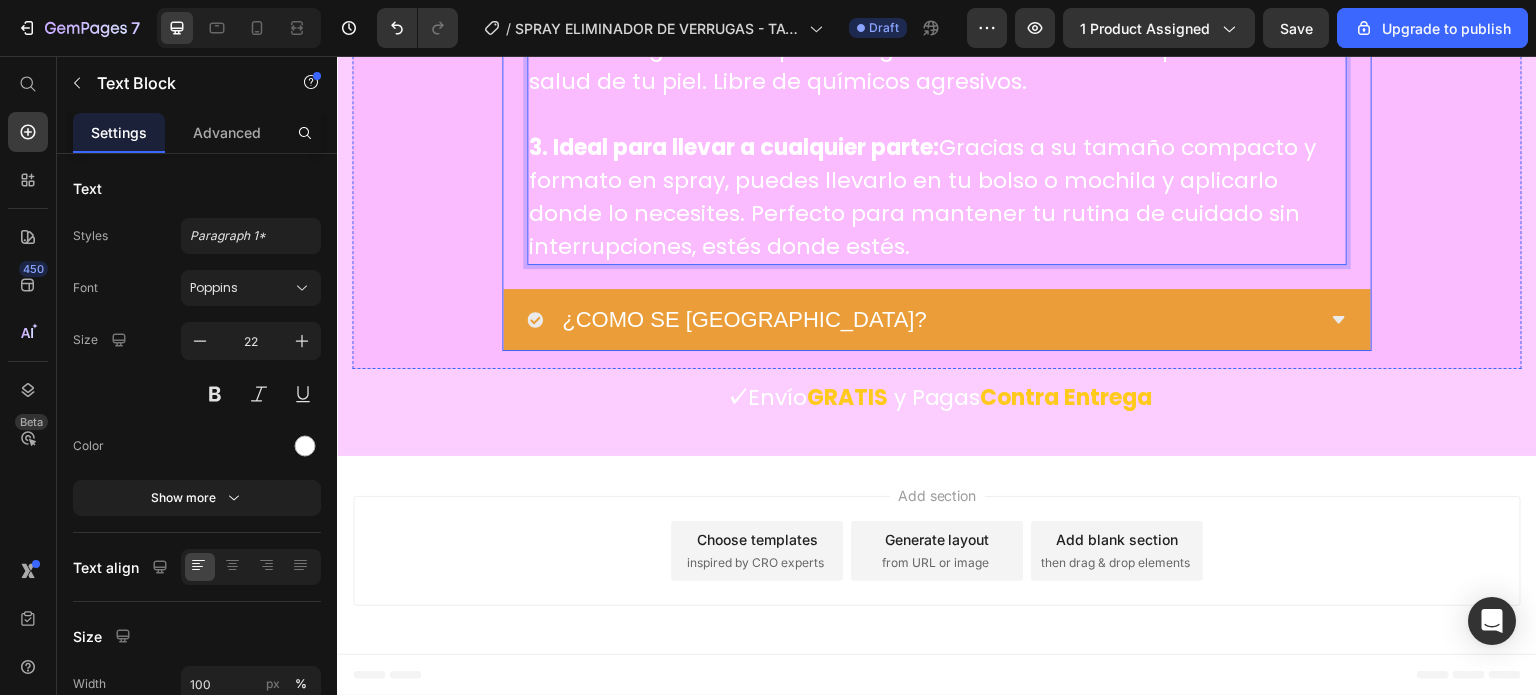 click on "¿CARACTERISTICAS DEL PRODUCTO?" at bounding box center [937, -239] 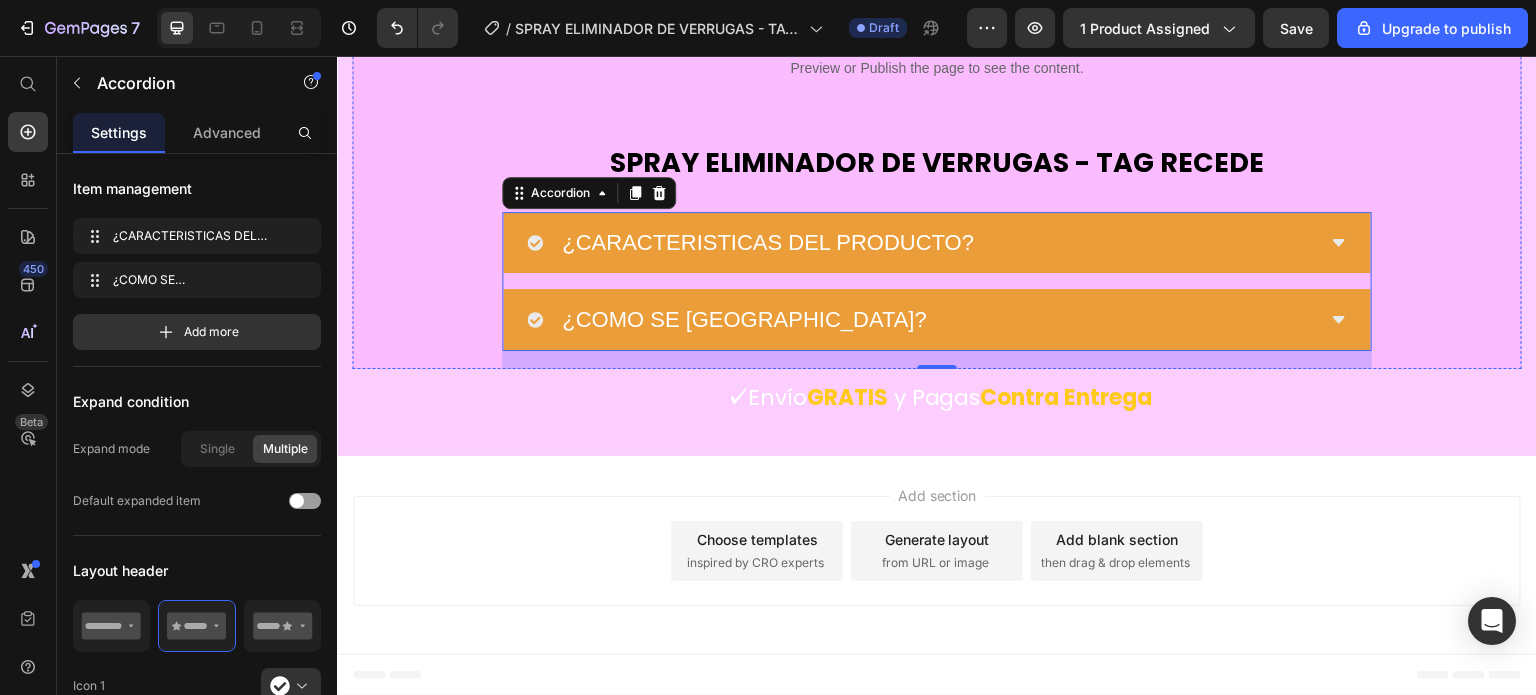 scroll, scrollTop: 10513, scrollLeft: 0, axis: vertical 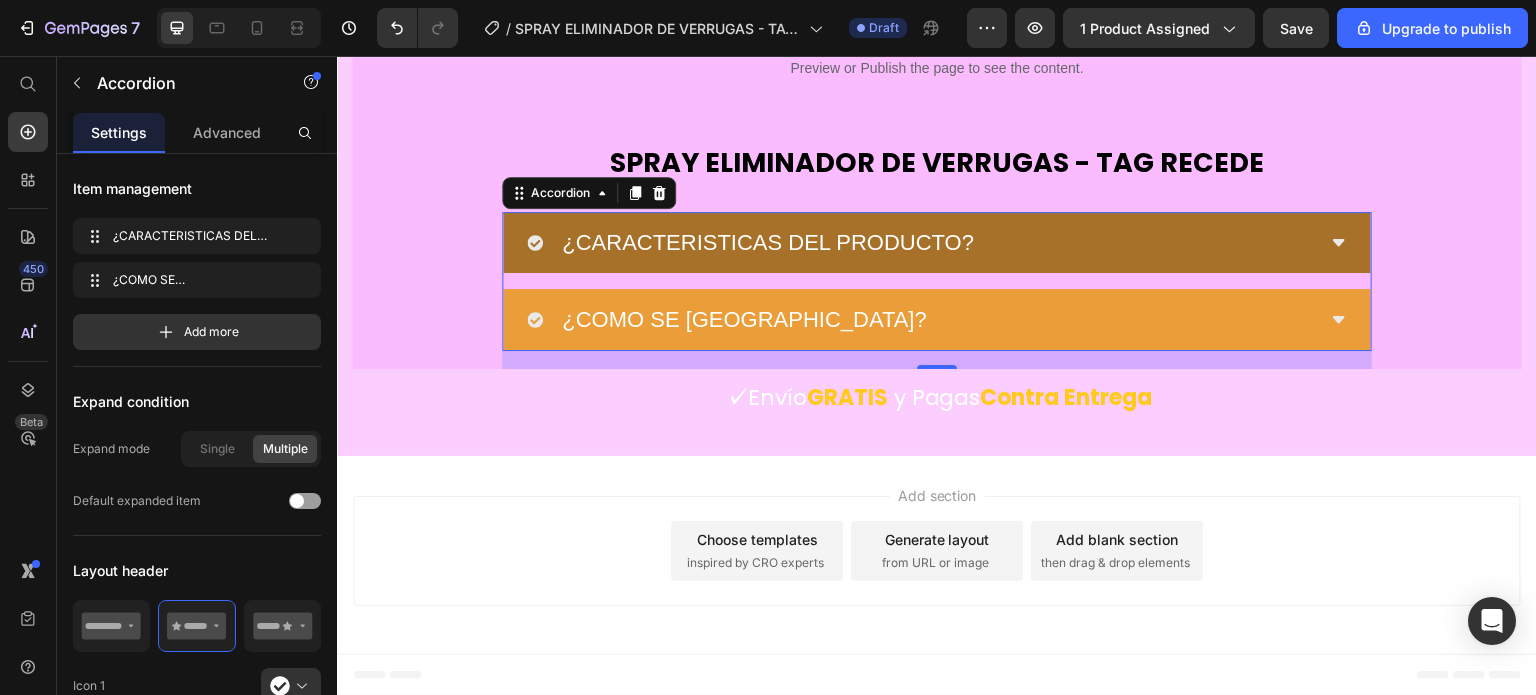 click on "¿CARACTERISTICAS DEL PRODUCTO?" at bounding box center (921, 243) 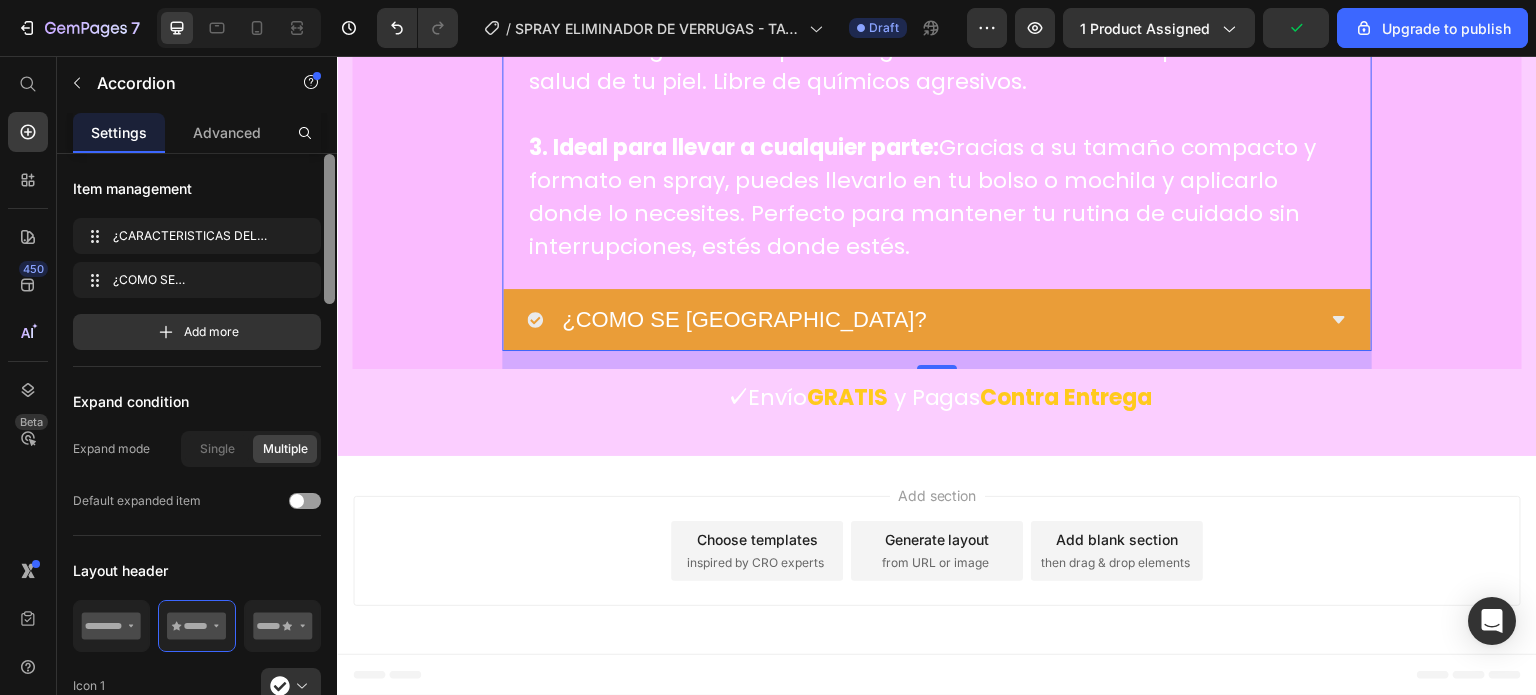 scroll, scrollTop: 200, scrollLeft: 0, axis: vertical 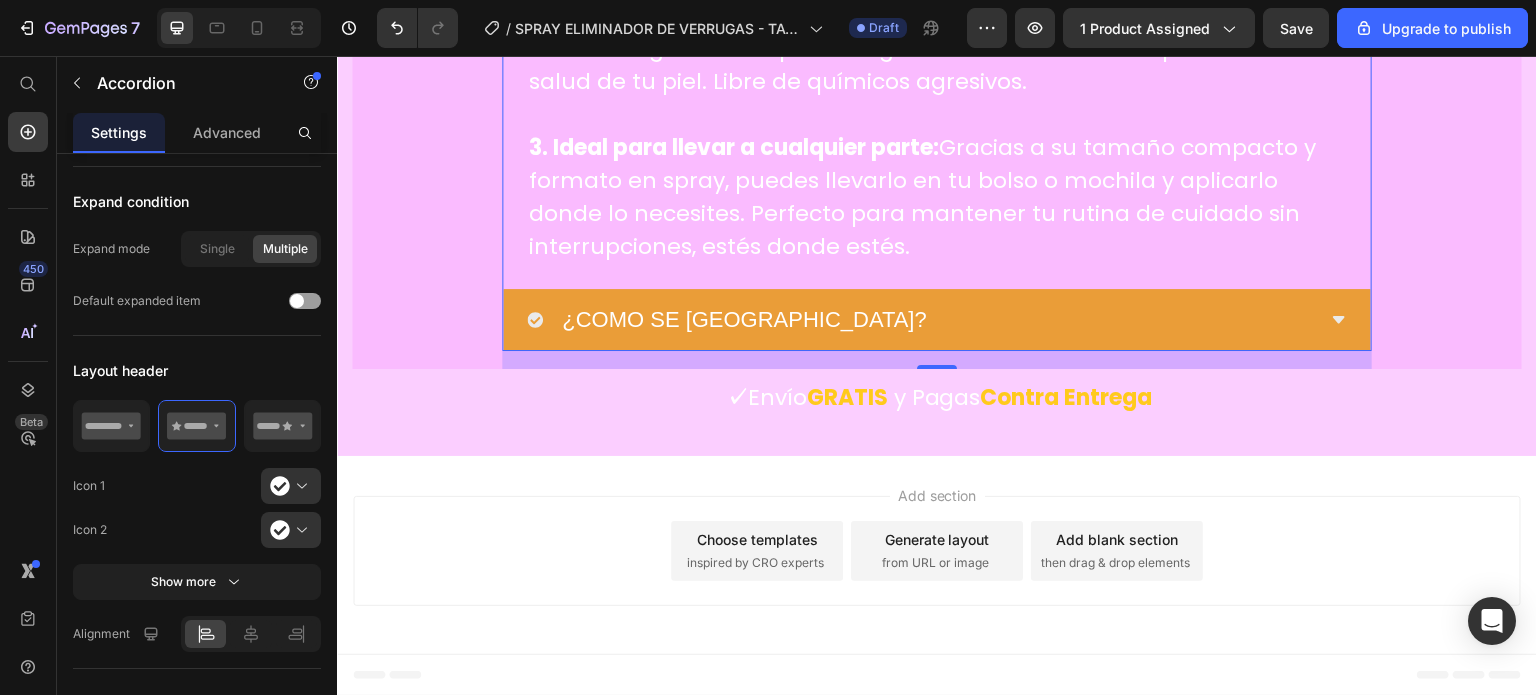 click on "¿CARACTERISTICAS DEL PRODUCTO?" at bounding box center (937, -239) 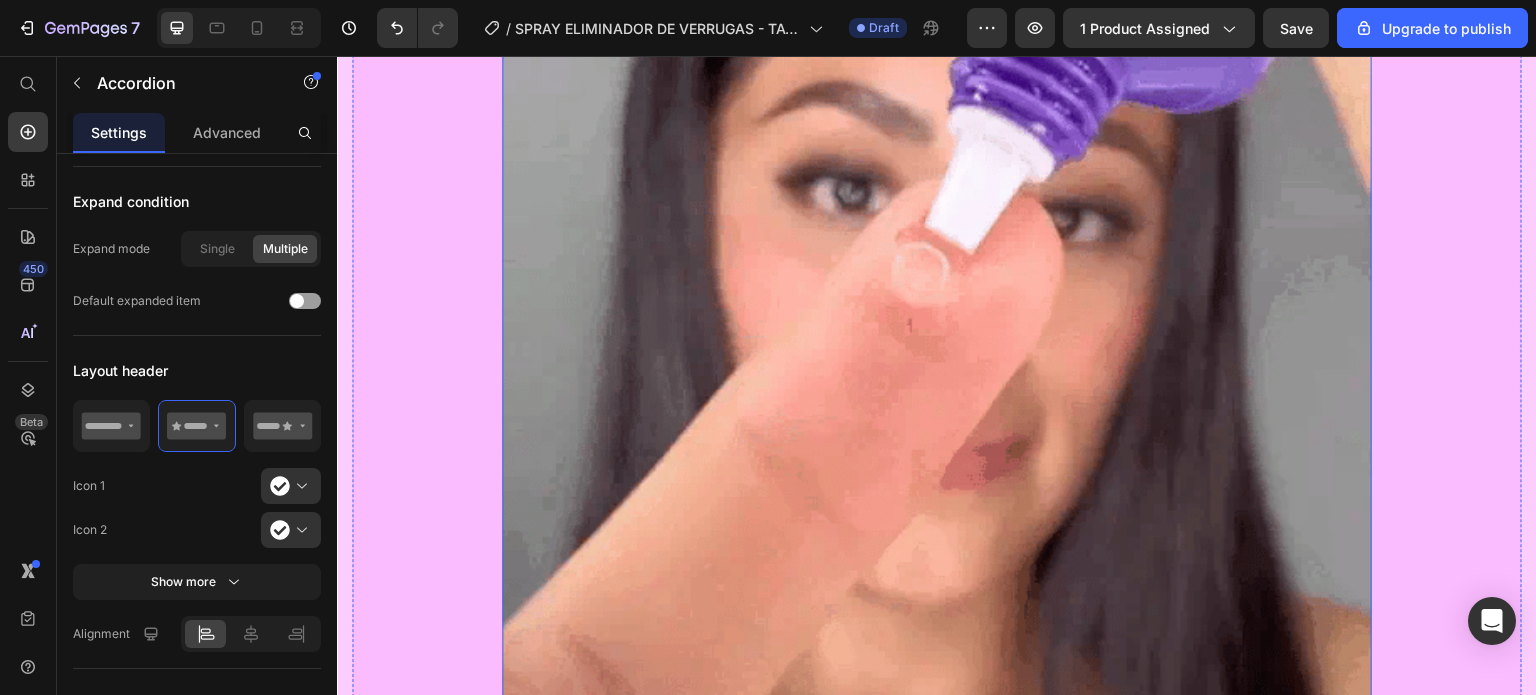 scroll, scrollTop: 2713, scrollLeft: 0, axis: vertical 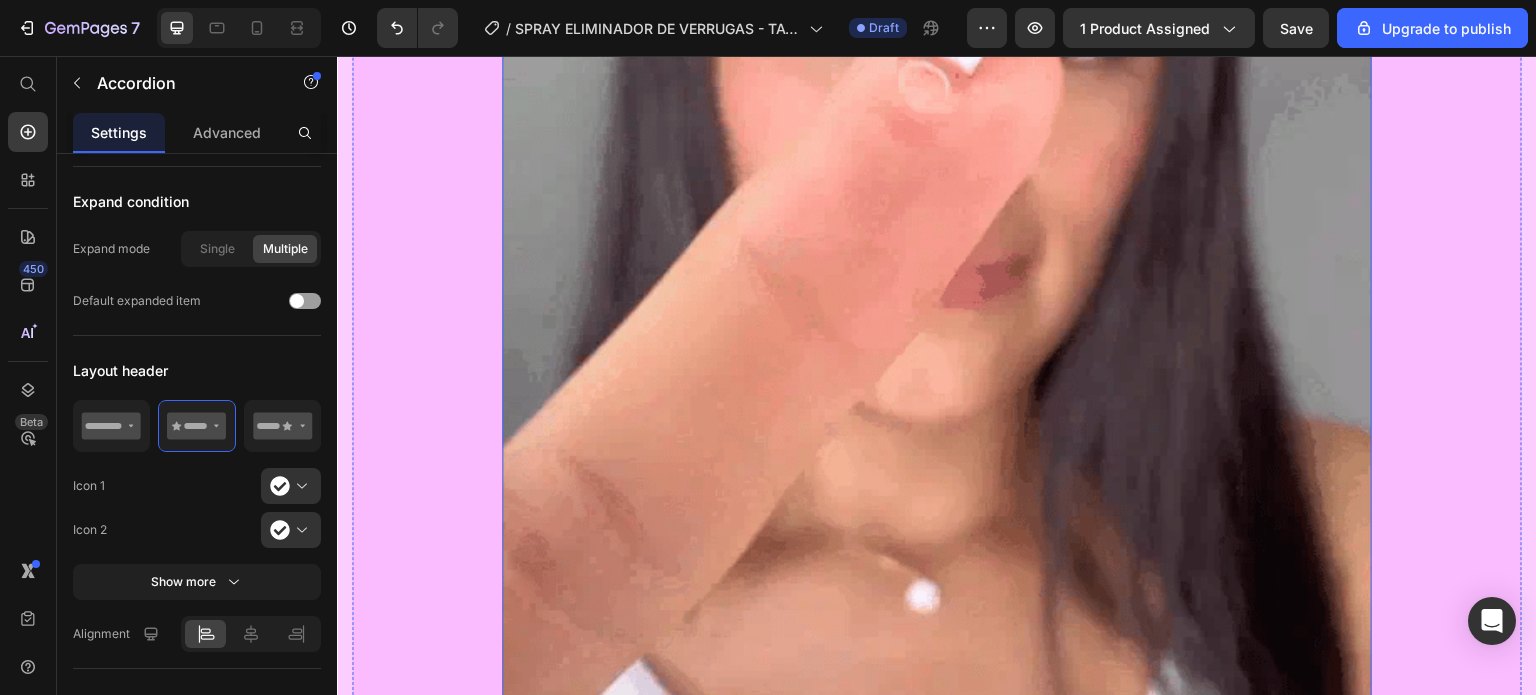 click at bounding box center [937, 293] 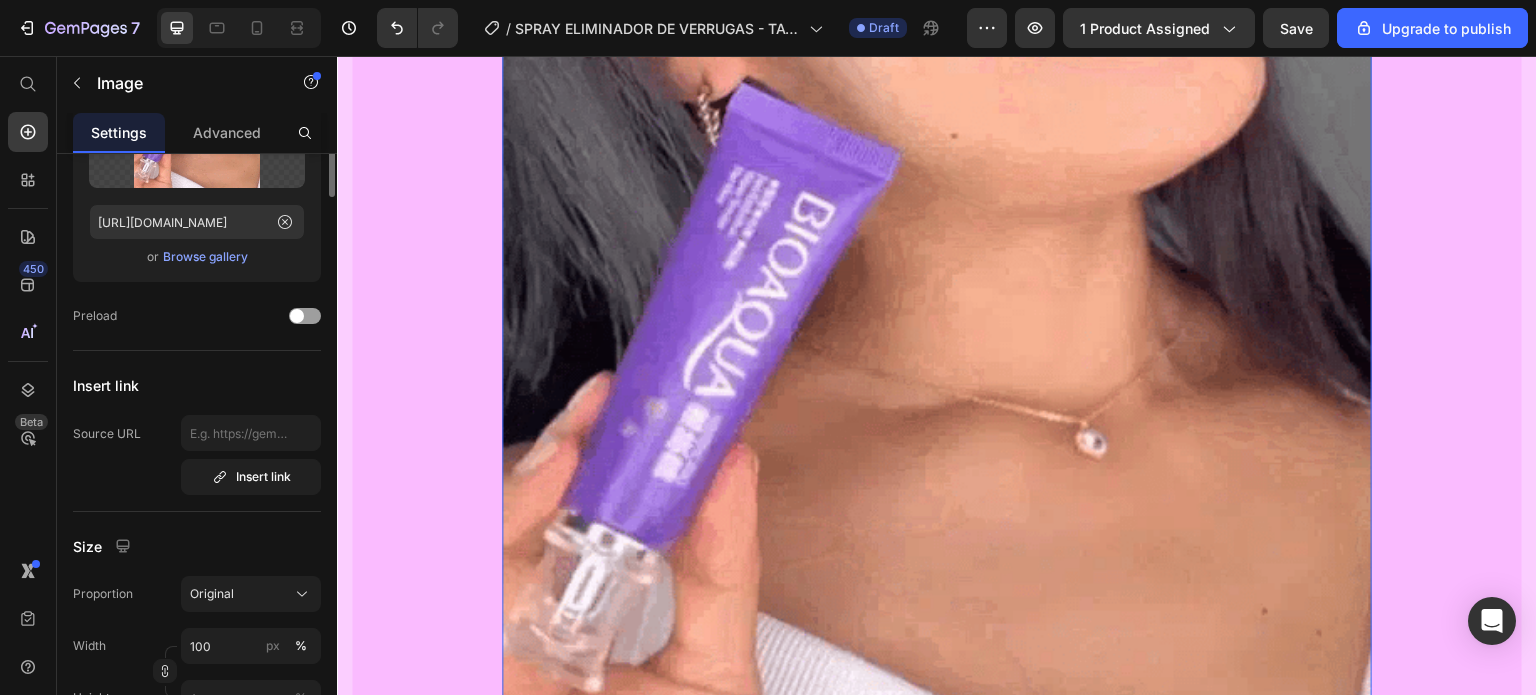 scroll, scrollTop: 0, scrollLeft: 0, axis: both 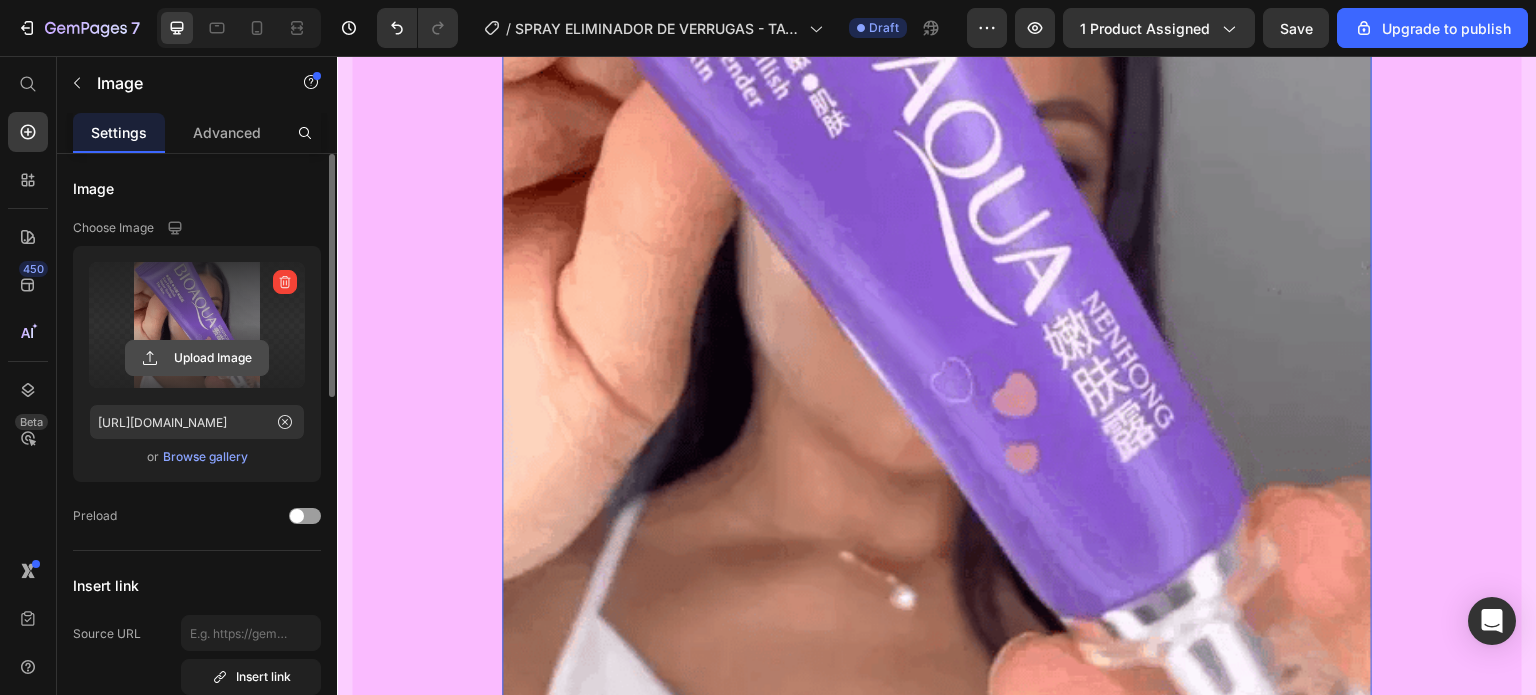 click 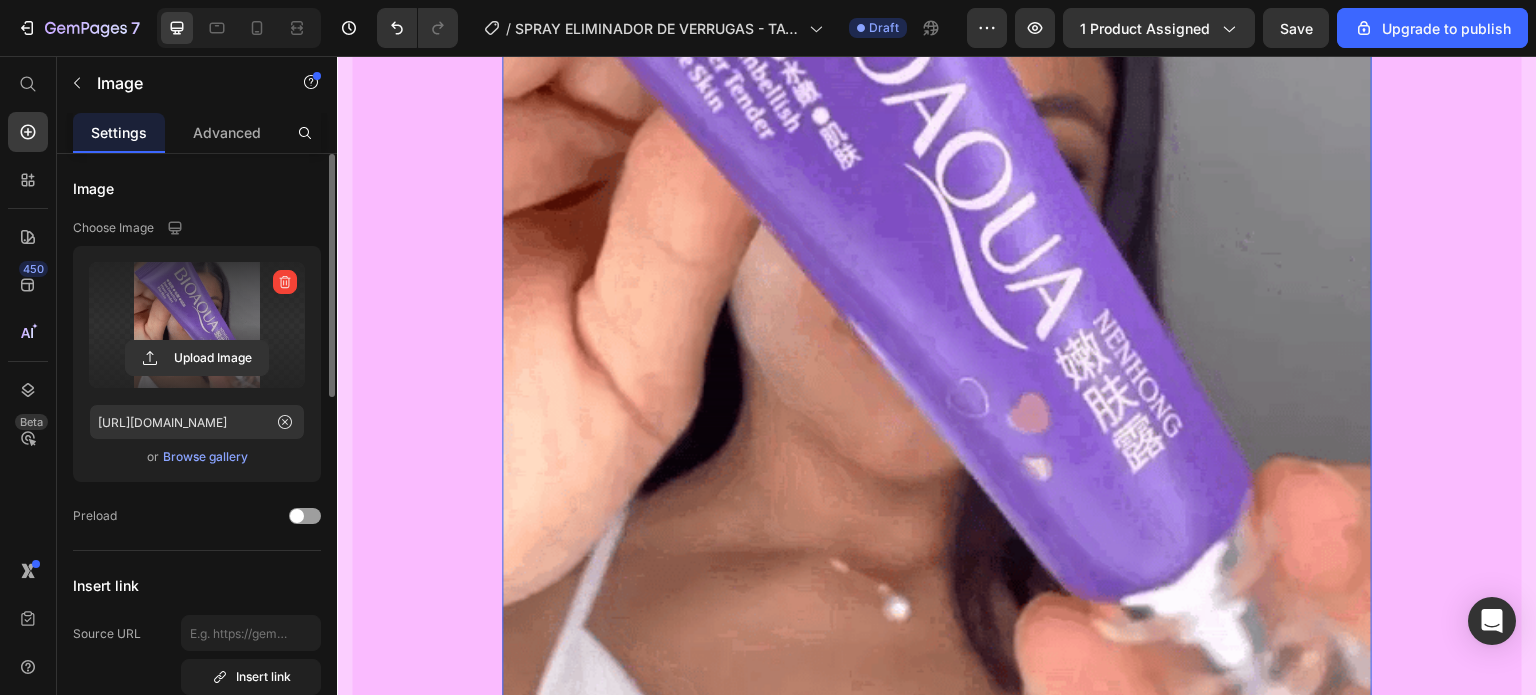 click at bounding box center (197, 325) 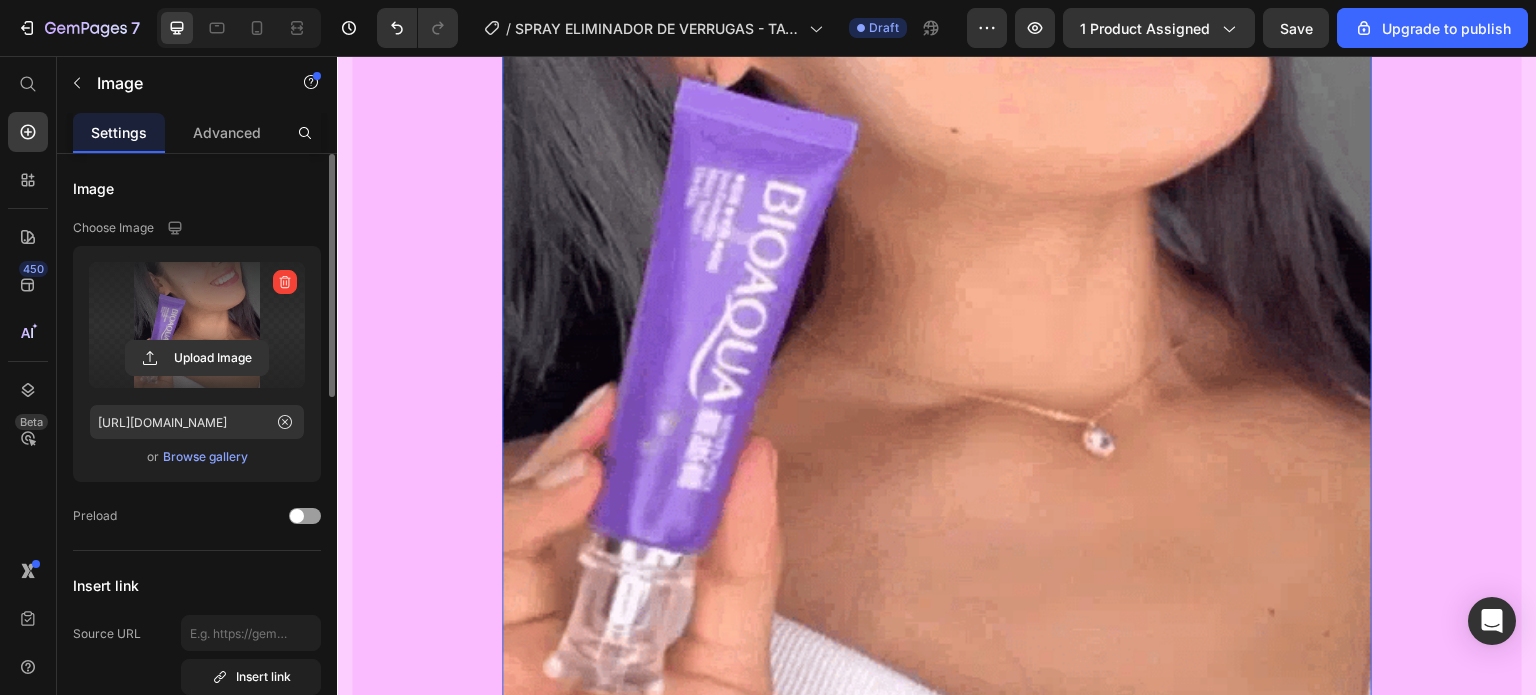 click 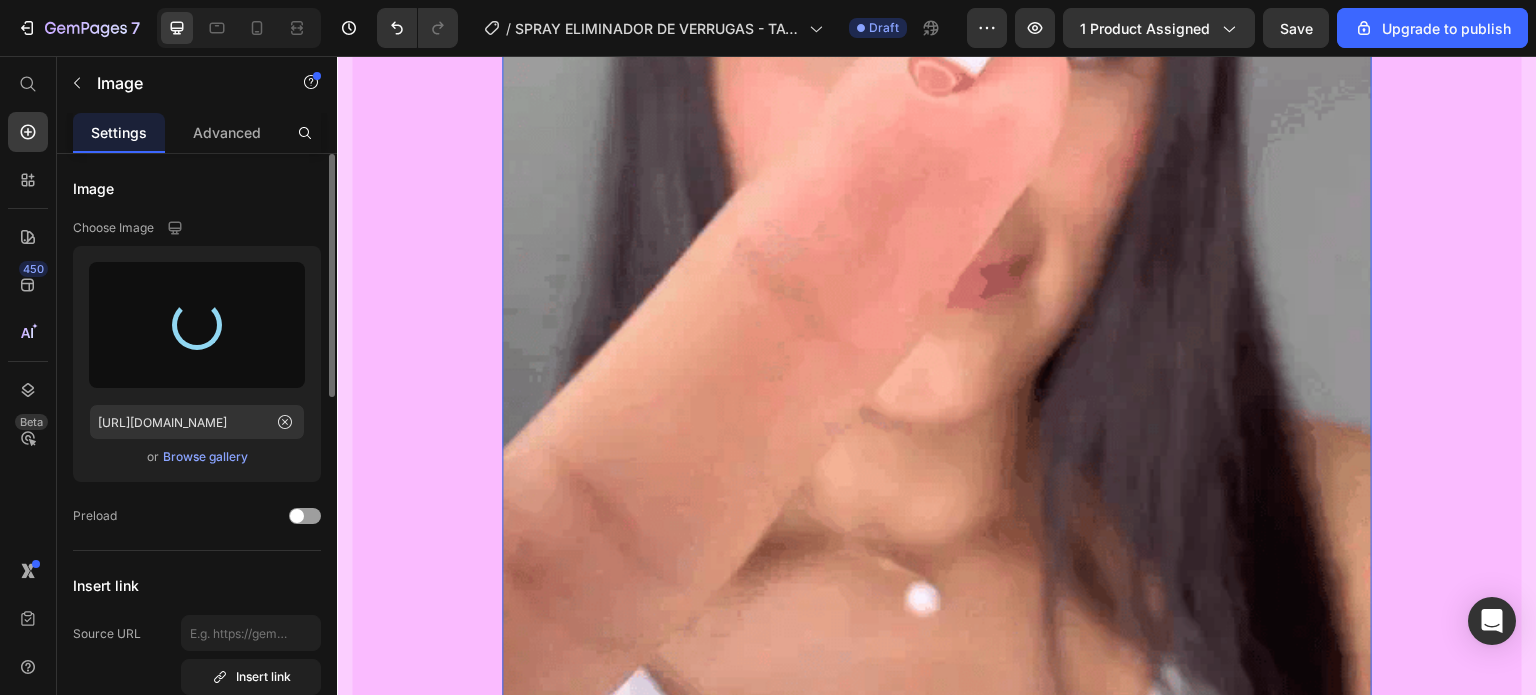 type on "[URL][DOMAIN_NAME]" 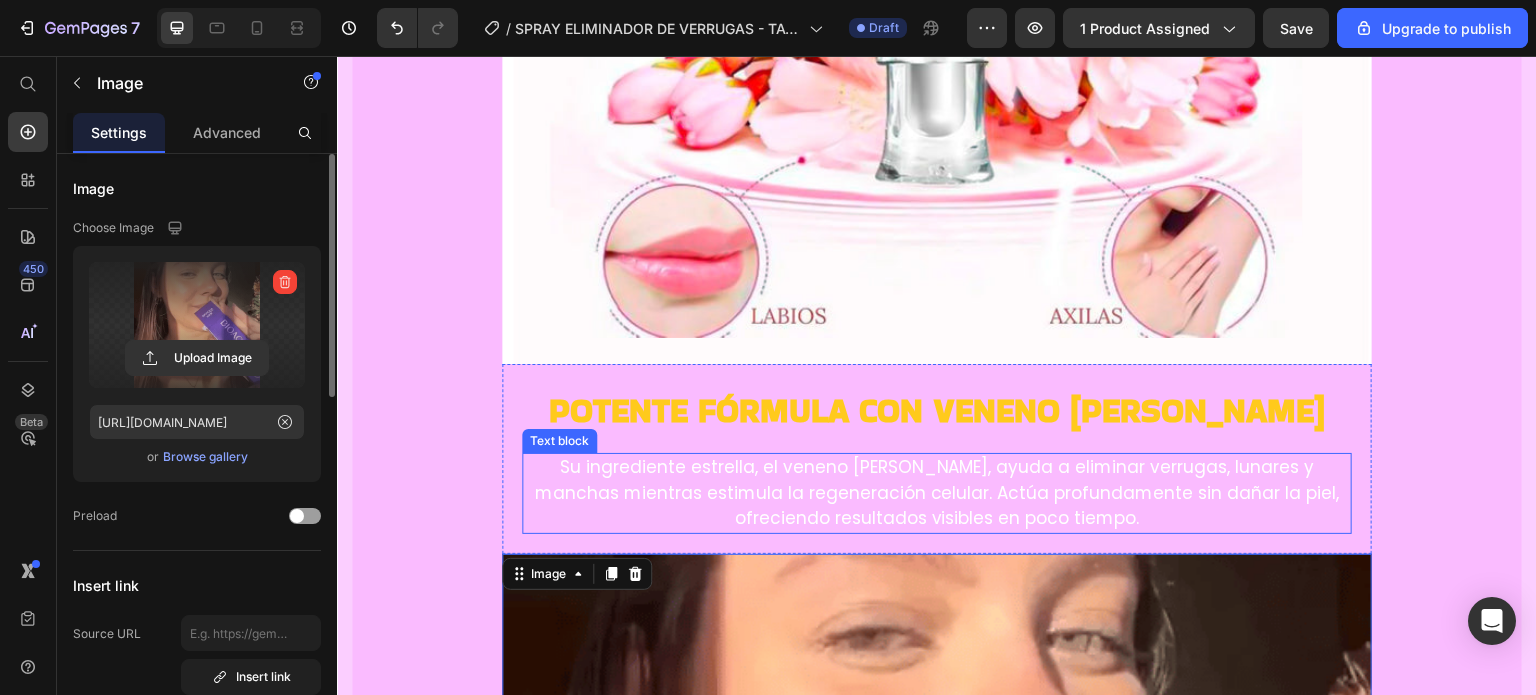 scroll, scrollTop: 2013, scrollLeft: 0, axis: vertical 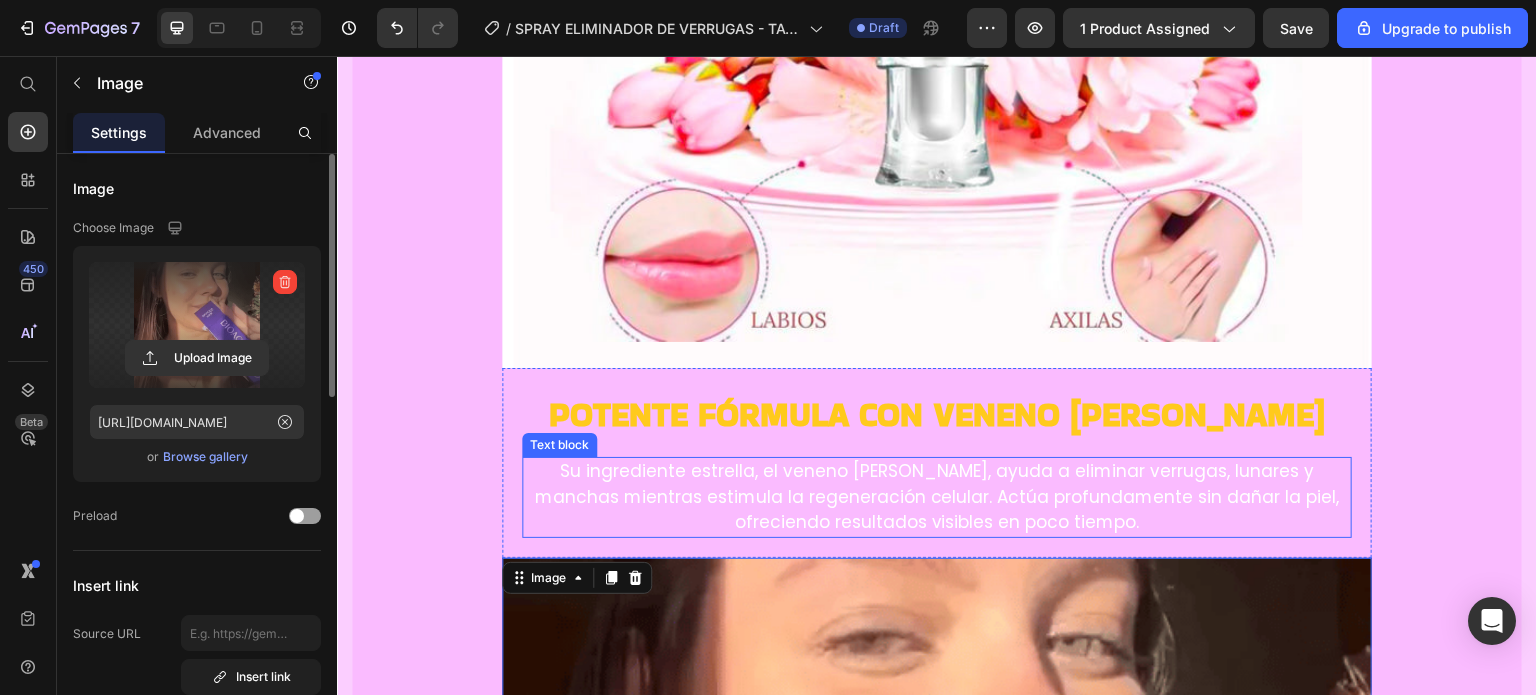 click on "Su ingrediente estrella, el veneno [PERSON_NAME], ayuda a eliminar verrugas, lunares y manchas mientras estimula la regeneración celular. Actúa profundamente sin dañar la piel, ofreciendo resultados visibles en poco tiempo." at bounding box center [937, 497] 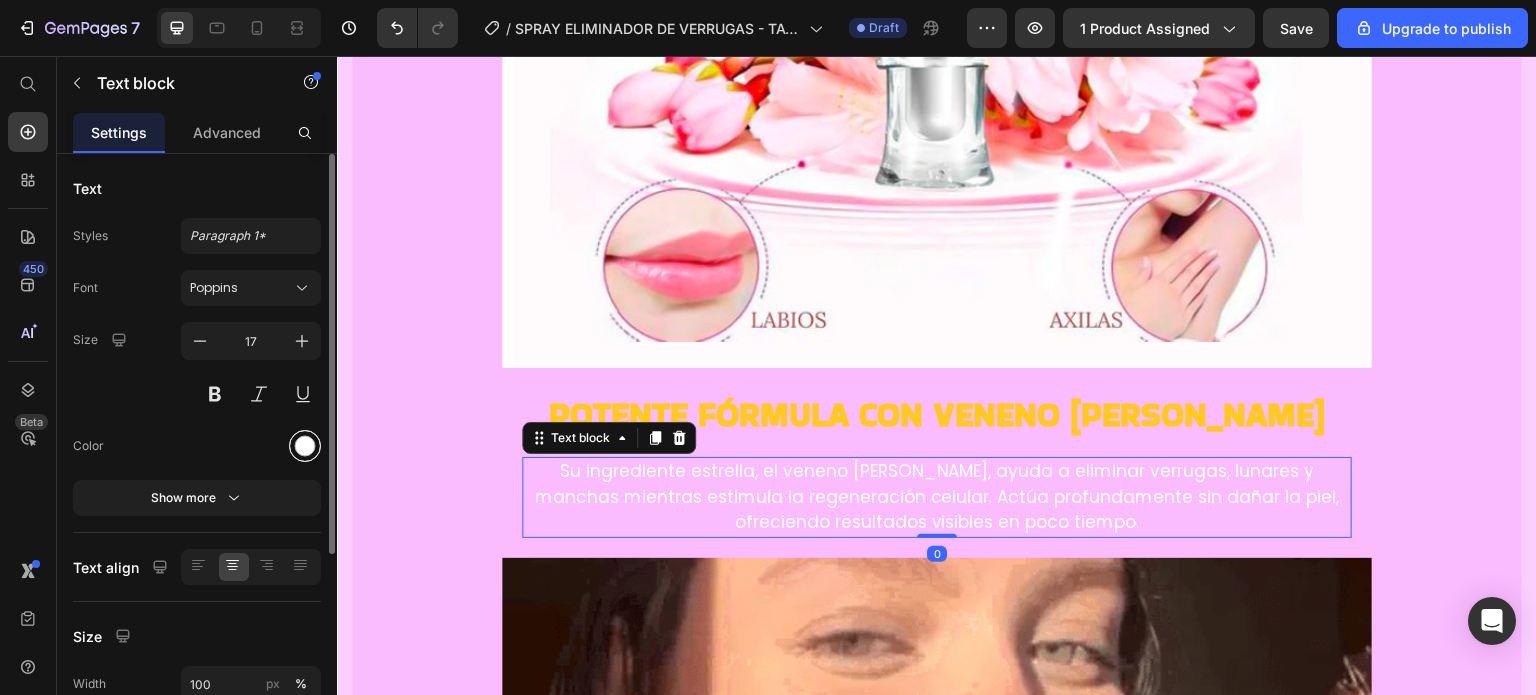click at bounding box center (305, 446) 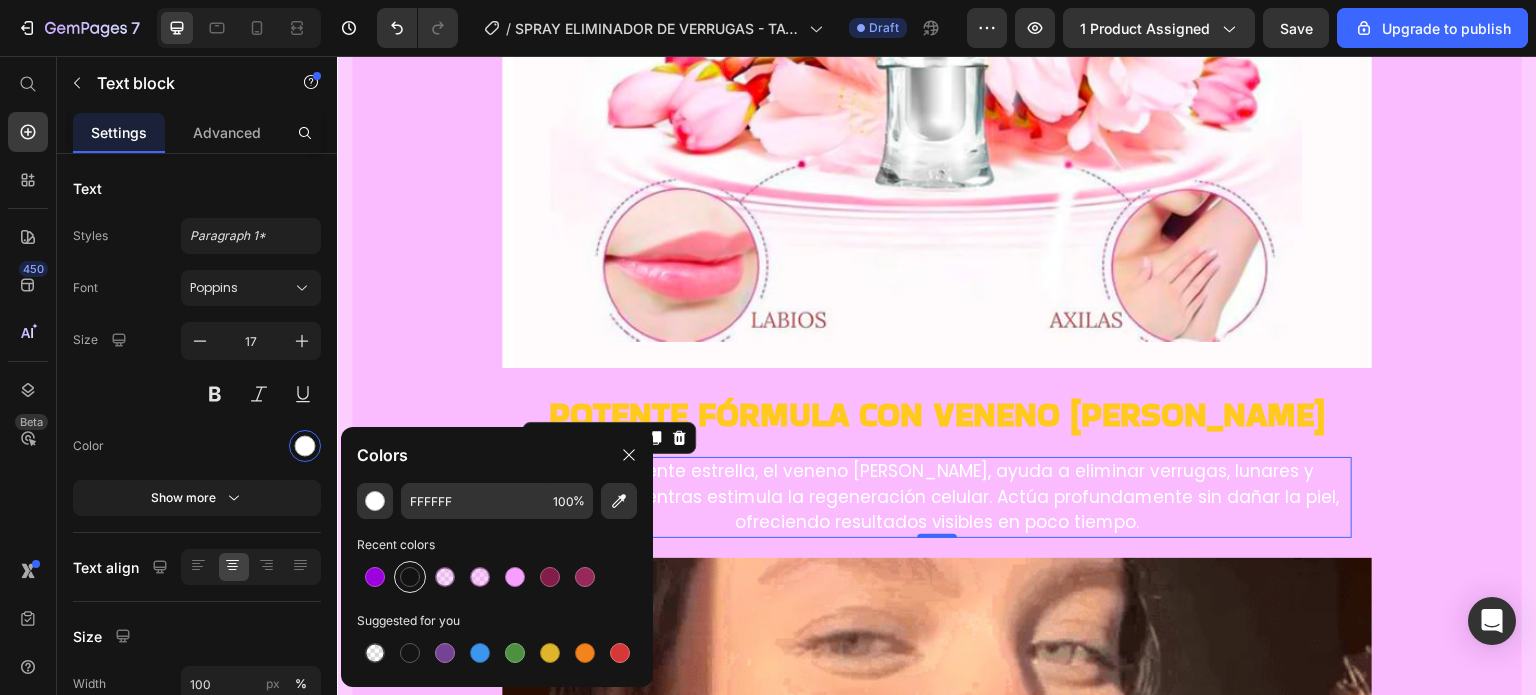 click at bounding box center [410, 577] 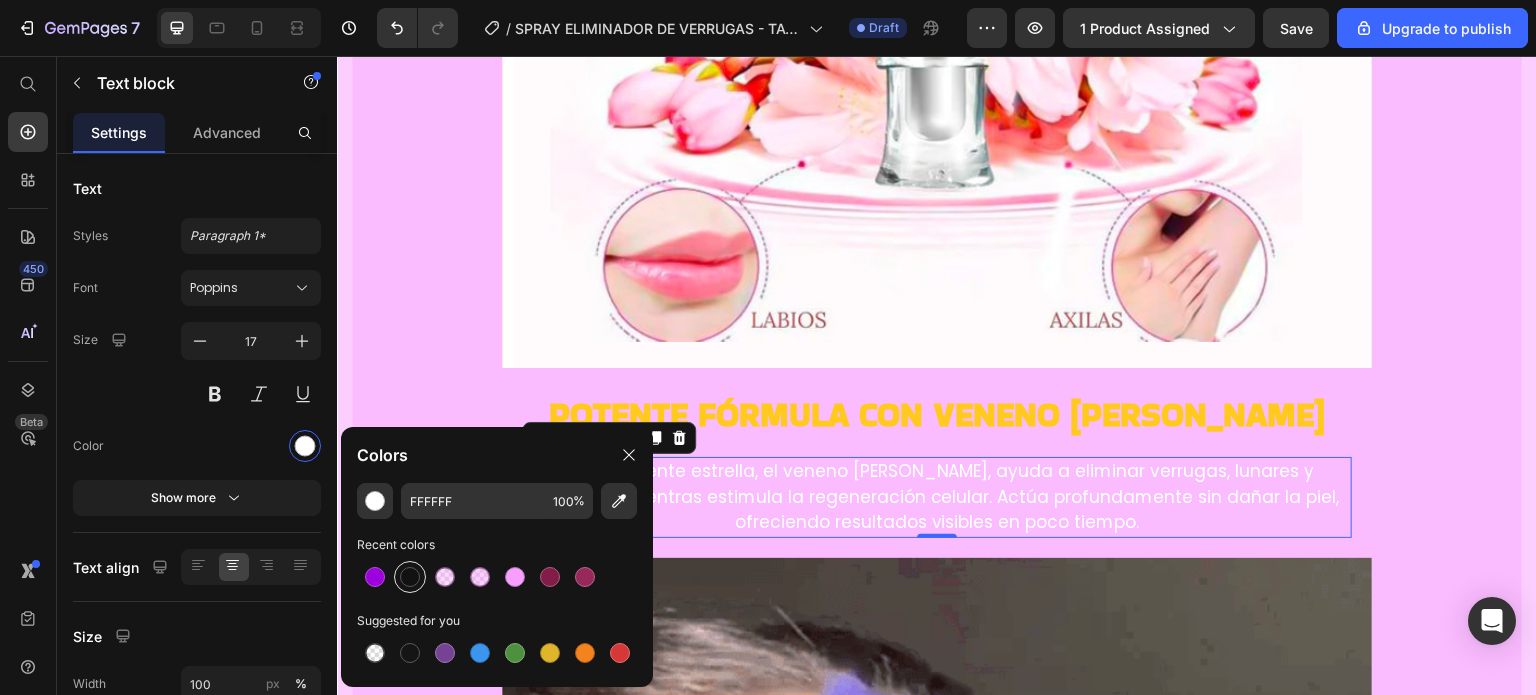 type on "121212" 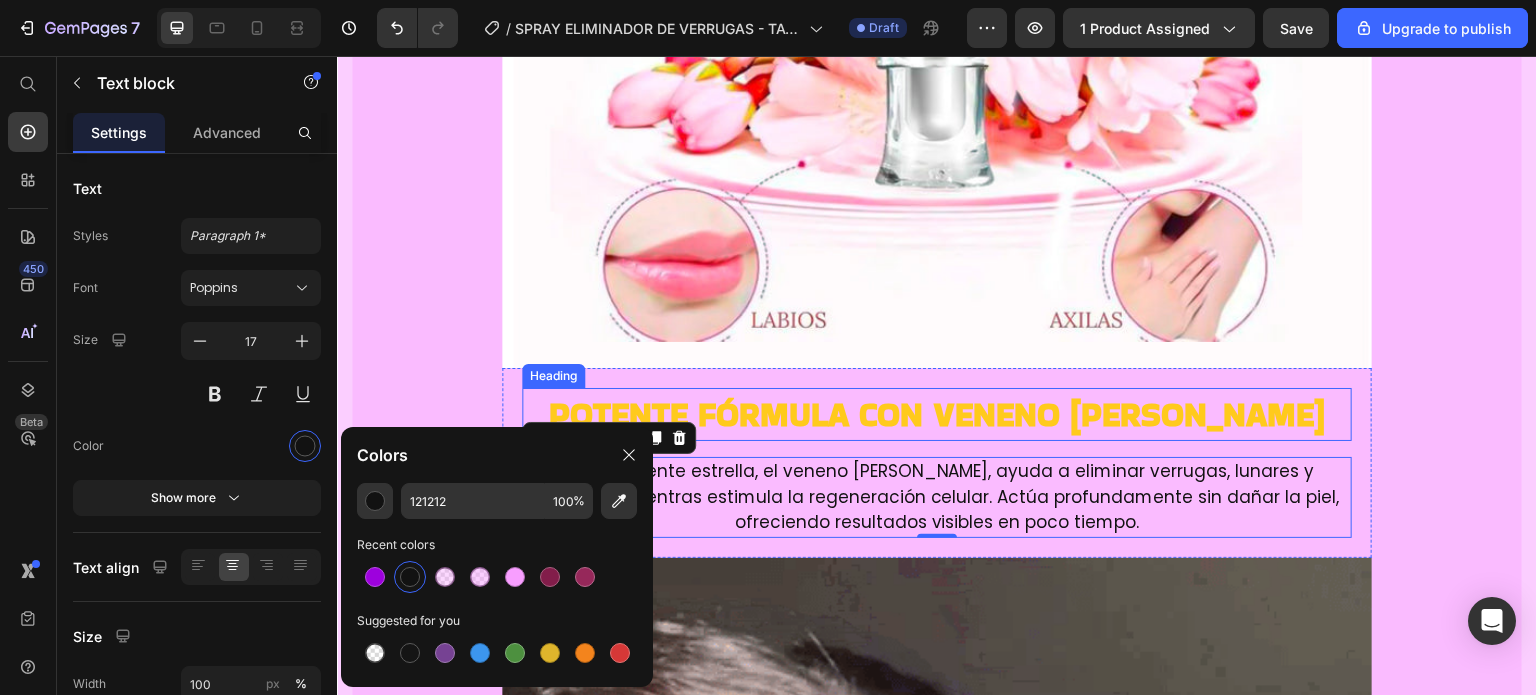 click on "Potente fórmula con veneno [PERSON_NAME]" at bounding box center [937, 414] 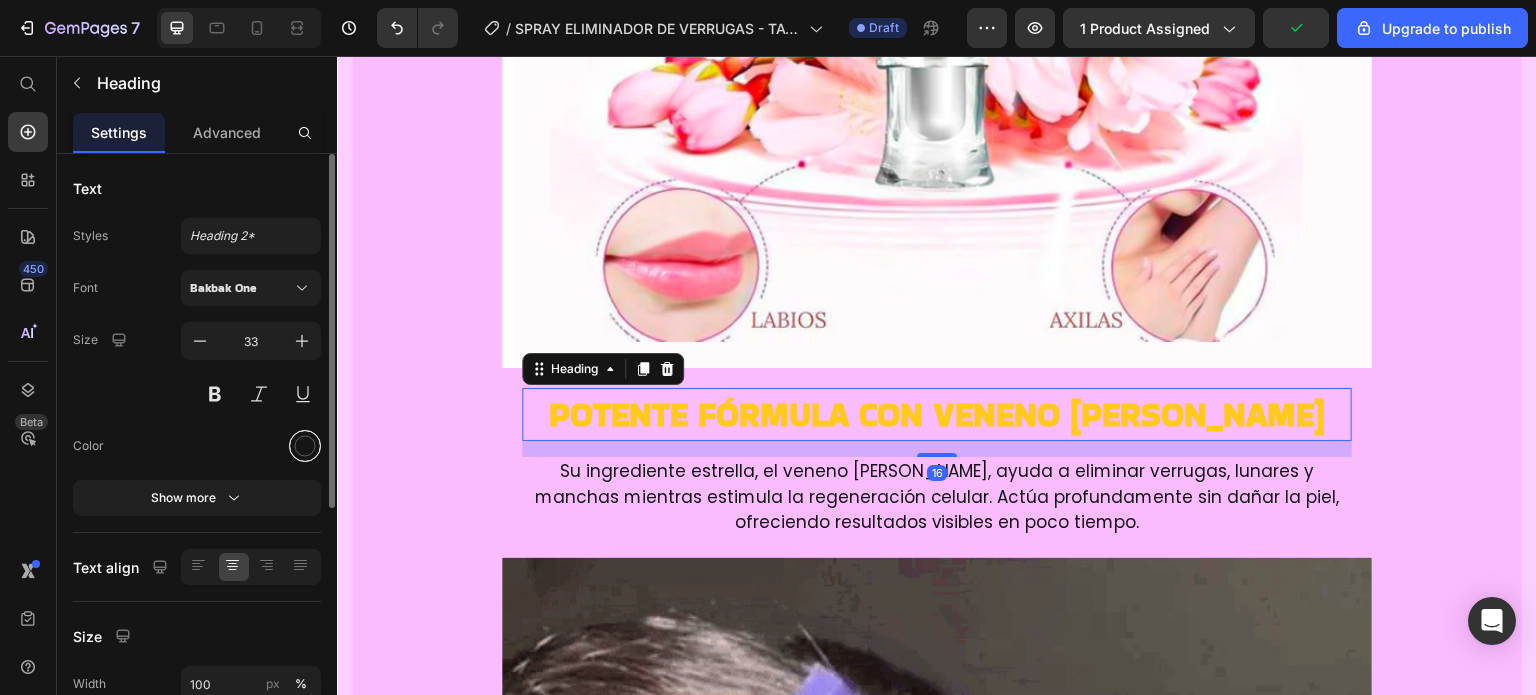 click at bounding box center (305, 446) 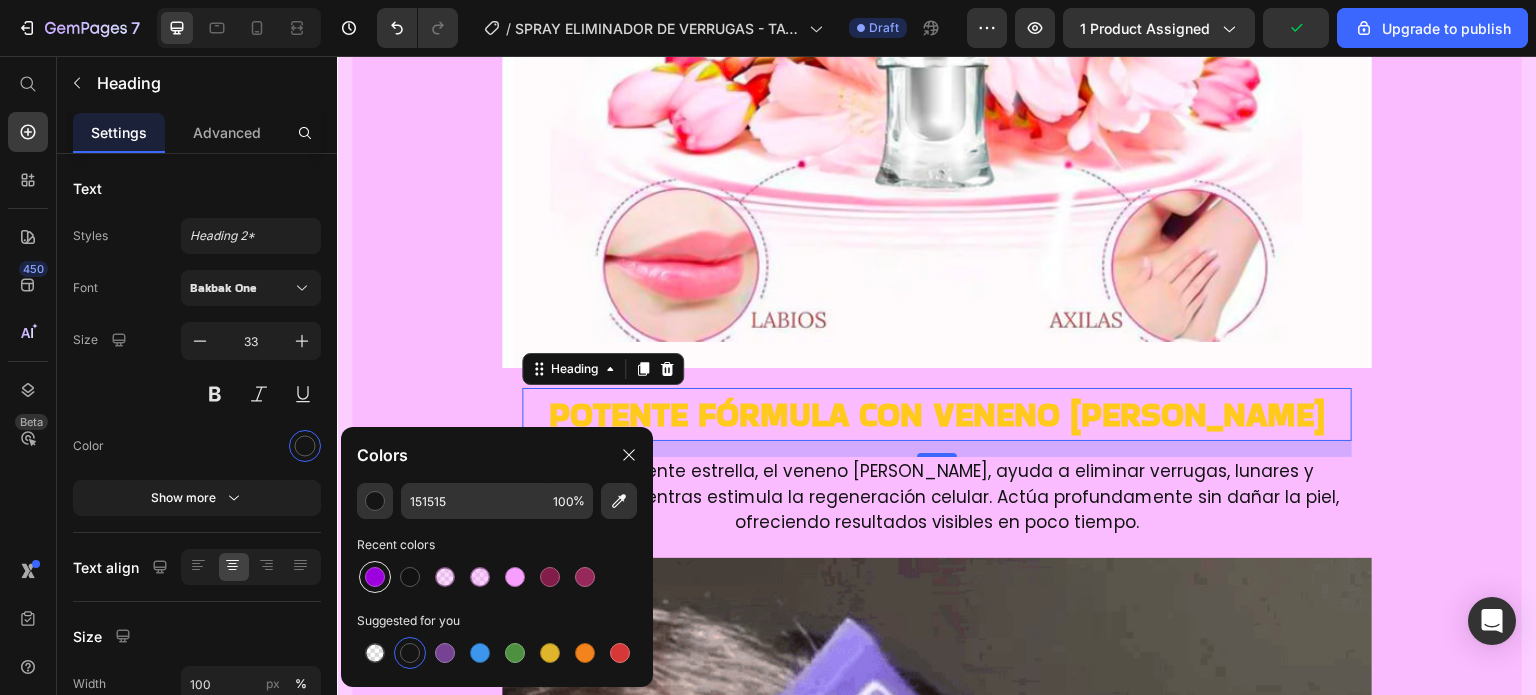 click at bounding box center [375, 577] 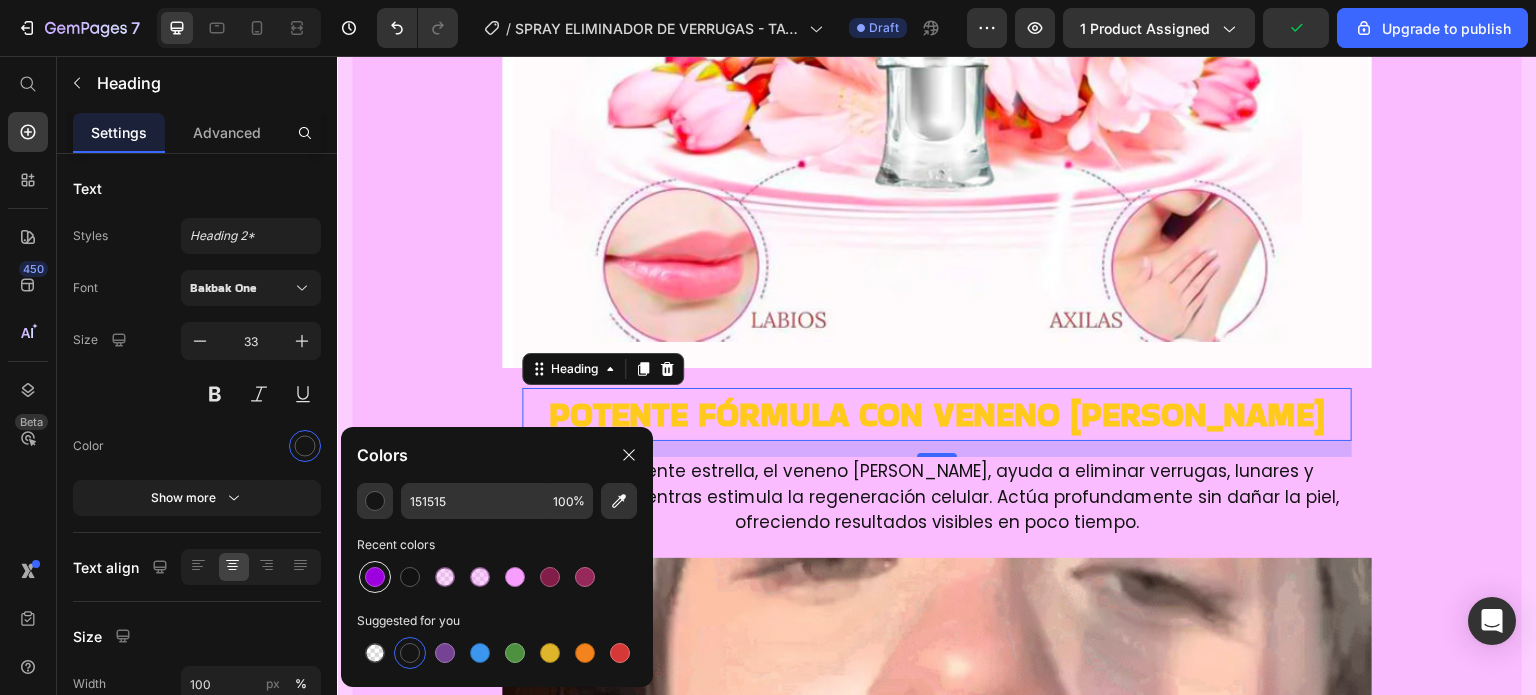 type on "9D01DD" 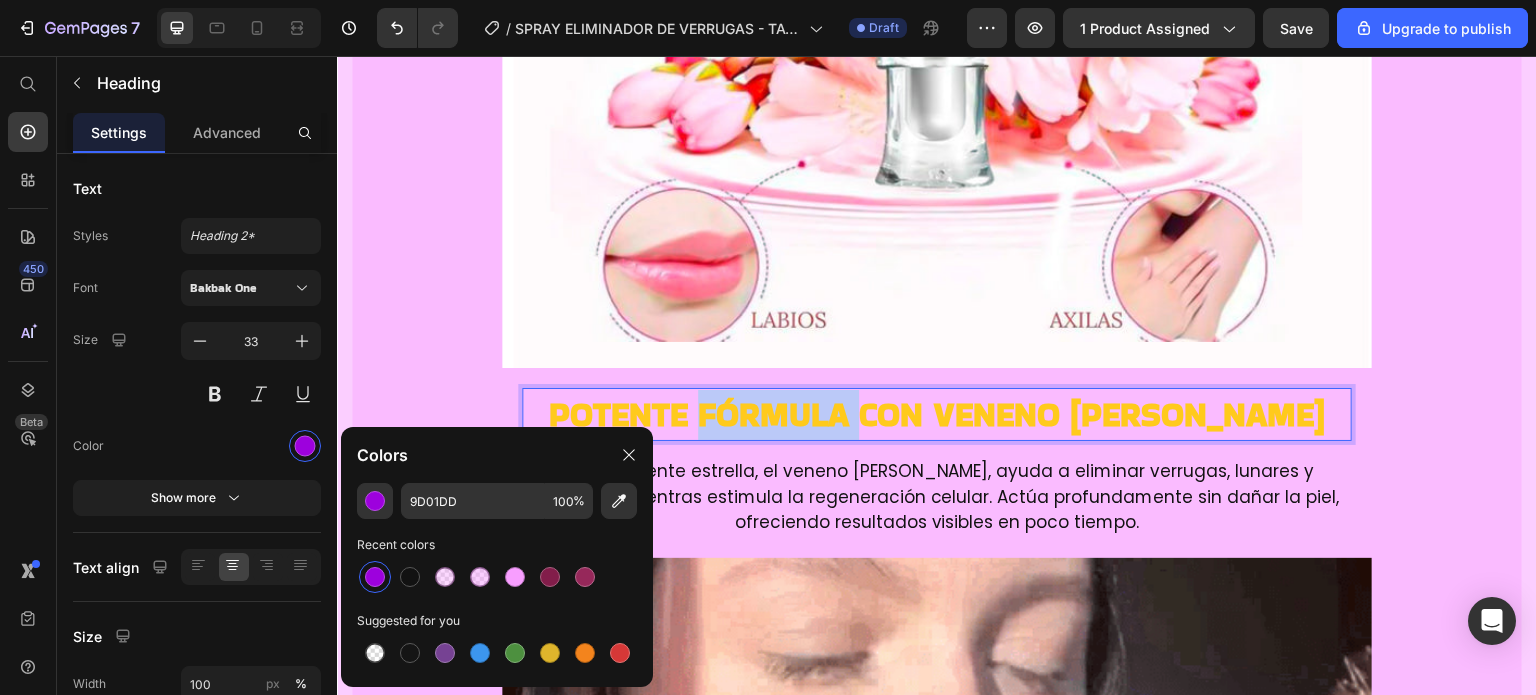 click on "Potente fórmula con veneno [PERSON_NAME]" at bounding box center [937, 414] 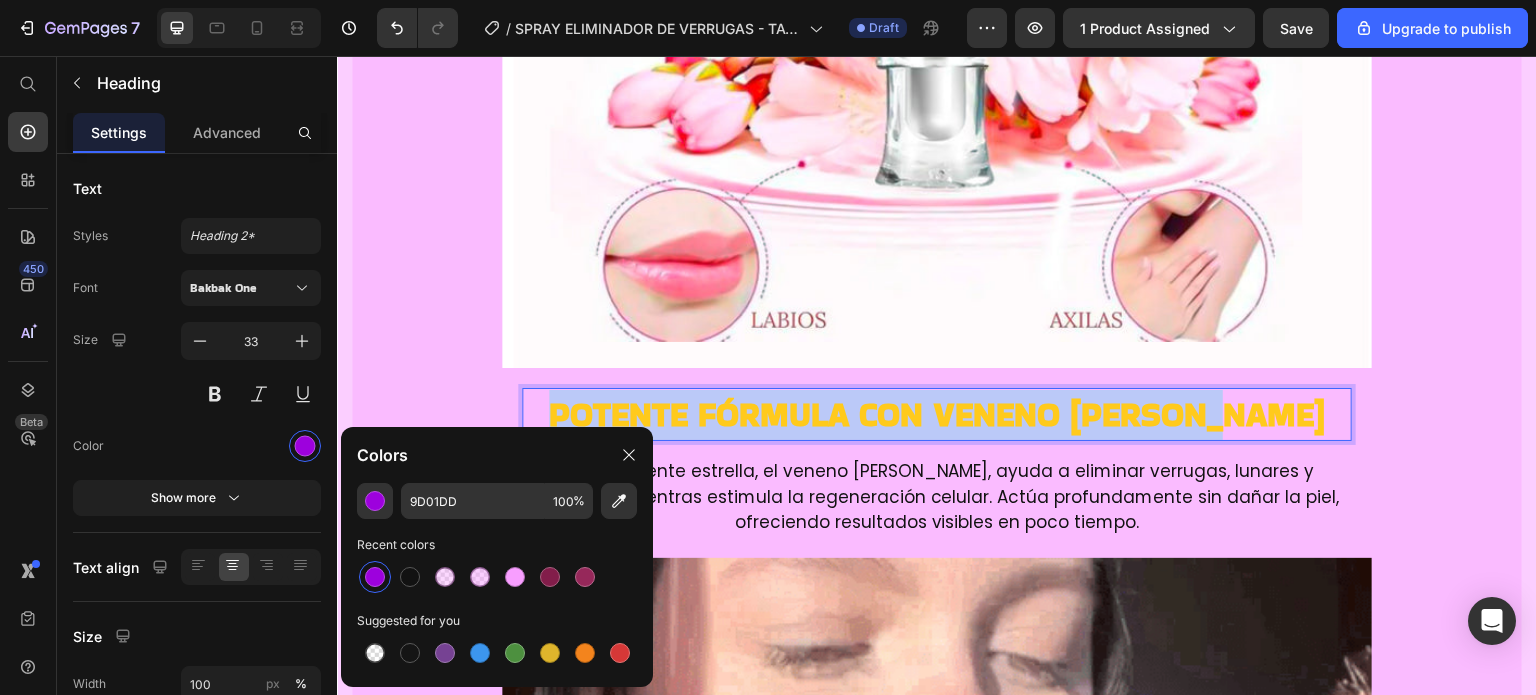 click on "Potente fórmula con veneno [PERSON_NAME]" at bounding box center (937, 414) 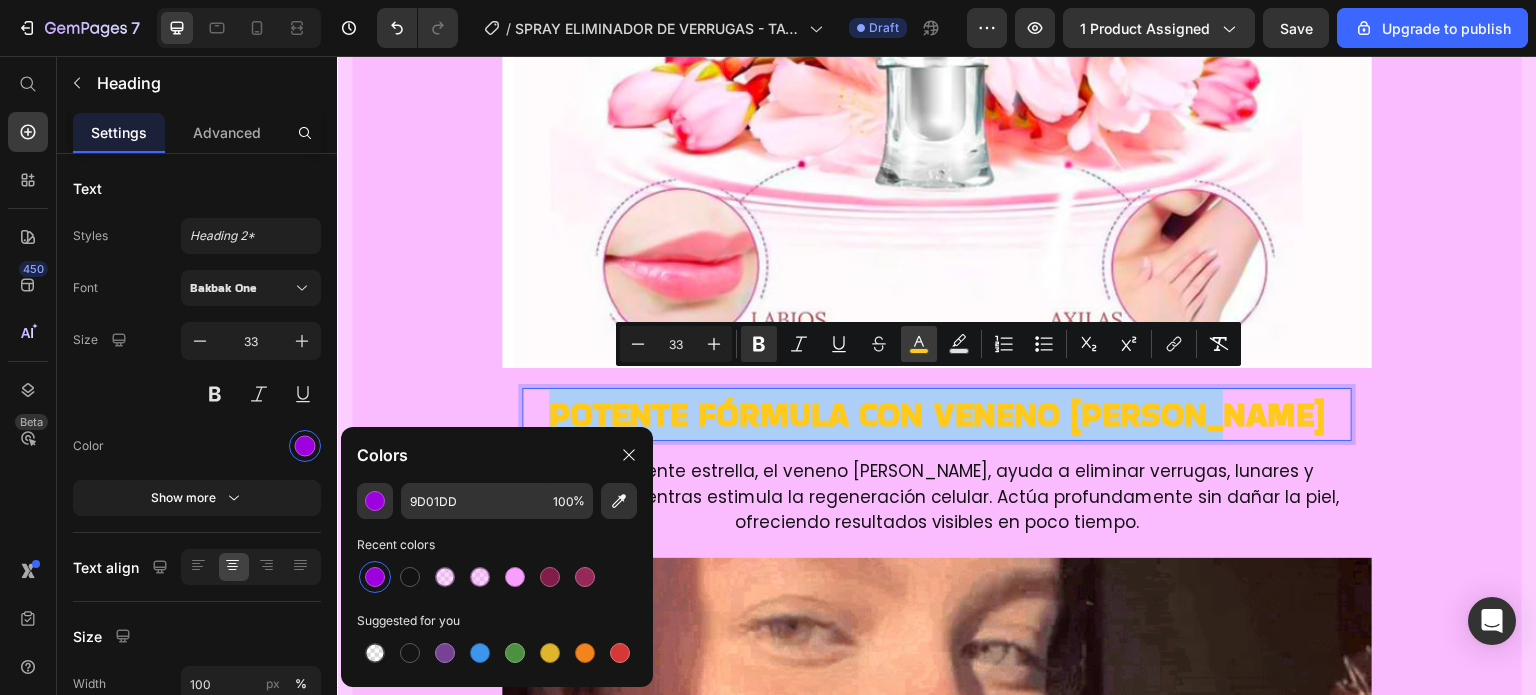 click on "color" at bounding box center (919, 344) 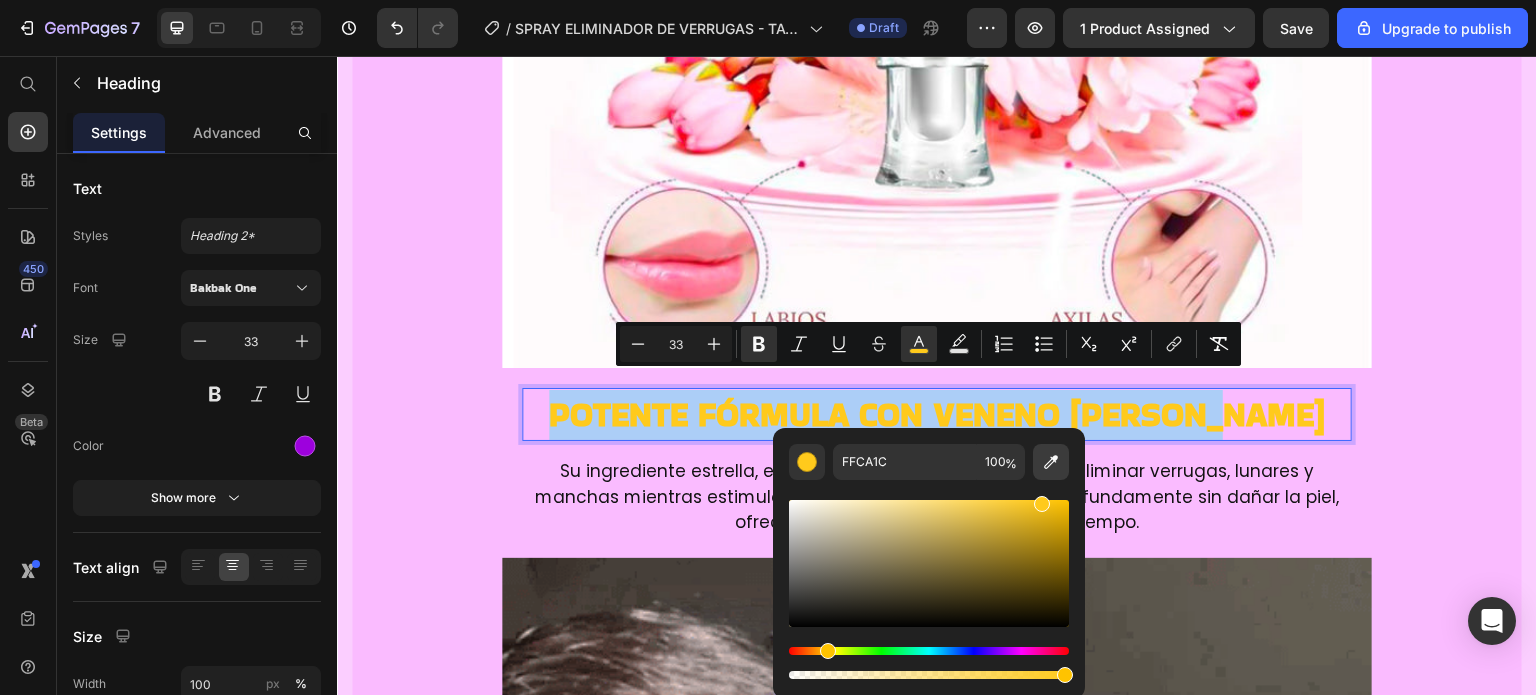 click 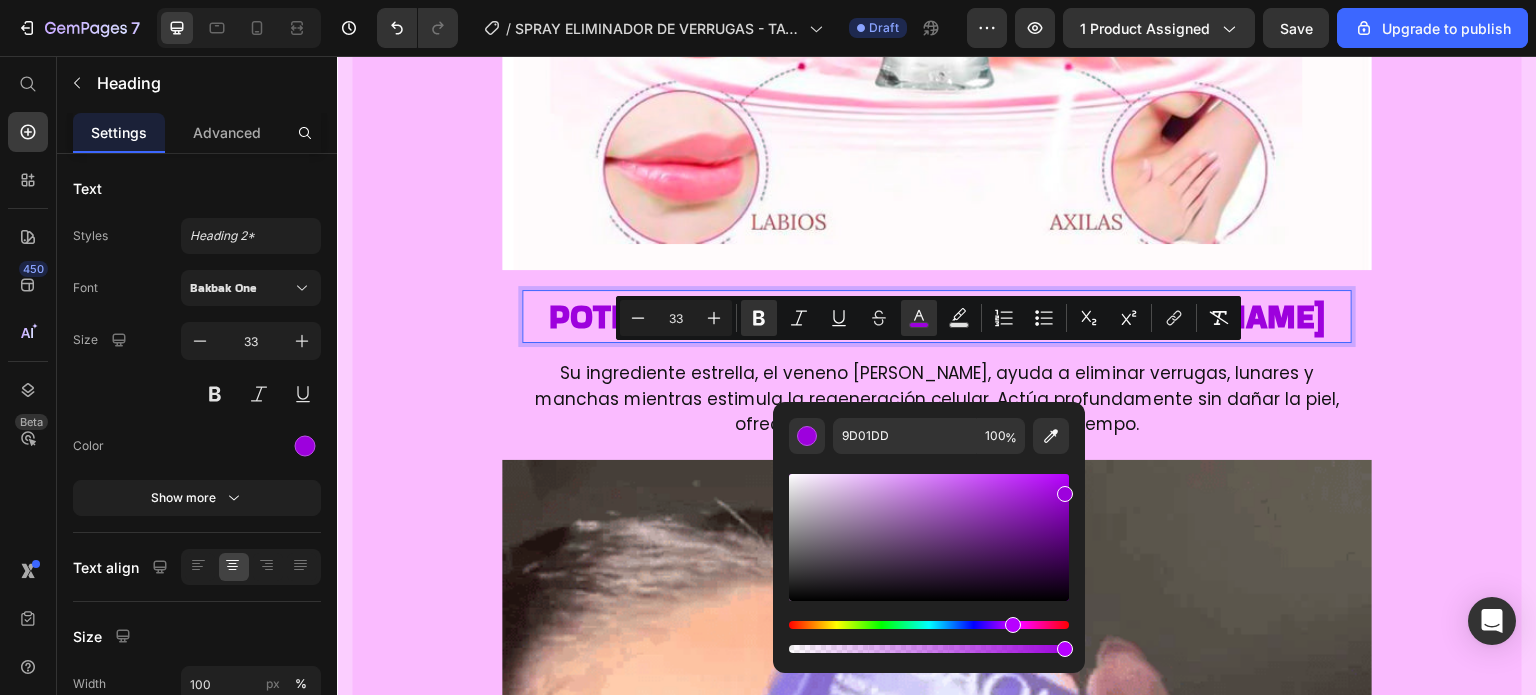 scroll, scrollTop: 2213, scrollLeft: 0, axis: vertical 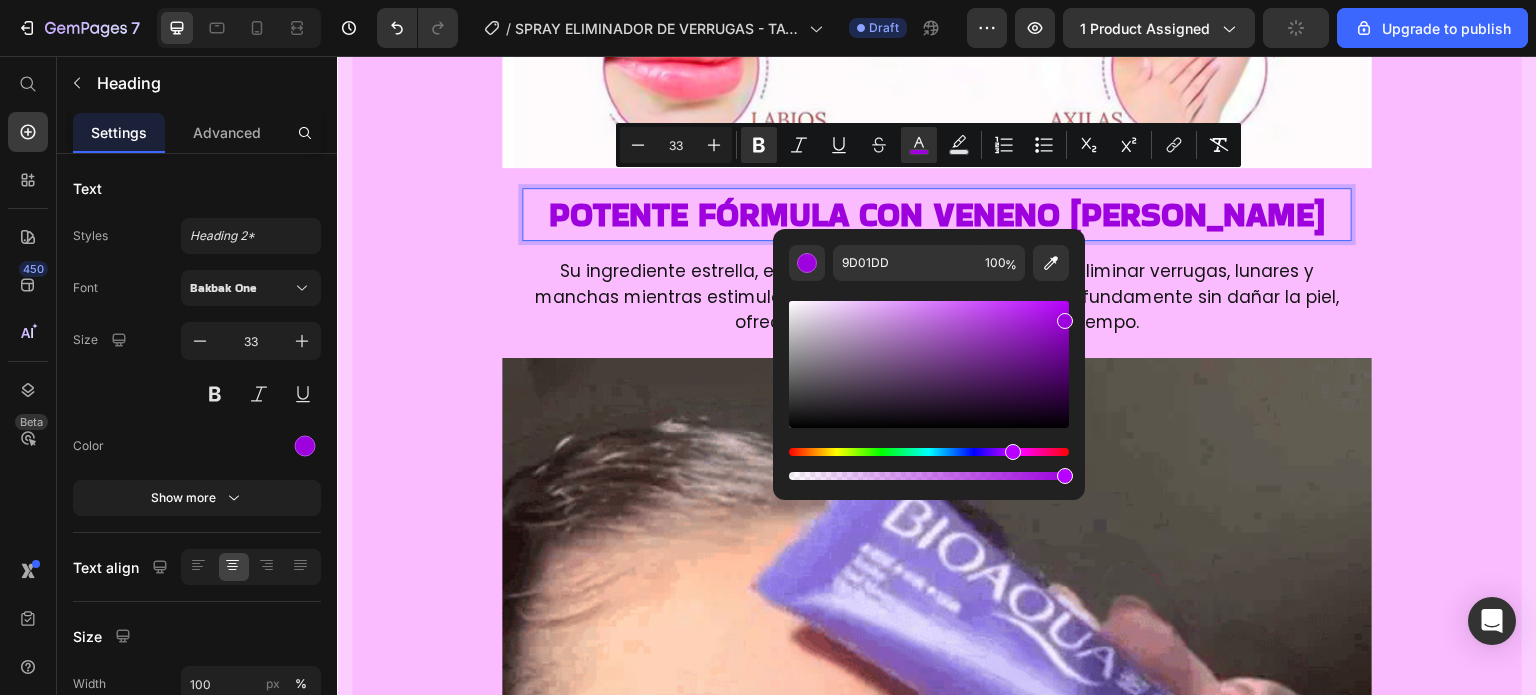 click at bounding box center (929, 364) 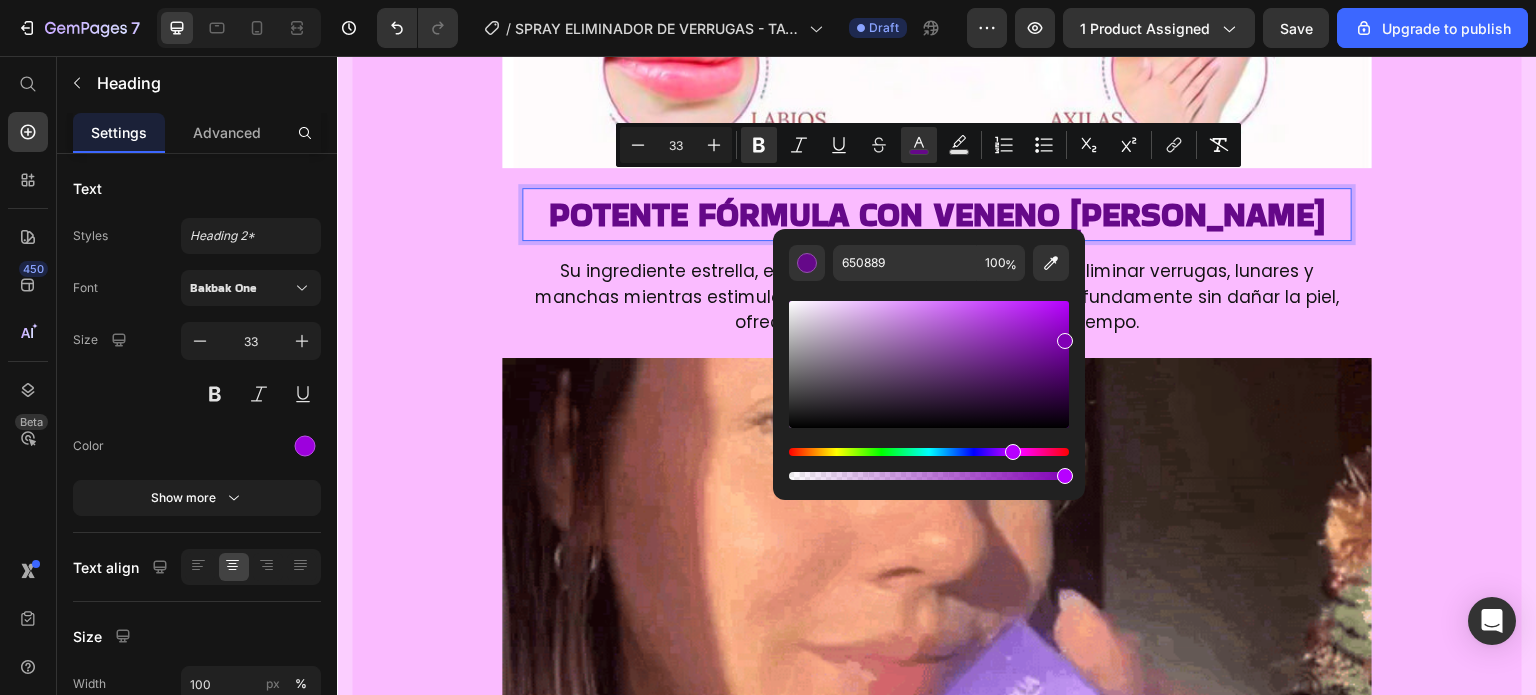 drag, startPoint x: 1059, startPoint y: 359, endPoint x: 1072, endPoint y: 337, distance: 25.553865 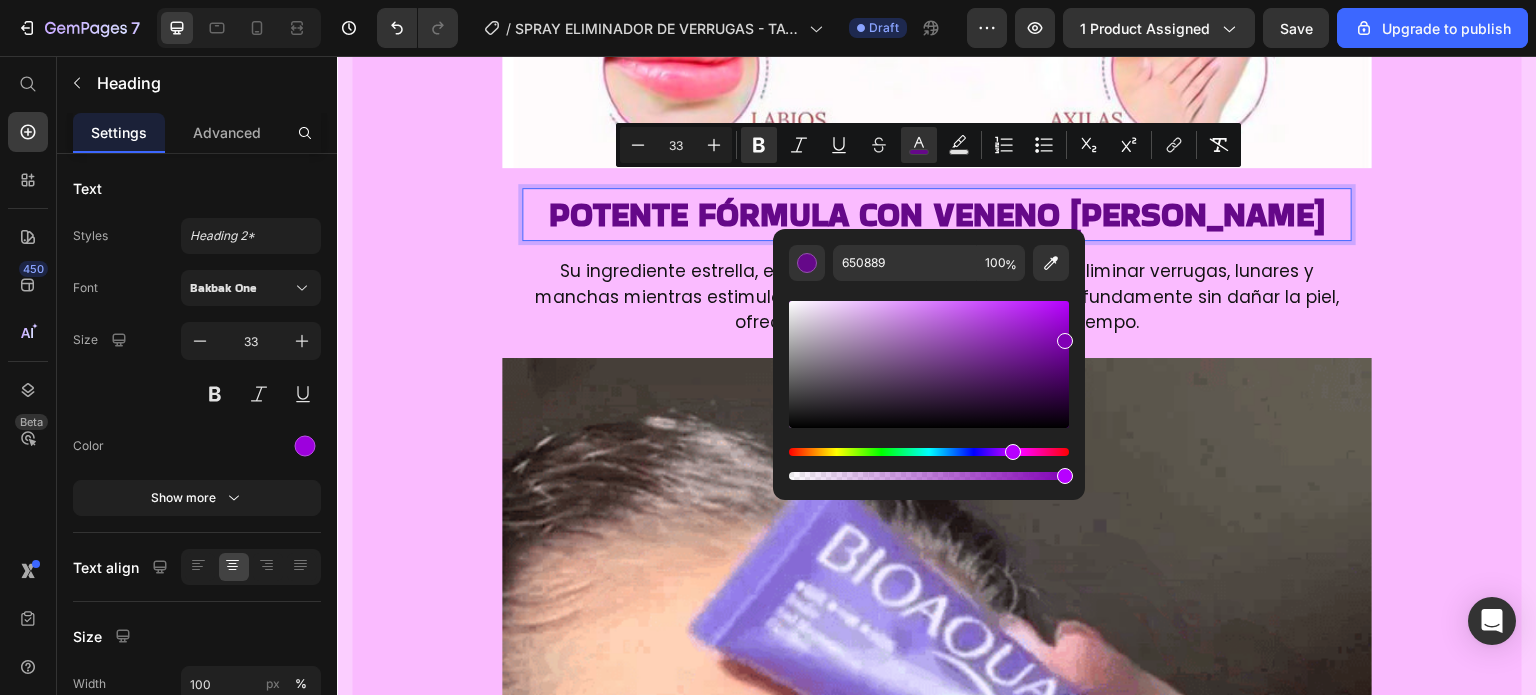 click at bounding box center (1065, 341) 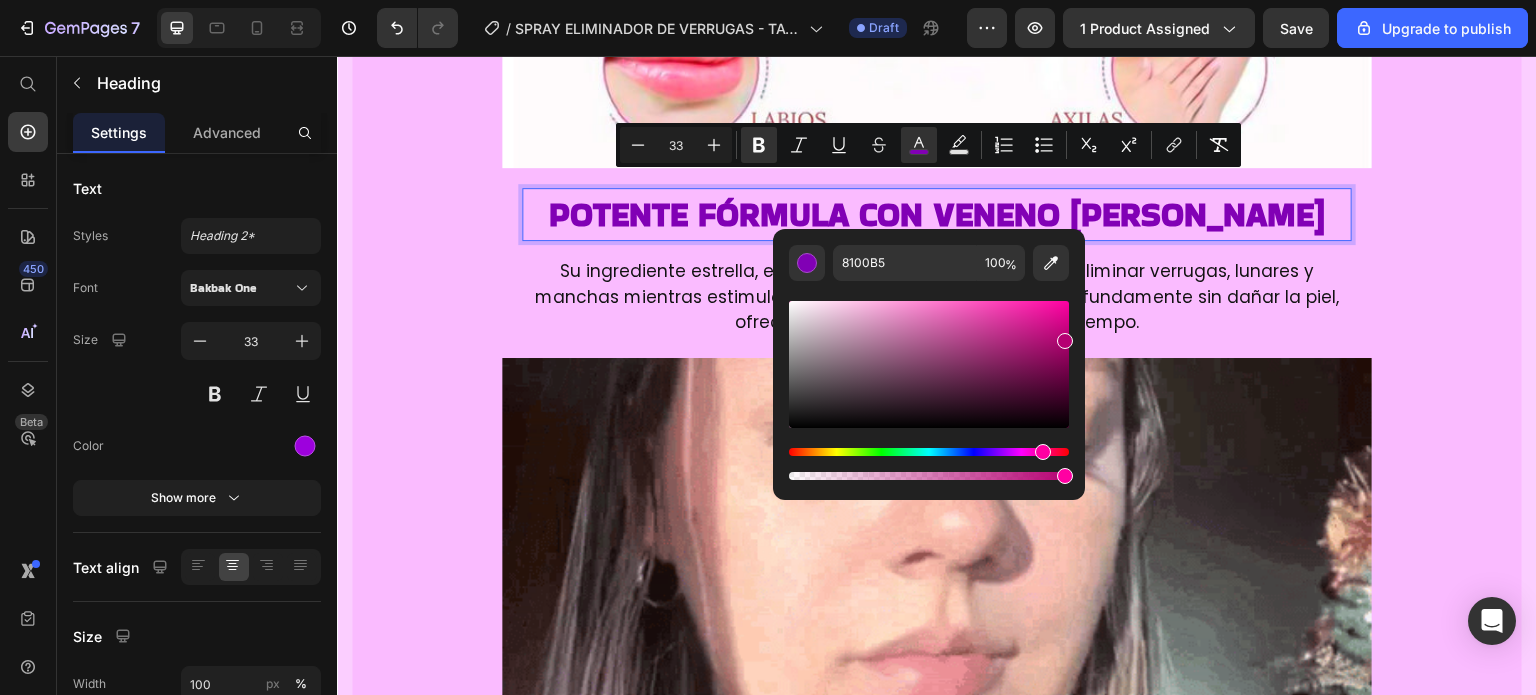 click at bounding box center (929, 452) 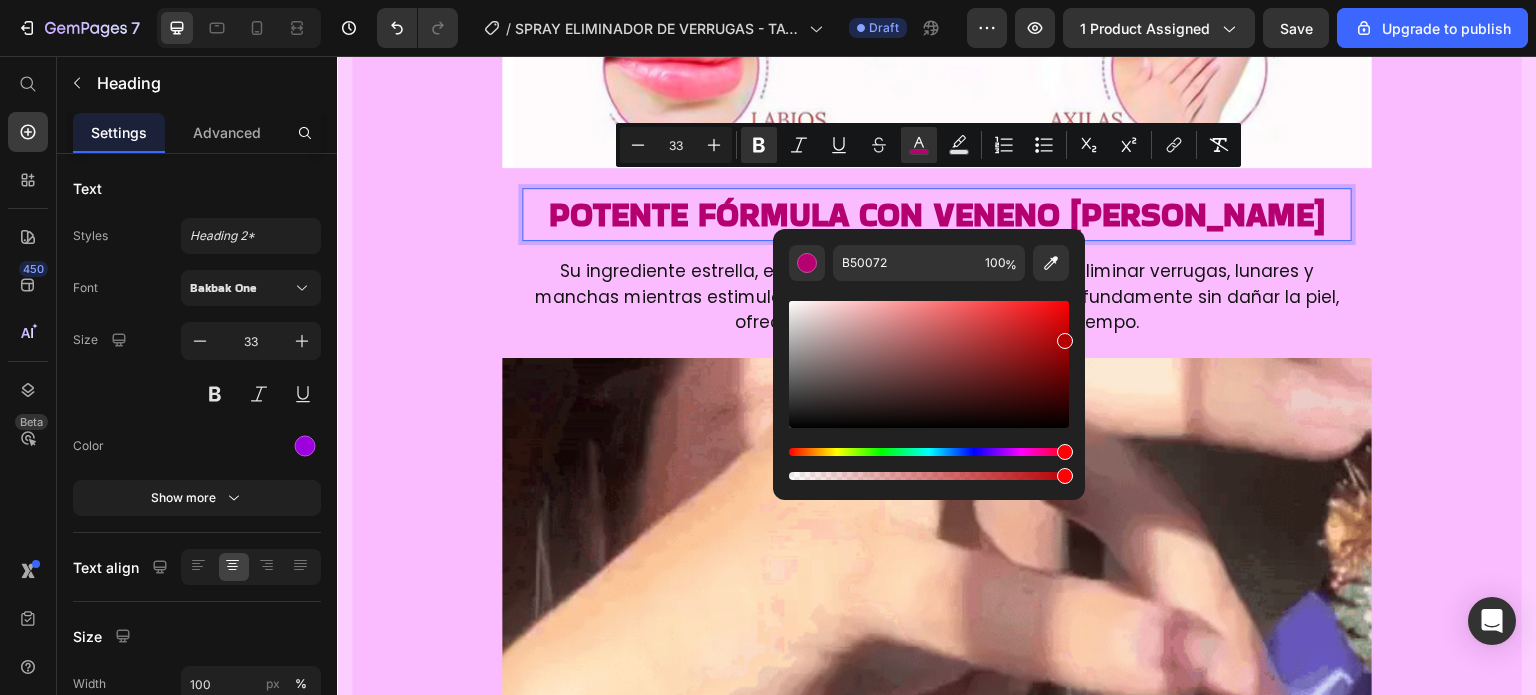 drag, startPoint x: 1377, startPoint y: 509, endPoint x: 1104, endPoint y: 435, distance: 282.85156 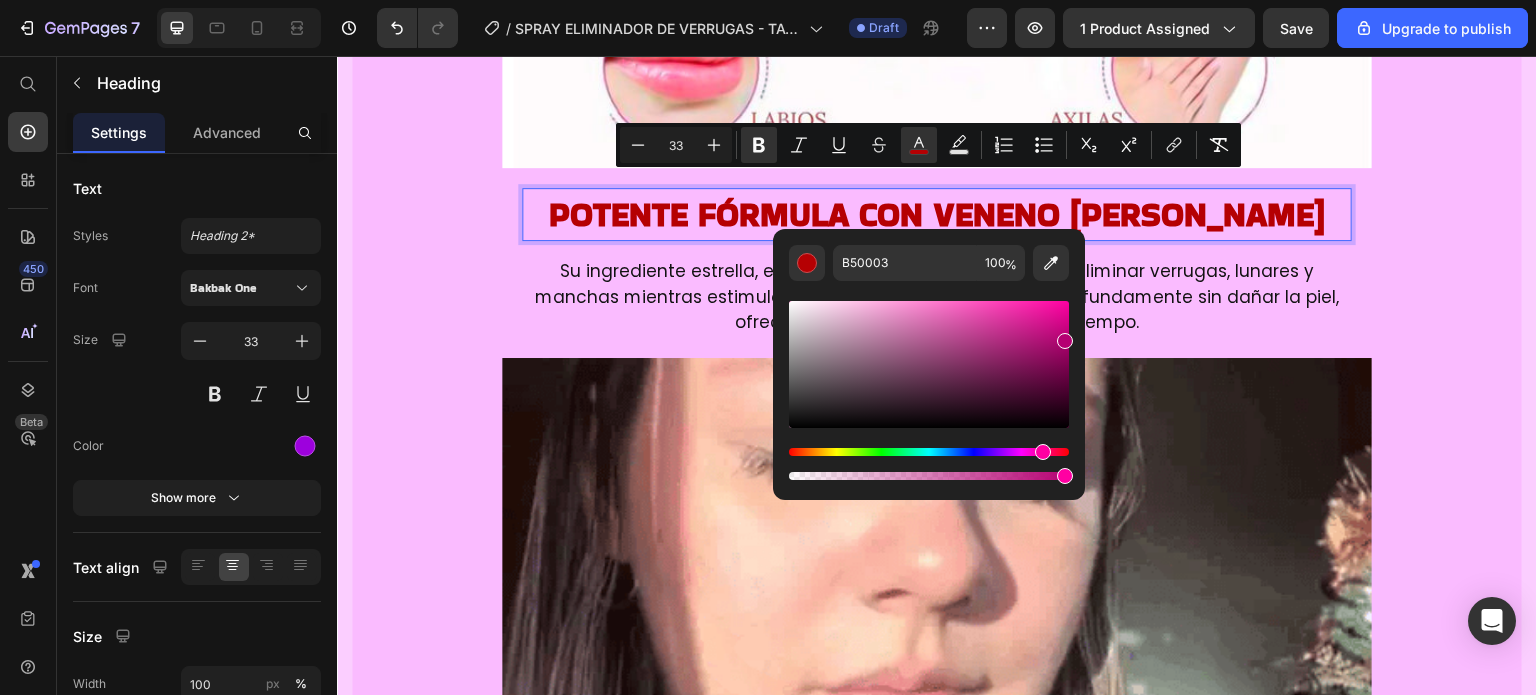 click at bounding box center [929, 452] 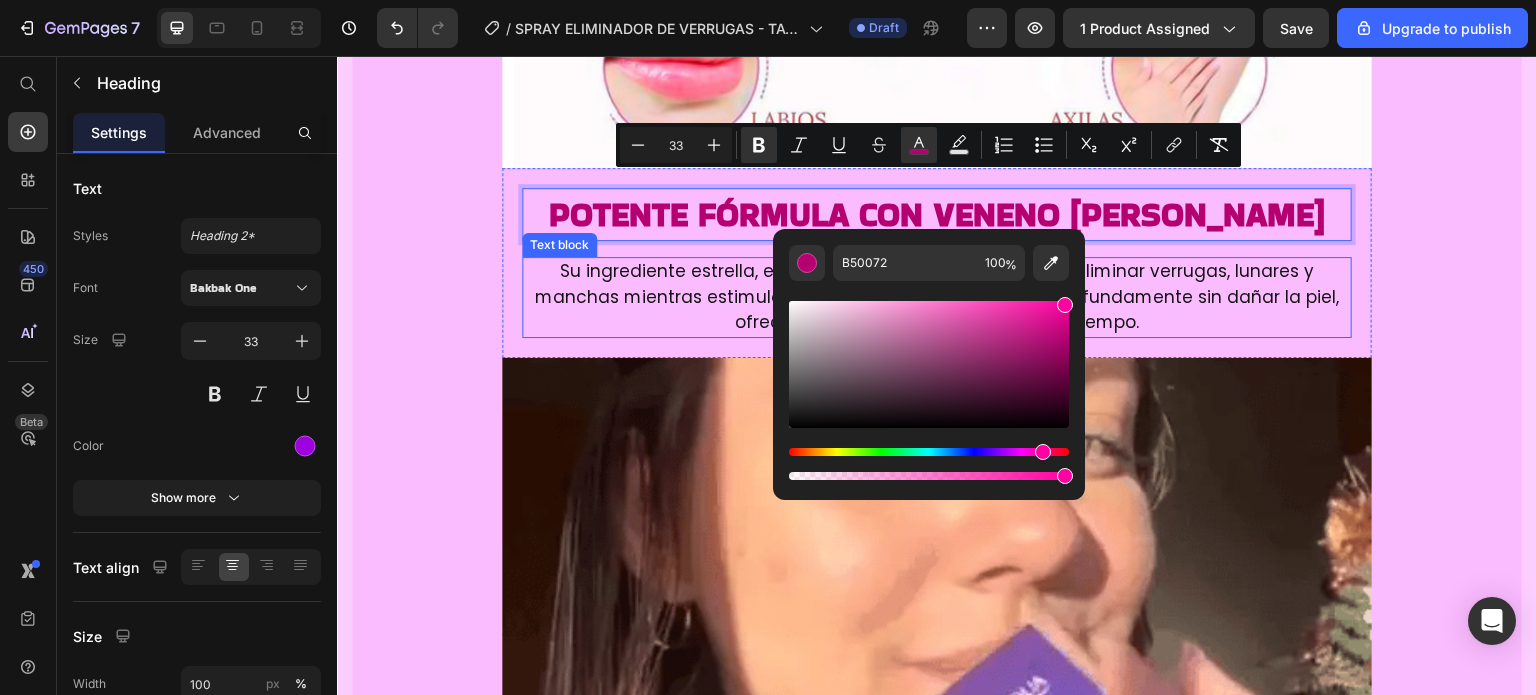 drag, startPoint x: 1408, startPoint y: 368, endPoint x: 1102, endPoint y: 239, distance: 332.0798 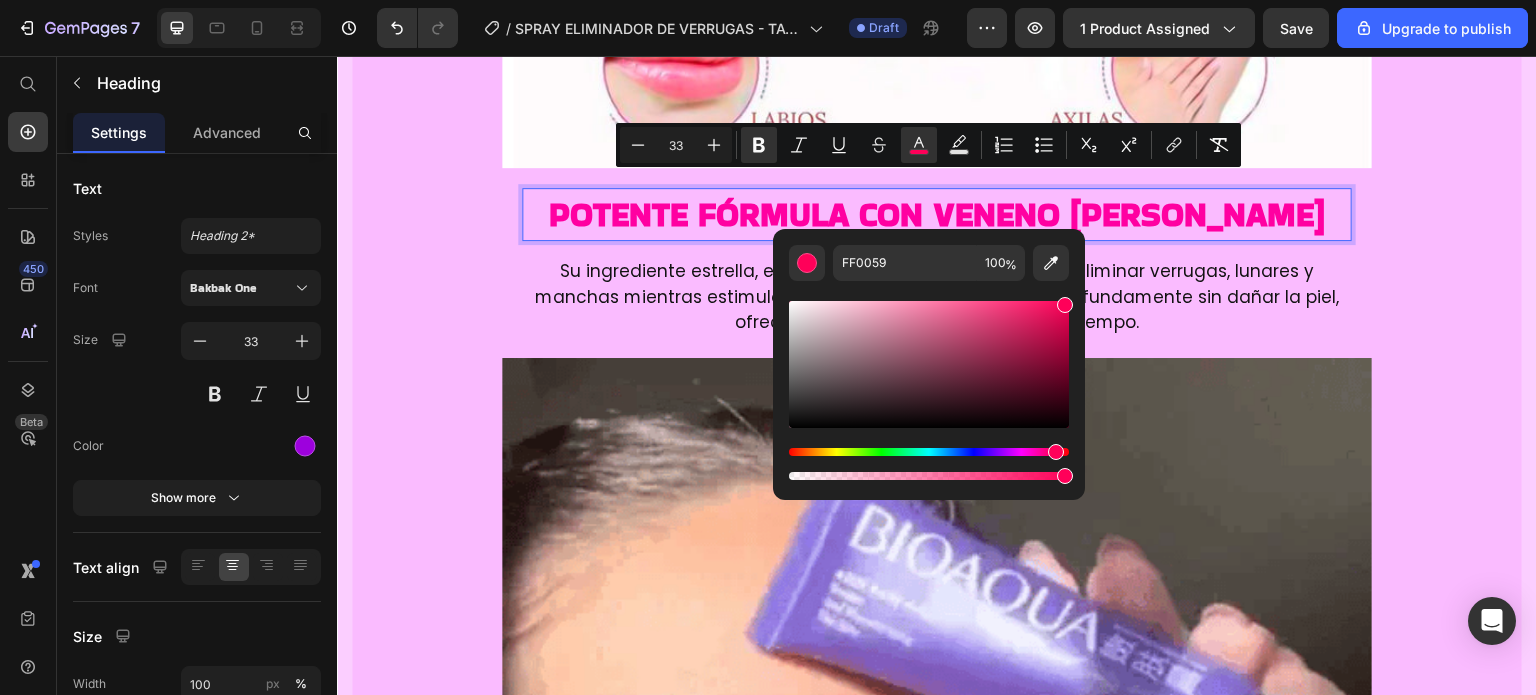 click at bounding box center (1056, 452) 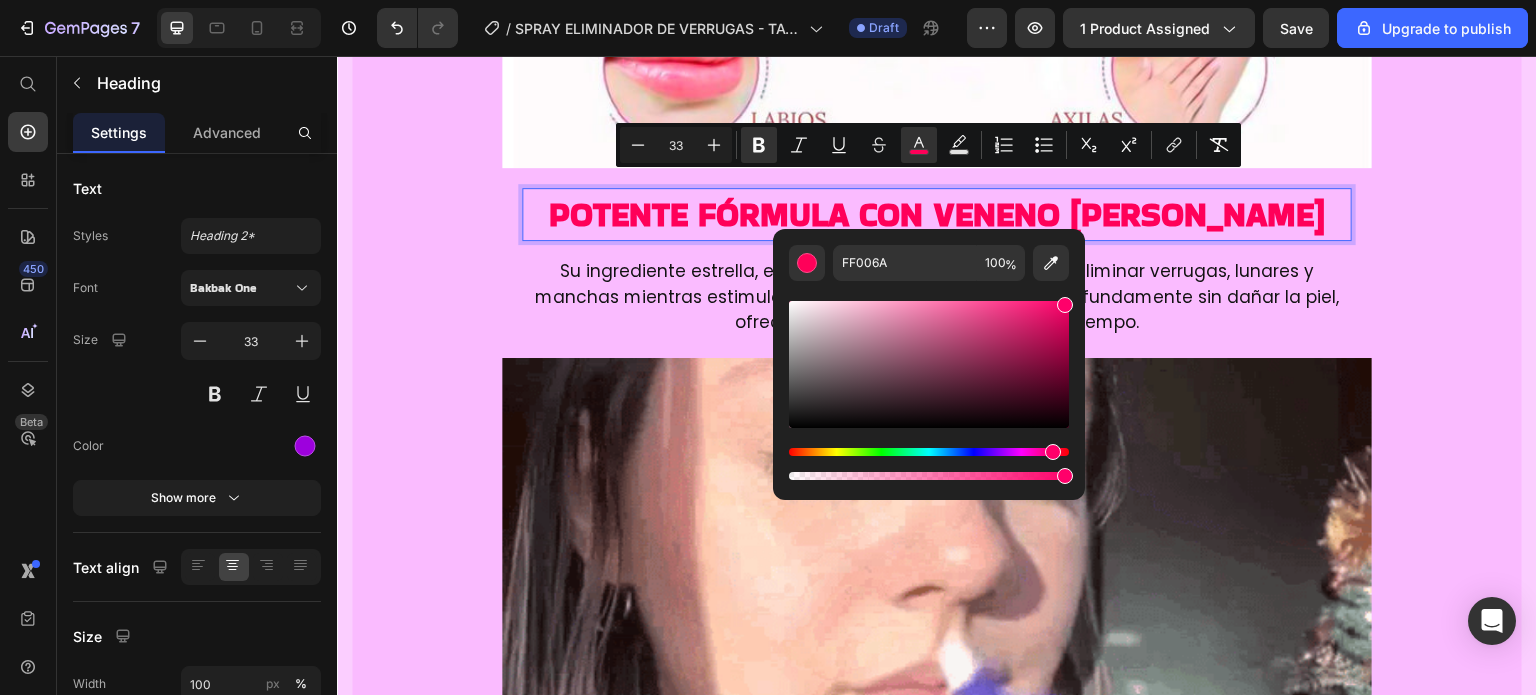click at bounding box center (1053, 452) 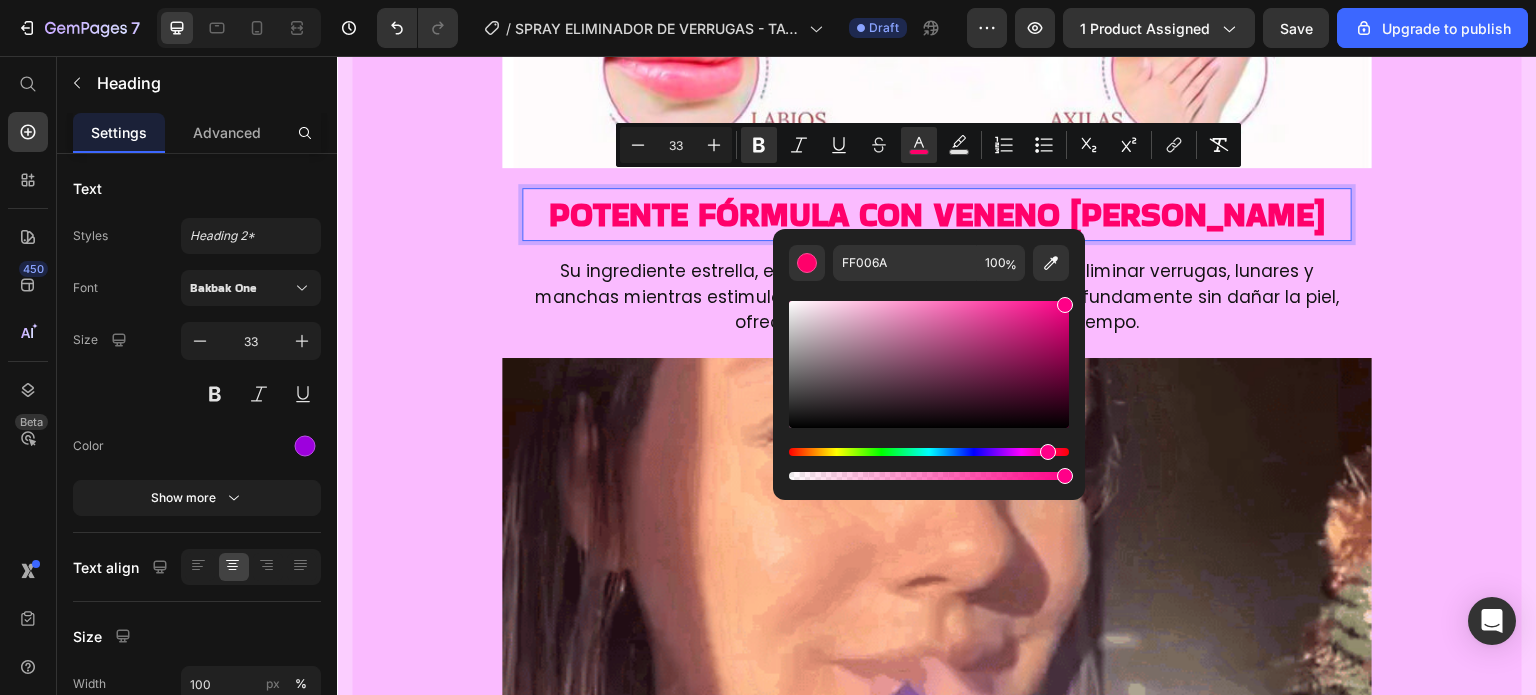 click at bounding box center [1048, 452] 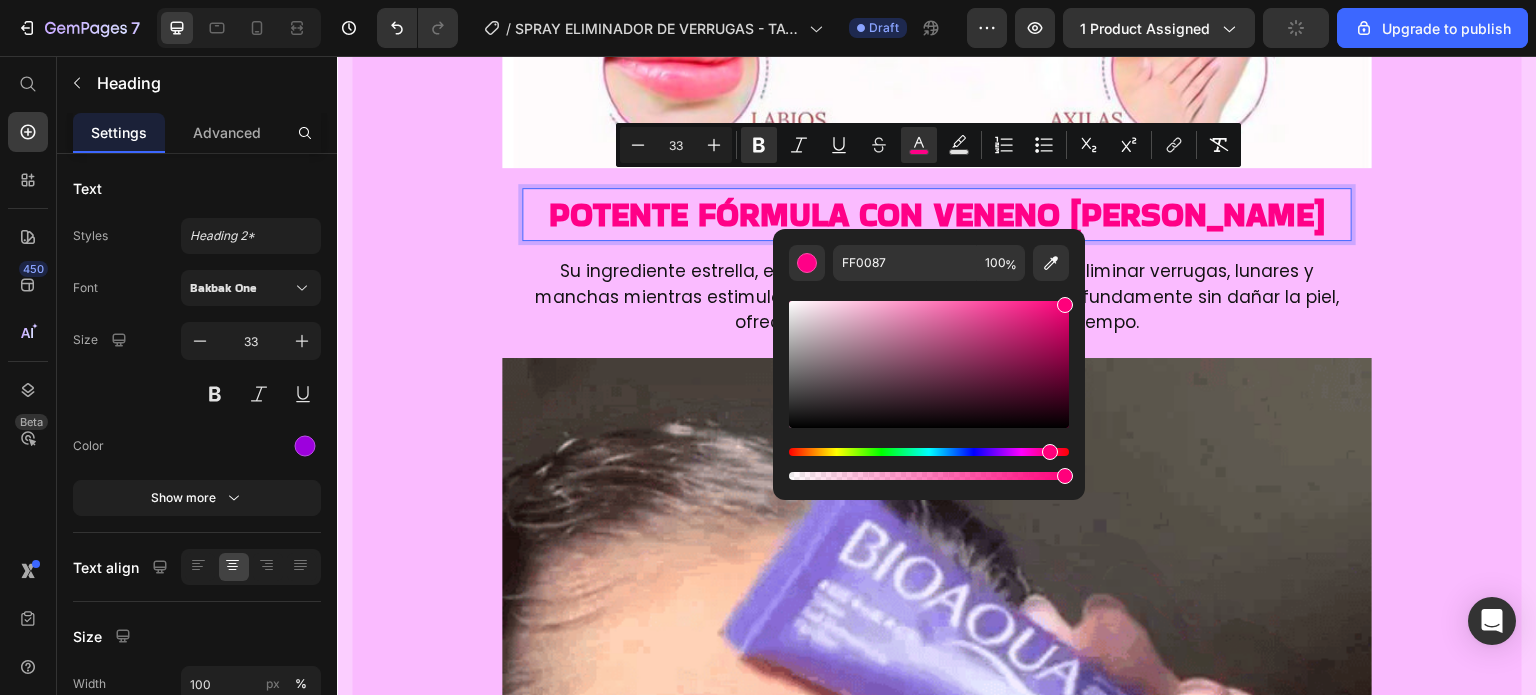 type on "FF007B" 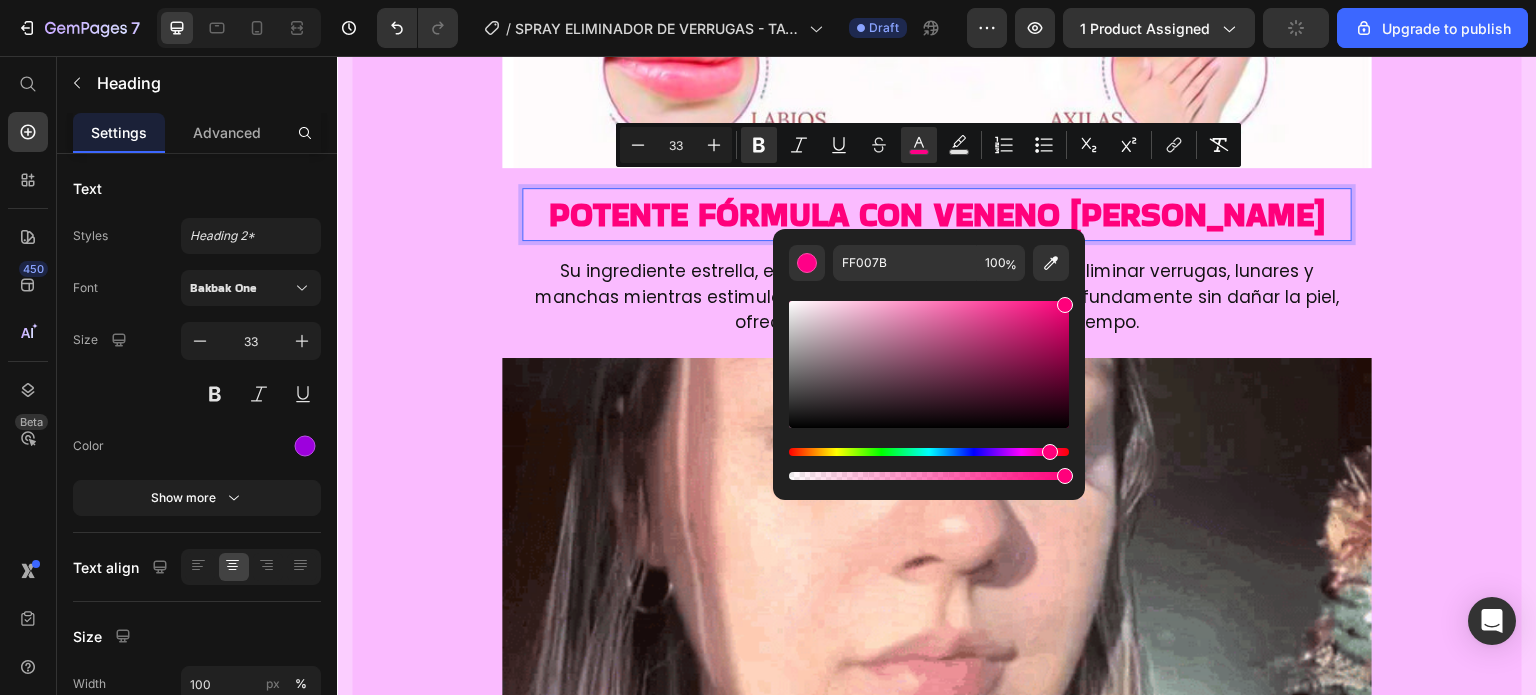click at bounding box center (1050, 452) 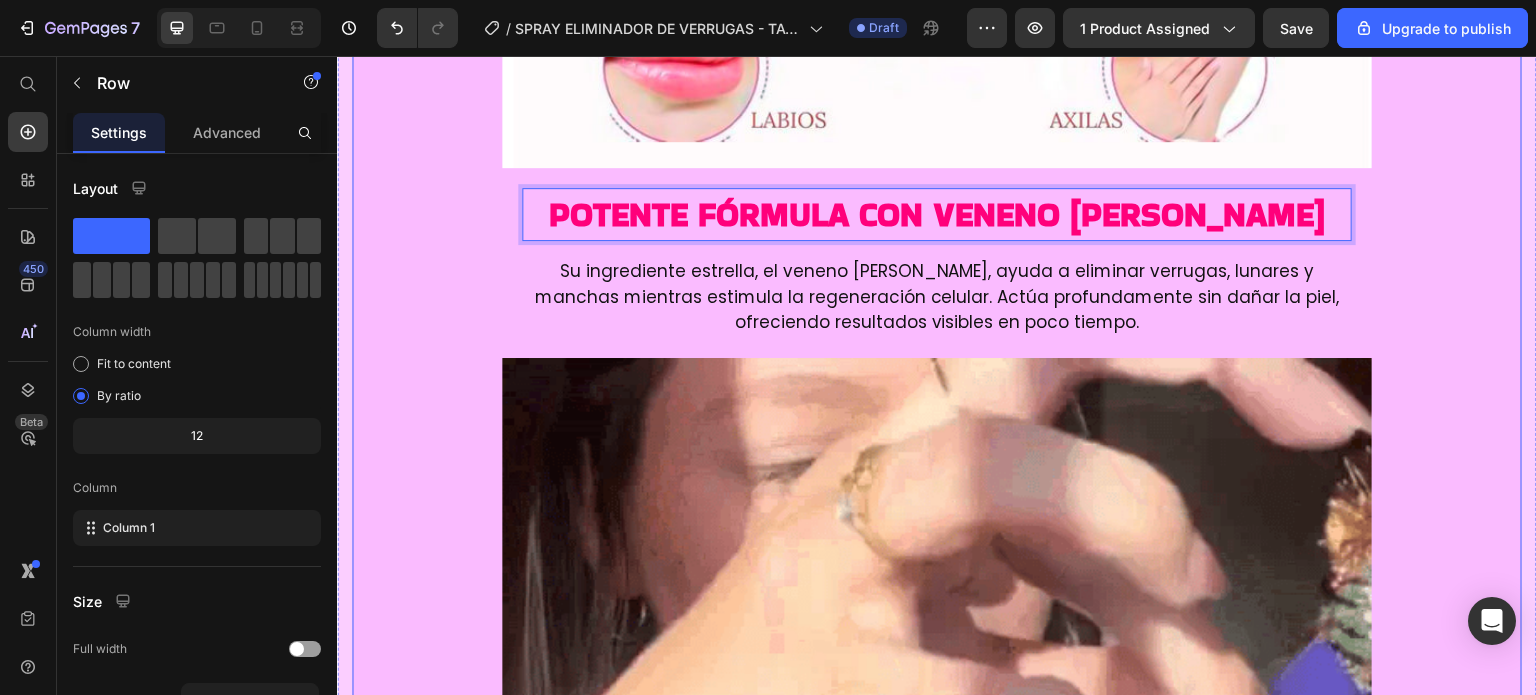 click on "Image Potente fórmula con veneno [PERSON_NAME] Heading   16 Su ingrediente estrella, el veneno [PERSON_NAME], ayuda a eliminar verrugas, lunares y manchas mientras estimula la regeneración celular. Actúa profundamente sin dañar la piel, ofreciendo resultados visibles en poco tiempo. Text block Row Image Seguro para todo tipo [PERSON_NAME] Heading Tag Recede™ ha sido desarrollado para brindar un tratamiento eficaz sin causar irritación. Es apto para pieles sensibles y no deja marcas ni cicatrices, garantizando un uso suave y confiable. Text block
Custom Code
Preview or Publish the page to see the content. Custom Code Image Image
Custom Code
Preview or Publish the page to see the content. Custom Code egenera y protege la piel Heading Además de eliminar imperfecciones, su fórmula activa promueve la cicatrización natural, acelera la curación y protege la zona tratada contra posibles infecciones, dejando una piel más saludable y uniforme. Text block Row Image Image
Custom Code
Row" at bounding box center (937, 1873) 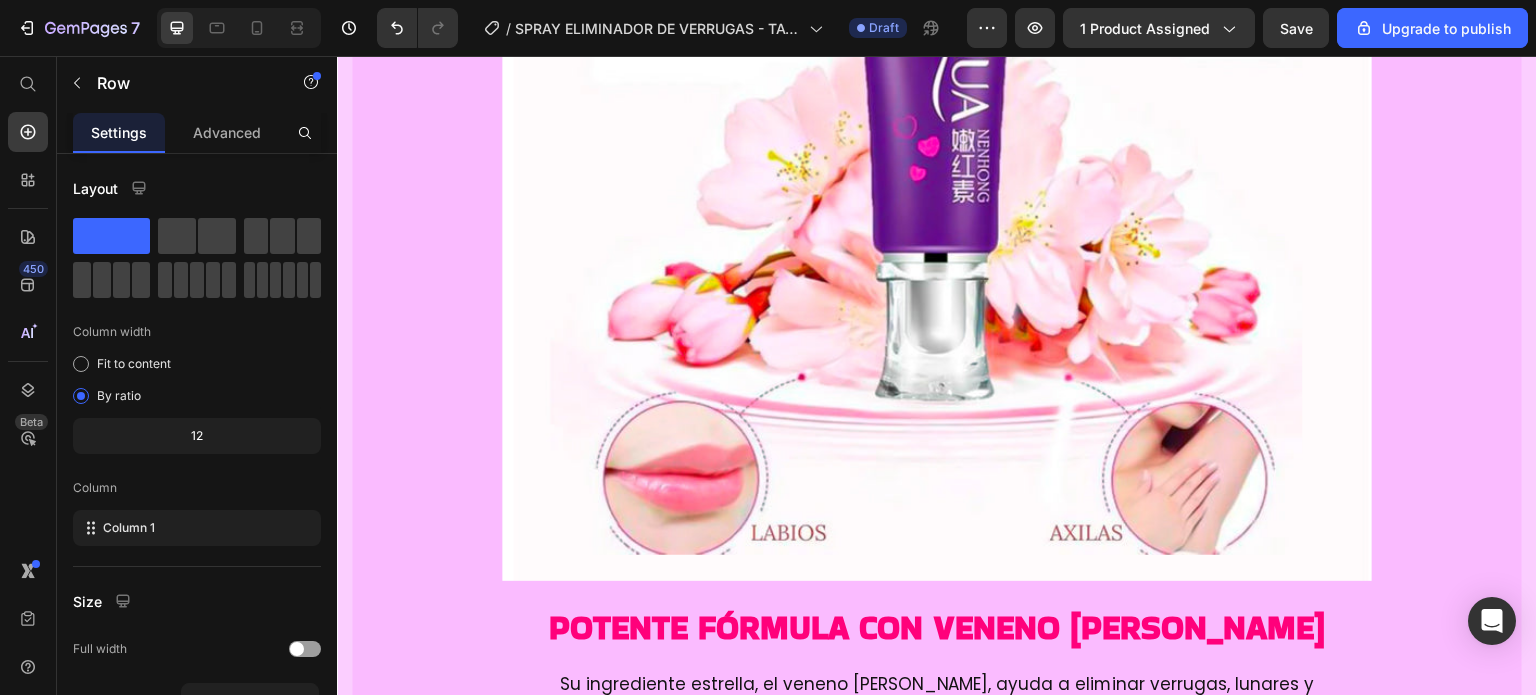 scroll, scrollTop: 2100, scrollLeft: 0, axis: vertical 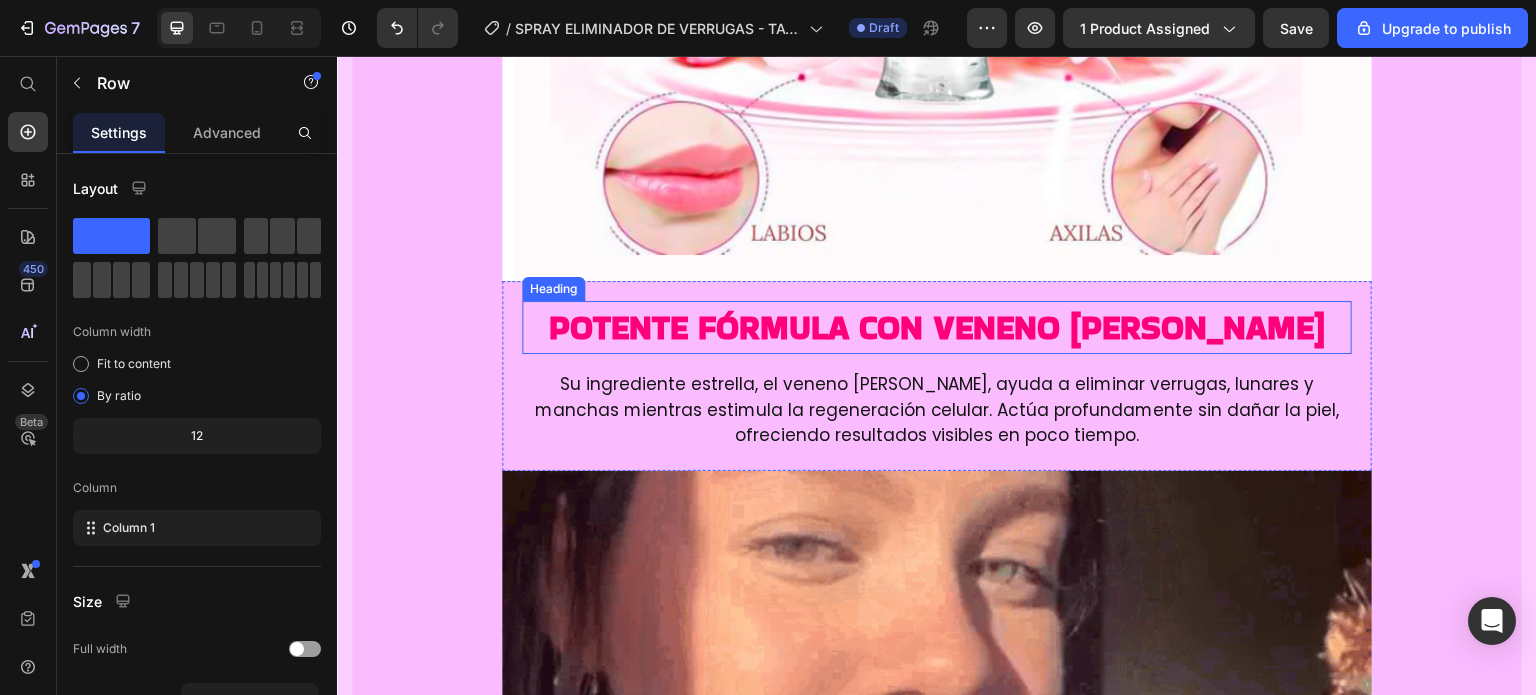 click on "Potente fórmula con veneno [PERSON_NAME]" at bounding box center (937, 327) 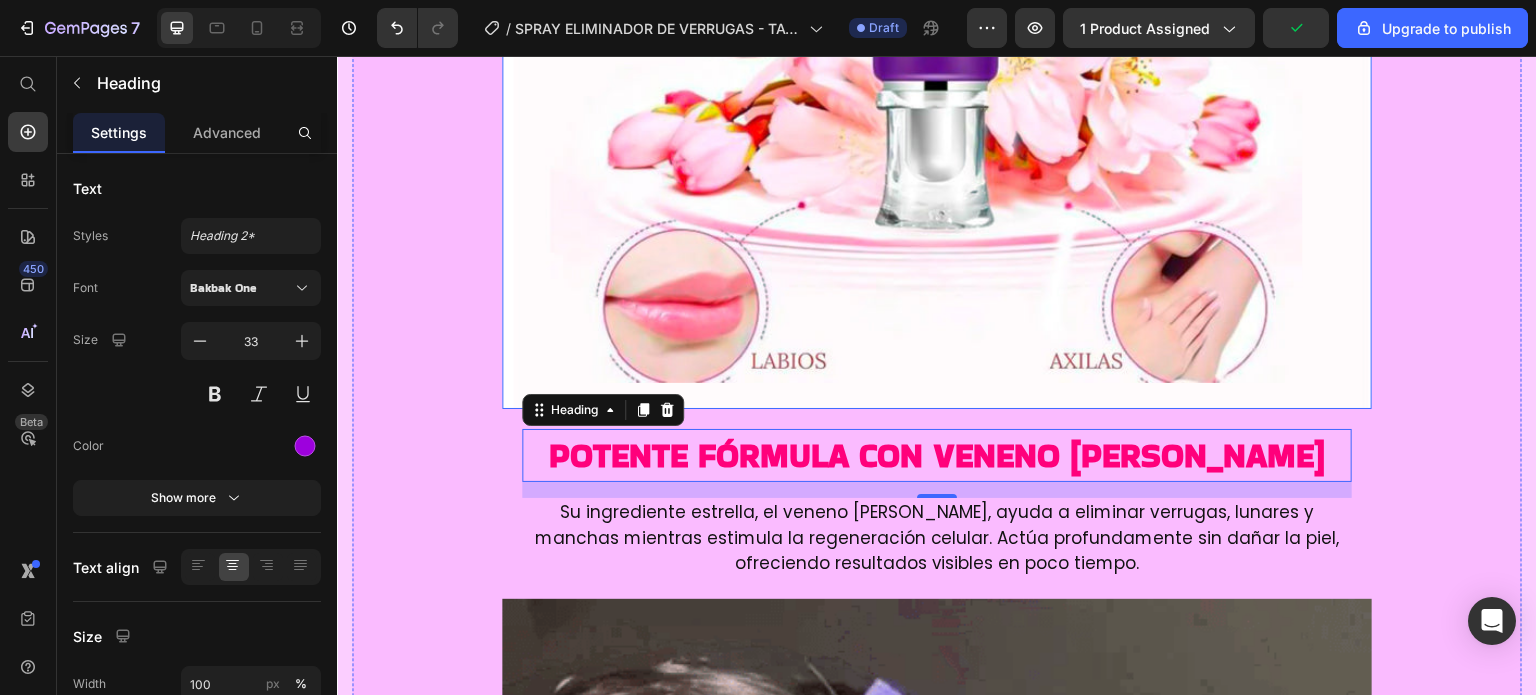 scroll, scrollTop: 2000, scrollLeft: 0, axis: vertical 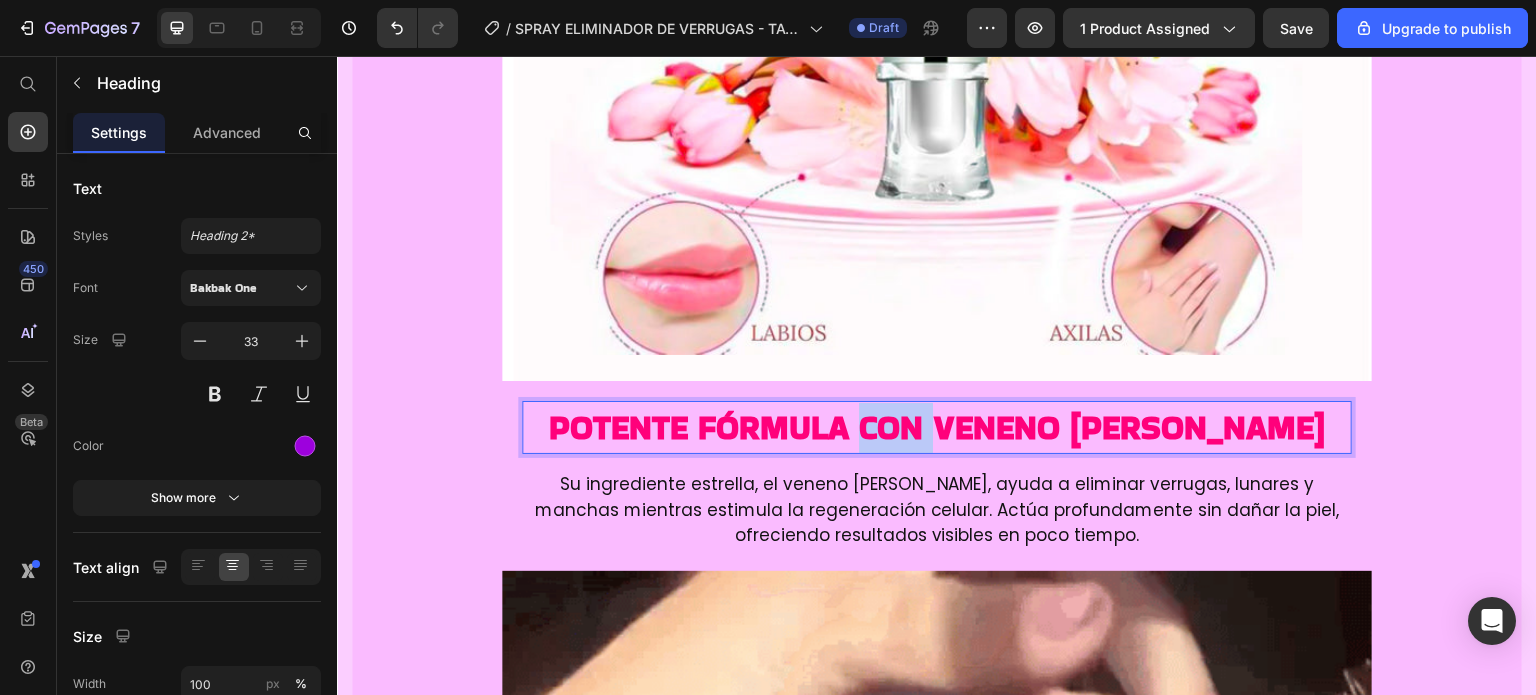 click on "Potente fórmula con veneno [PERSON_NAME]" at bounding box center [937, 427] 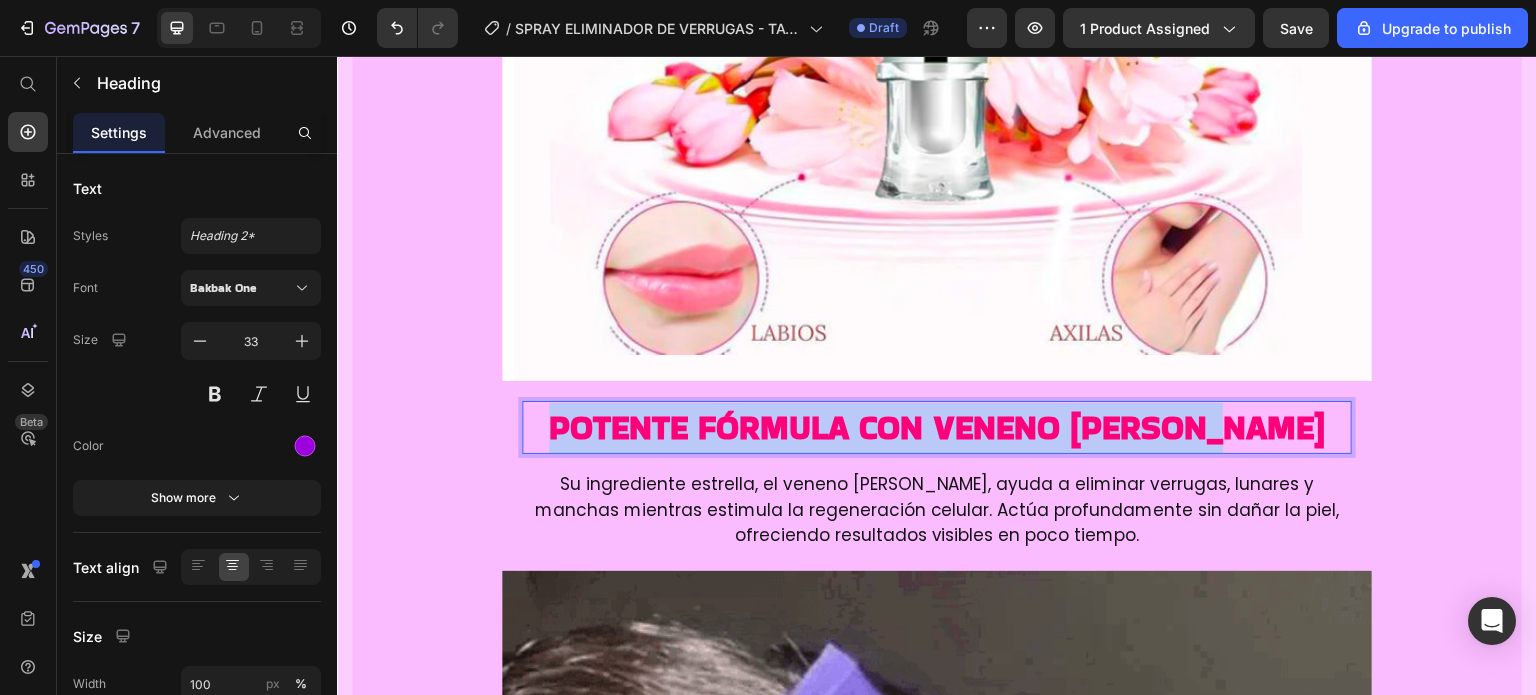 click on "Potente fórmula con veneno [PERSON_NAME]" at bounding box center [937, 427] 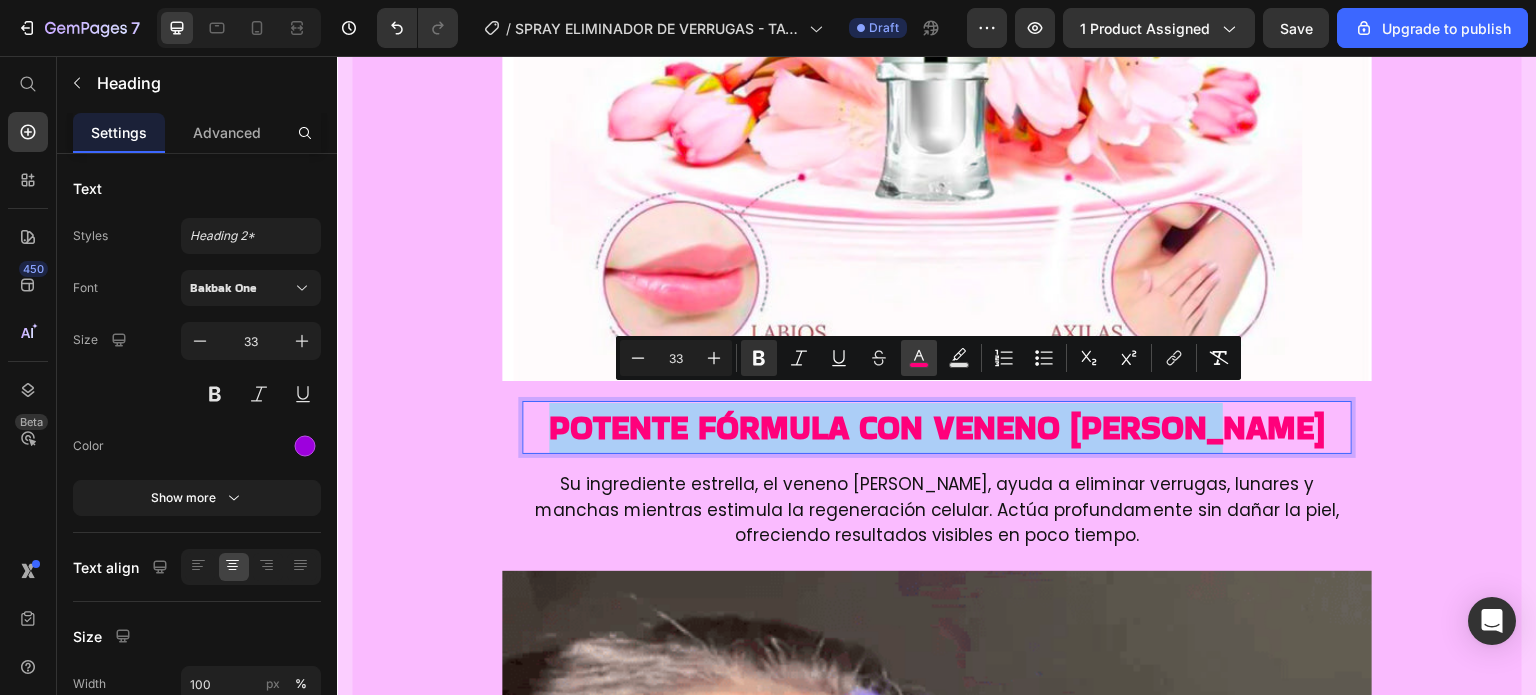 click 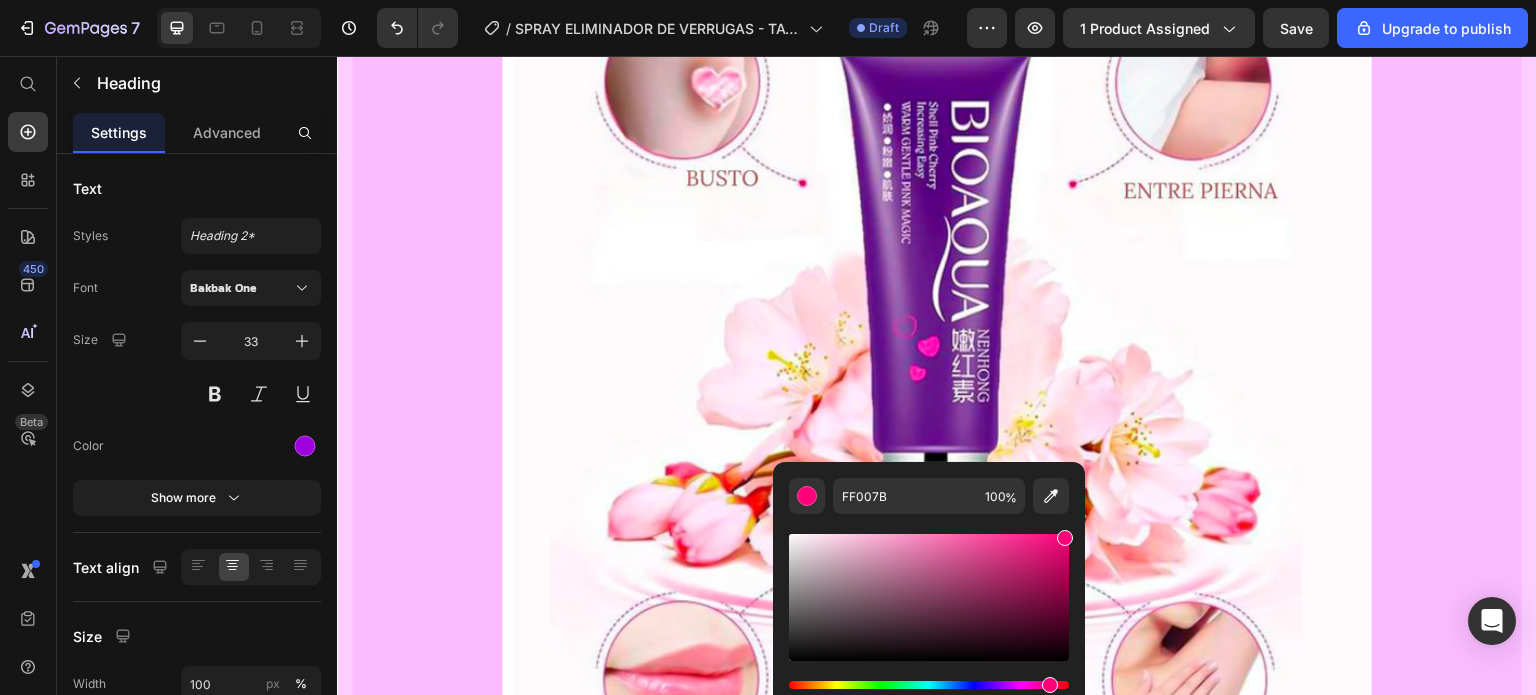 scroll, scrollTop: 1400, scrollLeft: 0, axis: vertical 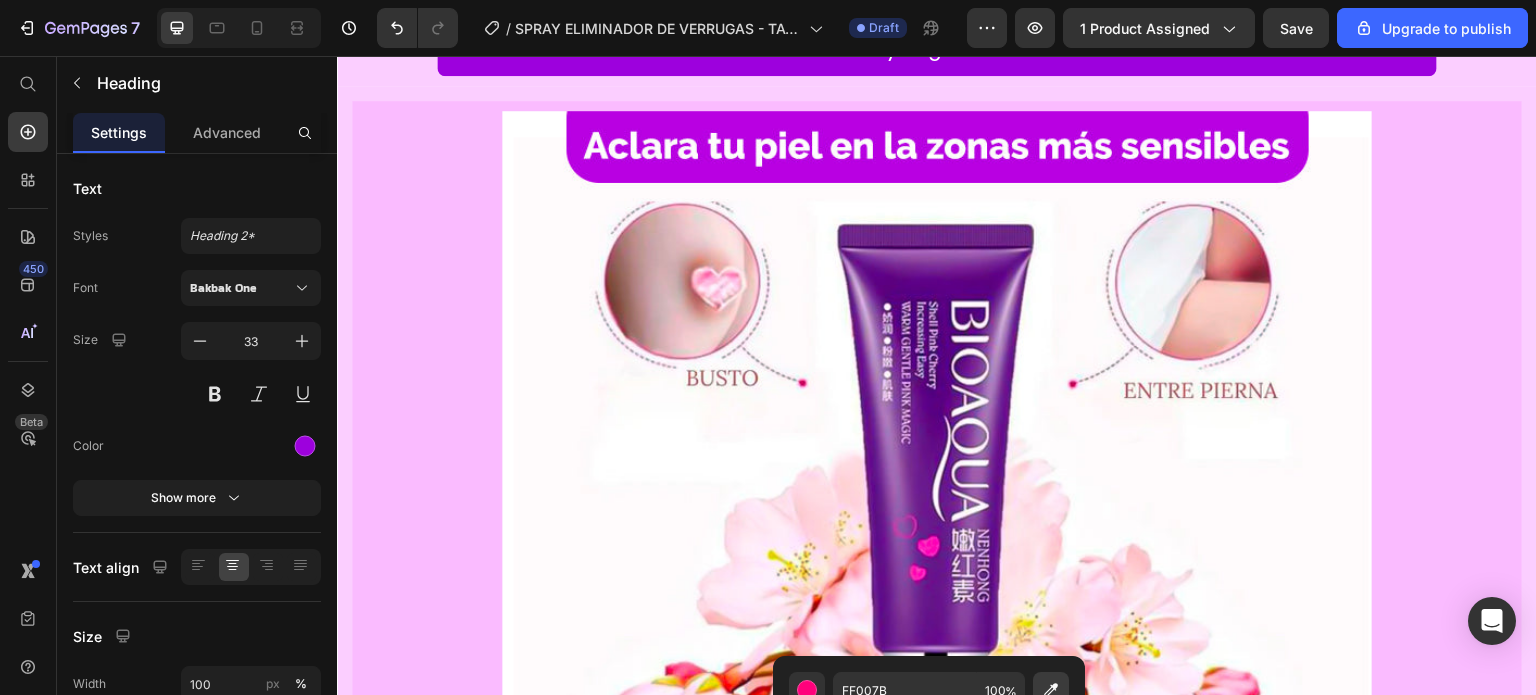 click 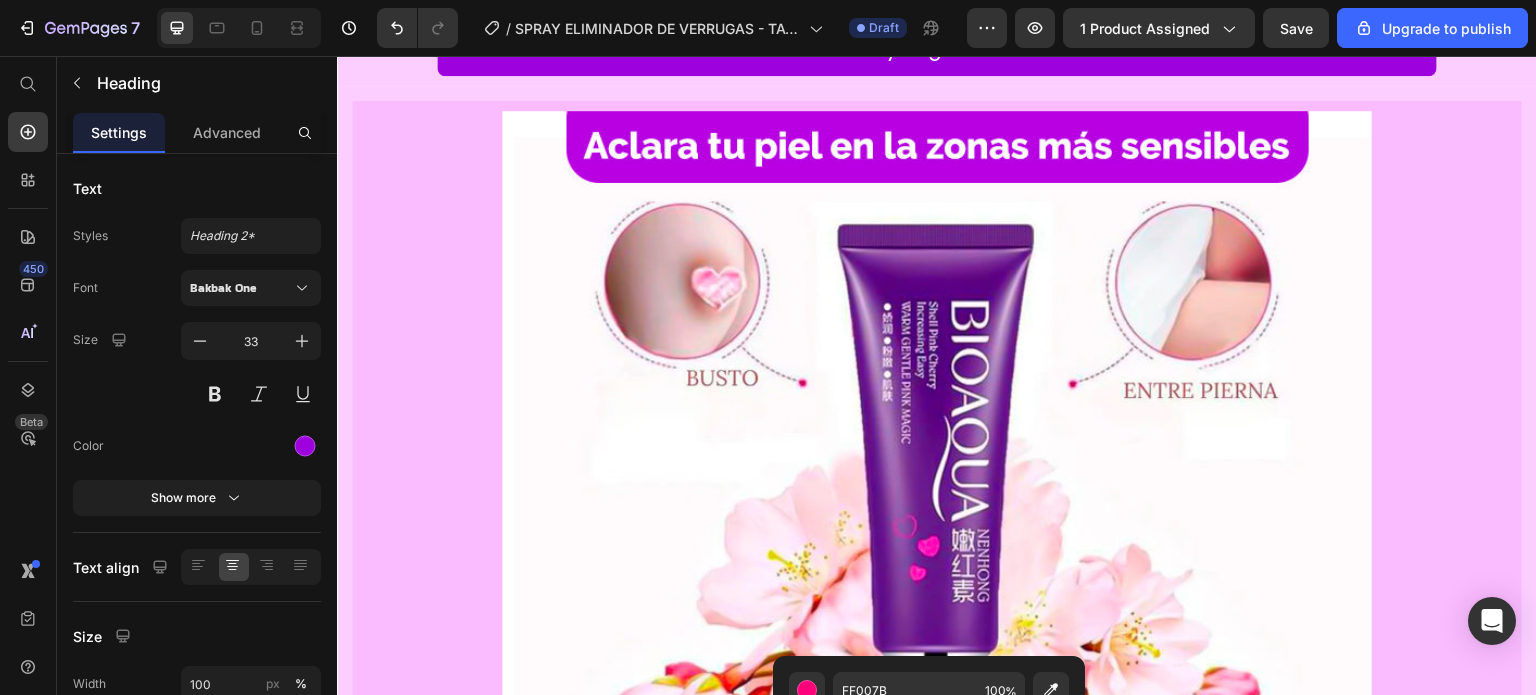 type on "BA00E2" 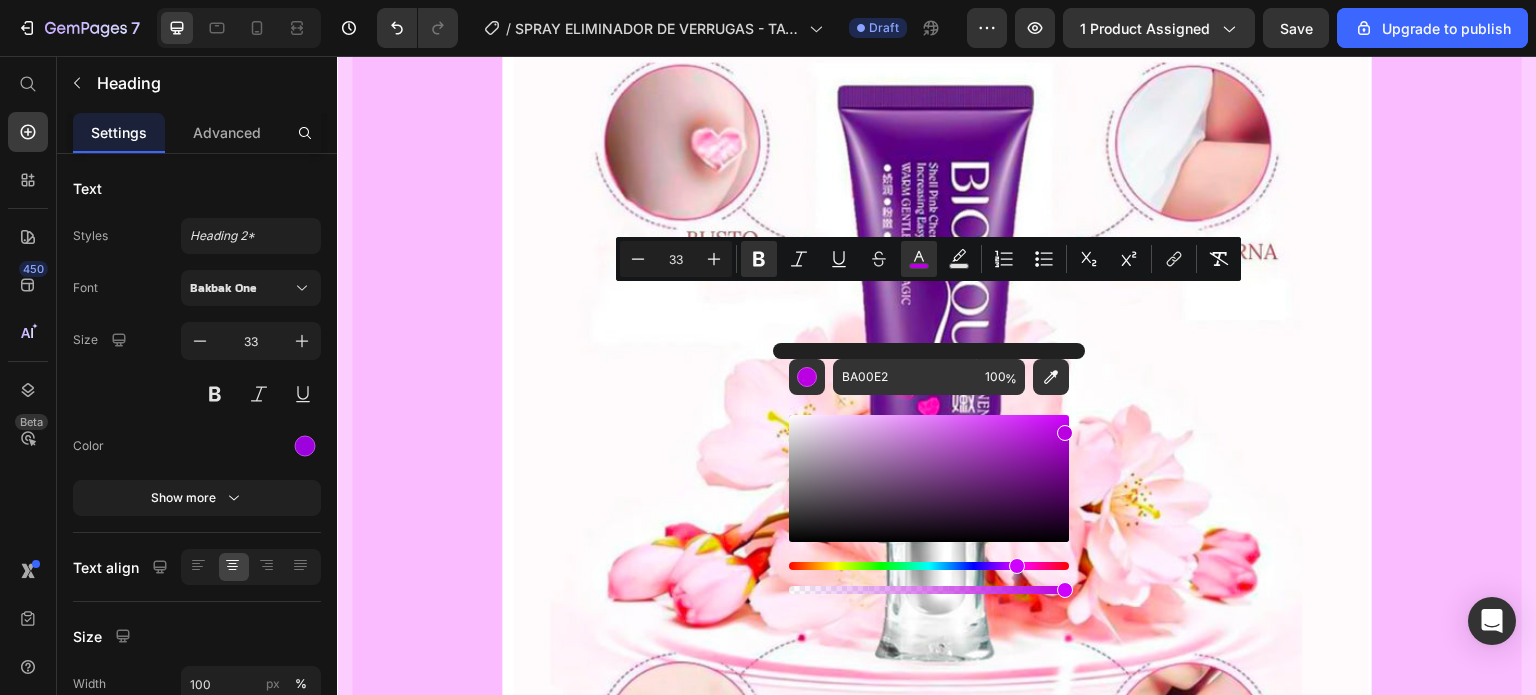 scroll, scrollTop: 2100, scrollLeft: 0, axis: vertical 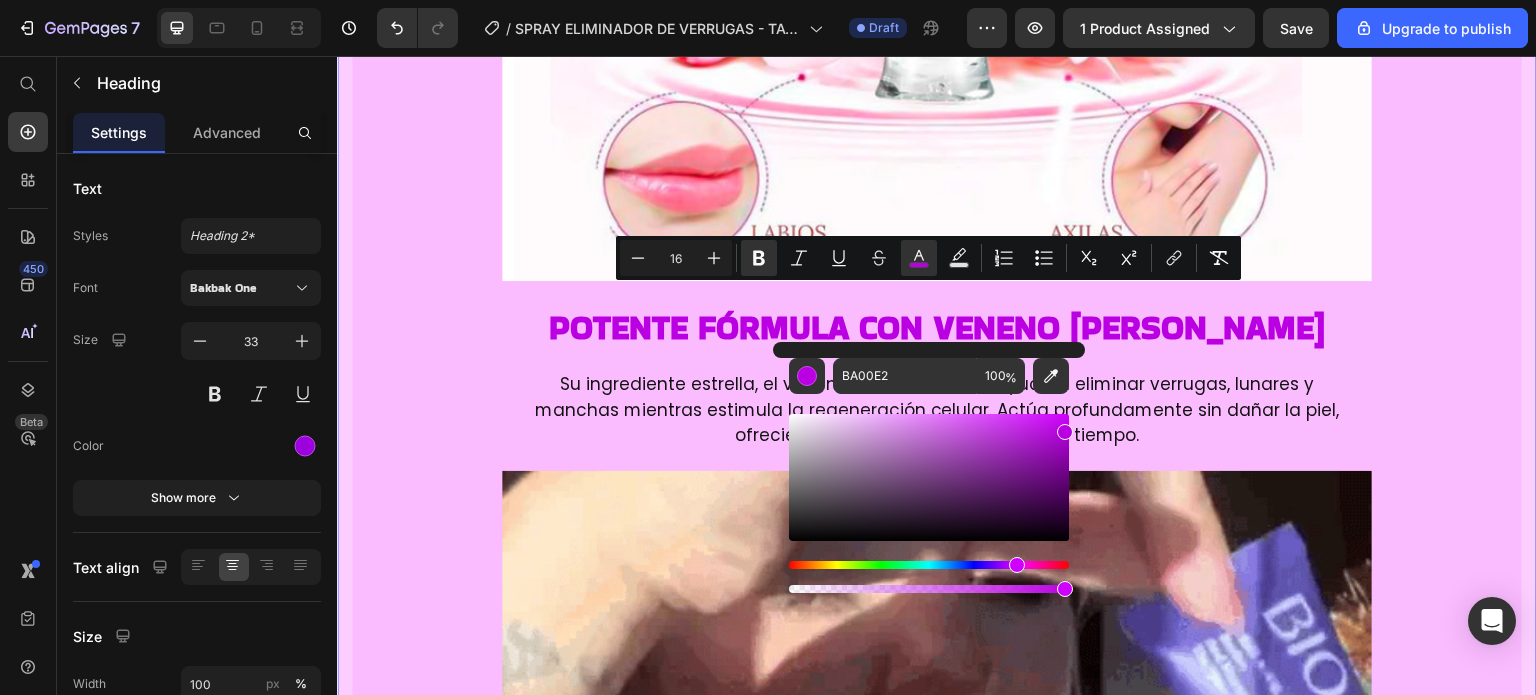 click on "Image ⁠⁠⁠⁠⁠⁠⁠ Potente fórmula con veneno [PERSON_NAME] Heading Su ingrediente estrella, el veneno [PERSON_NAME], ayuda a eliminar verrugas, lunares y manchas mientras estimula la regeneración celular. Actúa profundamente sin dañar la piel, ofreciendo resultados visibles en poco tiempo. Text block Row Image Seguro para todo tipo [PERSON_NAME] Heading Tag Recede™ ha sido desarrollado para brindar un tratamiento eficaz sin causar irritación. Es apto para pieles sensibles y no deja marcas ni cicatrices, garantizando un uso suave y confiable. Text block
Custom Code
Preview or Publish the page to see the content. Custom Code Image Image
Custom Code
Preview or Publish the page to see the content. Custom Code egenera y protege la piel Heading Además de eliminar imperfecciones, su fórmula activa promueve la cicatrización natural, acelera la curación y protege la zona tratada contra posibles infecciones, dejando una piel más saludable y uniforme. Text block Row Image Image" at bounding box center [937, 2022] 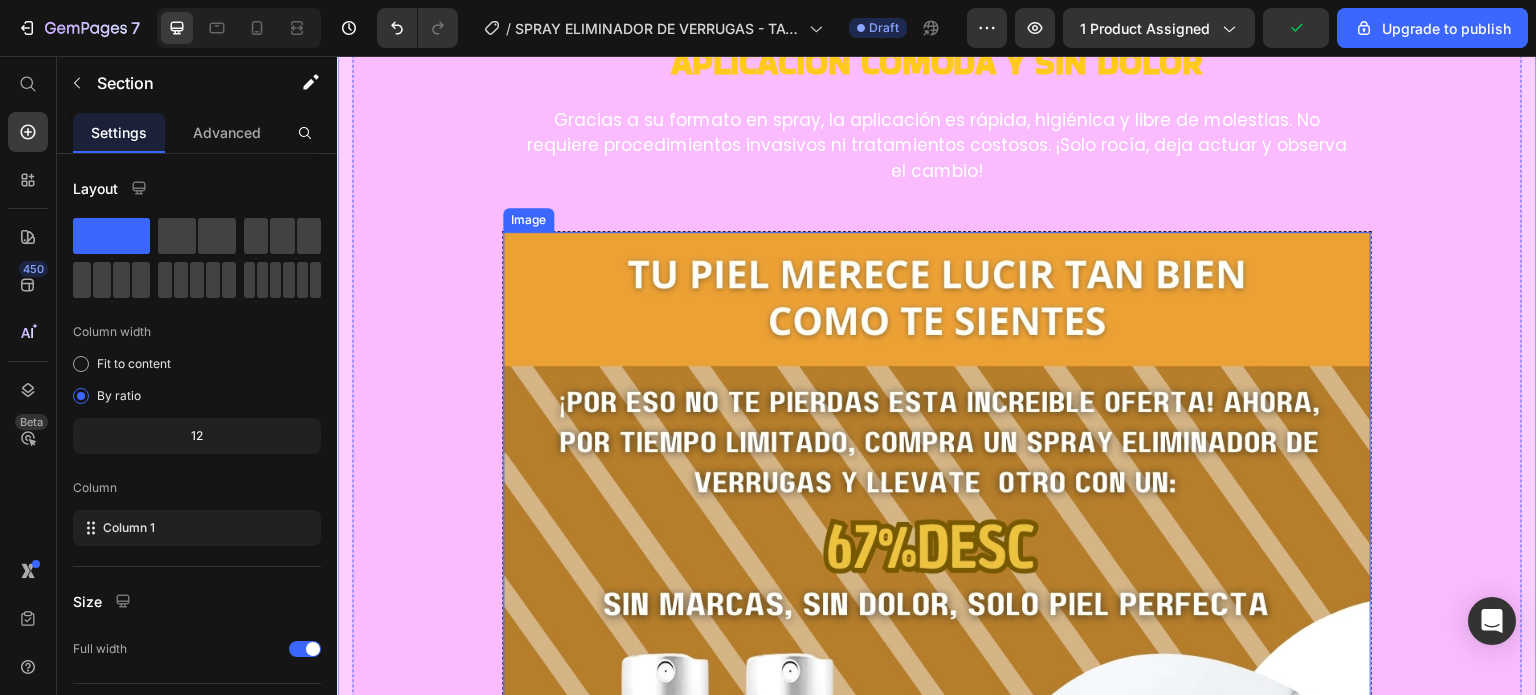scroll, scrollTop: 5700, scrollLeft: 0, axis: vertical 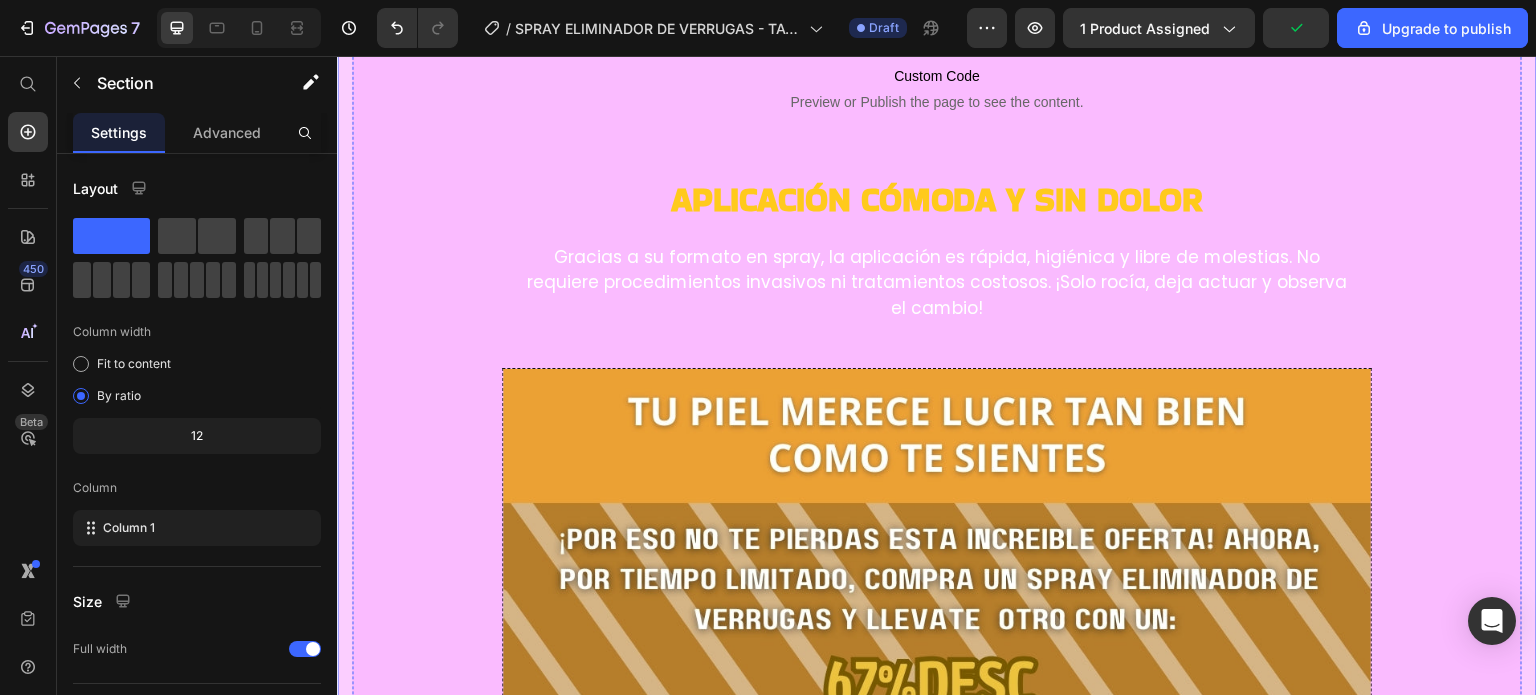 click at bounding box center [937, 23] 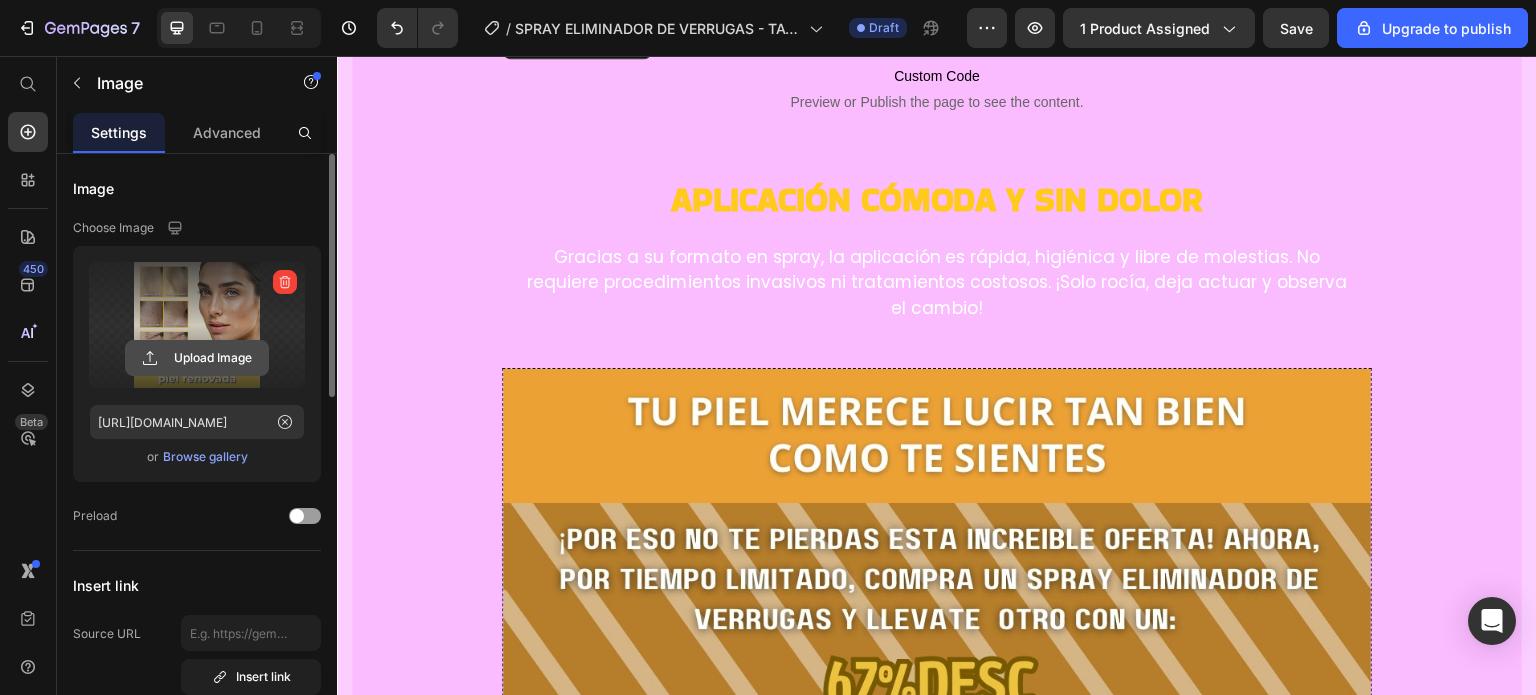 click 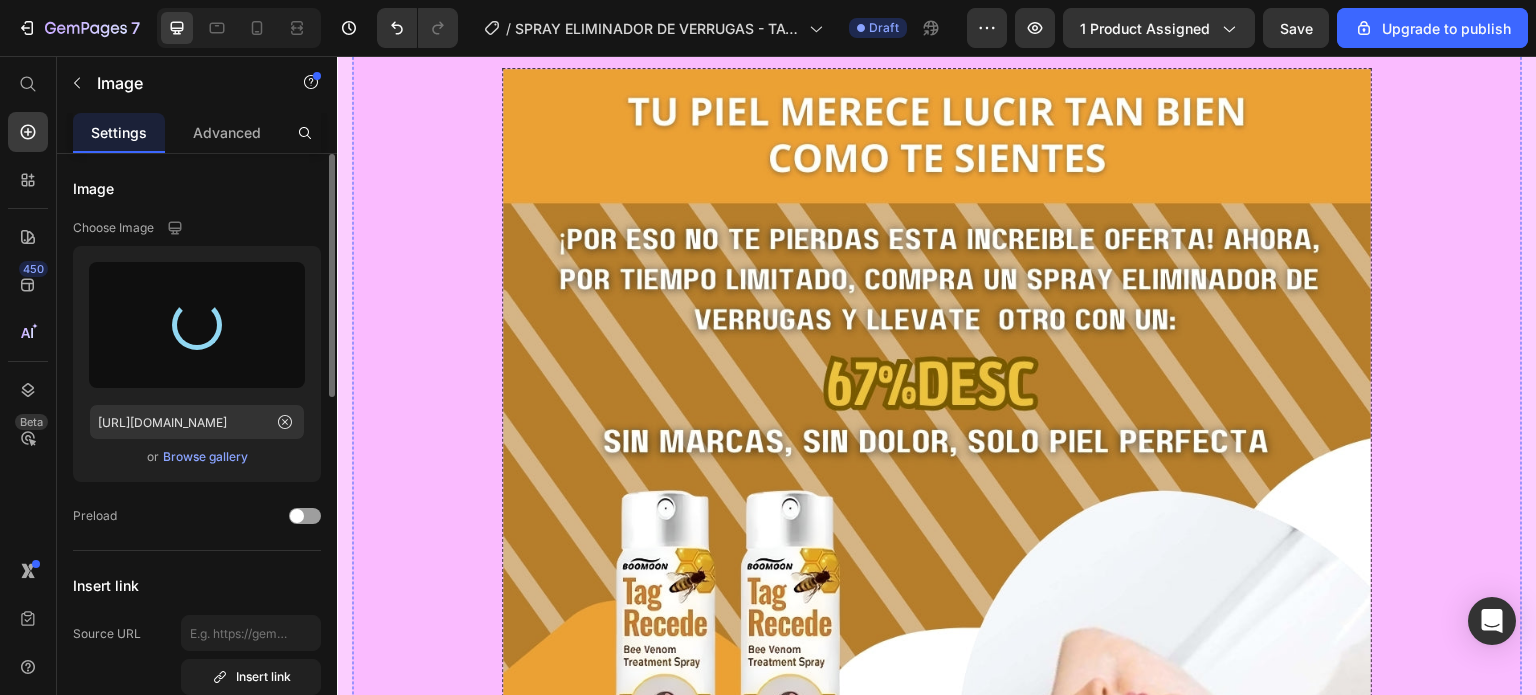 type on "[URL][DOMAIN_NAME]" 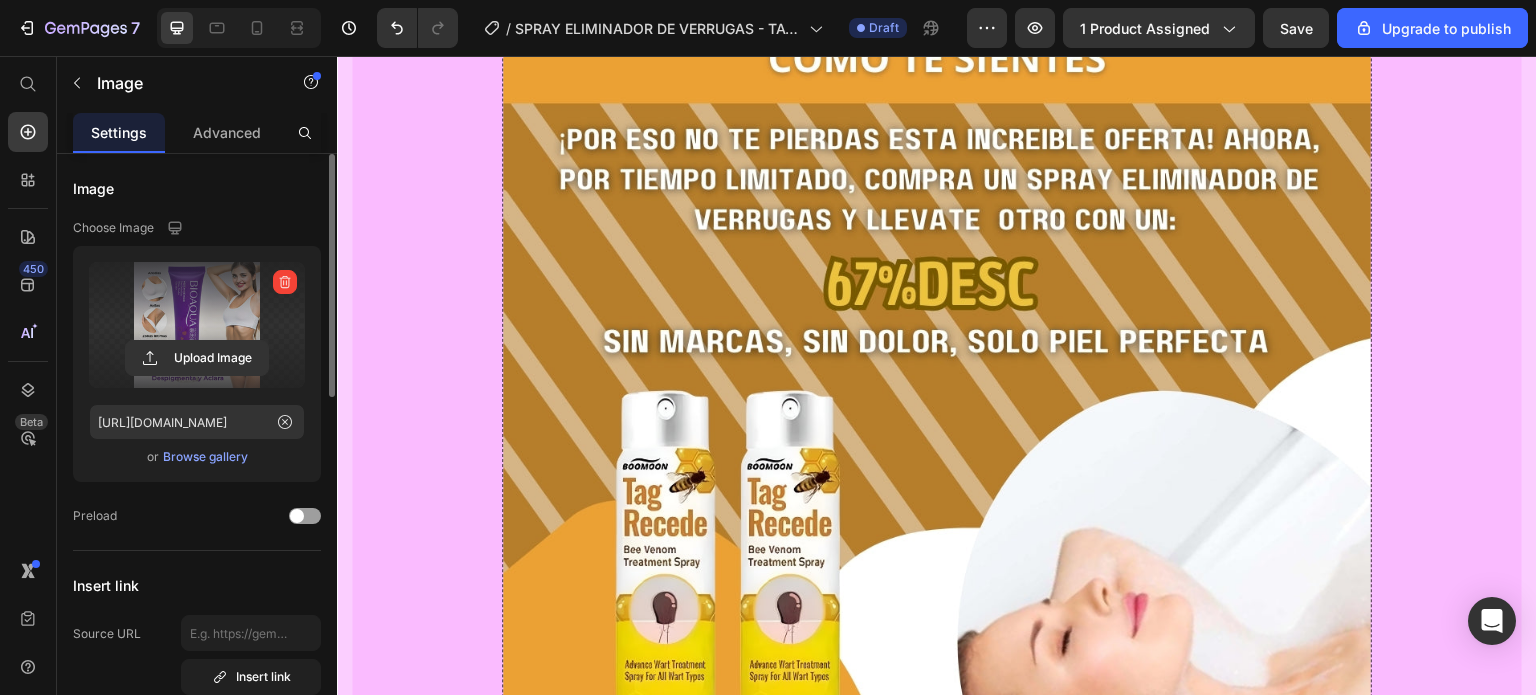 scroll, scrollTop: 6400, scrollLeft: 0, axis: vertical 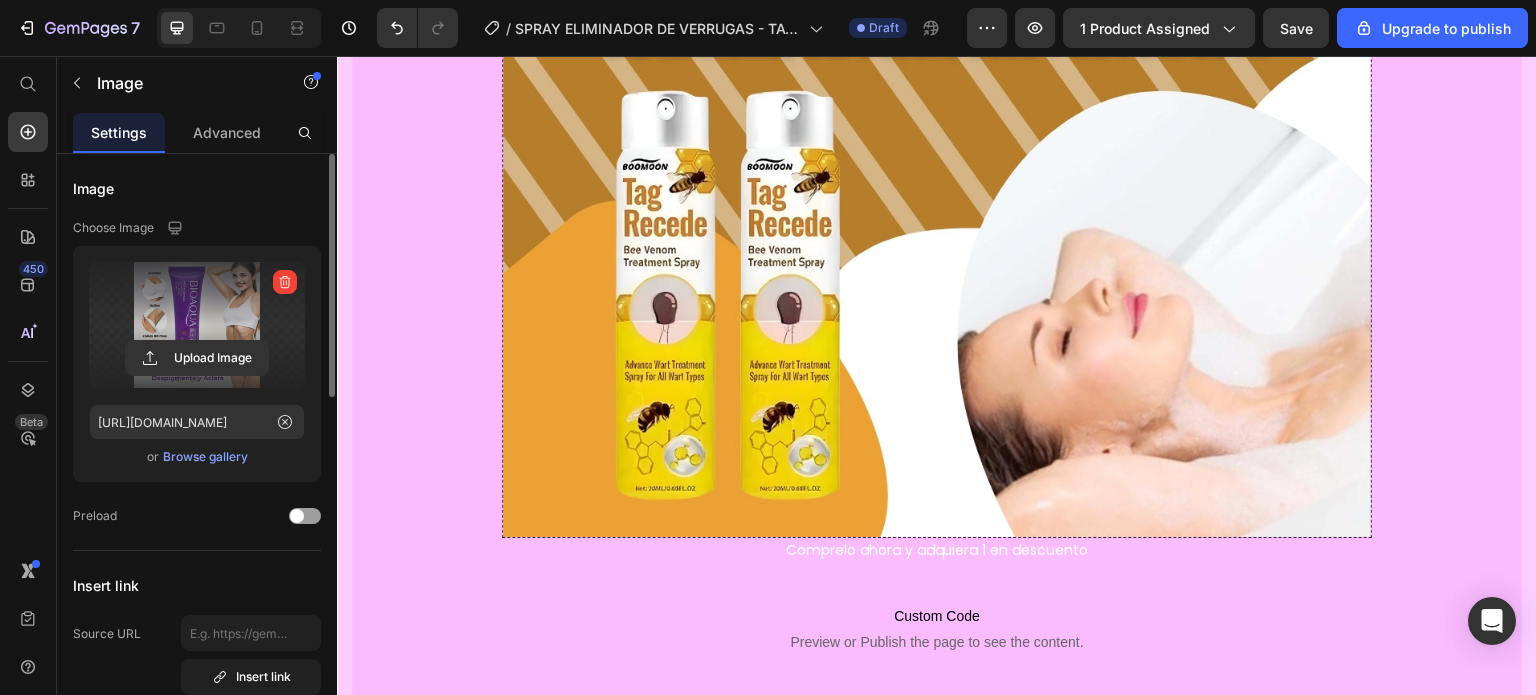 drag, startPoint x: 966, startPoint y: 378, endPoint x: 958, endPoint y: 392, distance: 16.124516 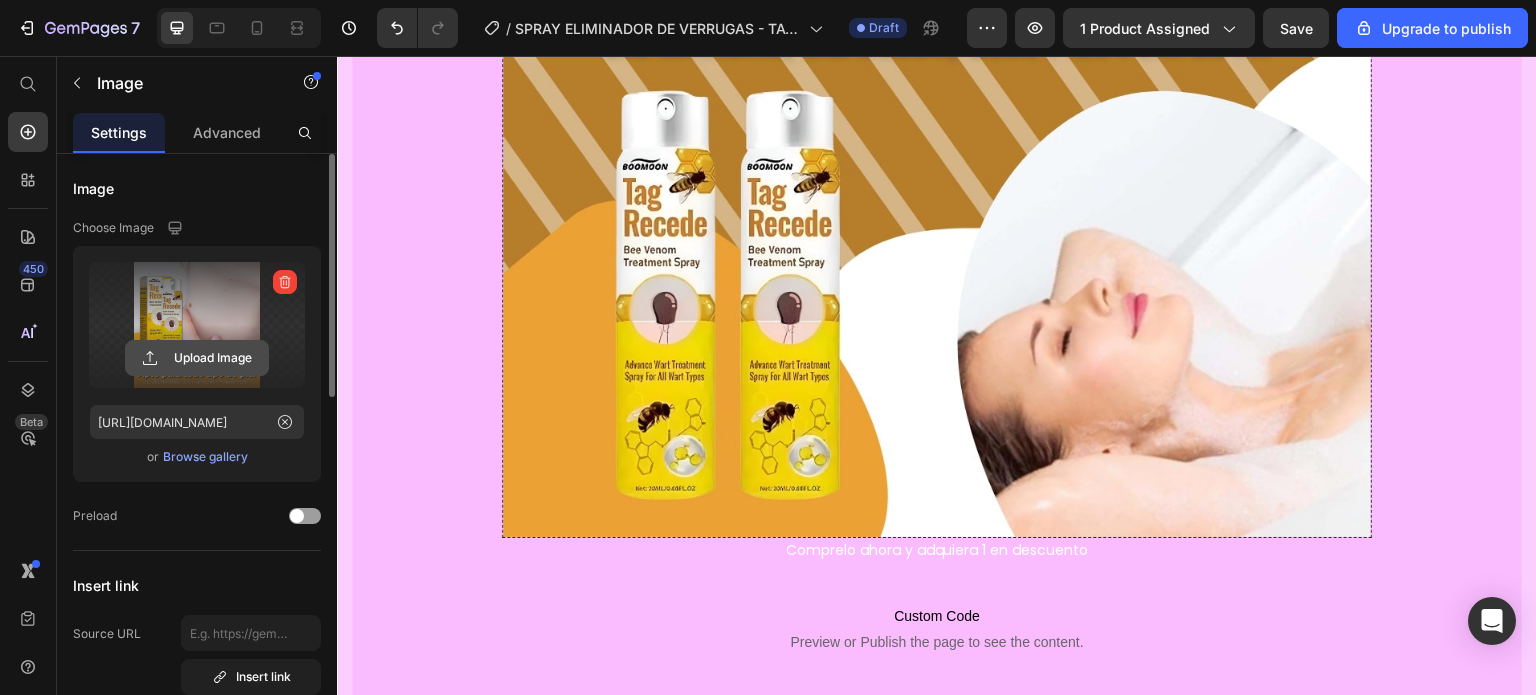 click 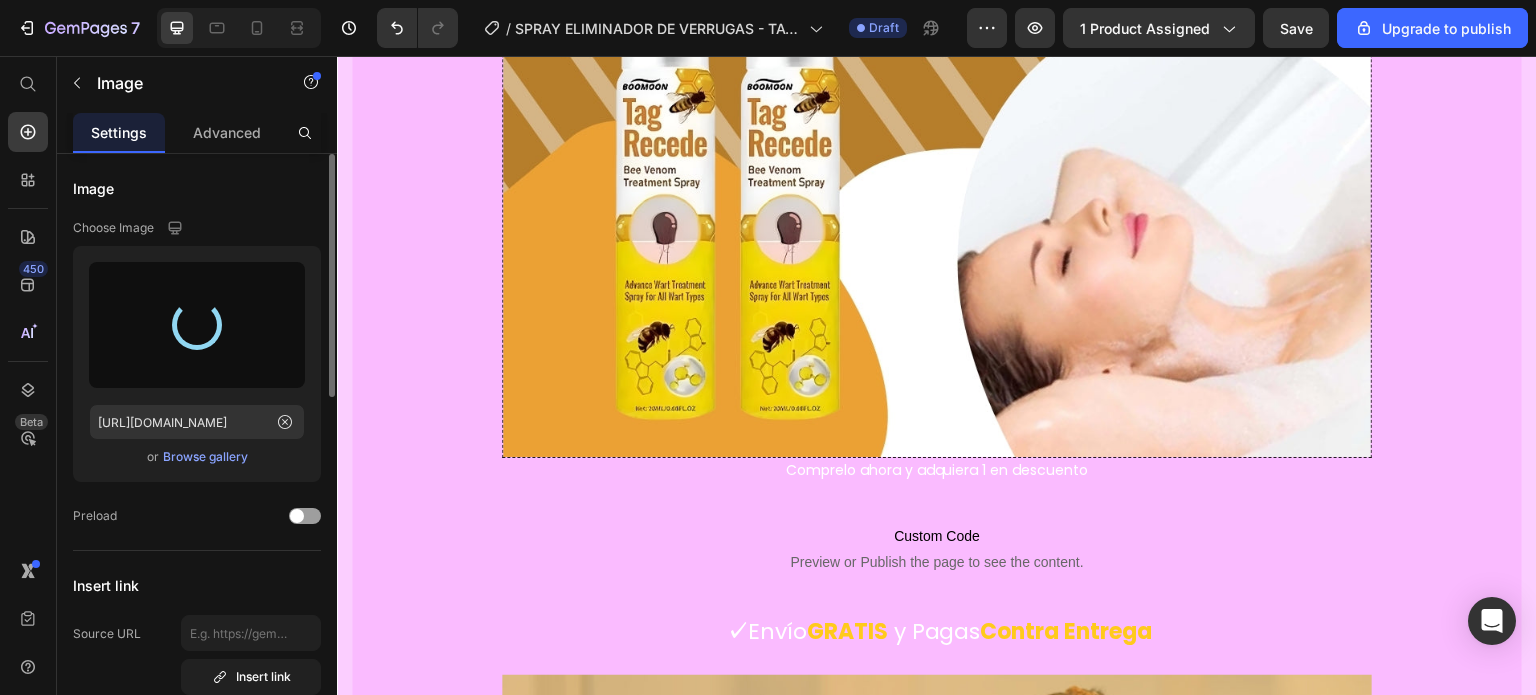 scroll, scrollTop: 6600, scrollLeft: 0, axis: vertical 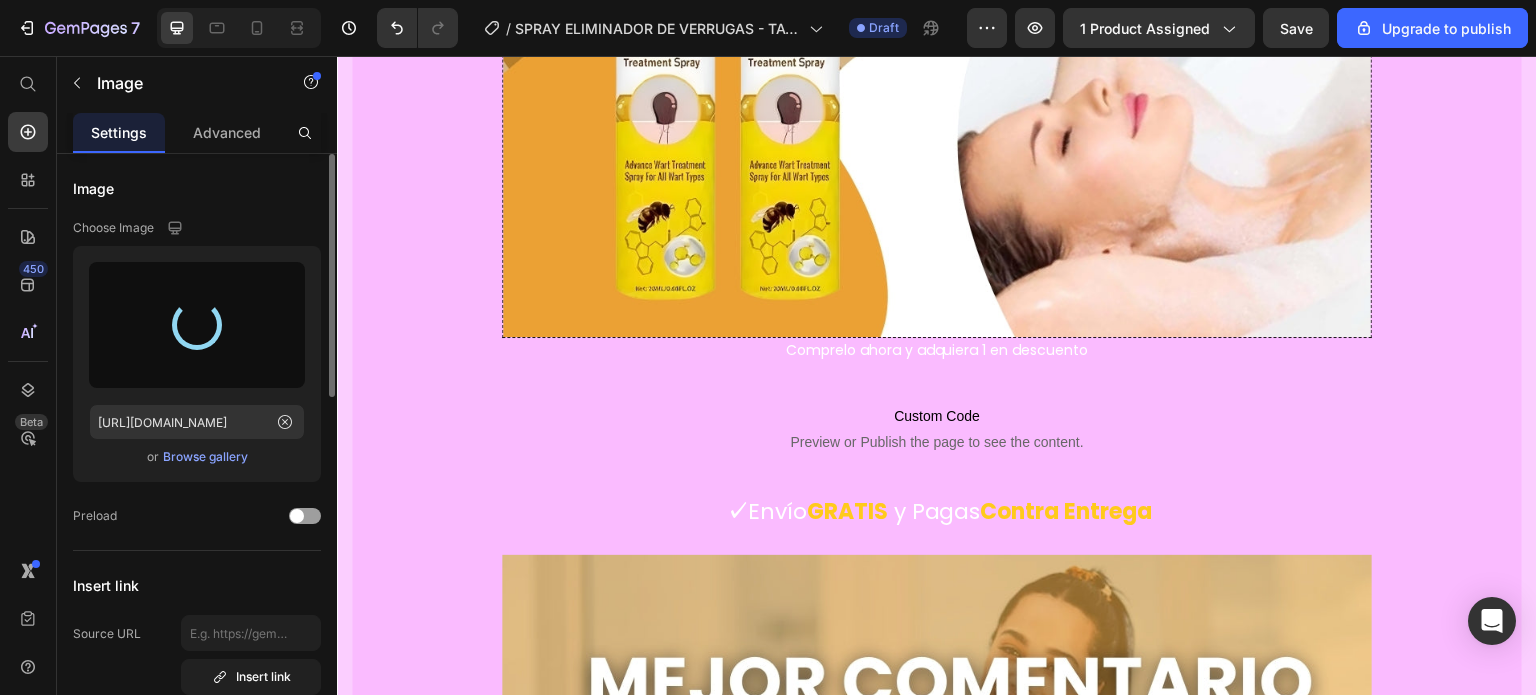 type on "[URL][DOMAIN_NAME]" 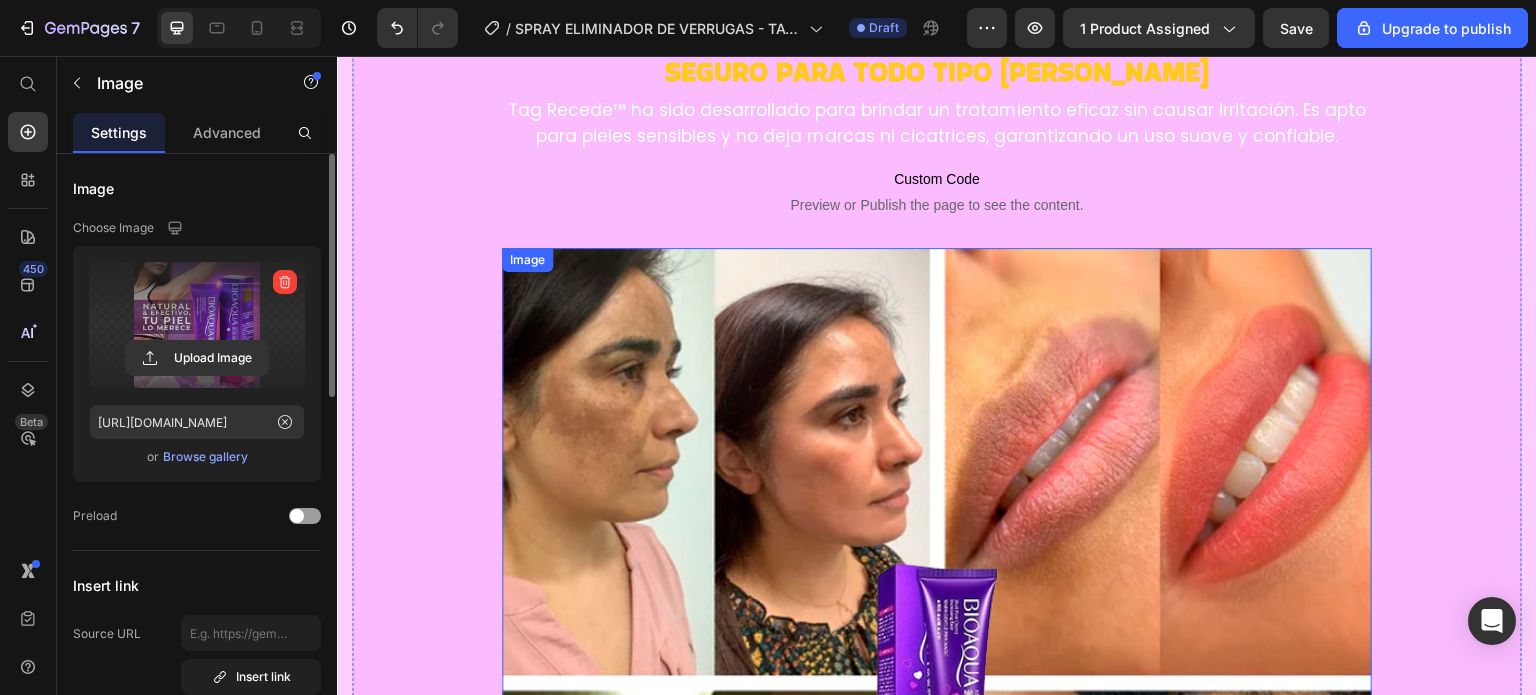 scroll, scrollTop: 3000, scrollLeft: 0, axis: vertical 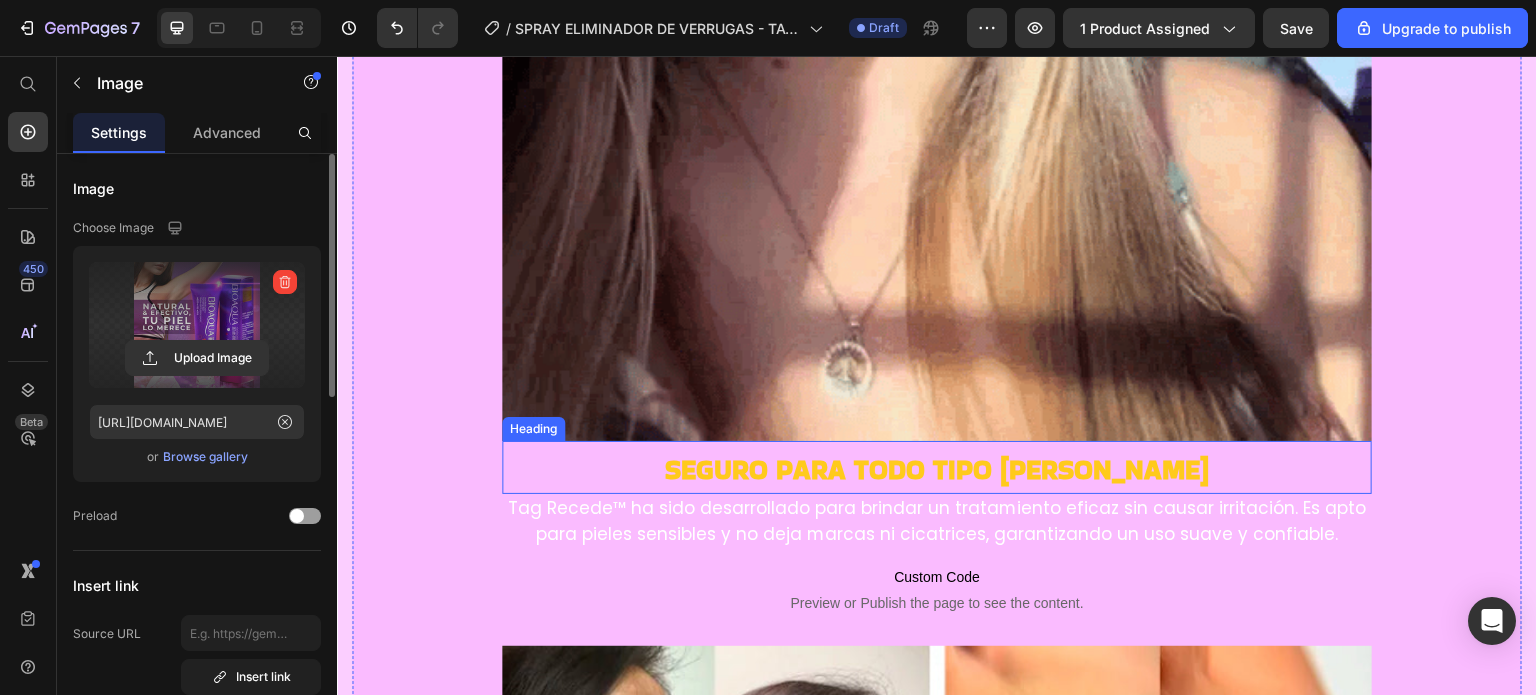 click on "Seguro para todo tipo [PERSON_NAME]" at bounding box center [937, 469] 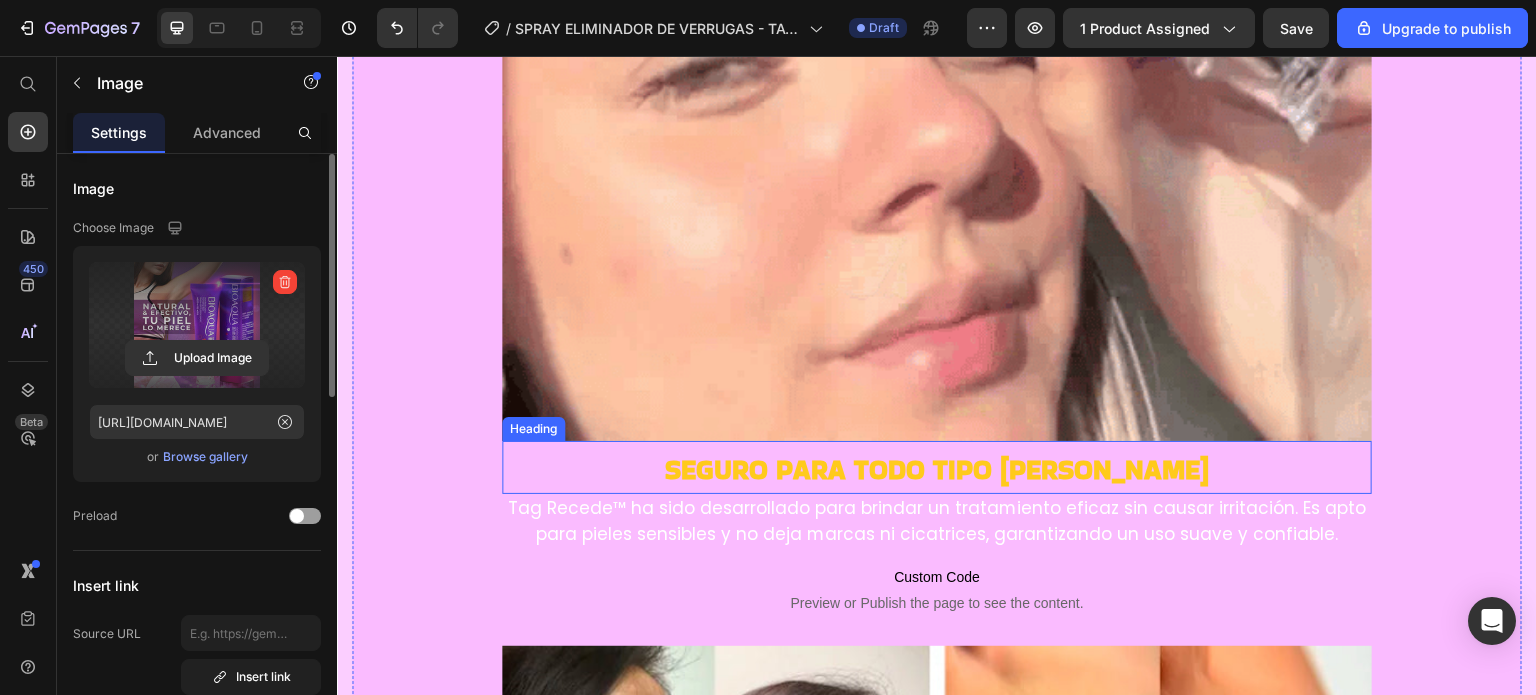 click on "Image ⁠⁠⁠⁠⁠⁠⁠ Potente fórmula con veneno [PERSON_NAME] Heading Su ingrediente estrella, el veneno [PERSON_NAME], ayuda a eliminar verrugas, lunares y manchas mientras estimula la regeneración celular. Actúa profundamente sin dañar la piel, ofreciendo resultados visibles en poco tiempo. Text block Row Image Seguro para todo tipo [PERSON_NAME] Heading Tag Recede™ ha sido desarrollado para brindar un tratamiento eficaz sin causar irritación. Es apto para pieles sensibles y no deja marcas ni cicatrices, garantizando un uso suave y confiable. Text block
Custom Code
Preview or Publish the page to see the content. Custom Code Image Image
Custom Code
Preview or Publish the page to see the content. Custom Code egenera y protege la piel Heading Además de eliminar imperfecciones, su fórmula activa promueve la cicatrización natural, acelera la curación y protege la zona tratada contra posibles infecciones, dejando una piel más saludable y uniforme. Text block Row Image Image   25" at bounding box center [937, 2390] 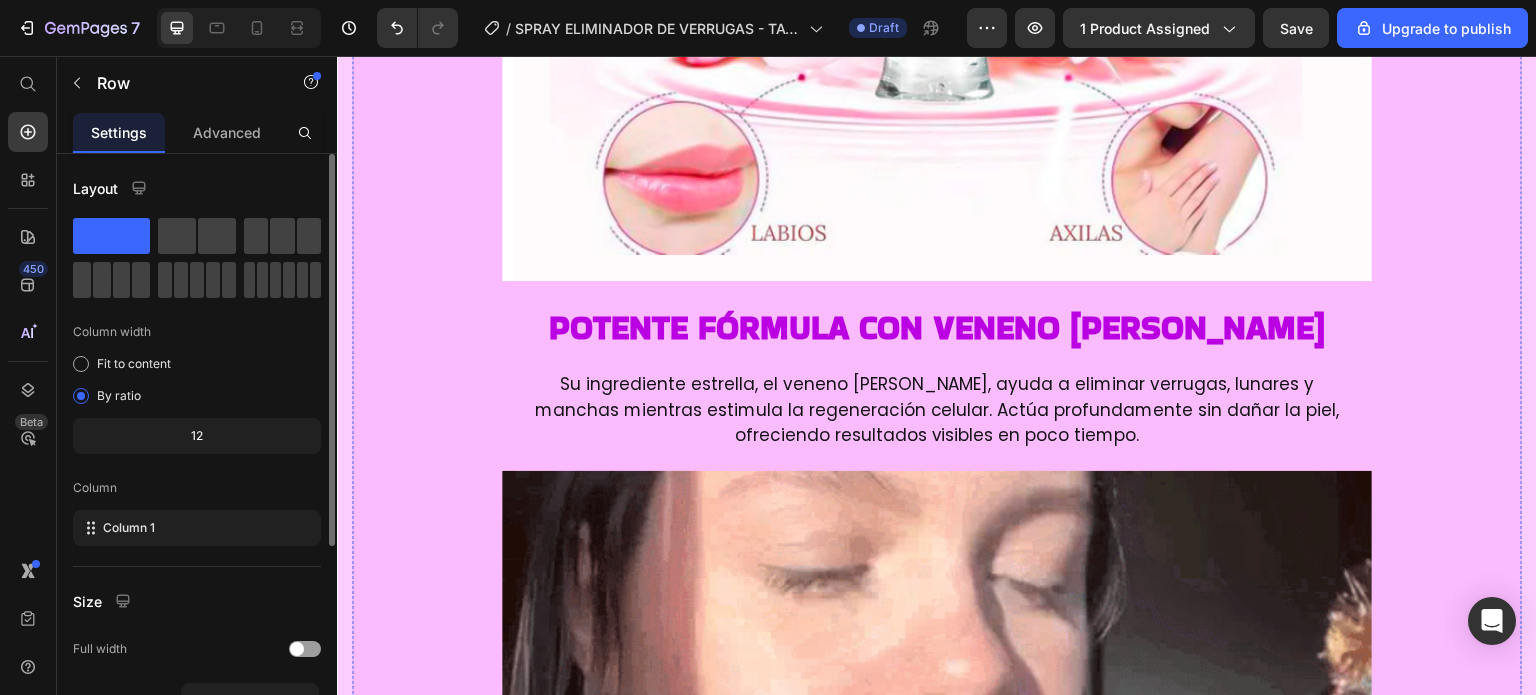 scroll, scrollTop: 2000, scrollLeft: 0, axis: vertical 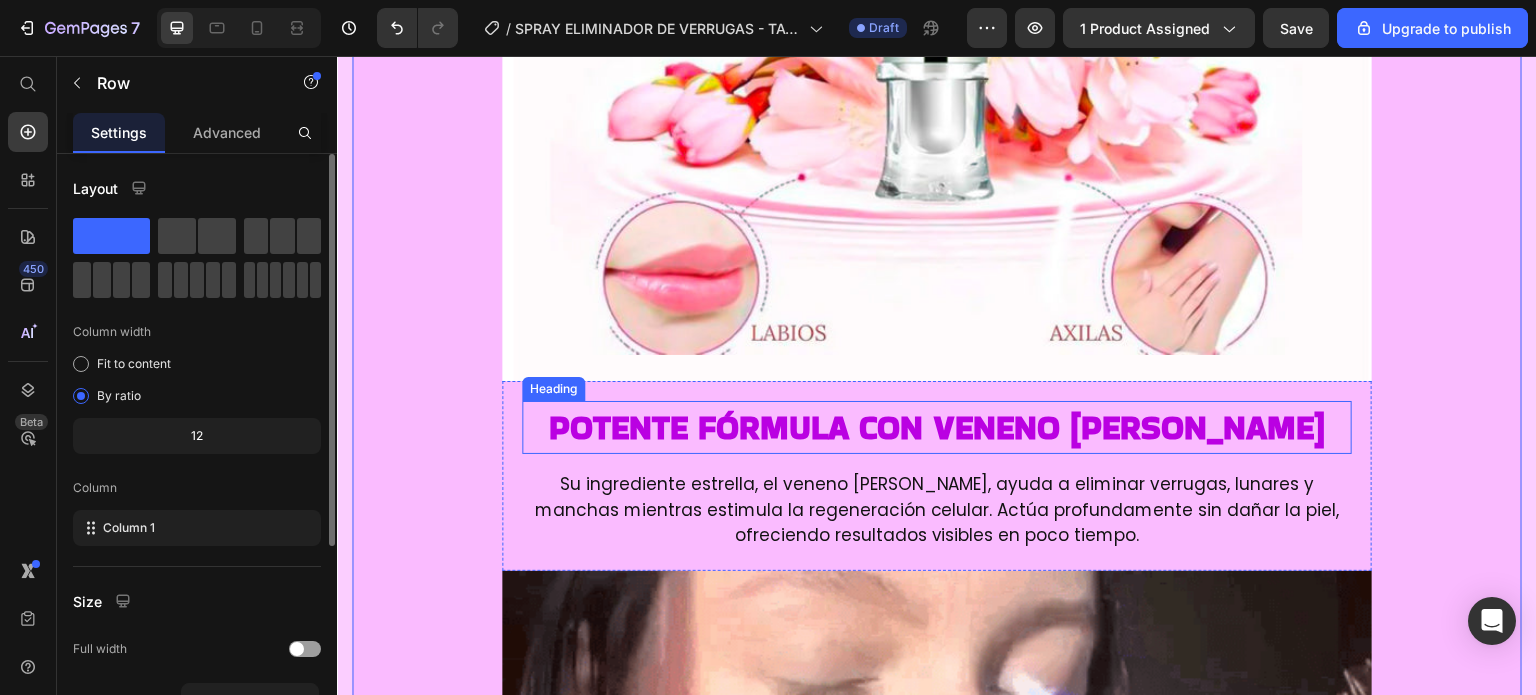 click on "Potente fórmula con veneno [PERSON_NAME]" at bounding box center (937, 427) 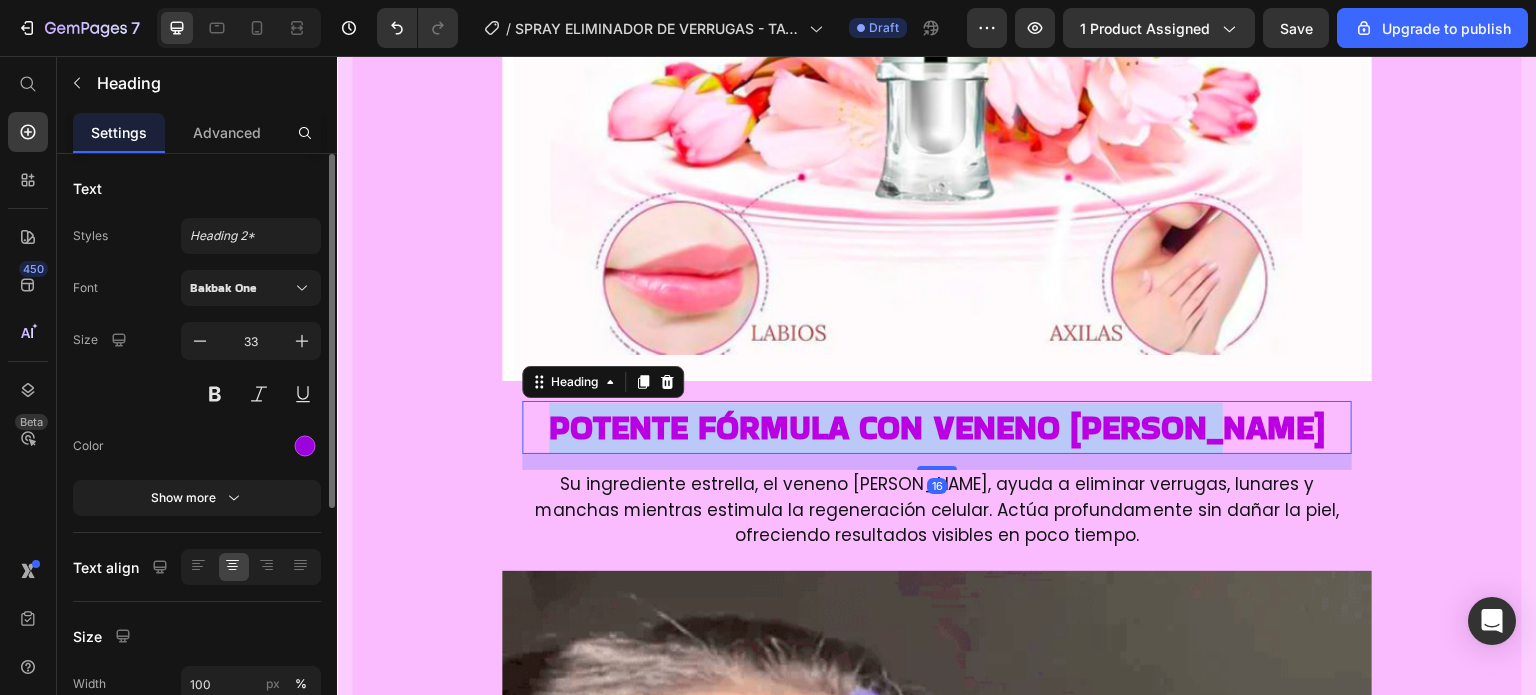click on "Potente fórmula con veneno [PERSON_NAME]" at bounding box center (937, 427) 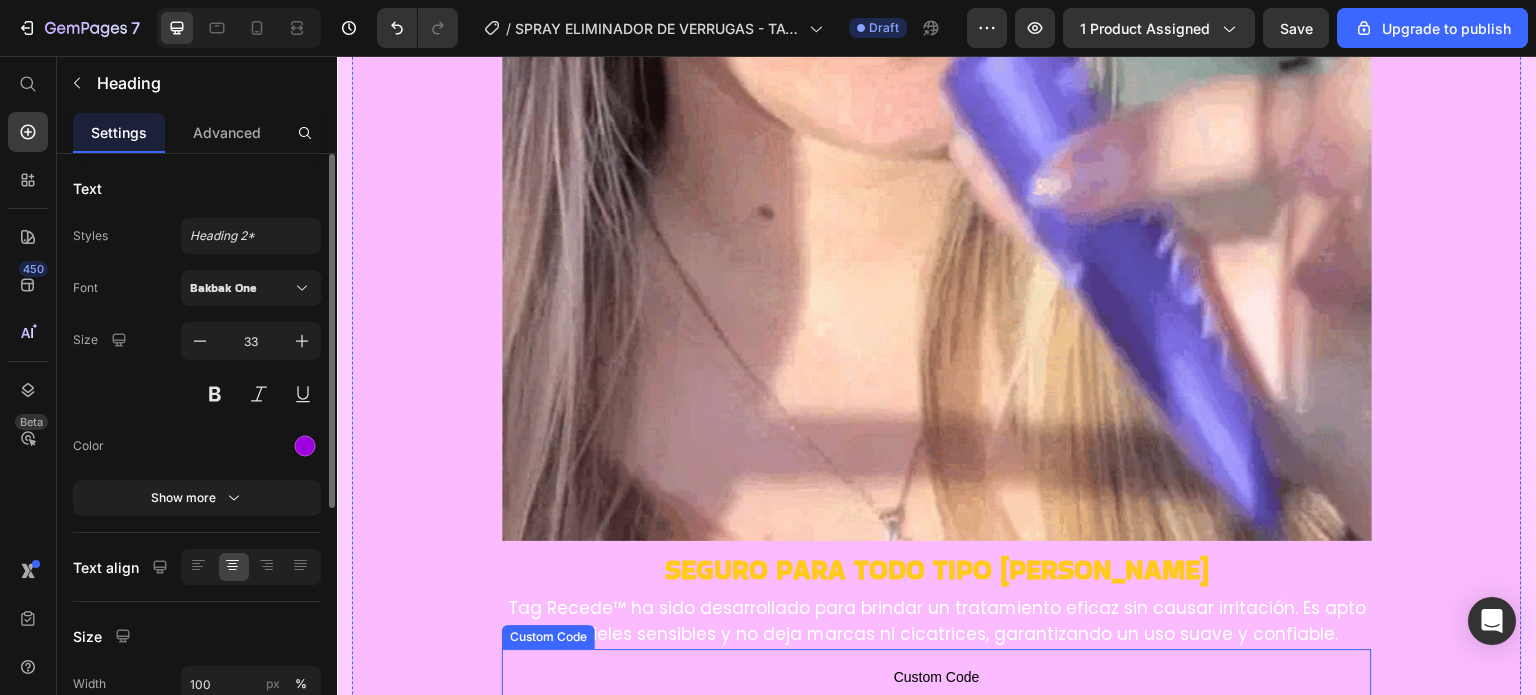 scroll, scrollTop: 3000, scrollLeft: 0, axis: vertical 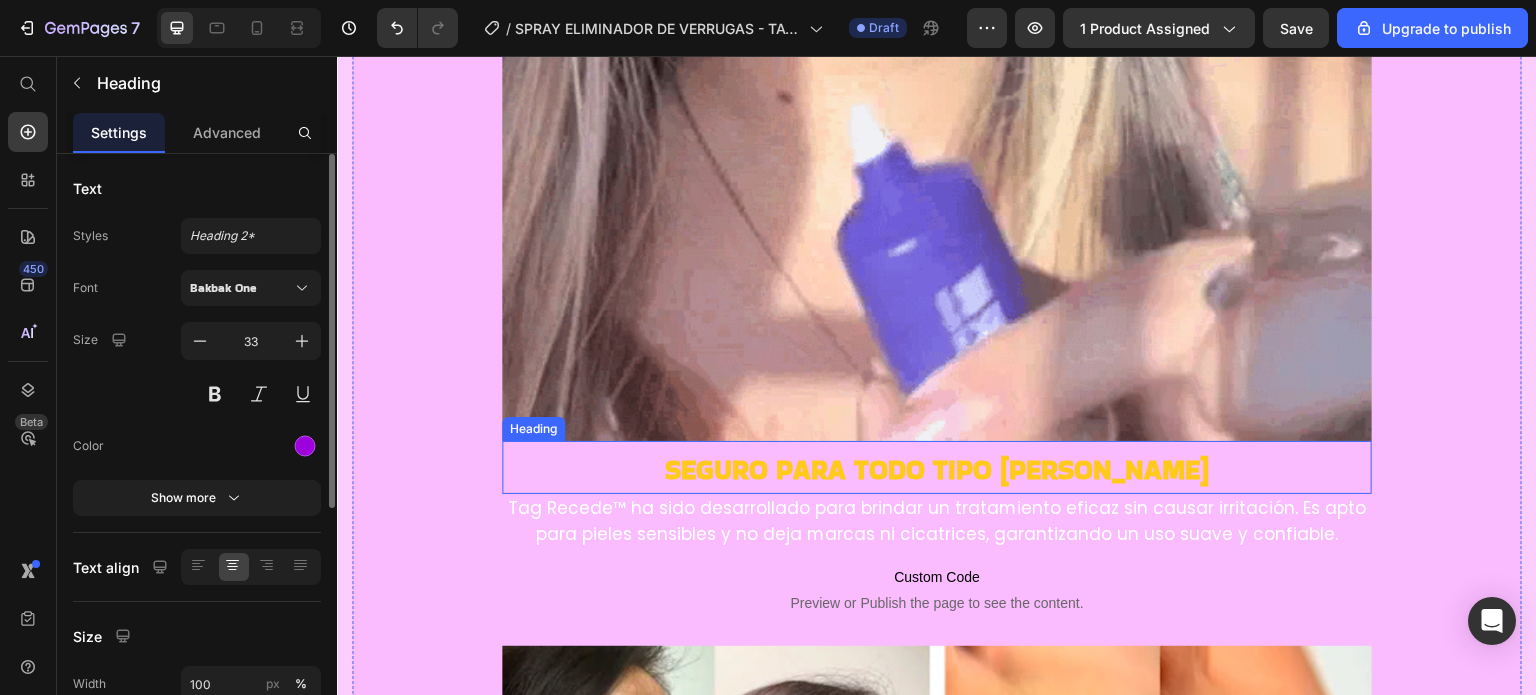 click on "Seguro para todo tipo [PERSON_NAME]" at bounding box center (937, 469) 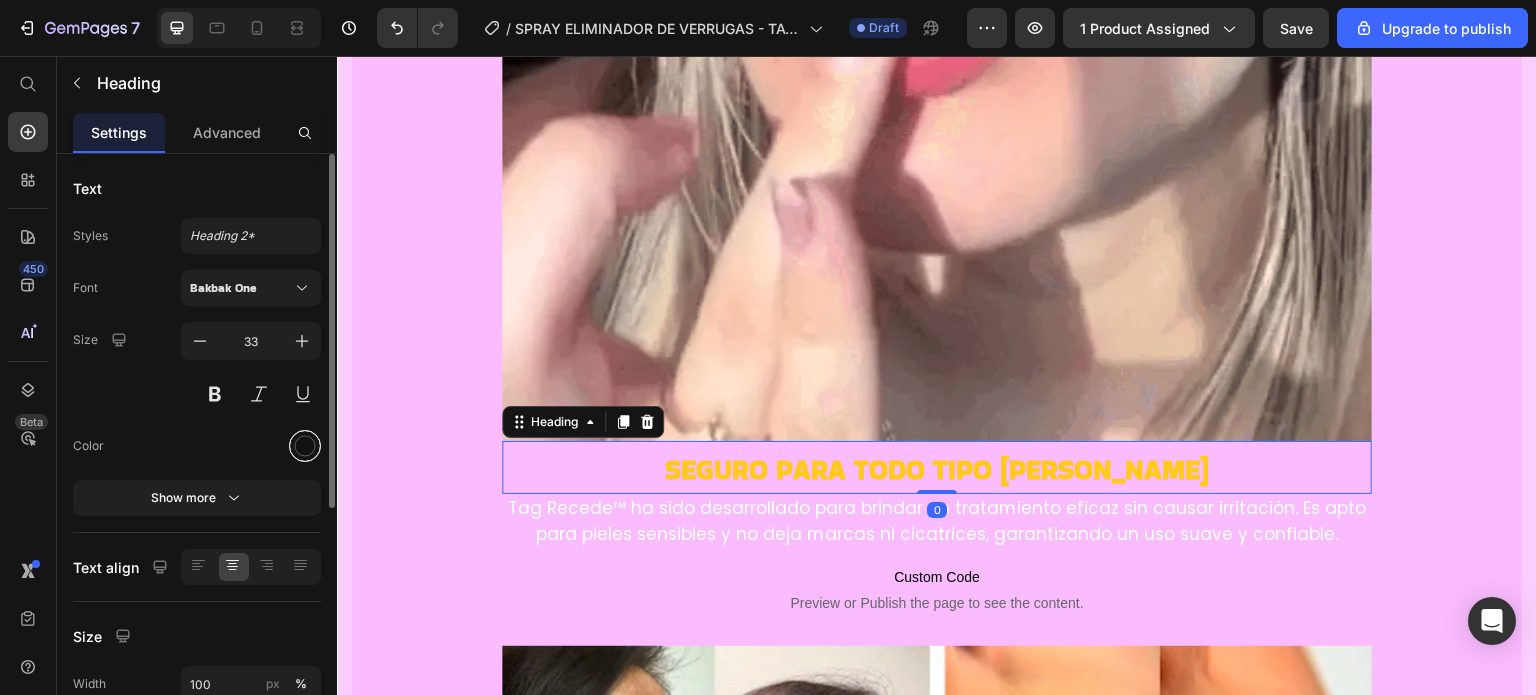 click at bounding box center (305, 446) 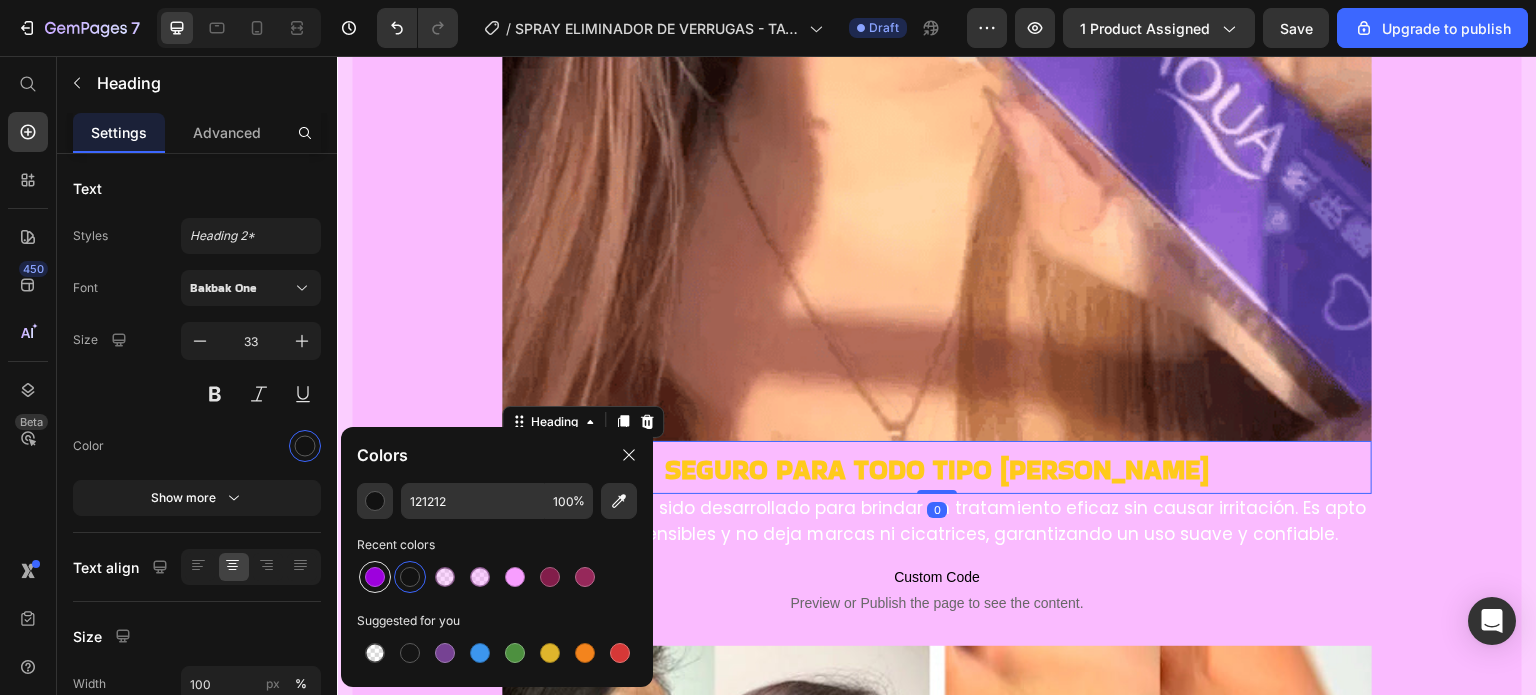 click at bounding box center [375, 577] 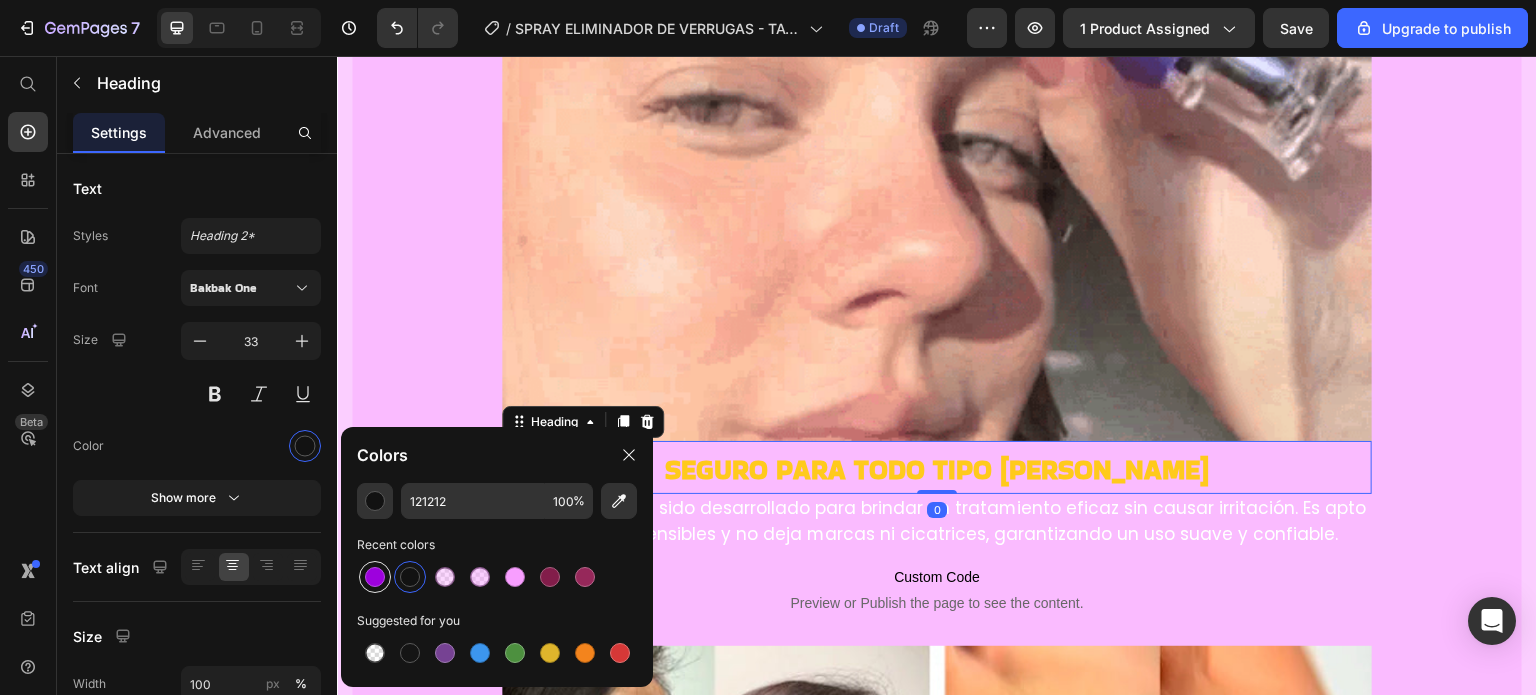 type on "9D01DD" 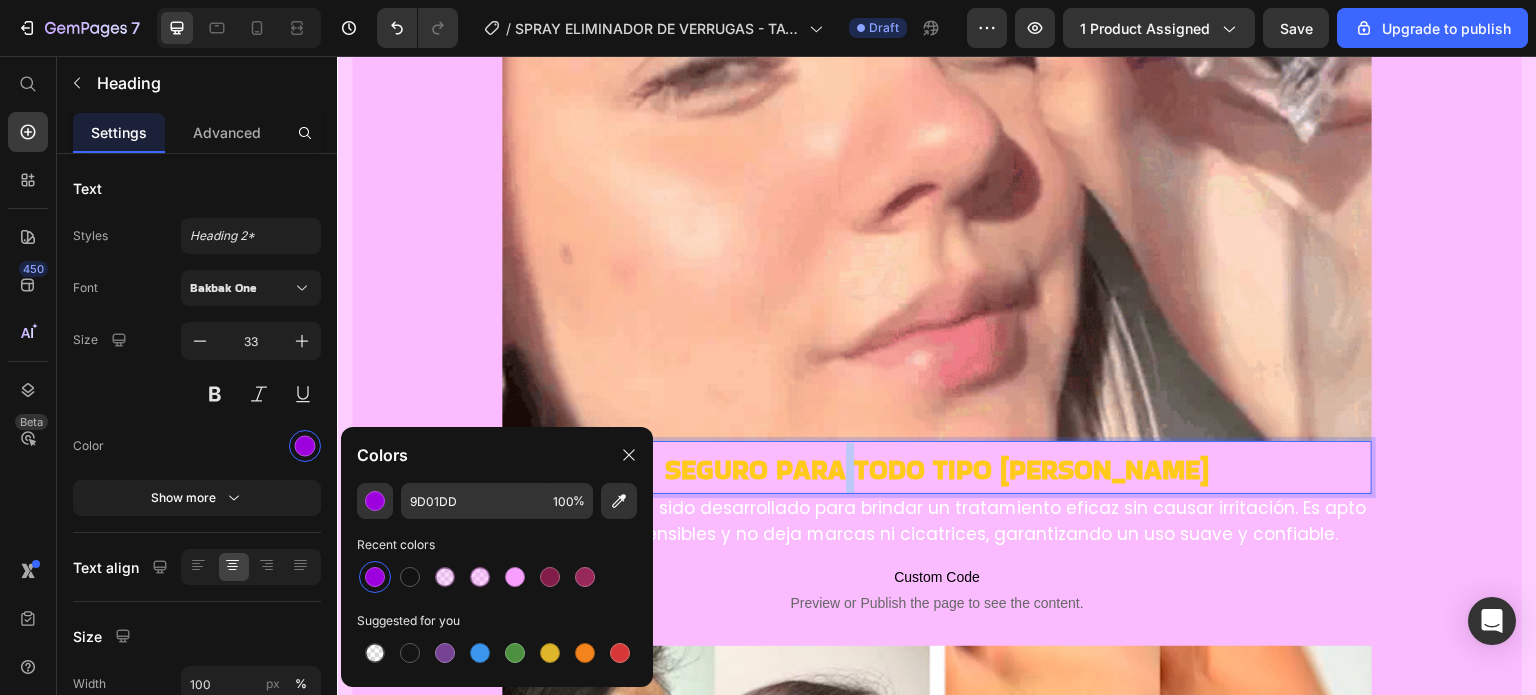 click on "Seguro para todo tipo [PERSON_NAME]" at bounding box center (937, 469) 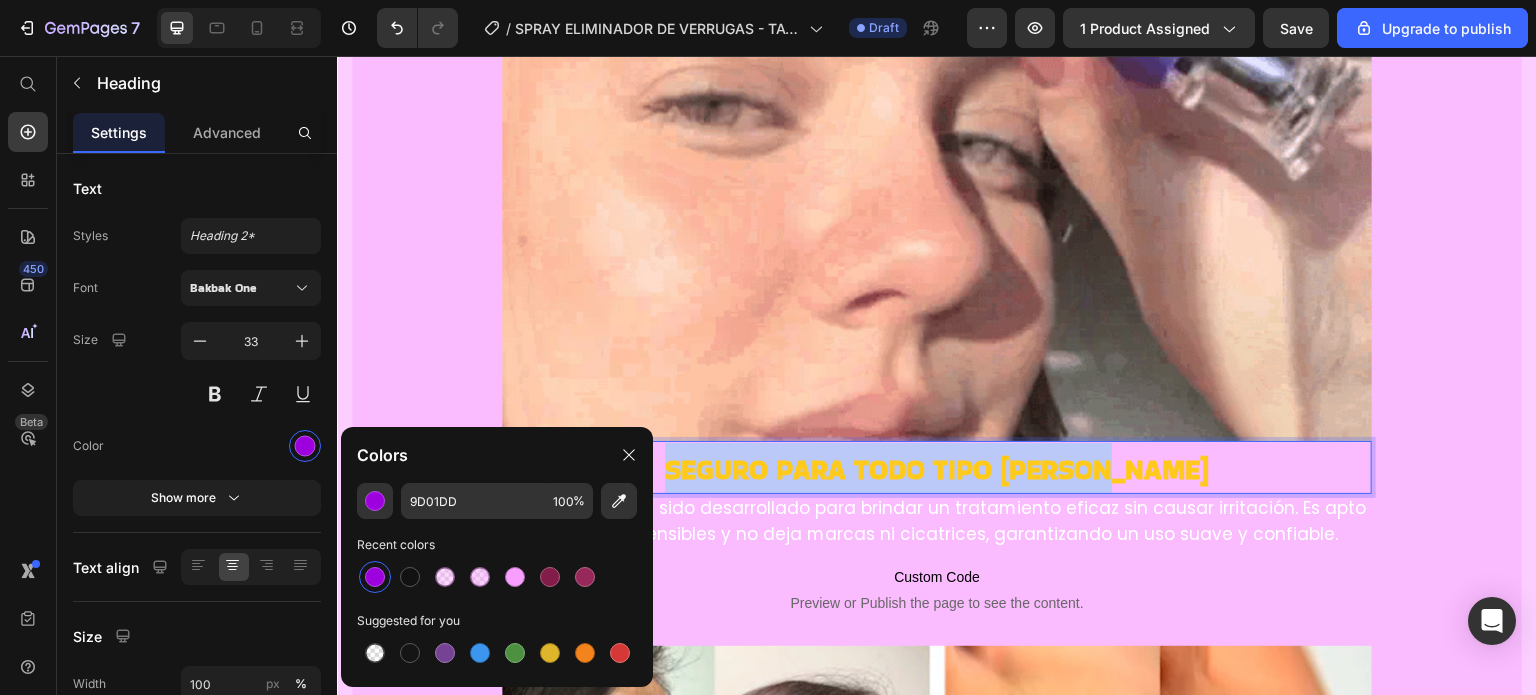 click on "Seguro para todo tipo [PERSON_NAME]" at bounding box center [937, 469] 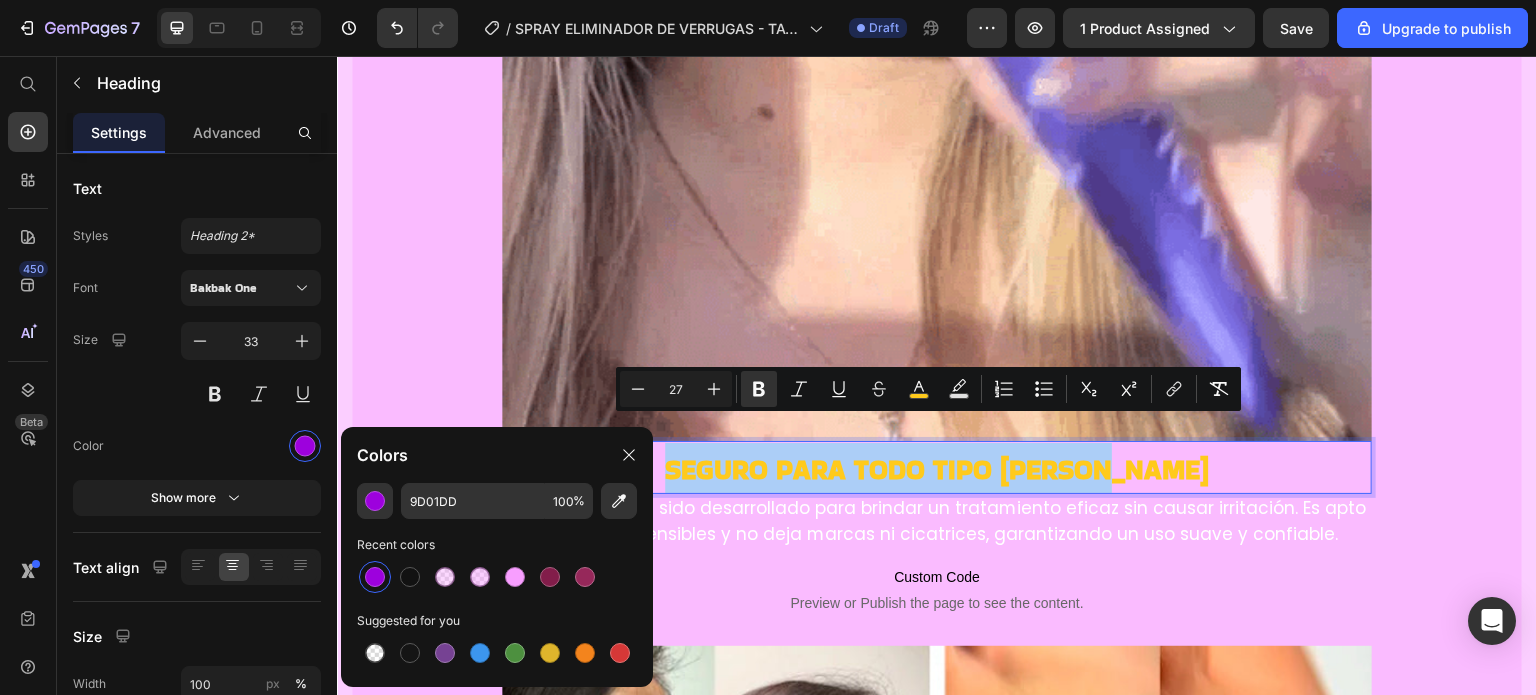 click at bounding box center [375, 577] 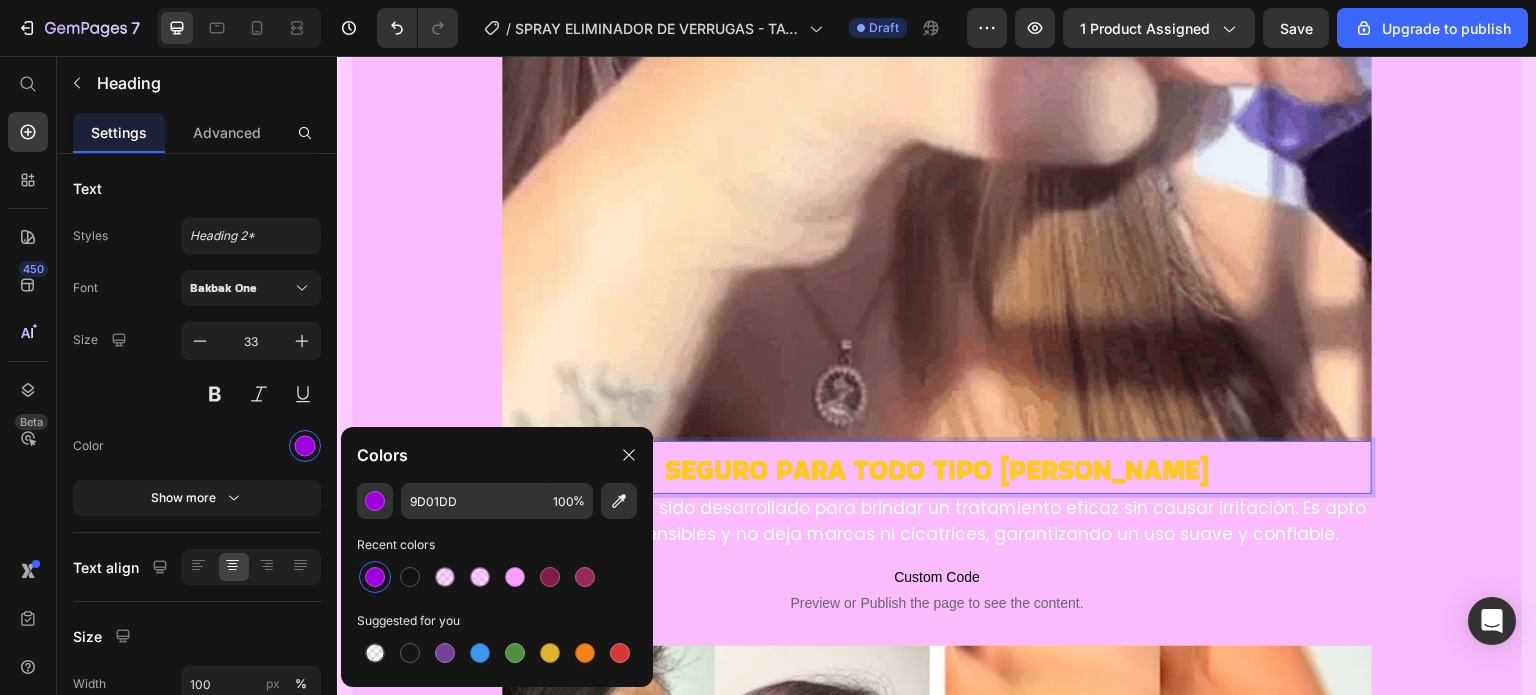 click on "Seguro para todo tipo [PERSON_NAME]" at bounding box center (937, 469) 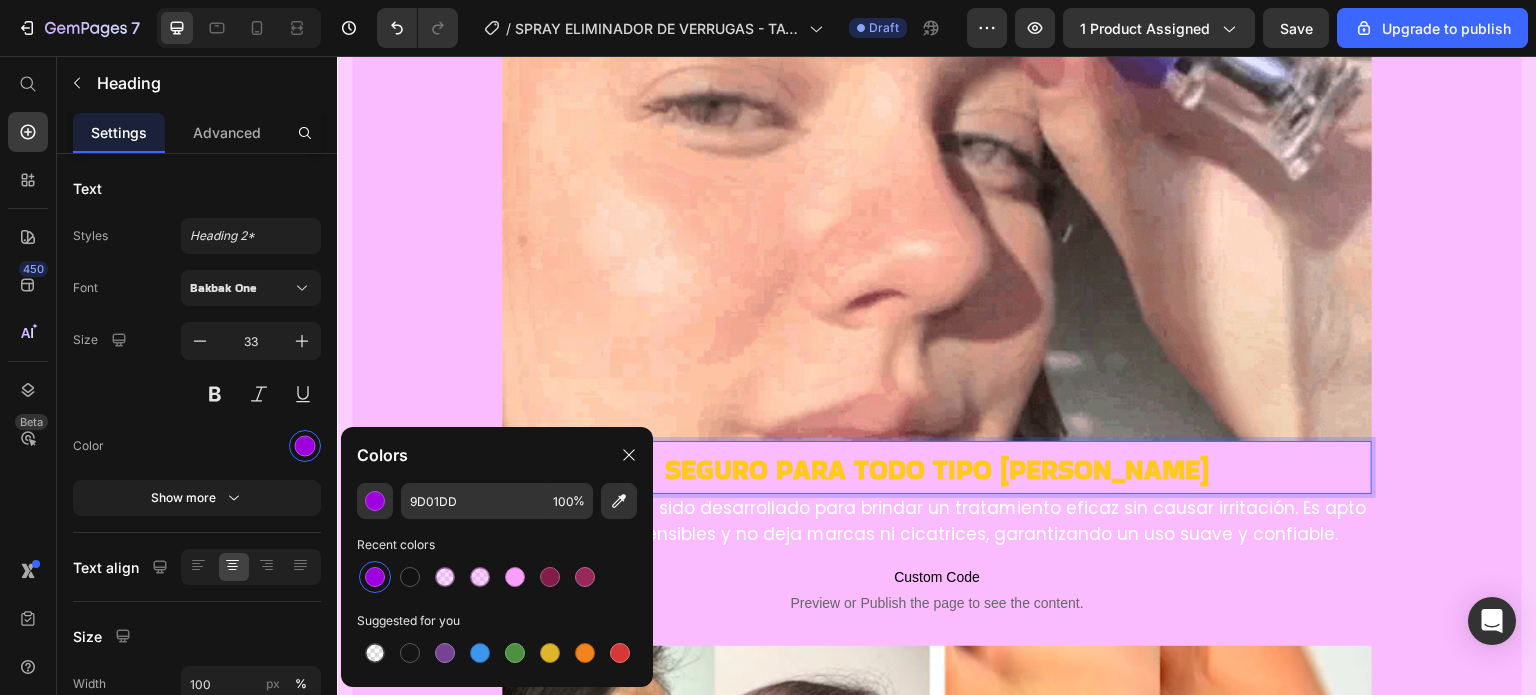 click on "Seguro para todo tipo [PERSON_NAME]" at bounding box center [937, 469] 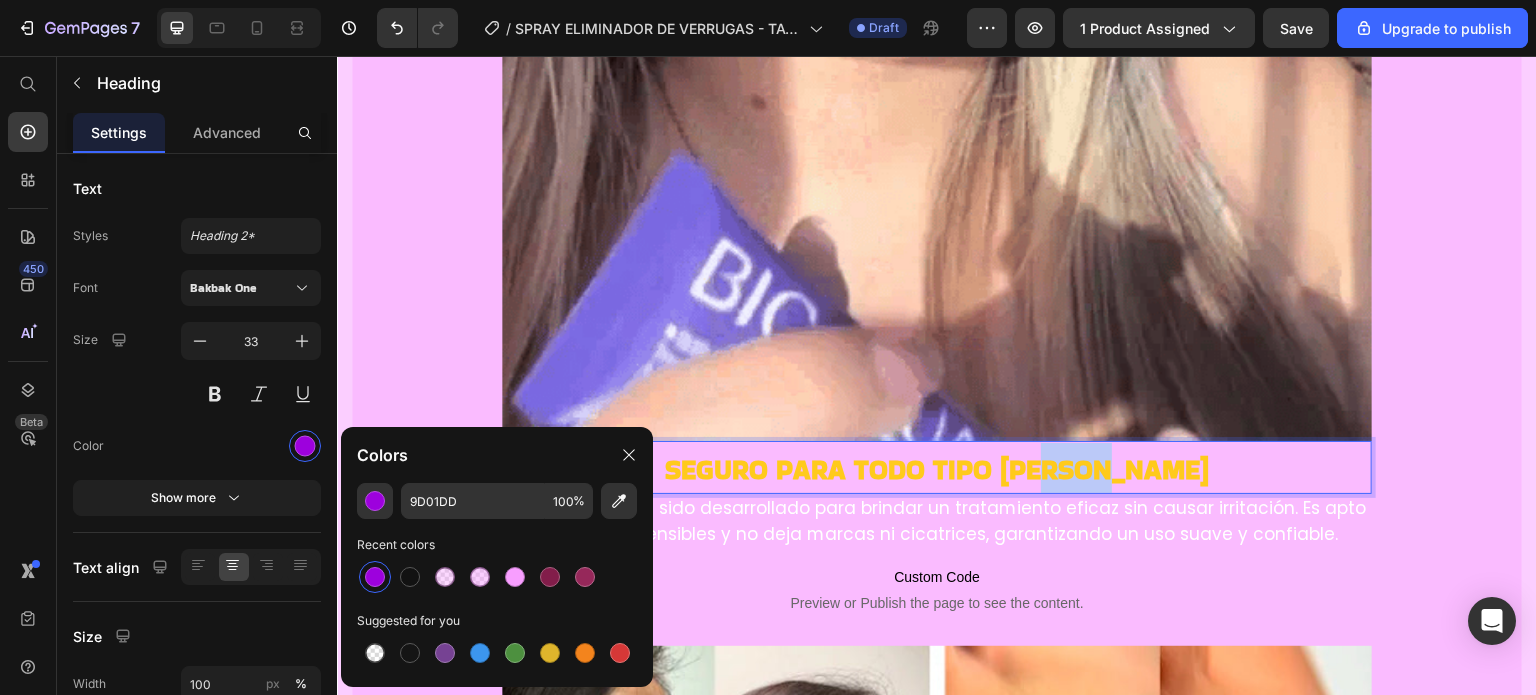 click on "Seguro para todo tipo [PERSON_NAME]" at bounding box center (937, 469) 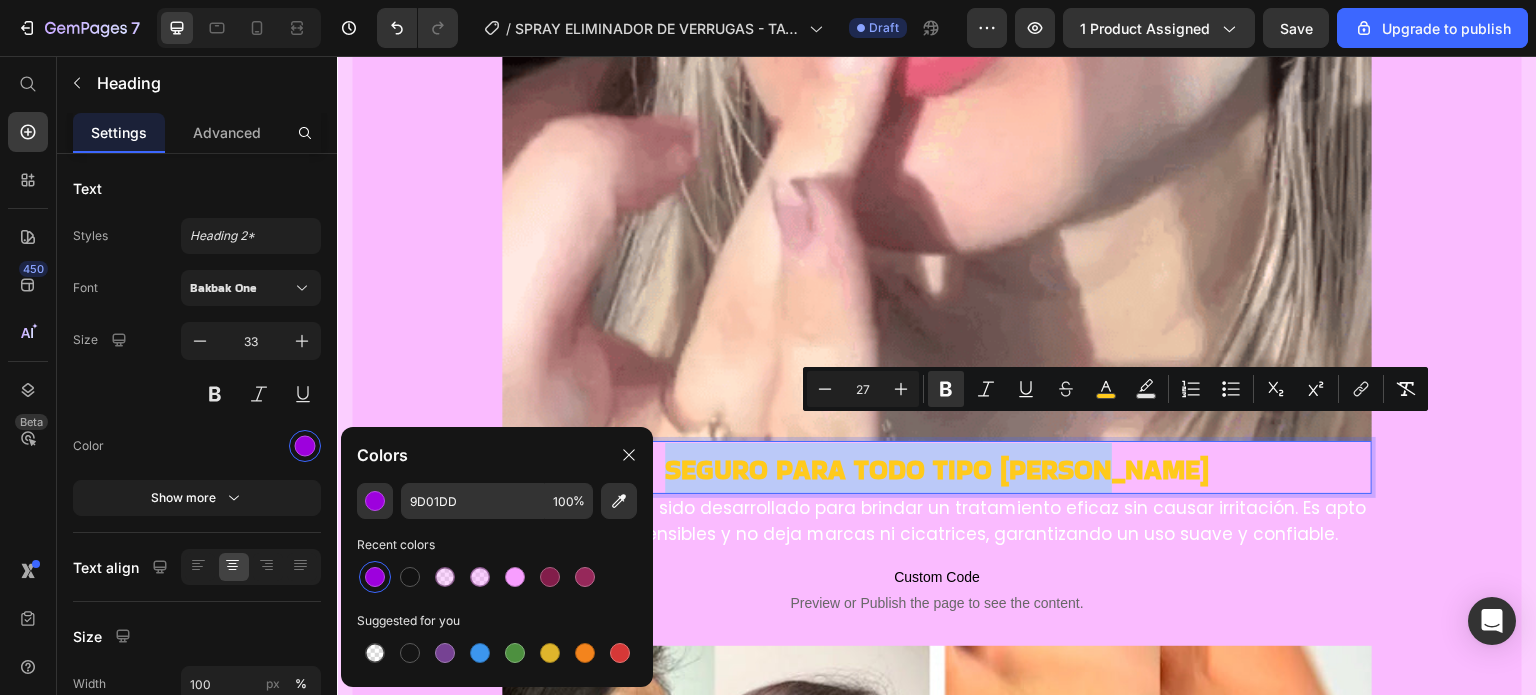 click on "Seguro para todo tipo [PERSON_NAME]" at bounding box center (937, 469) 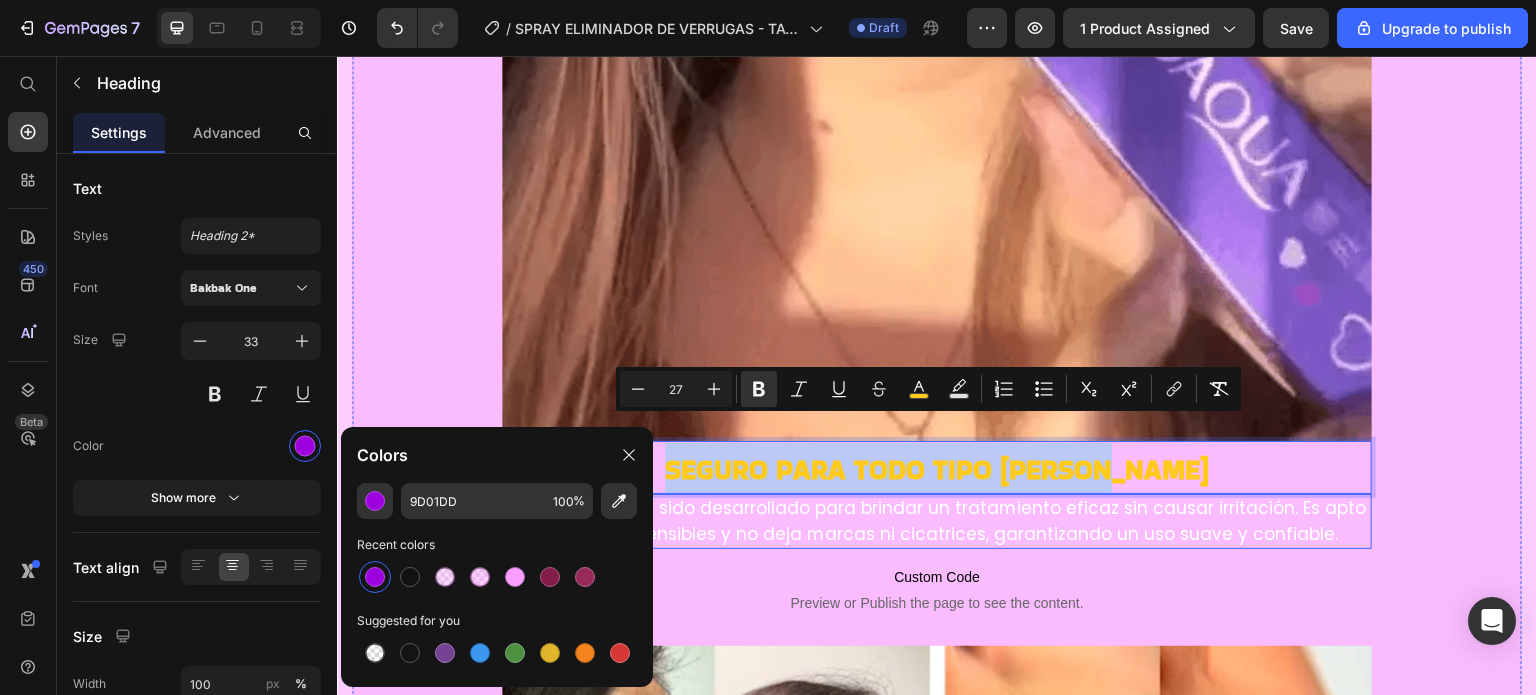 click on "Tag Recede™ ha sido desarrollado para brindar un tratamiento eficaz sin causar irritación. Es apto para pieles sensibles y no deja marcas ni cicatrices, garantizando un uso suave y confiable." at bounding box center (937, 521) 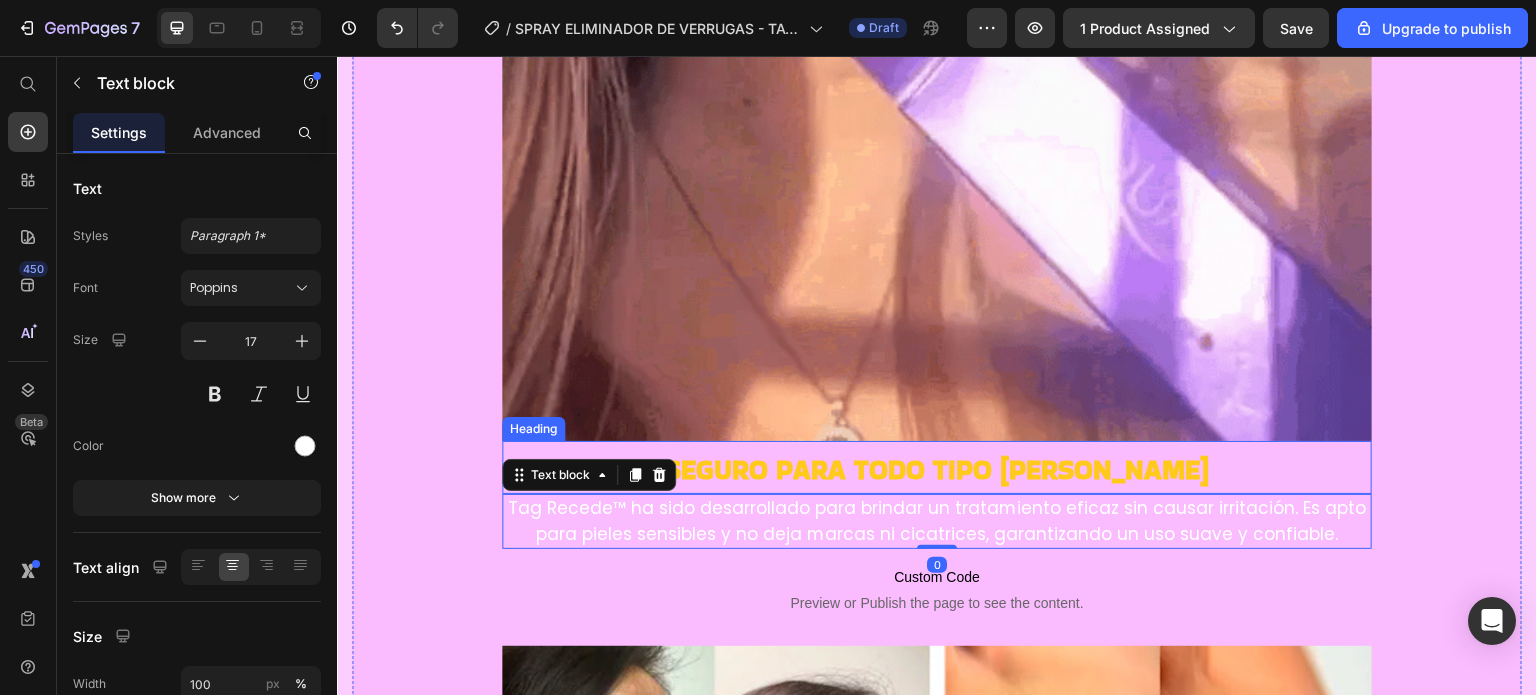 click on "Seguro para todo tipo [PERSON_NAME]" at bounding box center [937, 469] 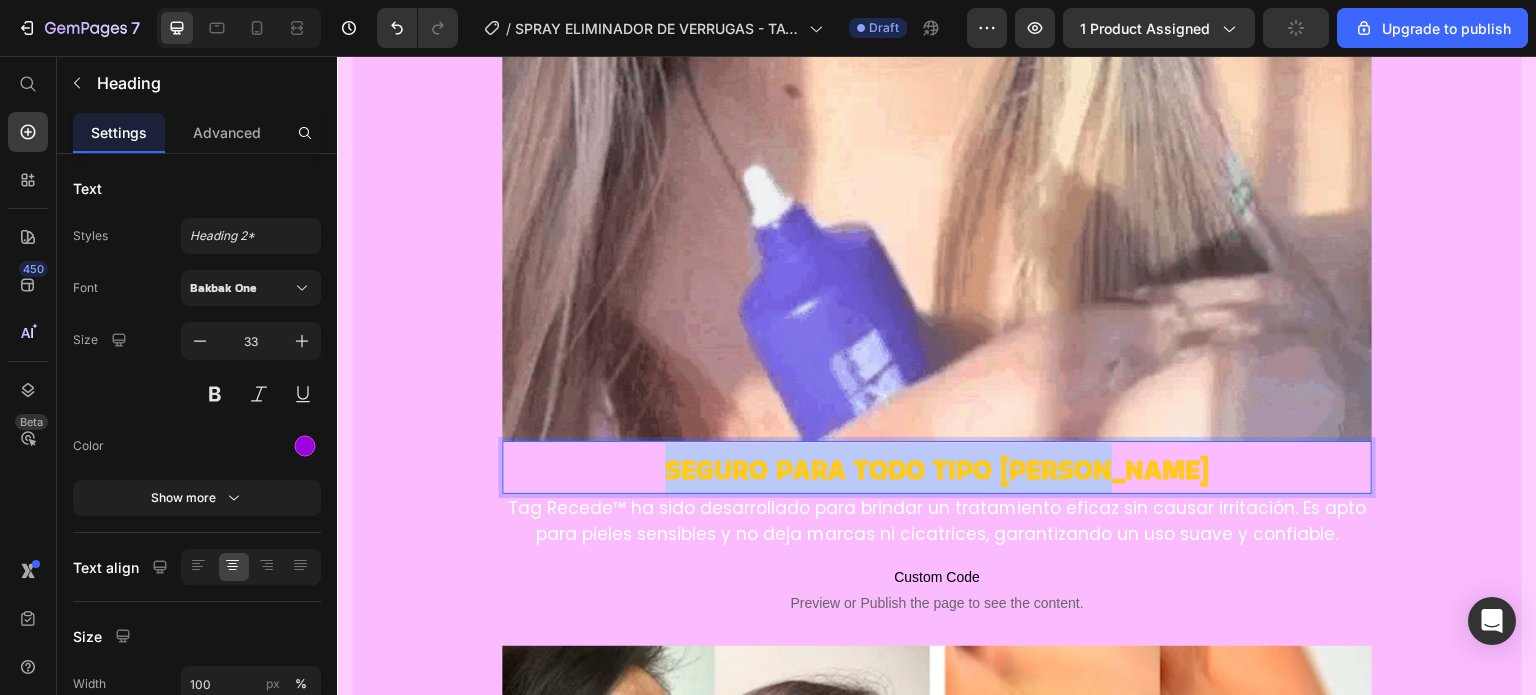 click on "Seguro para todo tipo [PERSON_NAME]" at bounding box center [937, 469] 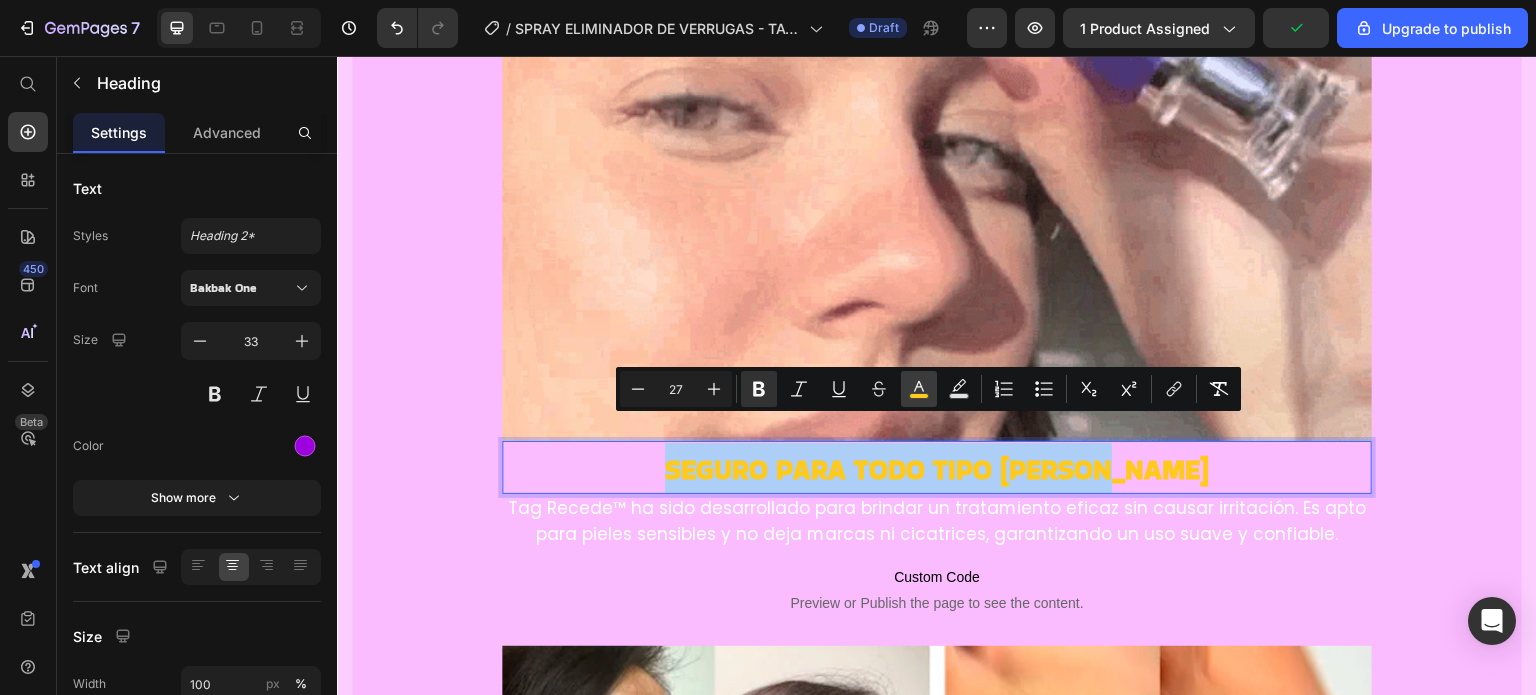 click 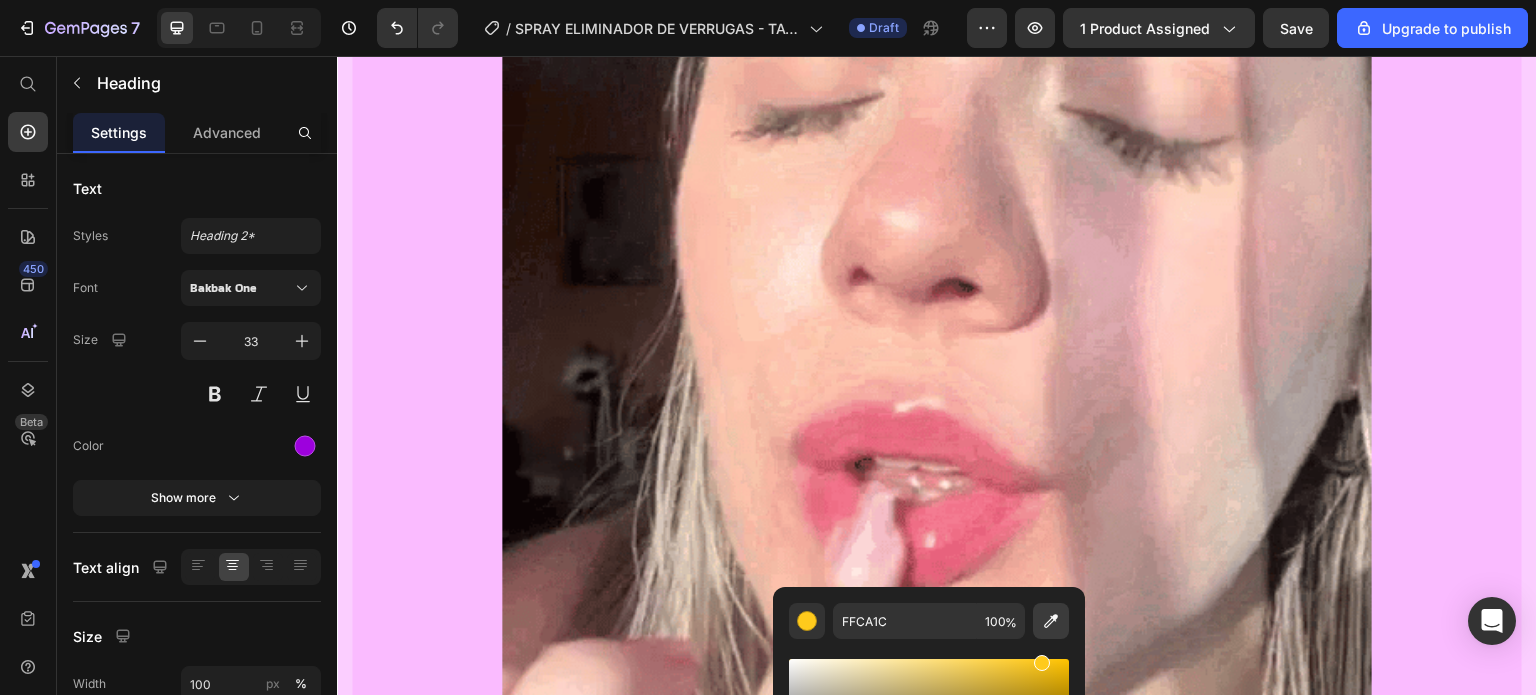 scroll, scrollTop: 2500, scrollLeft: 0, axis: vertical 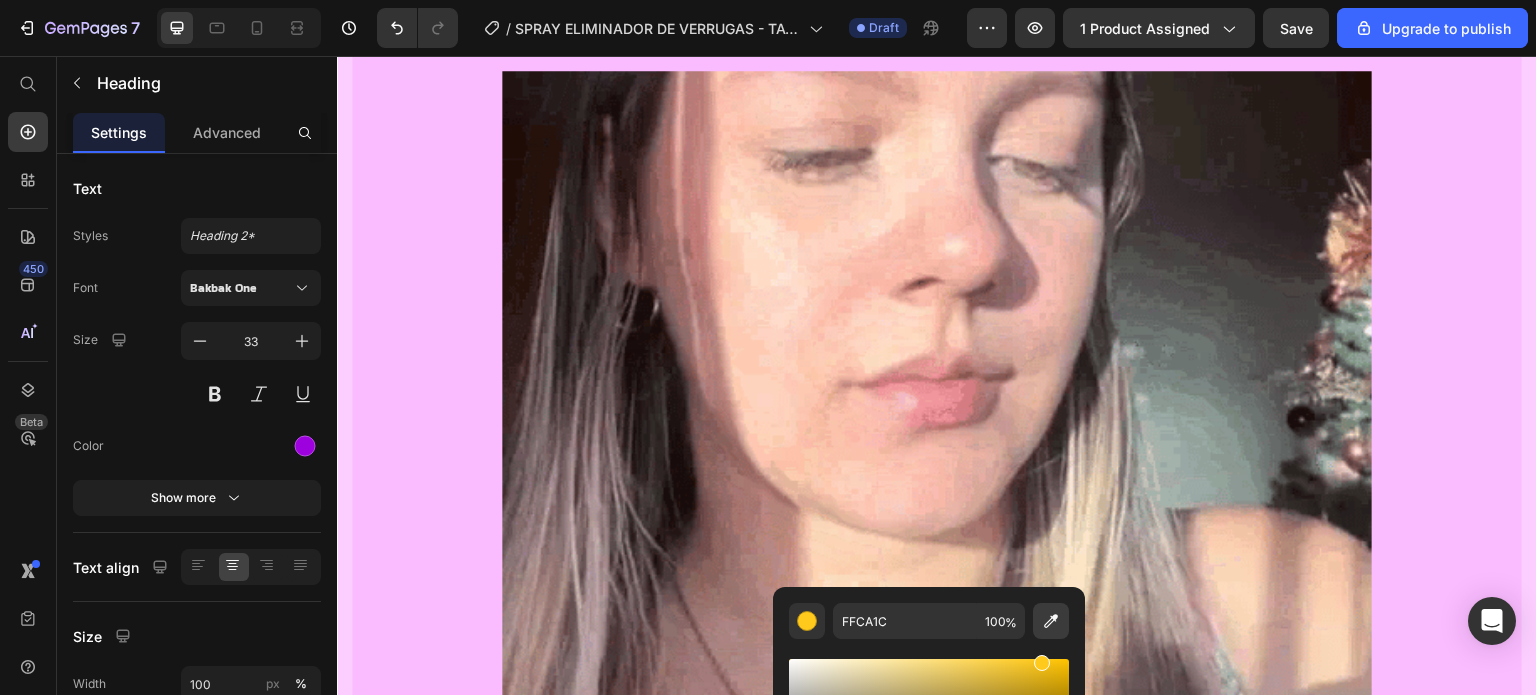 click 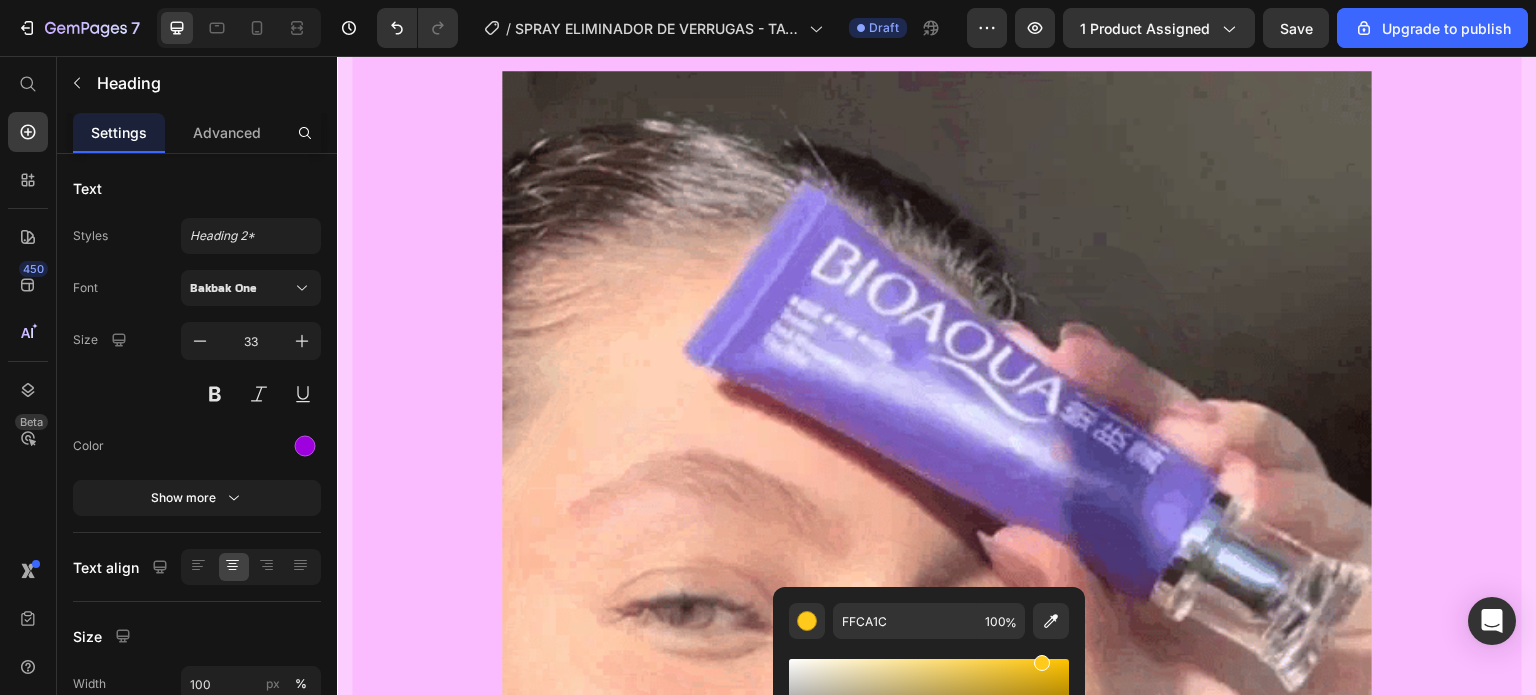 type on "F7CAB5" 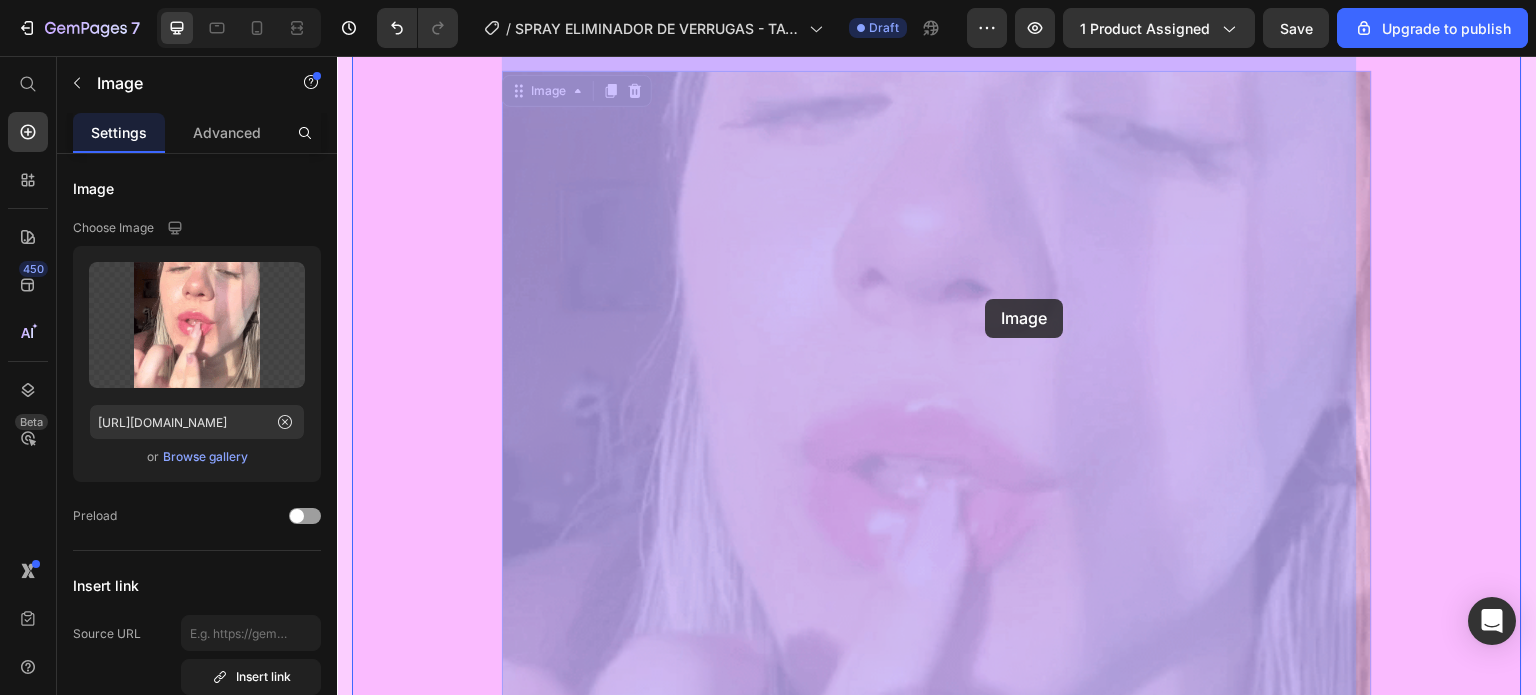 drag, startPoint x: 986, startPoint y: 209, endPoint x: 986, endPoint y: 273, distance: 64 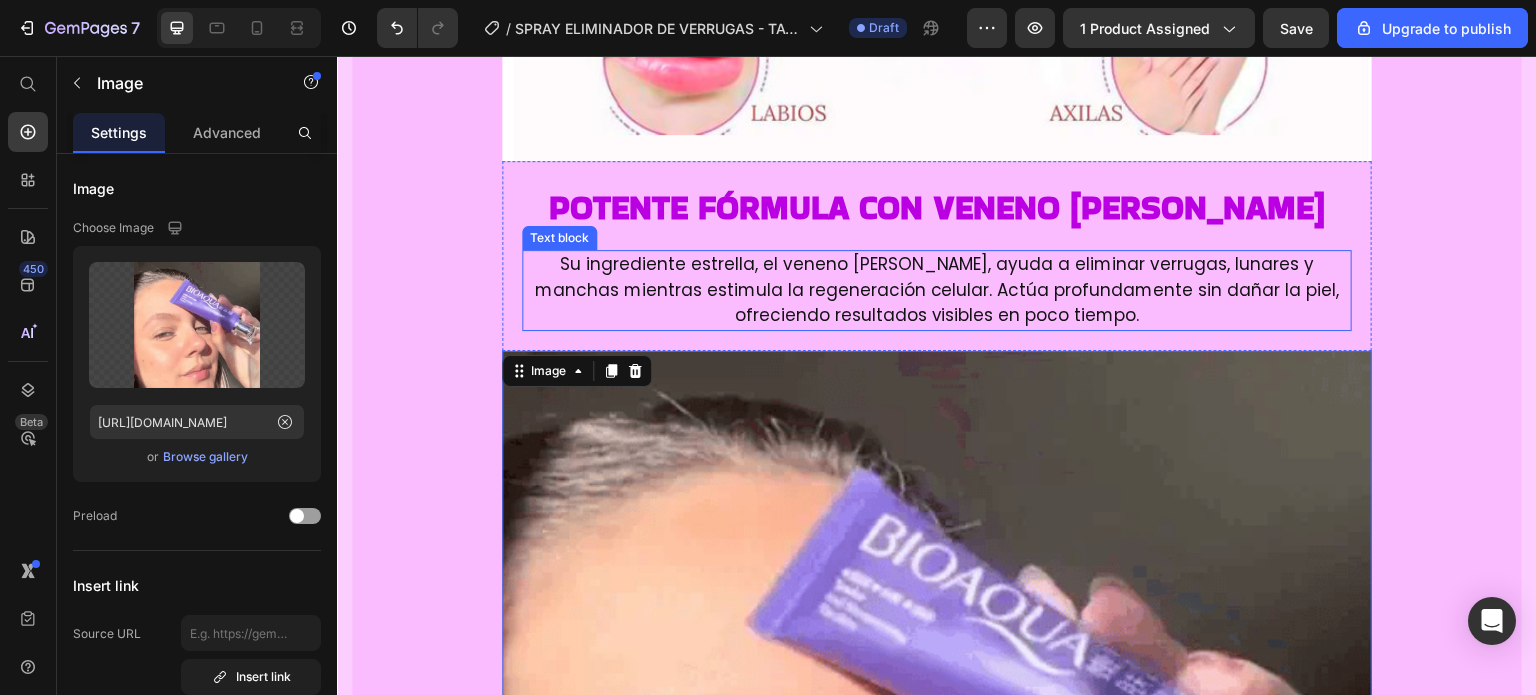 scroll, scrollTop: 2077, scrollLeft: 0, axis: vertical 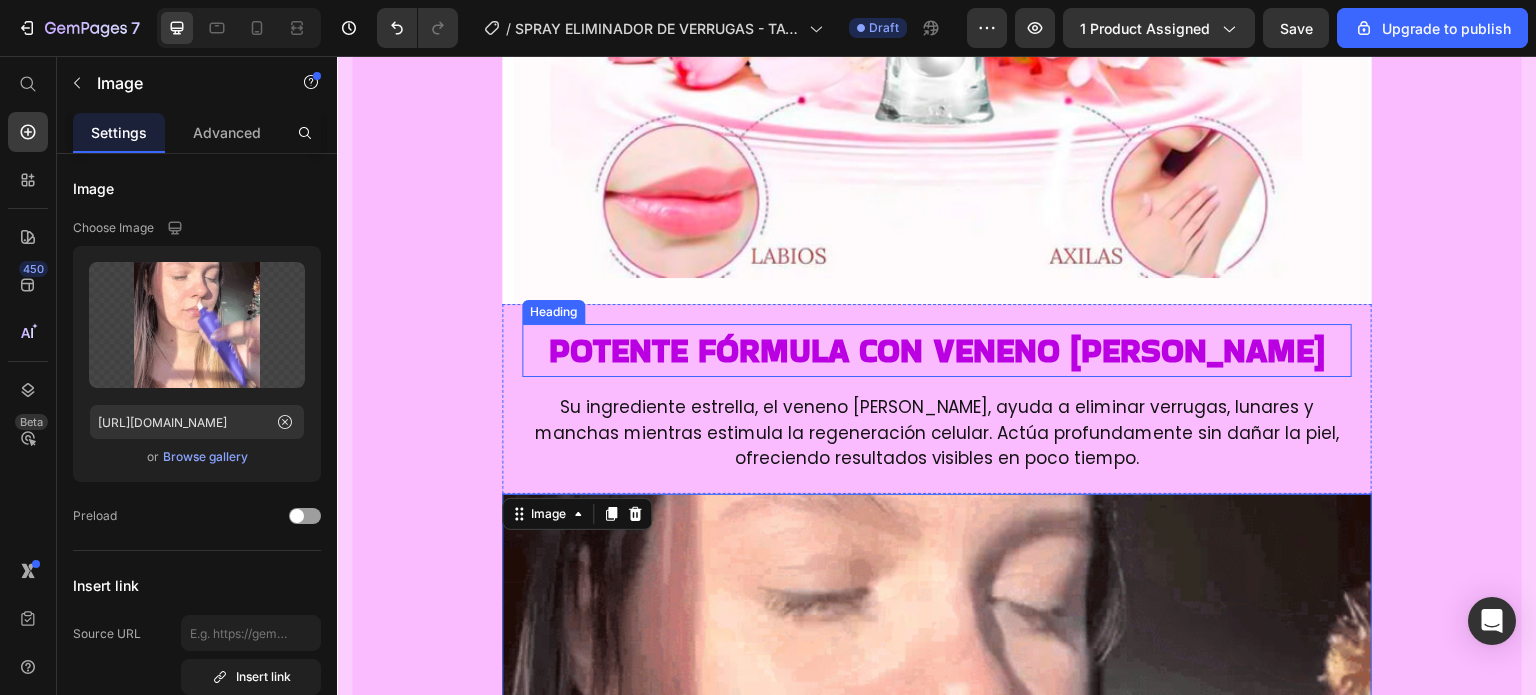 click on "Potente fórmula con veneno [PERSON_NAME]" at bounding box center (937, 350) 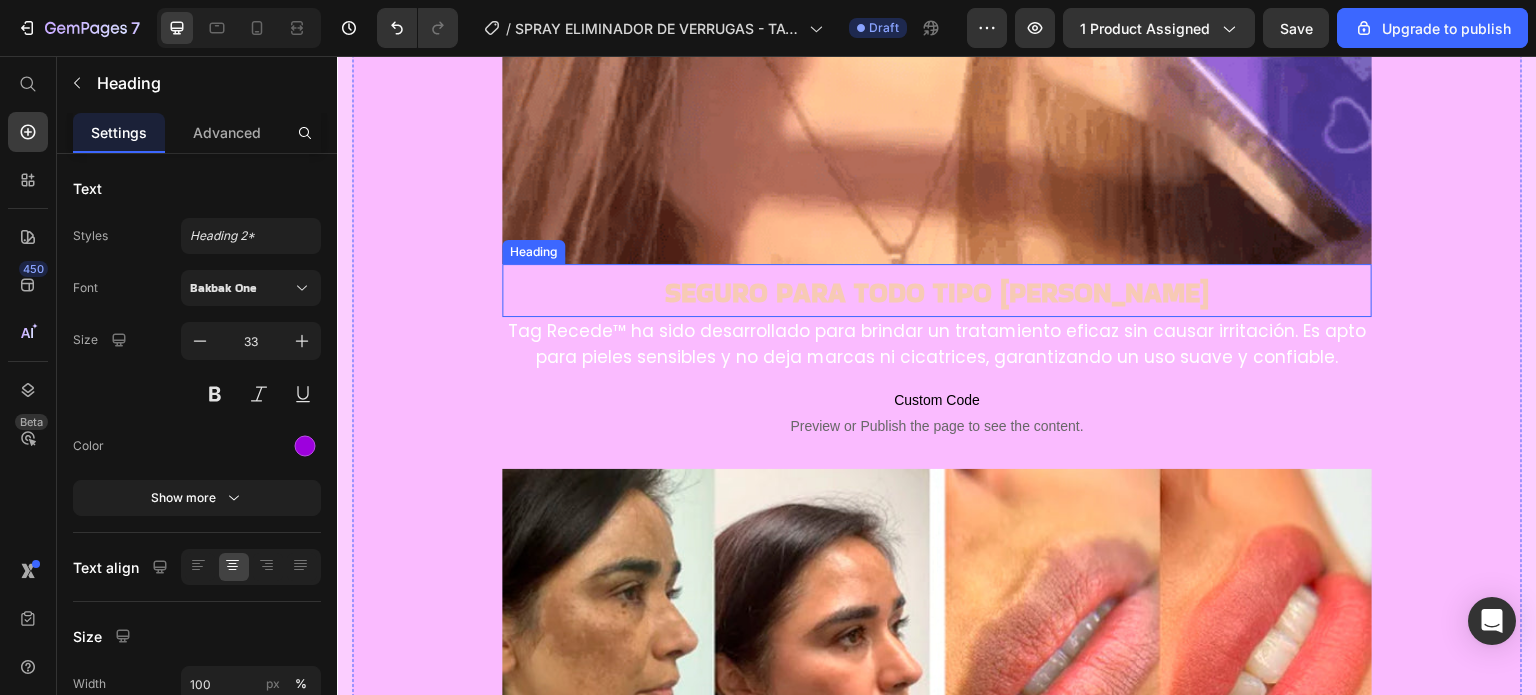 click on "Seguro para todo tipo [PERSON_NAME]" at bounding box center [937, 292] 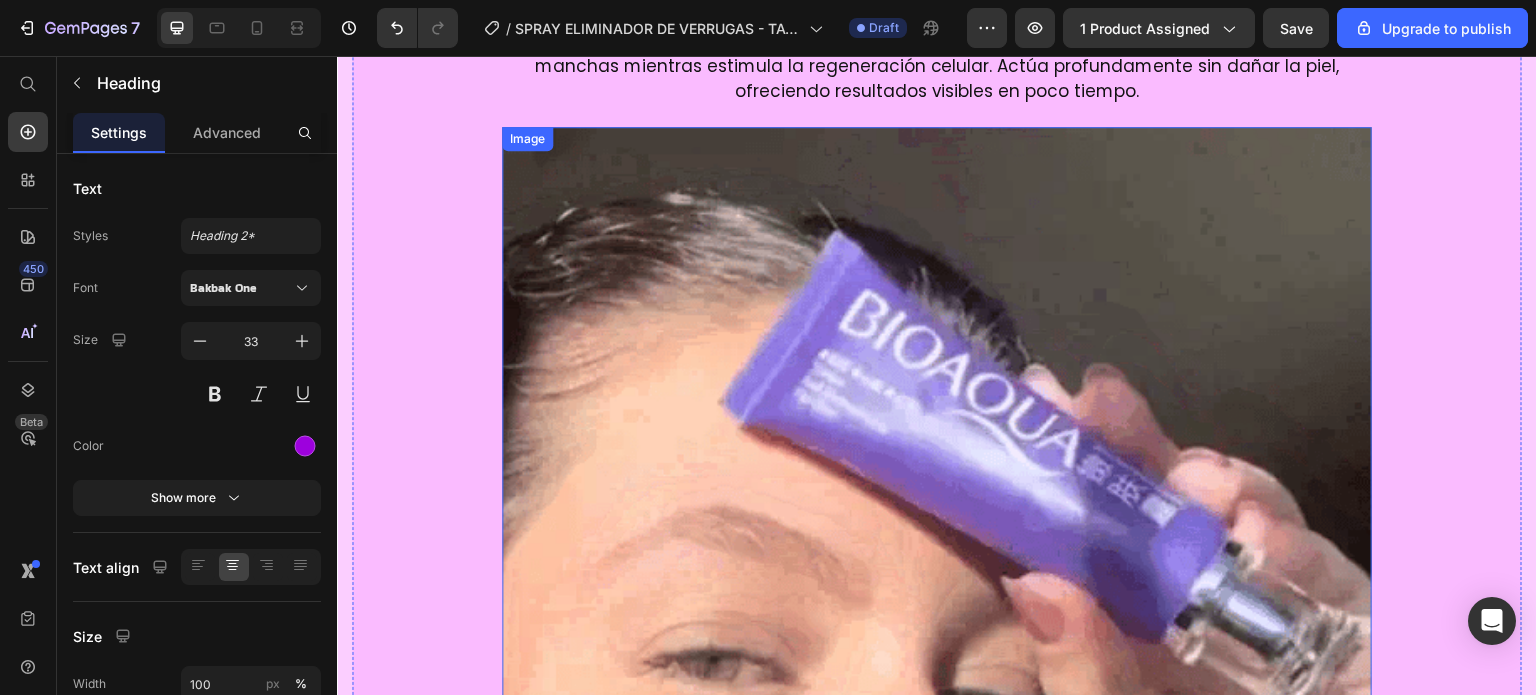 scroll, scrollTop: 2277, scrollLeft: 0, axis: vertical 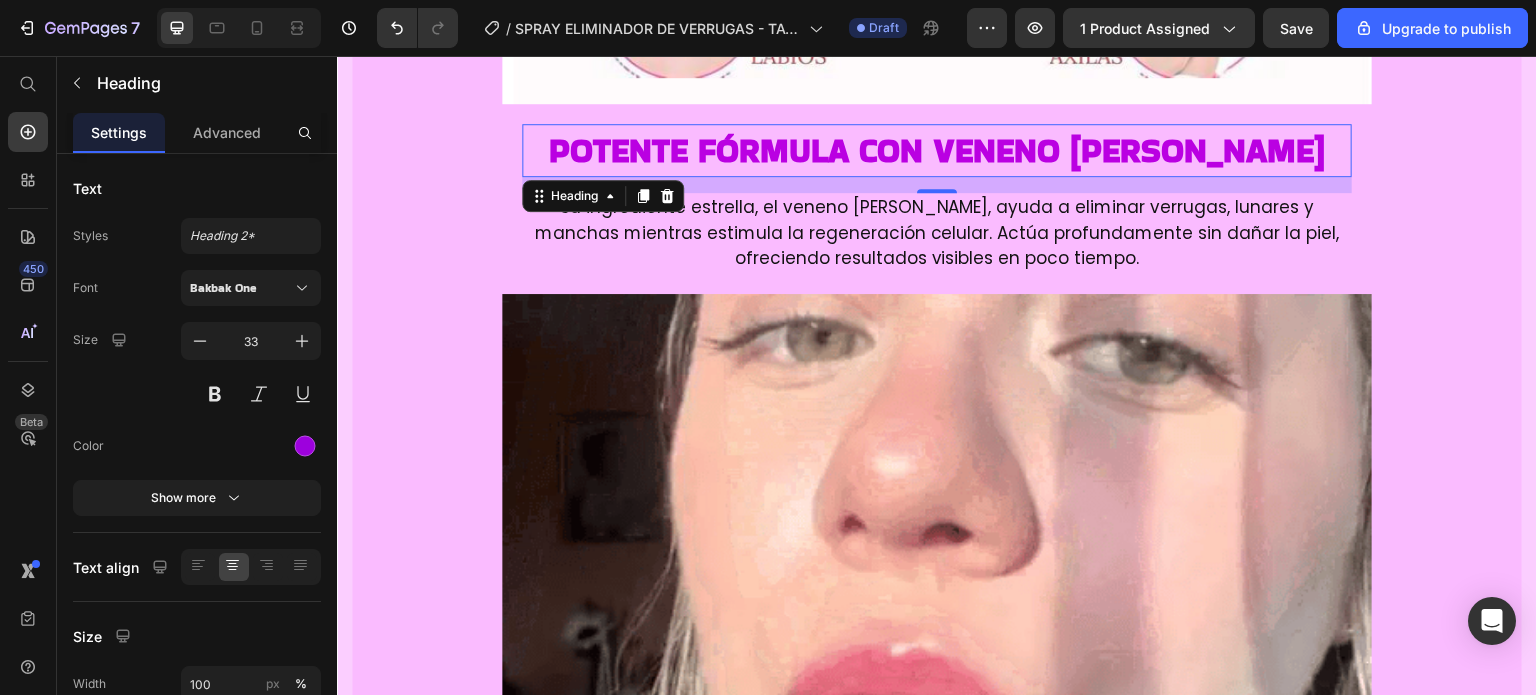 click on "Potente fórmula con veneno [PERSON_NAME]" at bounding box center [937, 150] 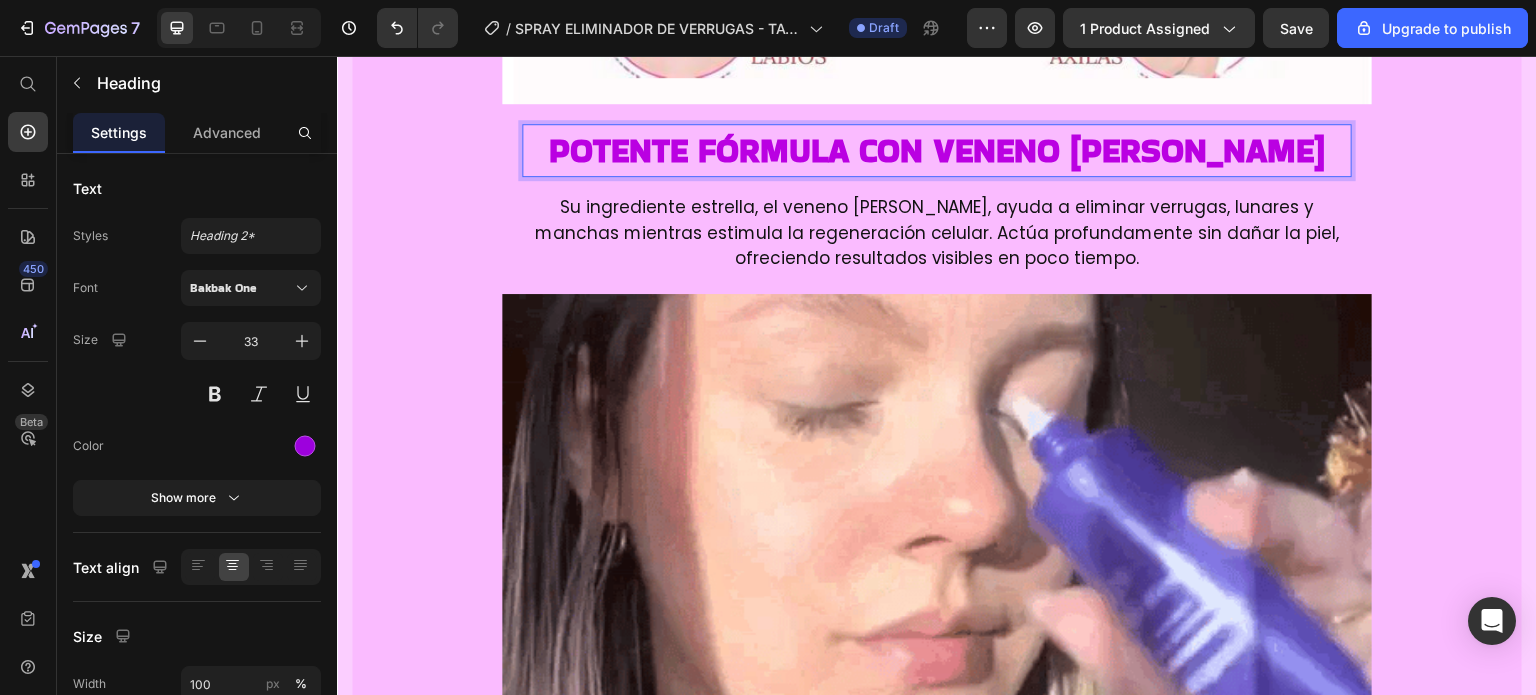 click on "Potente fórmula con veneno [PERSON_NAME]" at bounding box center [937, 150] 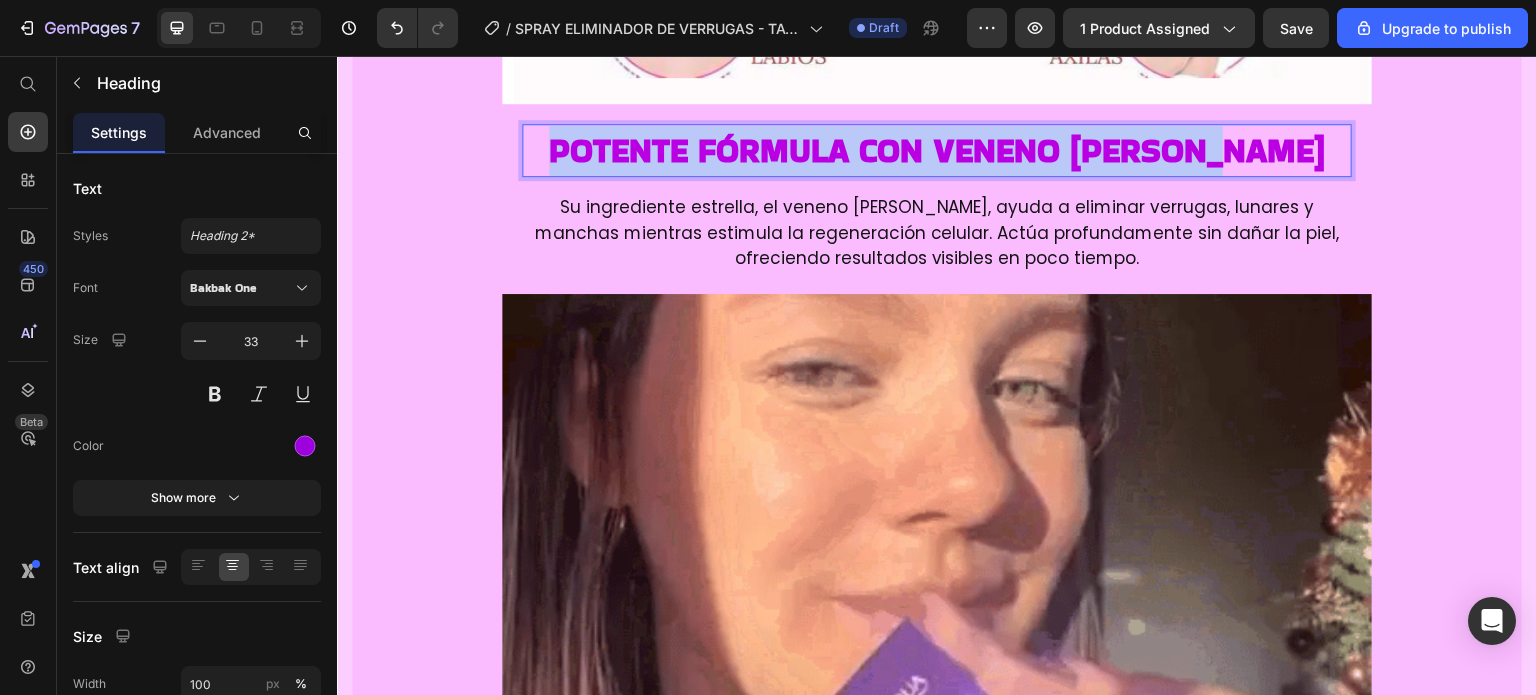 click on "Potente fórmula con veneno [PERSON_NAME]" at bounding box center (937, 150) 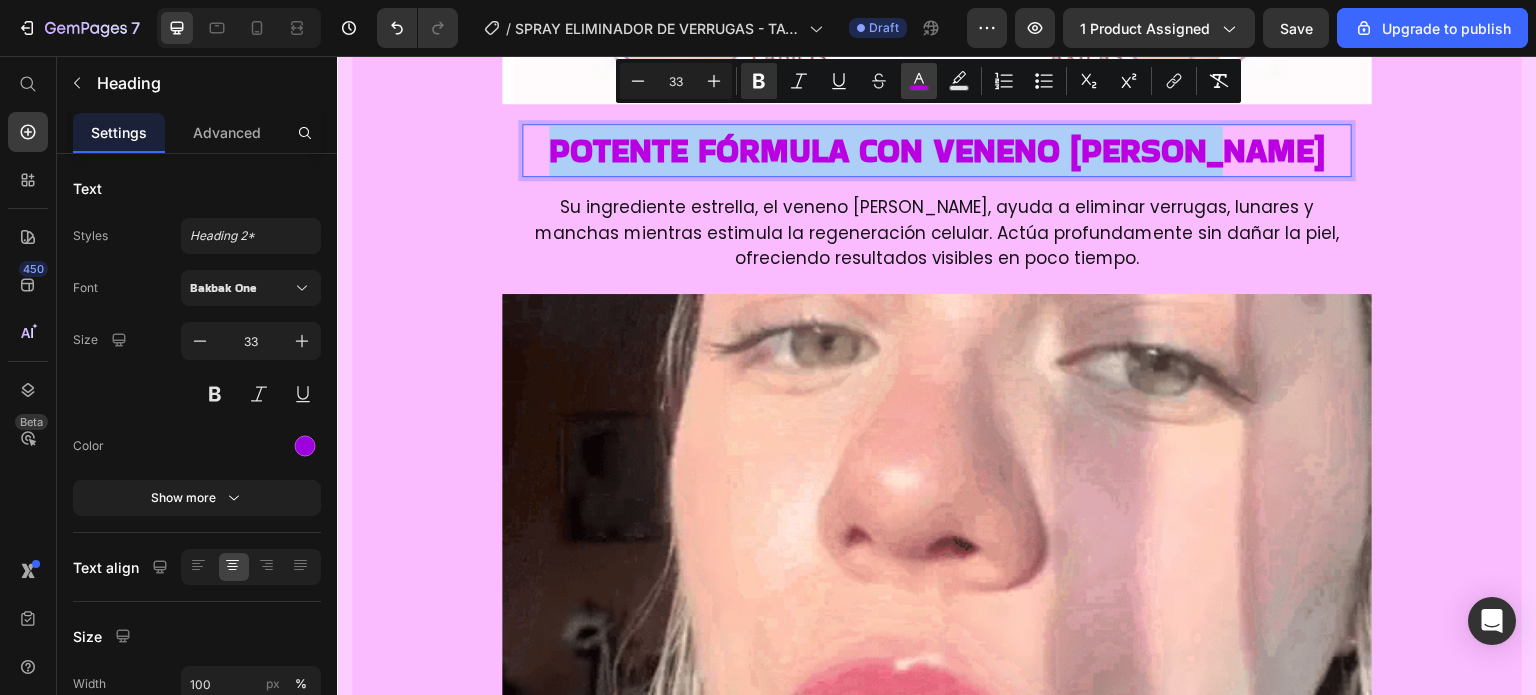click 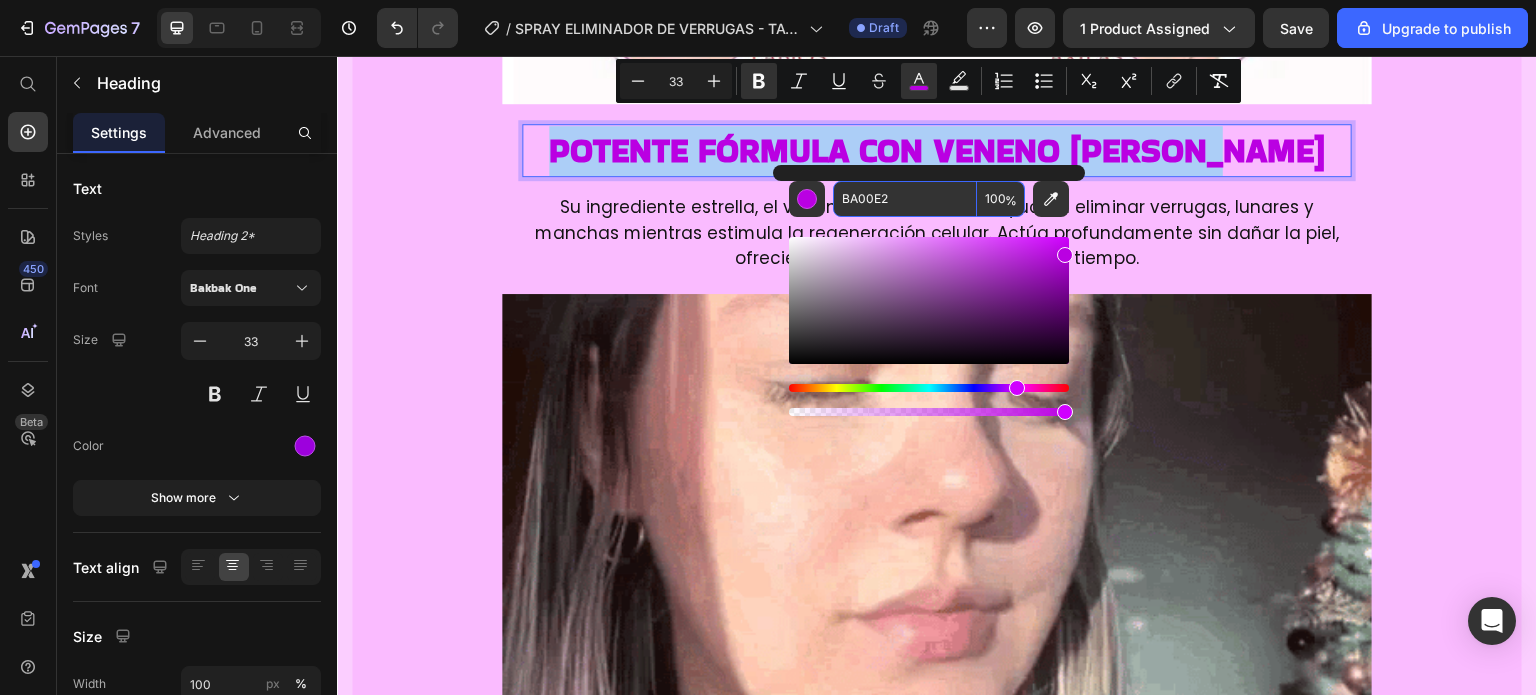 click on "BA00E2" at bounding box center (905, 199) 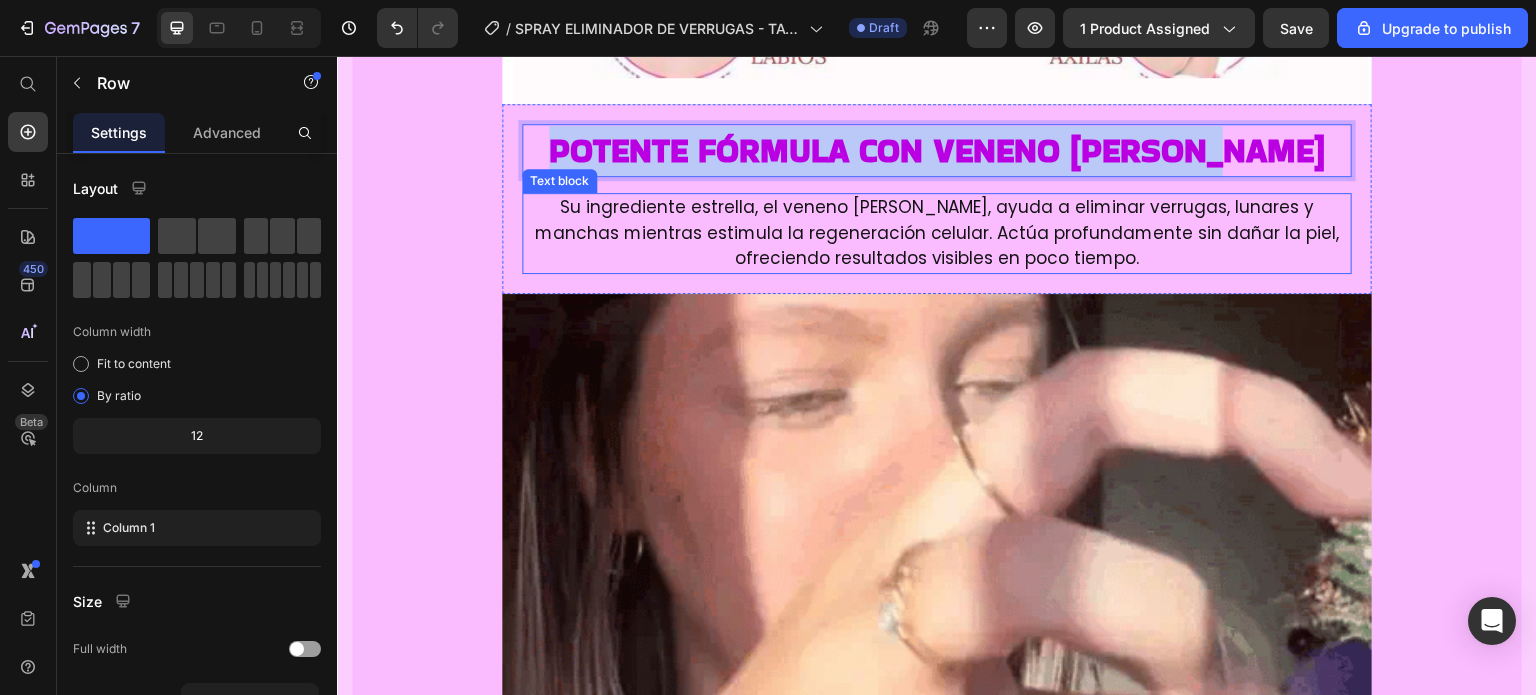 click on "Potente fórmula con veneno [PERSON_NAME] Heading   16 Su ingrediente estrella, el veneno [PERSON_NAME], ayuda a eliminar verrugas, lunares y manchas mientras estimula la regeneración celular. Actúa profundamente sin dañar la piel, ofreciendo resultados visibles en poco tiempo. Text block Row" at bounding box center [937, 199] 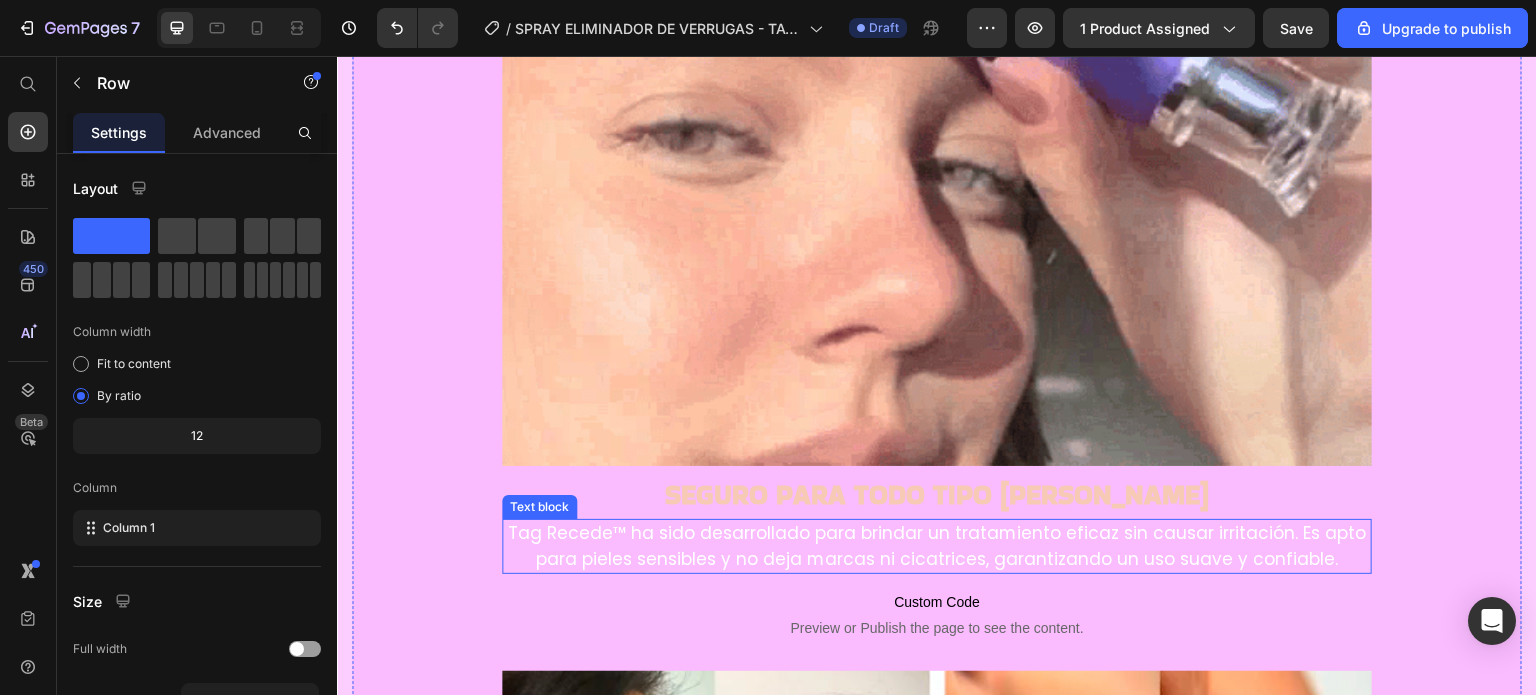scroll, scrollTop: 2977, scrollLeft: 0, axis: vertical 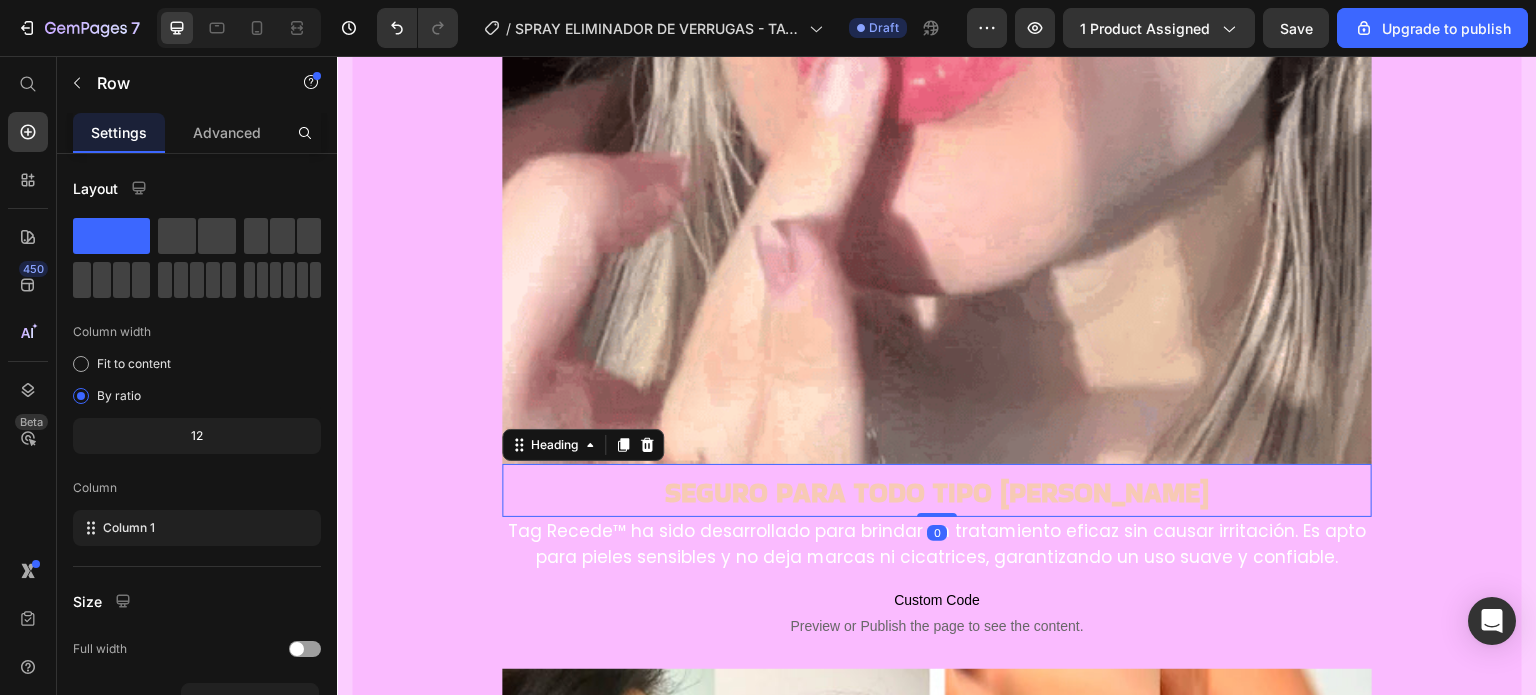 click on "Seguro para todo tipo [PERSON_NAME]" at bounding box center (937, 492) 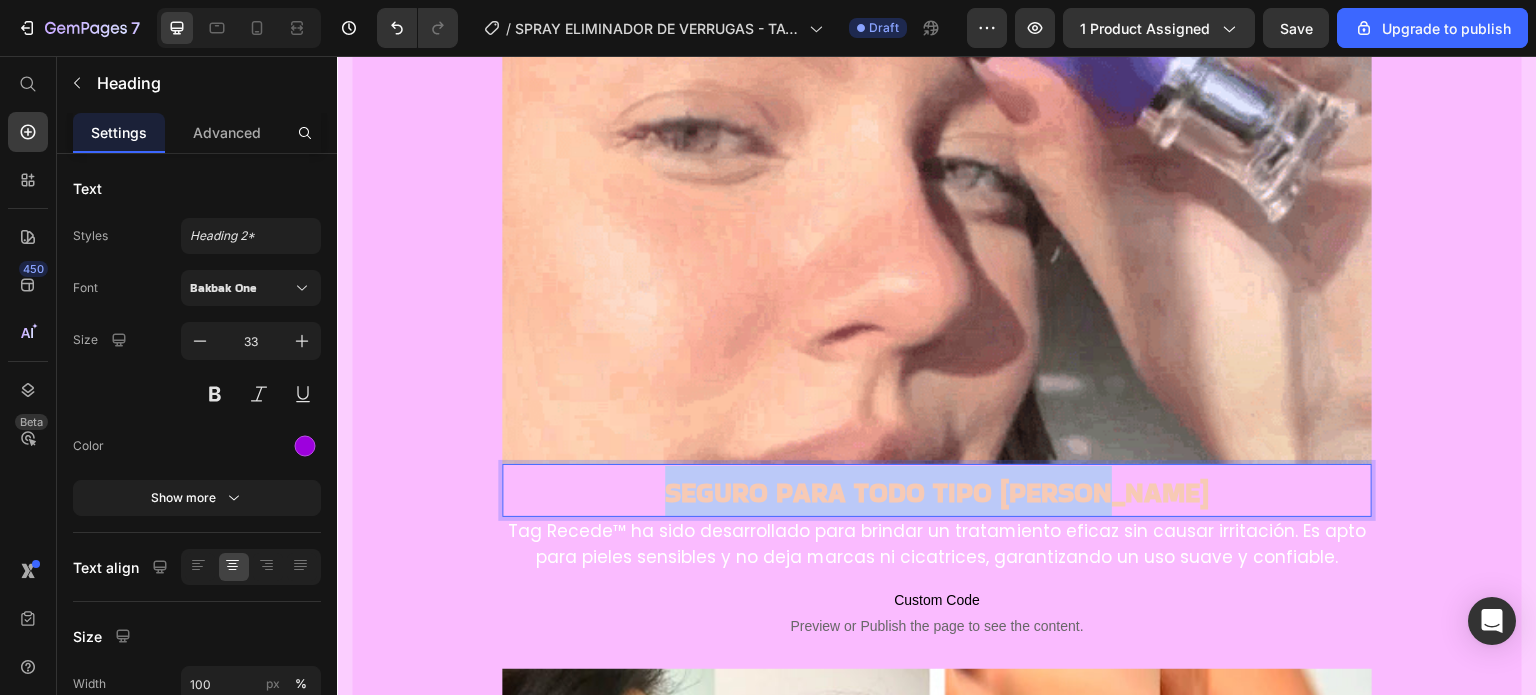 click on "Seguro para todo tipo [PERSON_NAME]" at bounding box center (937, 492) 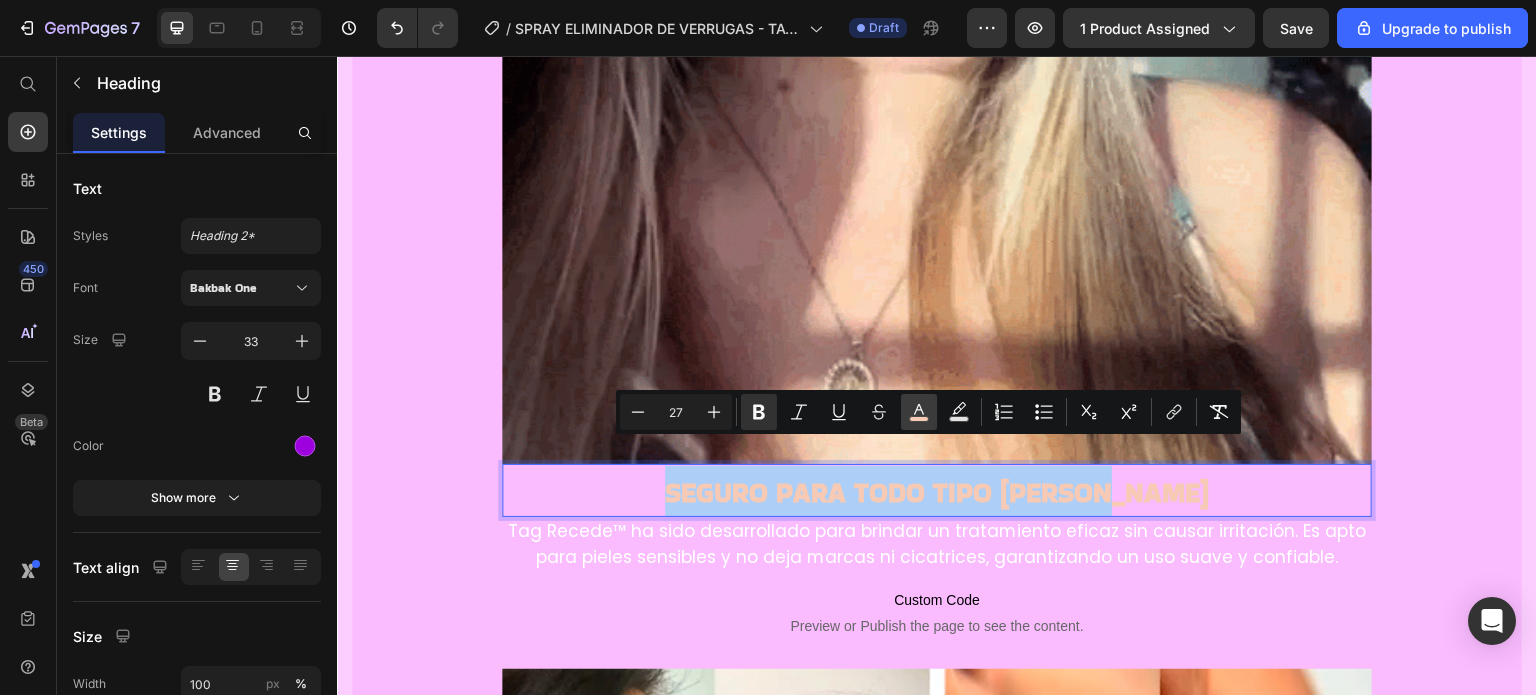 click on "color" at bounding box center (919, 412) 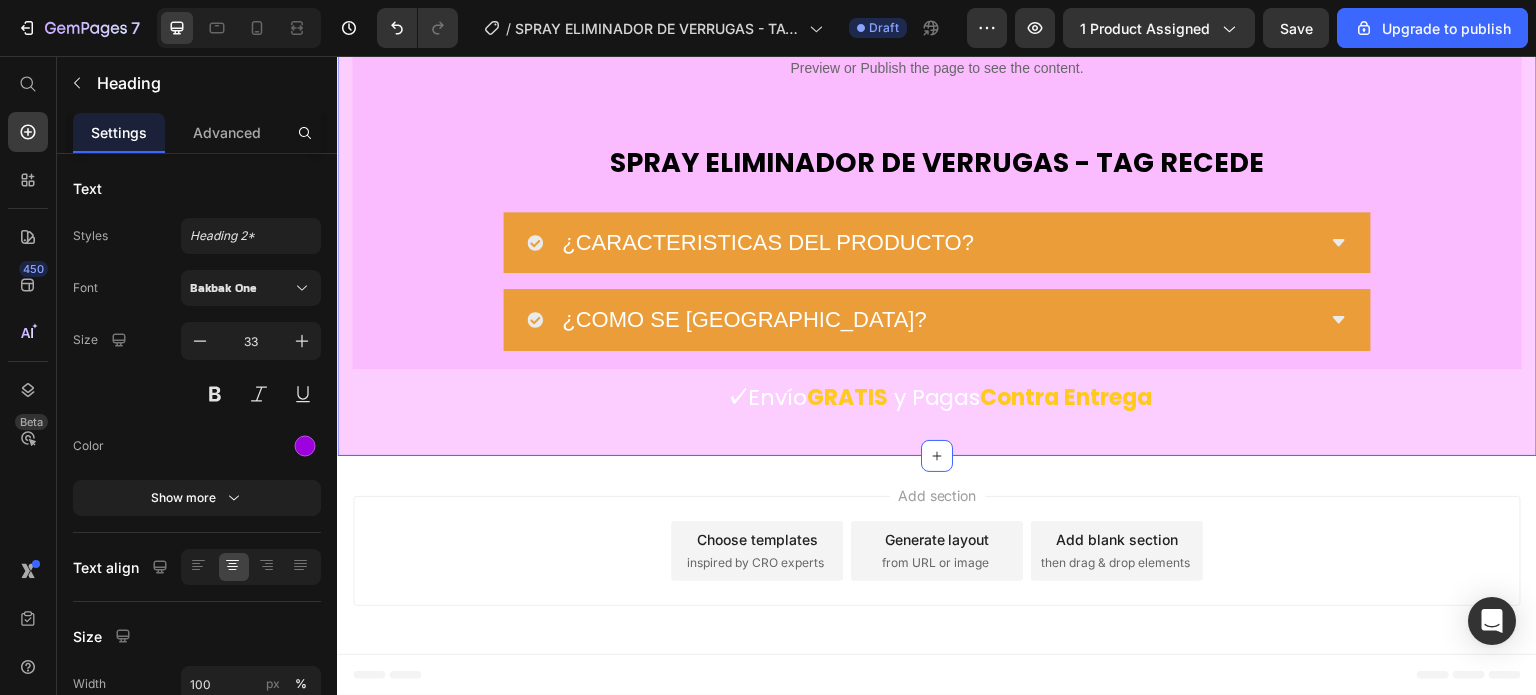 scroll, scrollTop: 10213, scrollLeft: 0, axis: vertical 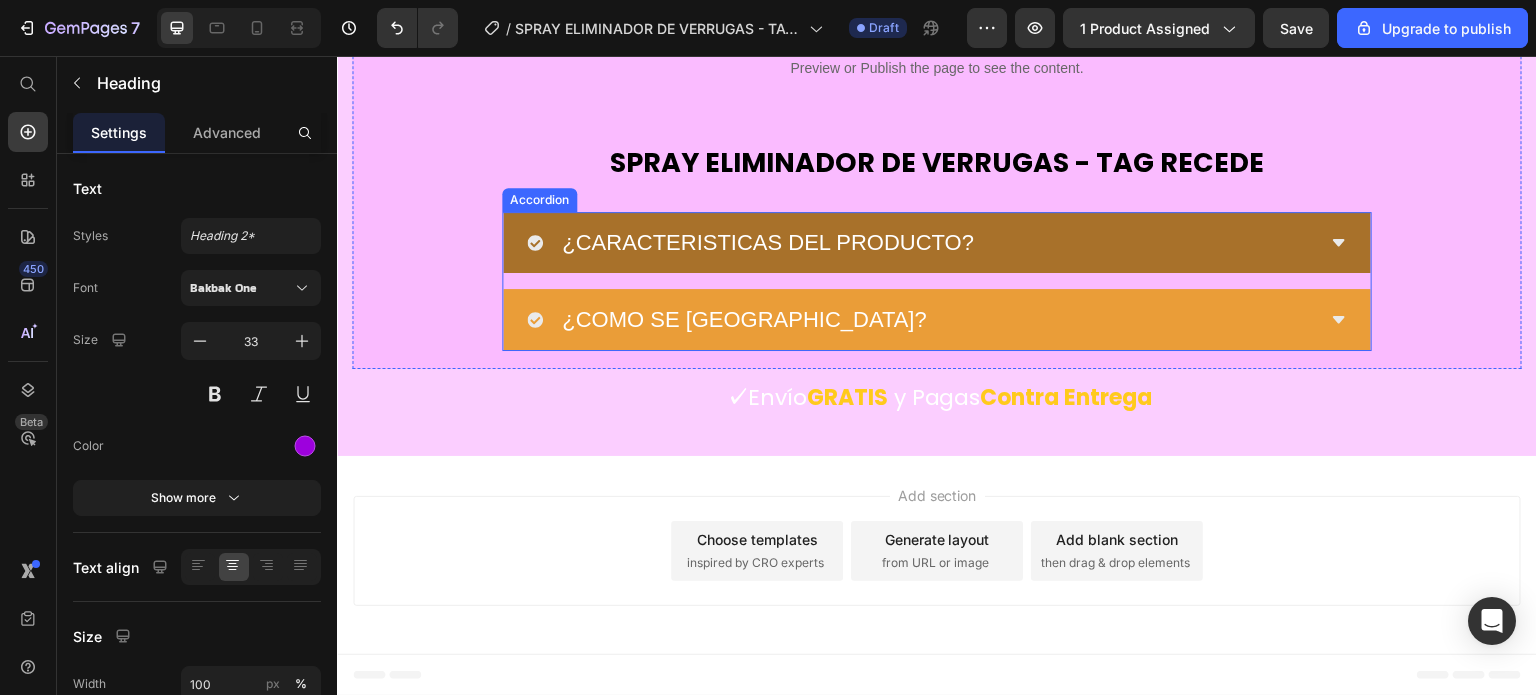 click on "¿CARACTERISTICAS DEL PRODUCTO?" at bounding box center (768, 243) 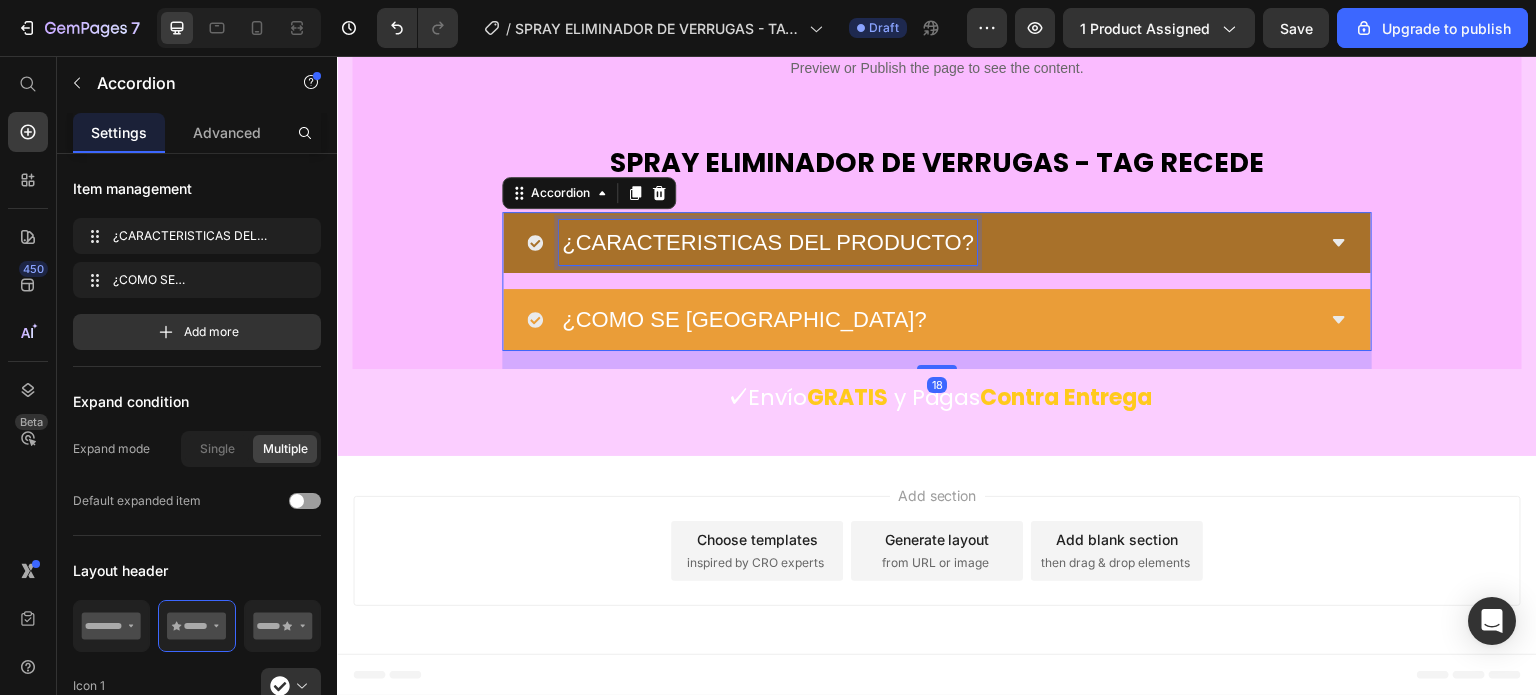 click on "¿CARACTERISTICAS DEL PRODUCTO?" at bounding box center (768, 242) 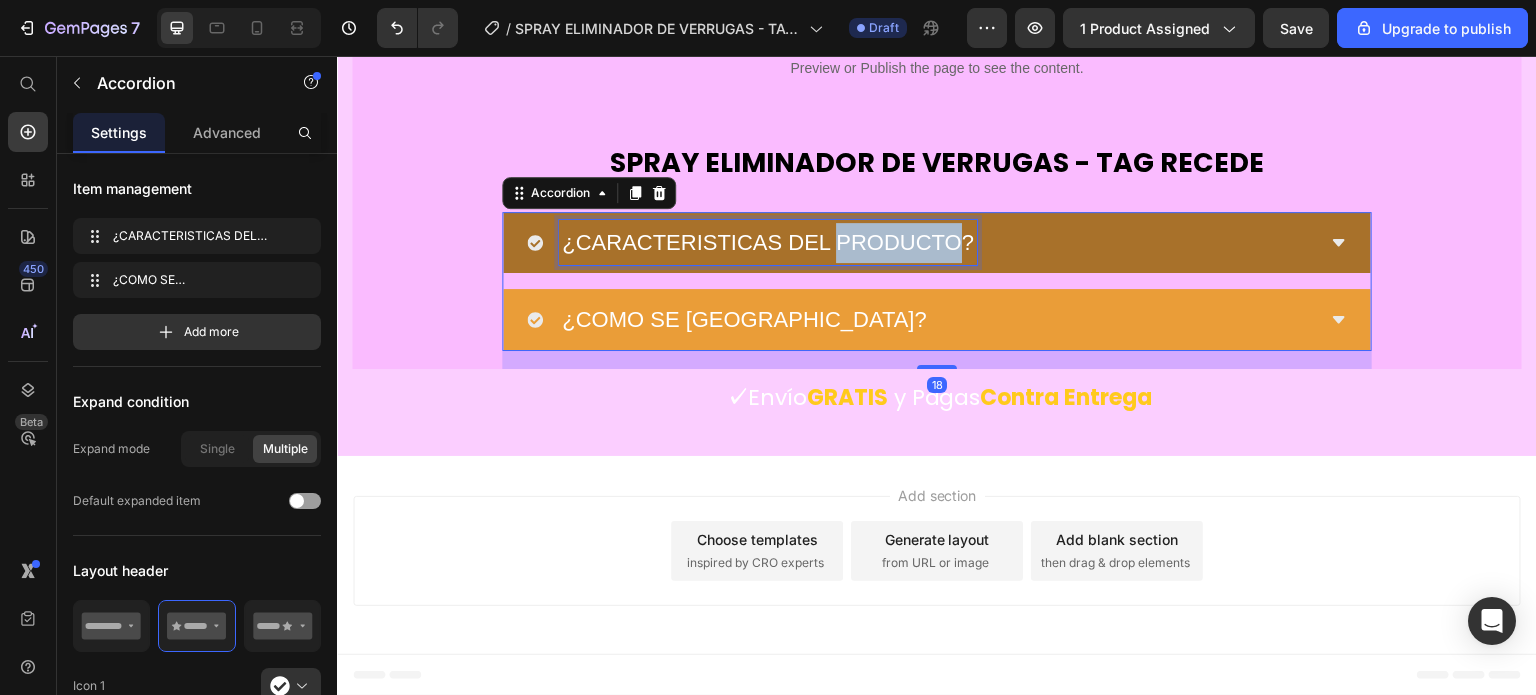 click on "¿CARACTERISTICAS DEL PRODUCTO?" at bounding box center (768, 242) 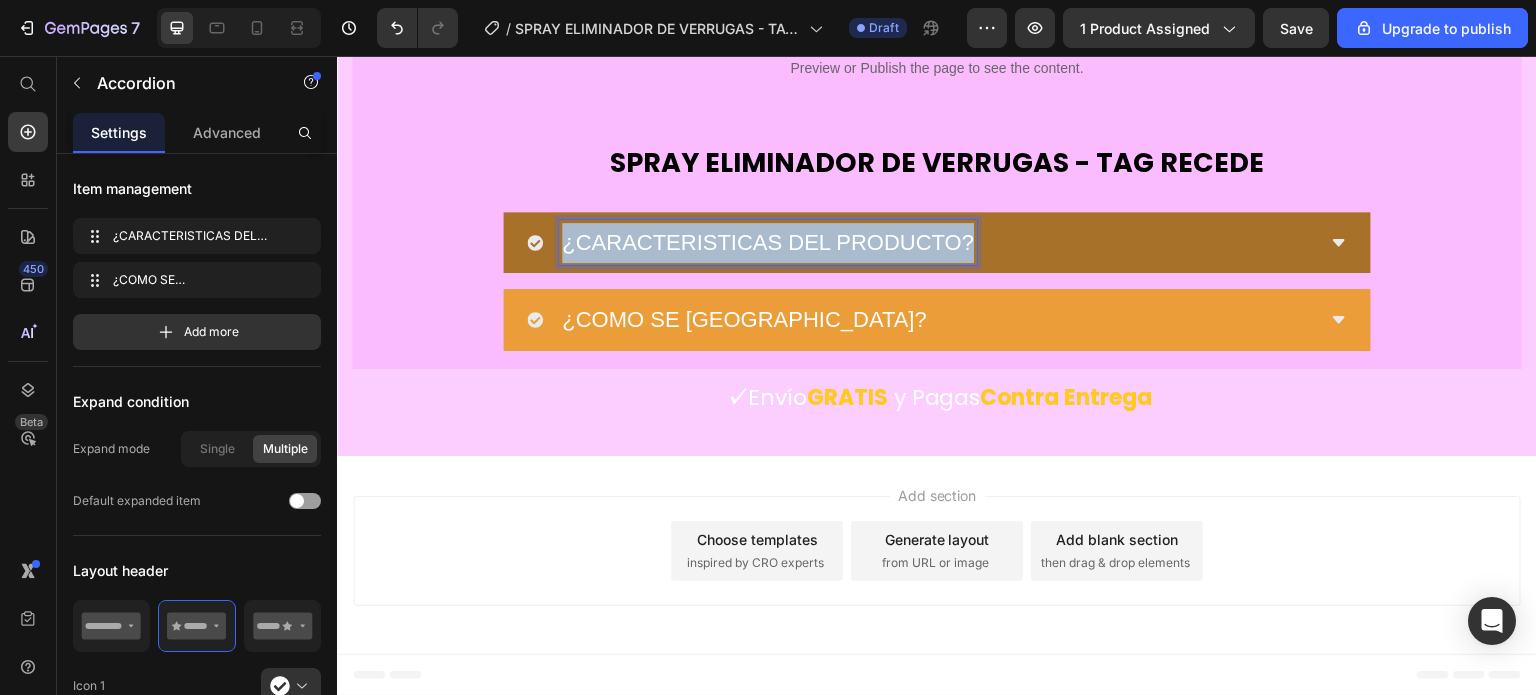 click on "¿CARACTERISTICAS DEL PRODUCTO?" at bounding box center [768, 242] 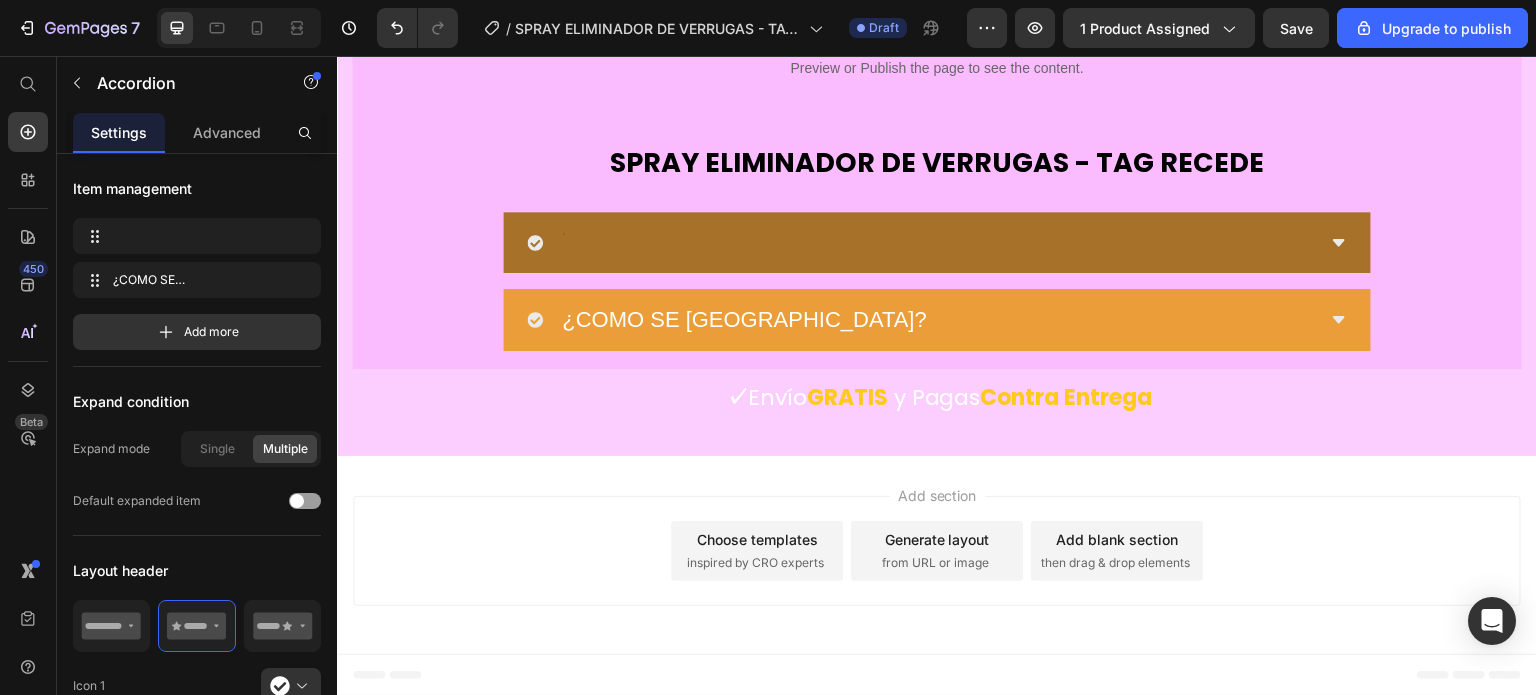 scroll, scrollTop: 10202, scrollLeft: 0, axis: vertical 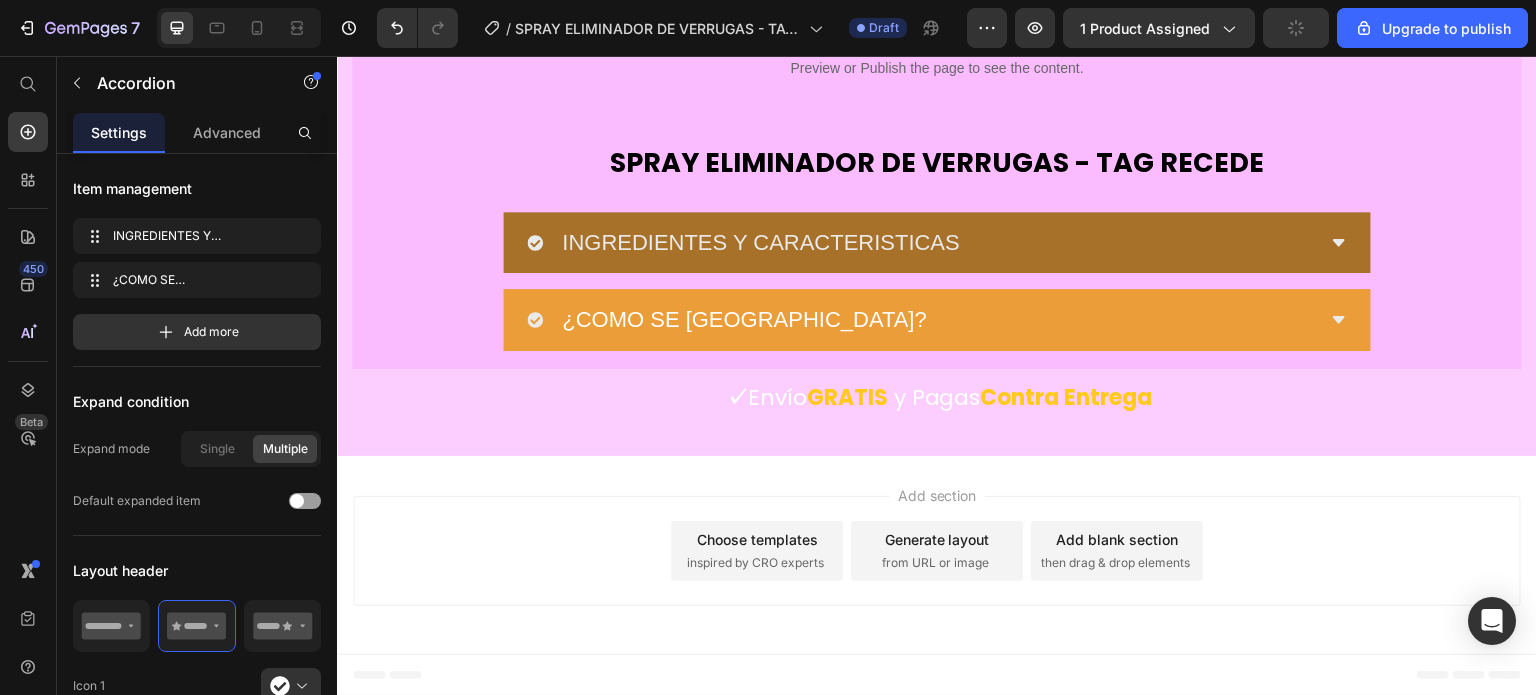click on "INGREDIENTES Y CARACTERISTICAS" at bounding box center (921, 243) 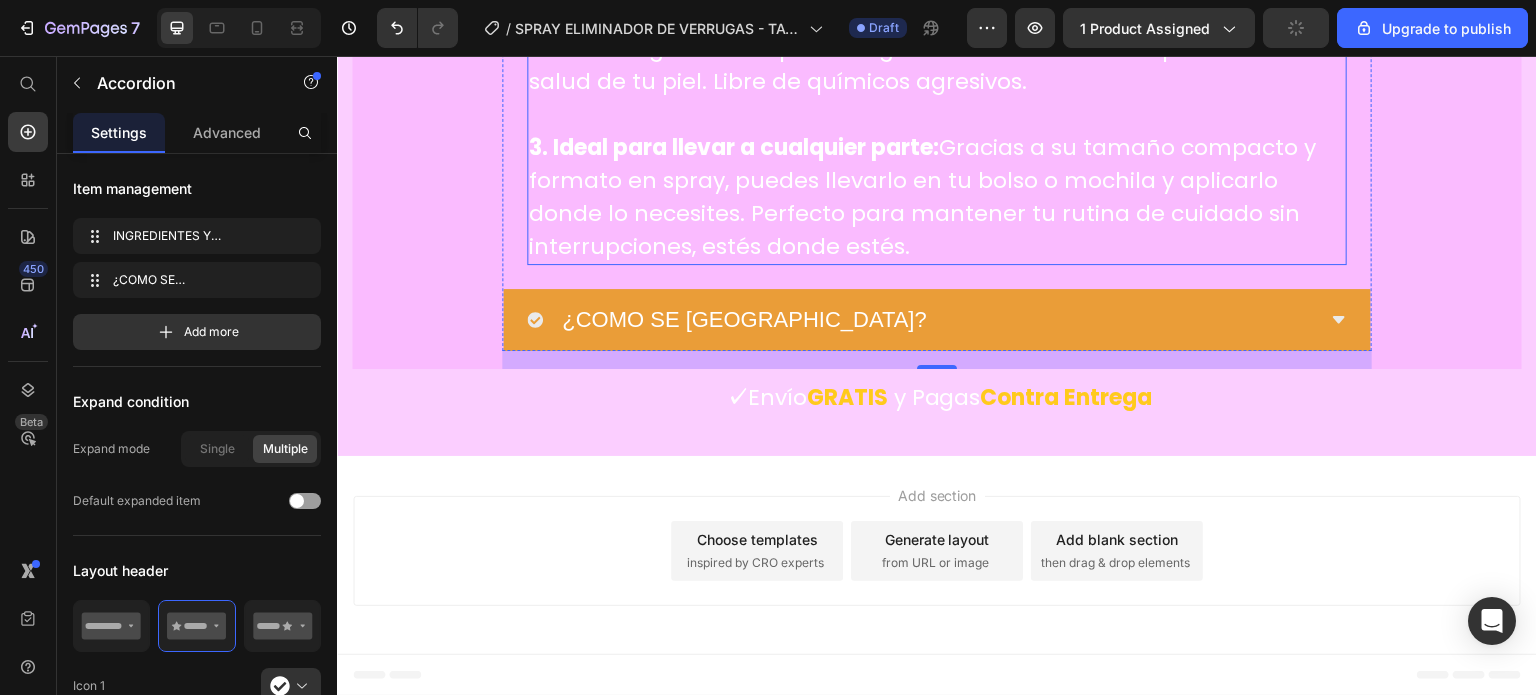 click on "1. Resultados visibles en poco tiempo:" at bounding box center [738, -183] 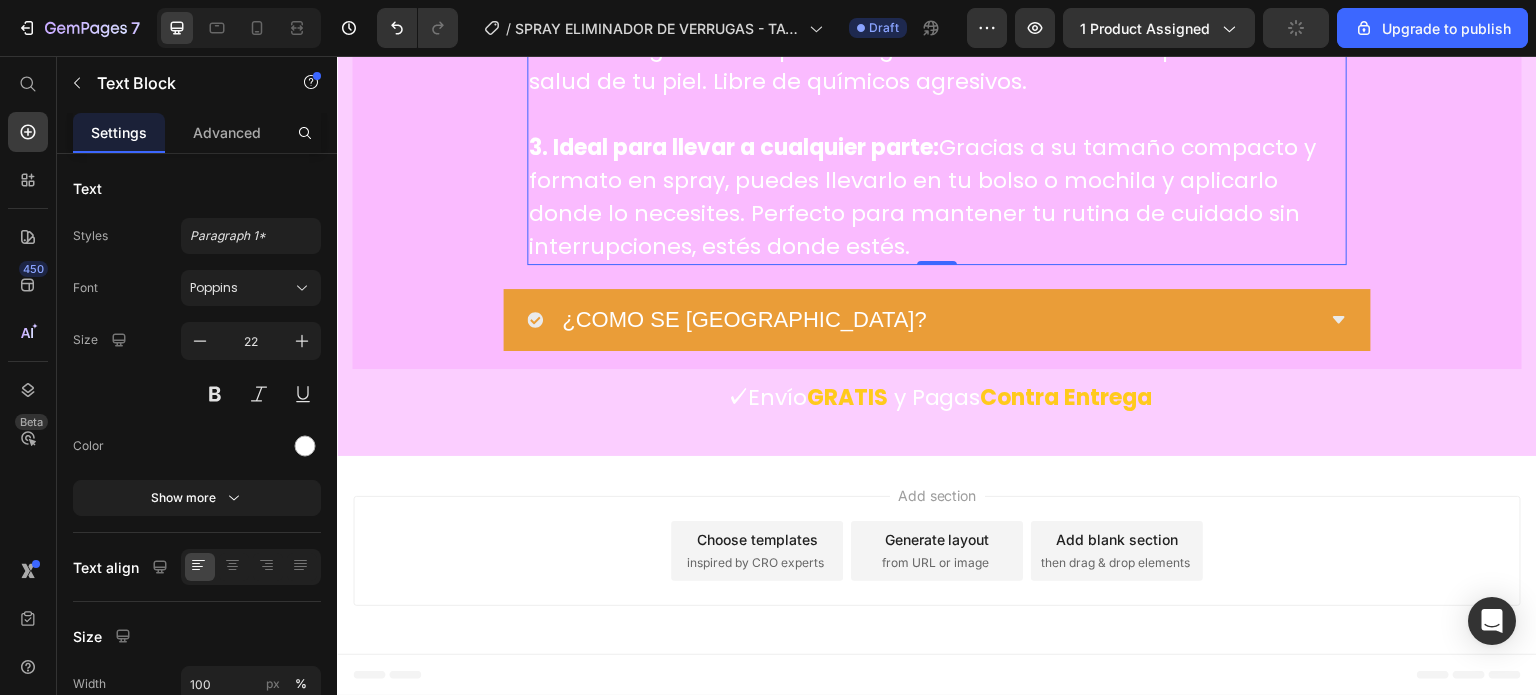 click on "1. Resultados visibles en poco tiempo:" at bounding box center [738, -183] 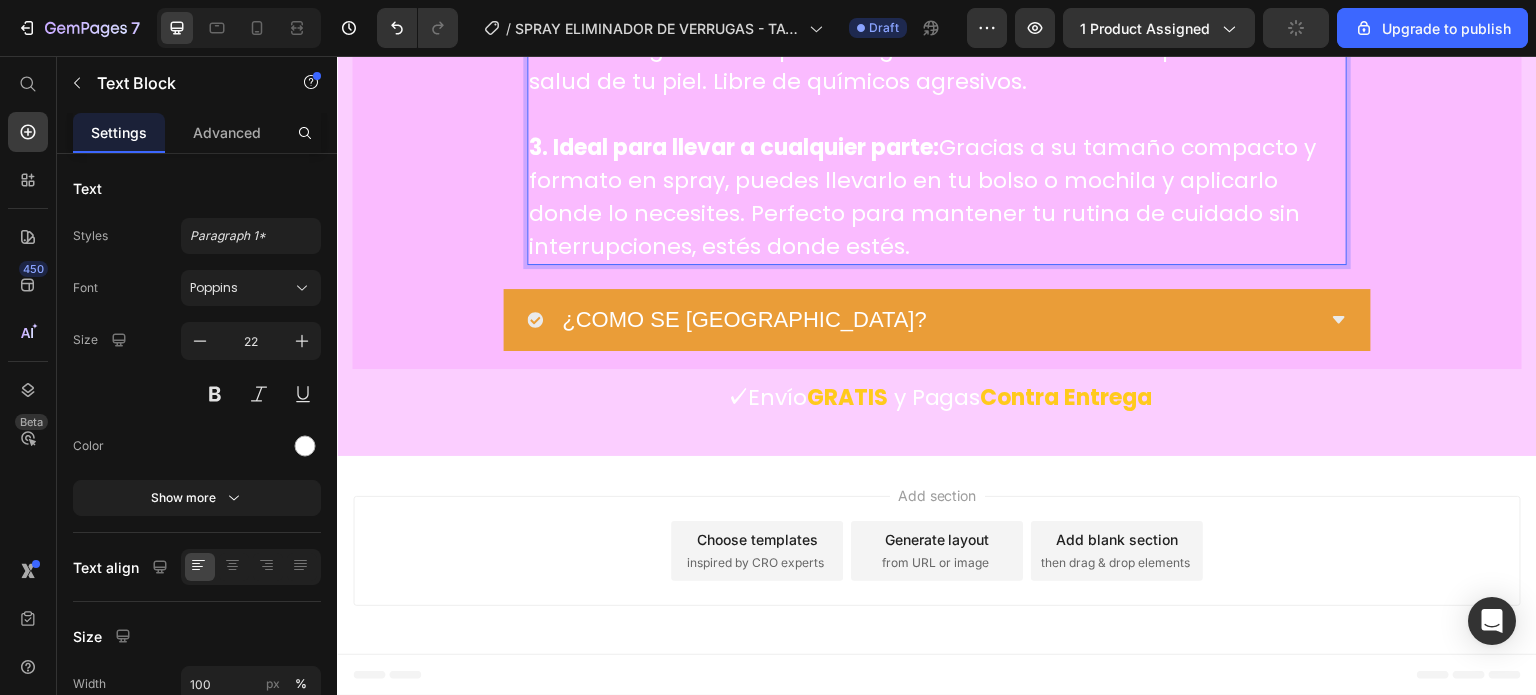 click on "1. Resultados visibles en poco tiempo:" at bounding box center (738, -183) 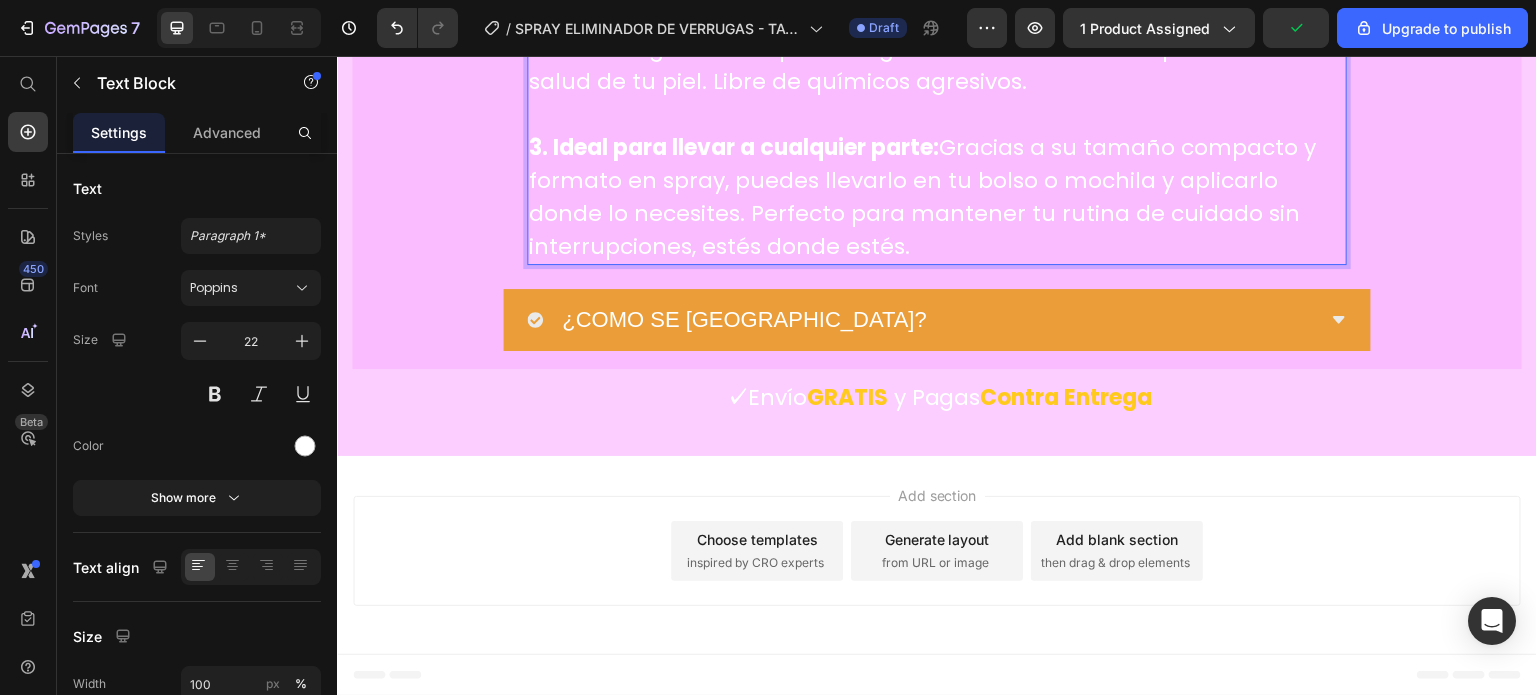 scroll, scrollTop: 10319, scrollLeft: 0, axis: vertical 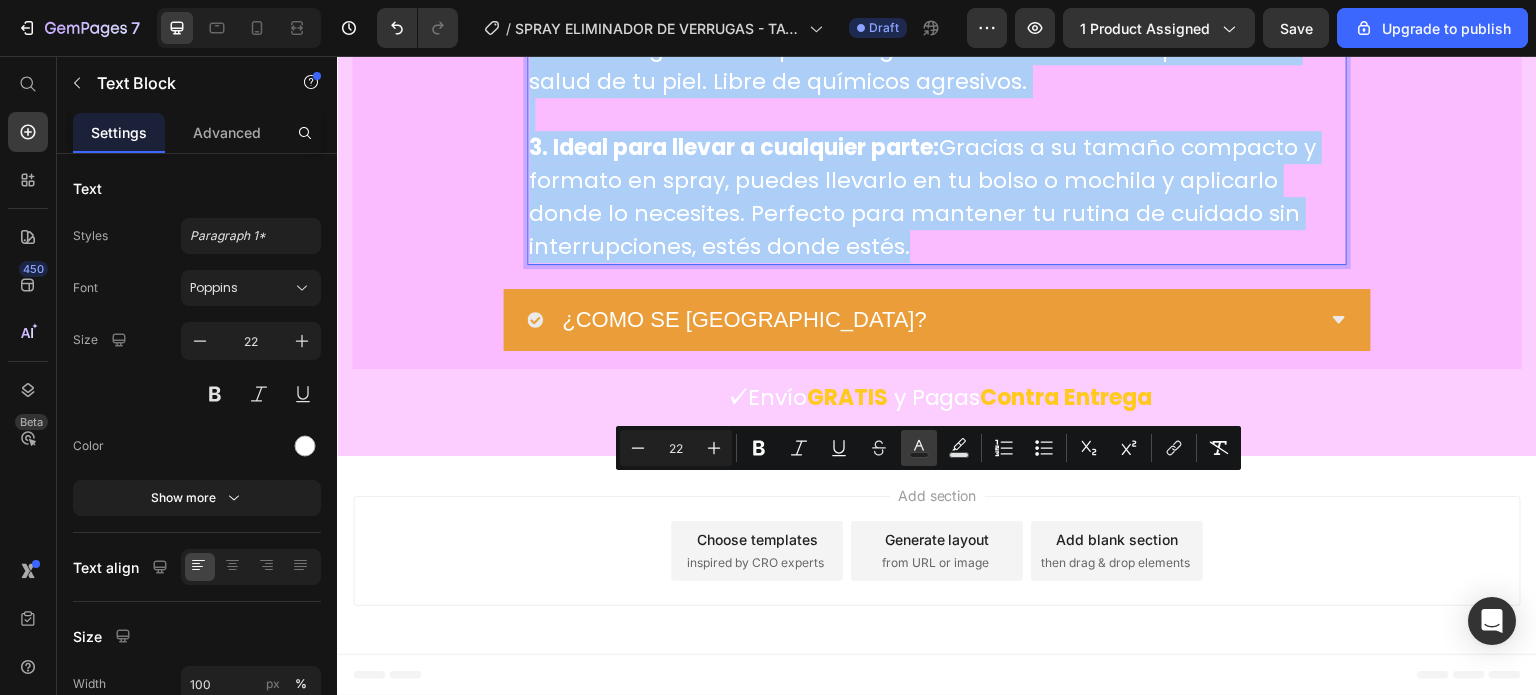 click 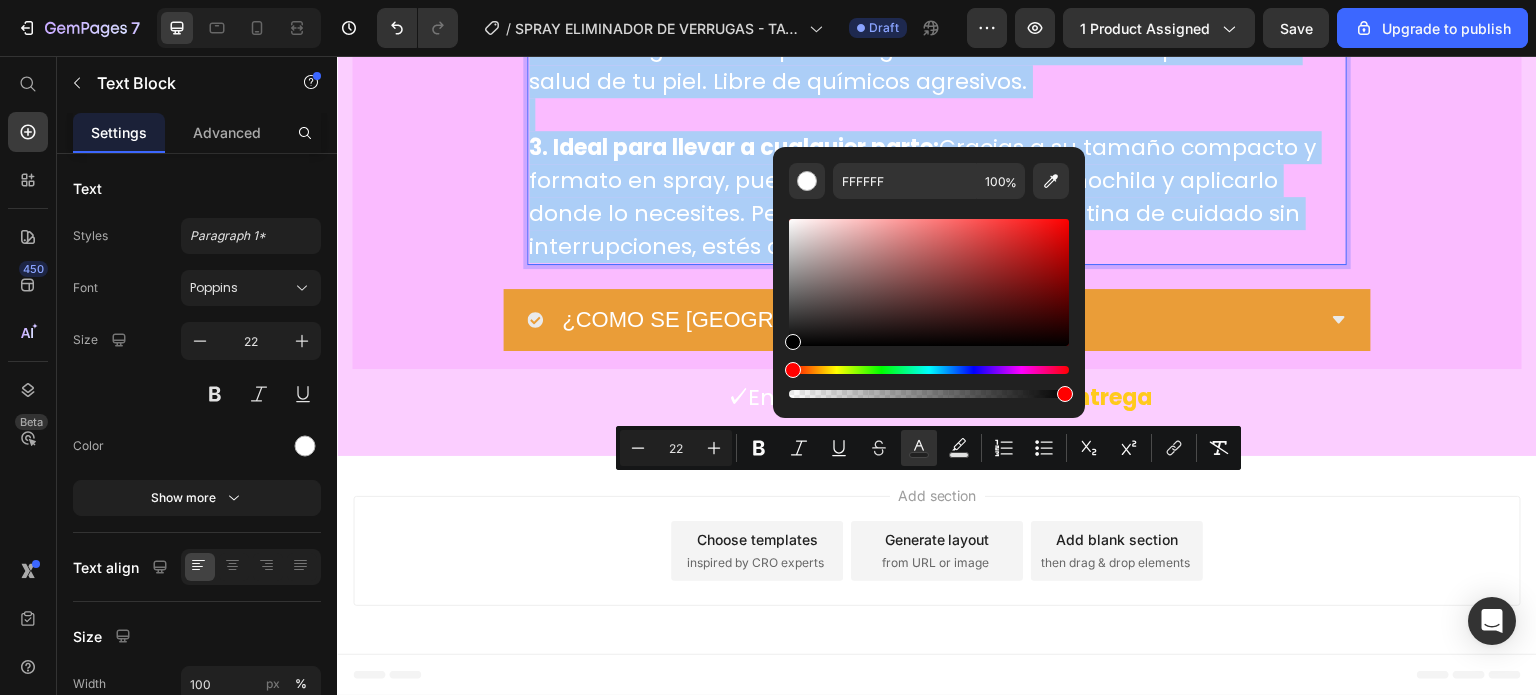 drag, startPoint x: 796, startPoint y: 257, endPoint x: 782, endPoint y: 352, distance: 96.02604 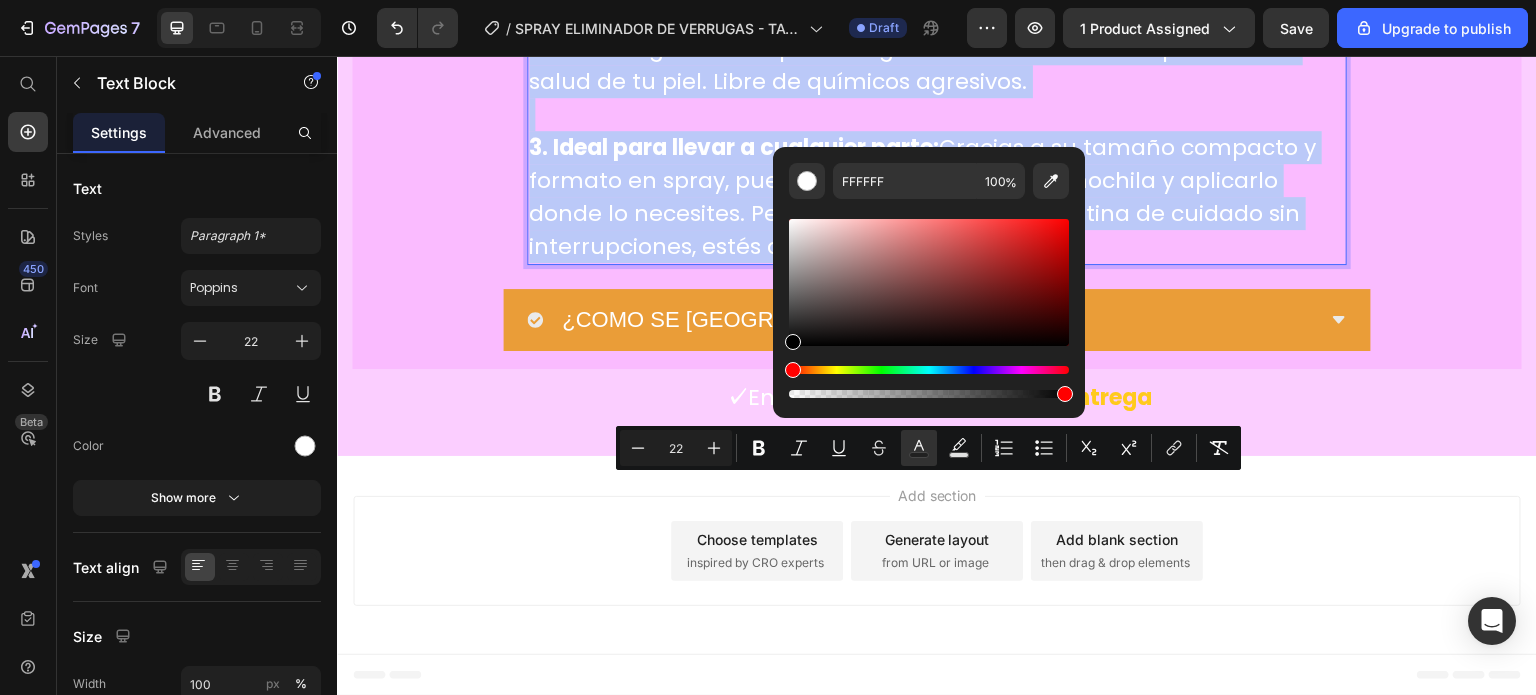 type on "000000" 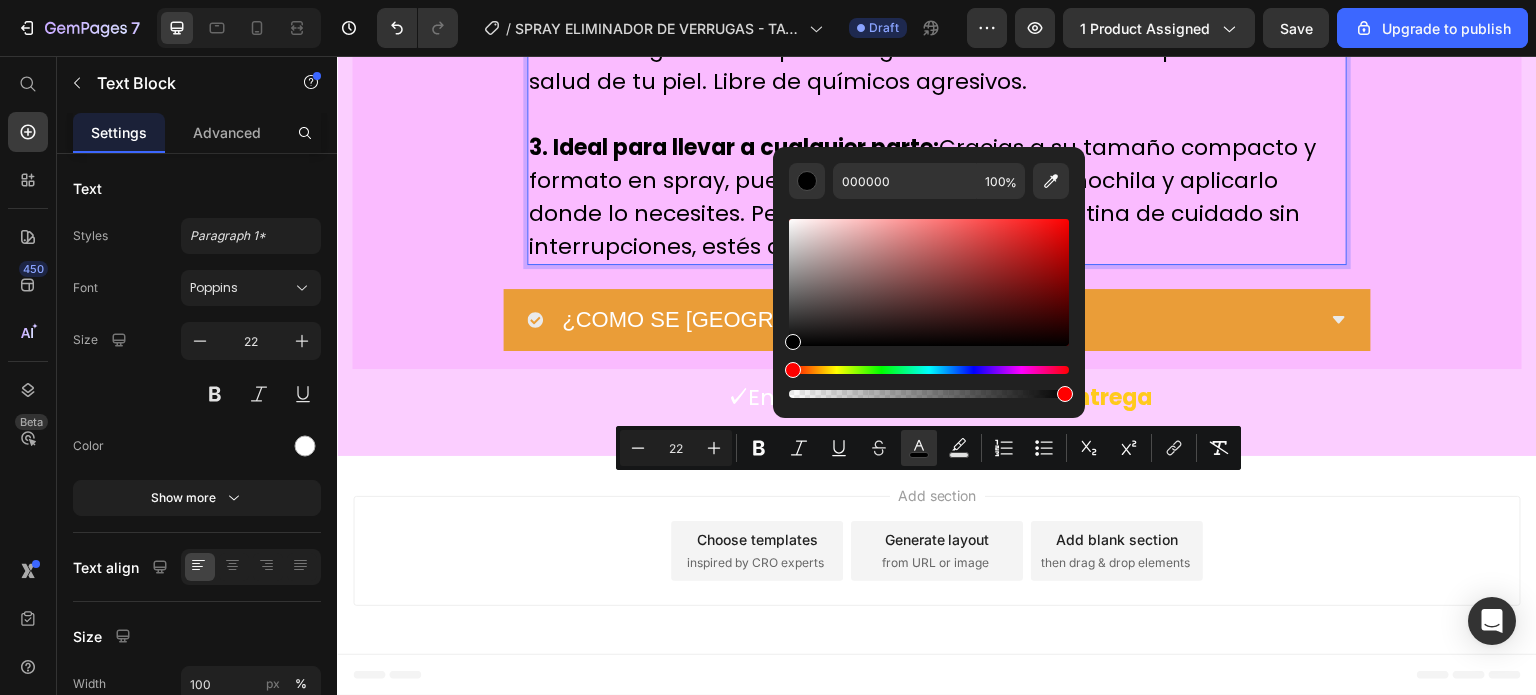 click on "Gel rosado de textura suave" at bounding box center (687, -183) 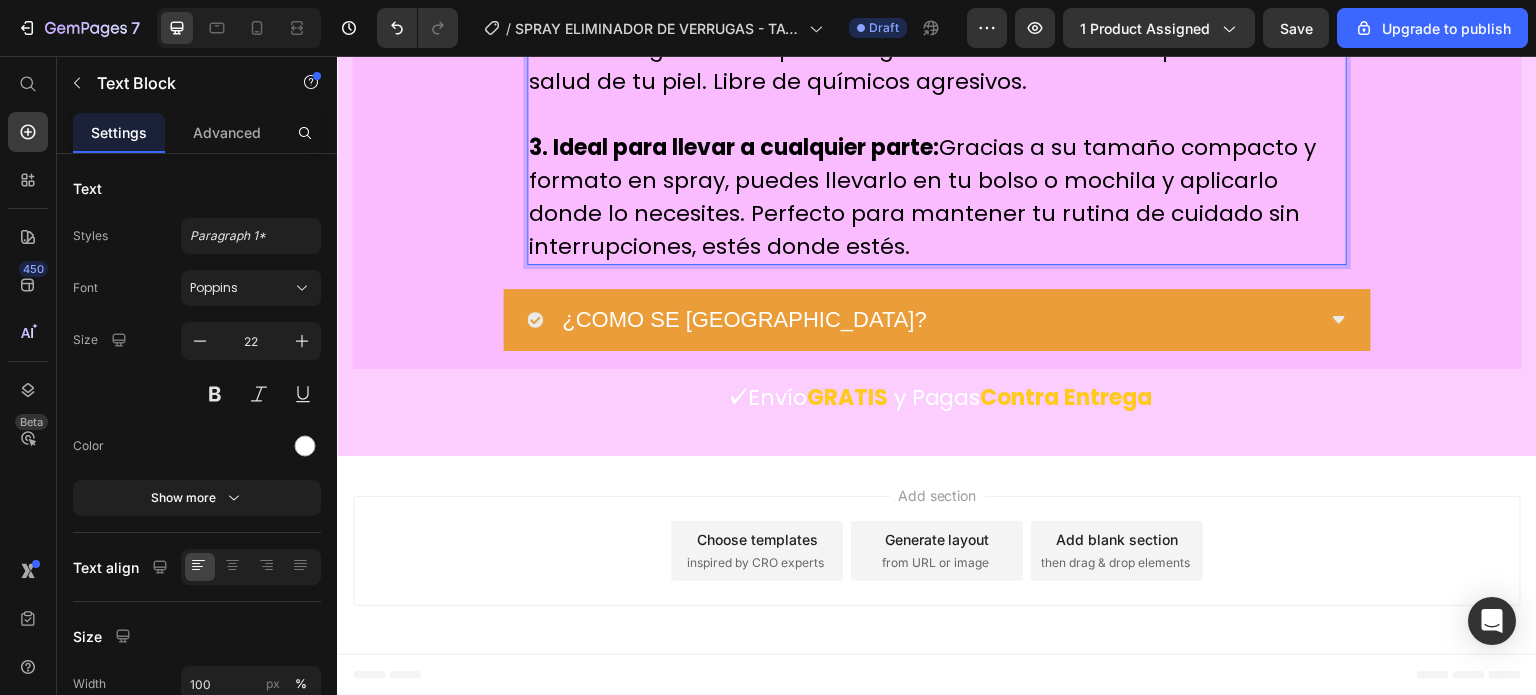 scroll, scrollTop: 10519, scrollLeft: 0, axis: vertical 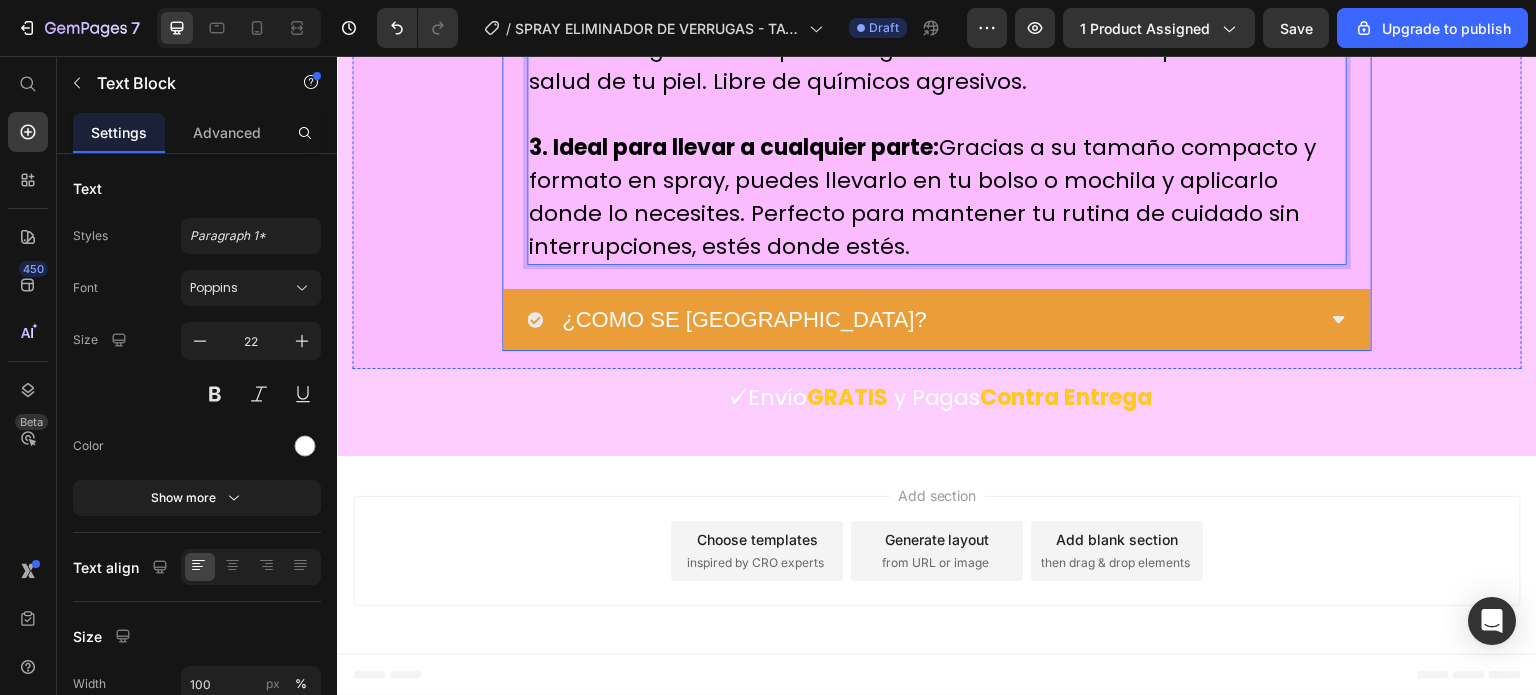 click on "INGREDIENTES Y CARACTERISTICAS" at bounding box center [921, -305] 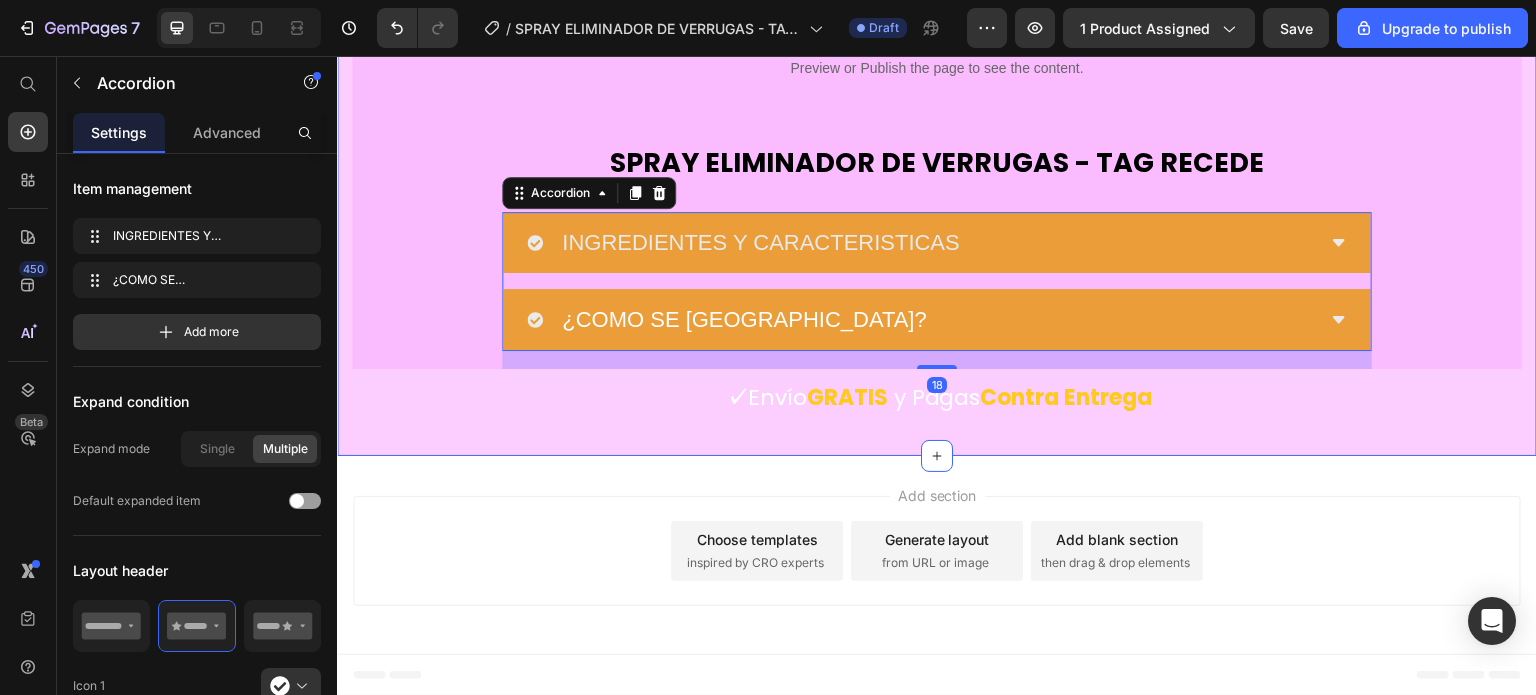 scroll, scrollTop: 10513, scrollLeft: 0, axis: vertical 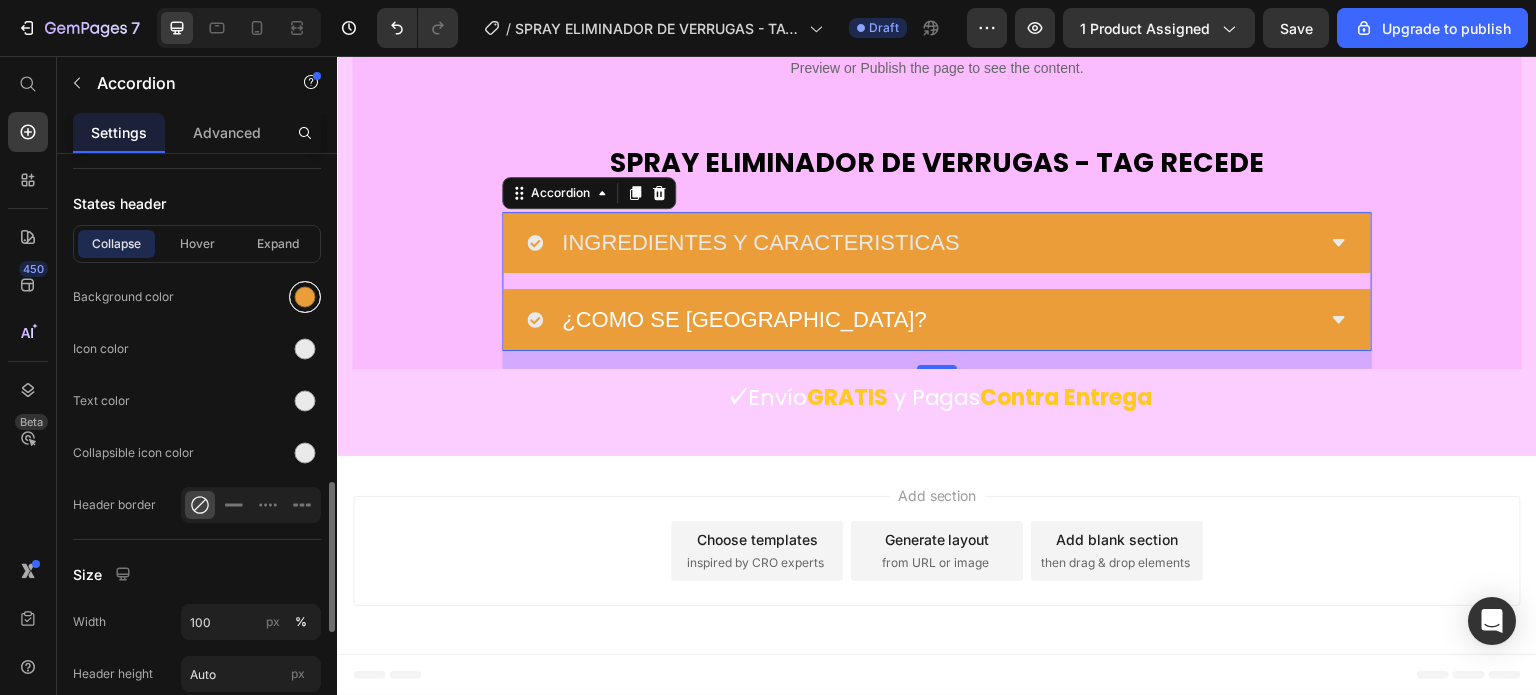 click at bounding box center [305, 297] 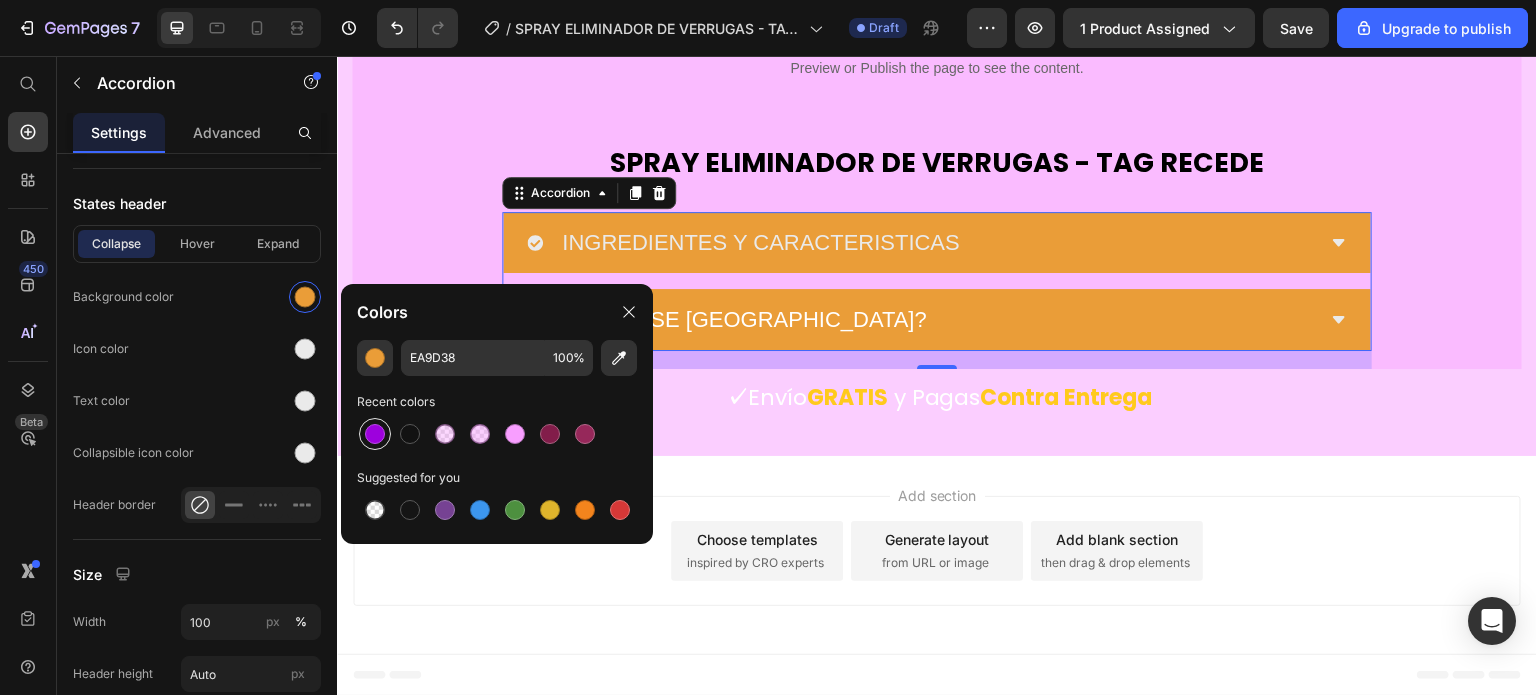 click at bounding box center [375, 434] 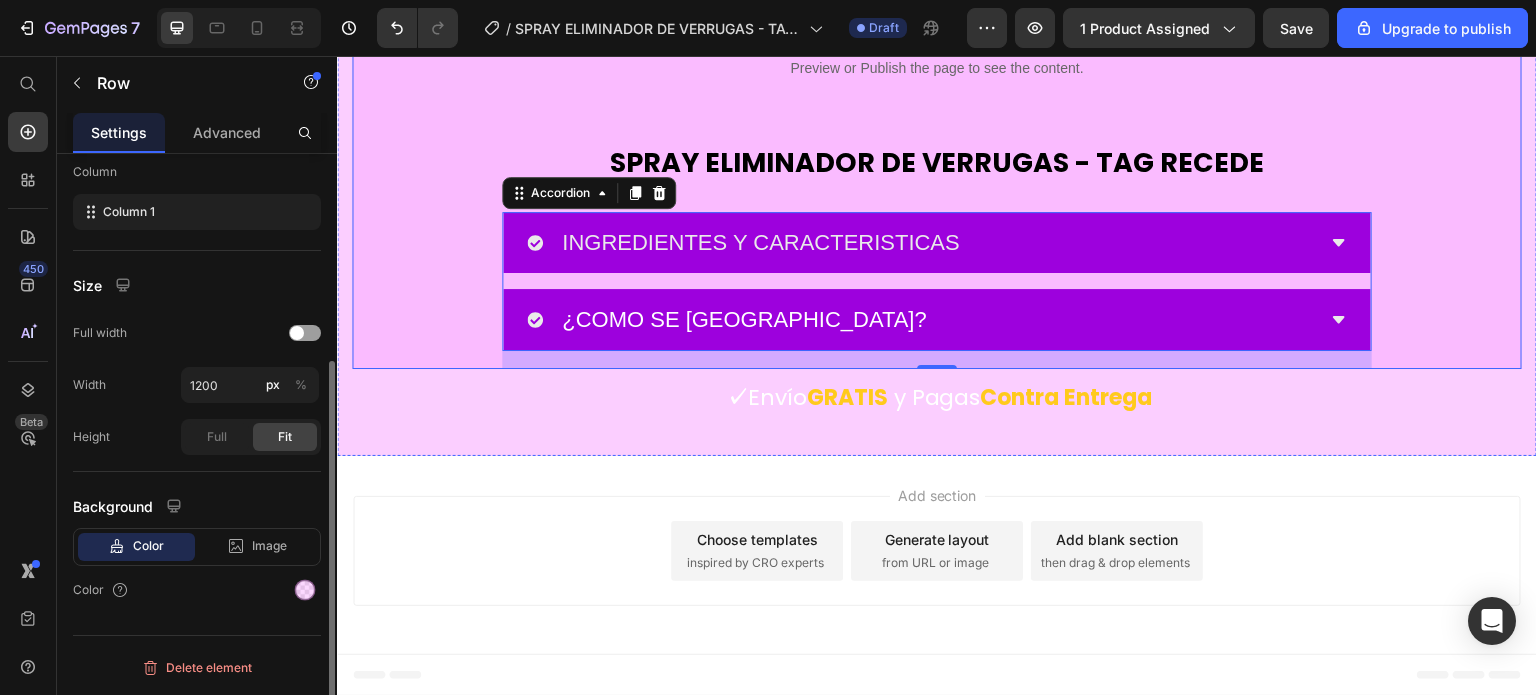 click on "Image ⁠⁠⁠⁠⁠⁠⁠ Potente fórmula con veneno [PERSON_NAME] Heading Su ingrediente estrella, el veneno [PERSON_NAME], ayuda a eliminar verrugas, lunares y manchas mientras estimula la regeneración celular. Actúa profundamente sin dañar la piel, ofreciendo resultados visibles en poco tiempo. Text block Row Image ⁠⁠⁠⁠⁠⁠⁠ Seguro para todo tipo [PERSON_NAME] Heading Tag Recede™ ha sido desarrollado para brindar un tratamiento eficaz sin causar irritación. Es apto para pieles sensibles y no deja marcas ni cicatrices, garantizando un uso suave y confiable. Text block
Custom Code
Preview or Publish the page to see the content. Custom Code Image Image
Custom Code
Preview or Publish the page to see the content. Custom Code egenera y protege la piel Heading Además de eliminar imperfecciones, su fórmula activa promueve la cicatrización natural, acelera la curación y protege la zona tratada contra posibles infecciones, dejando una piel más saludable y uniforme. Text block Row" at bounding box center (937, -3521) 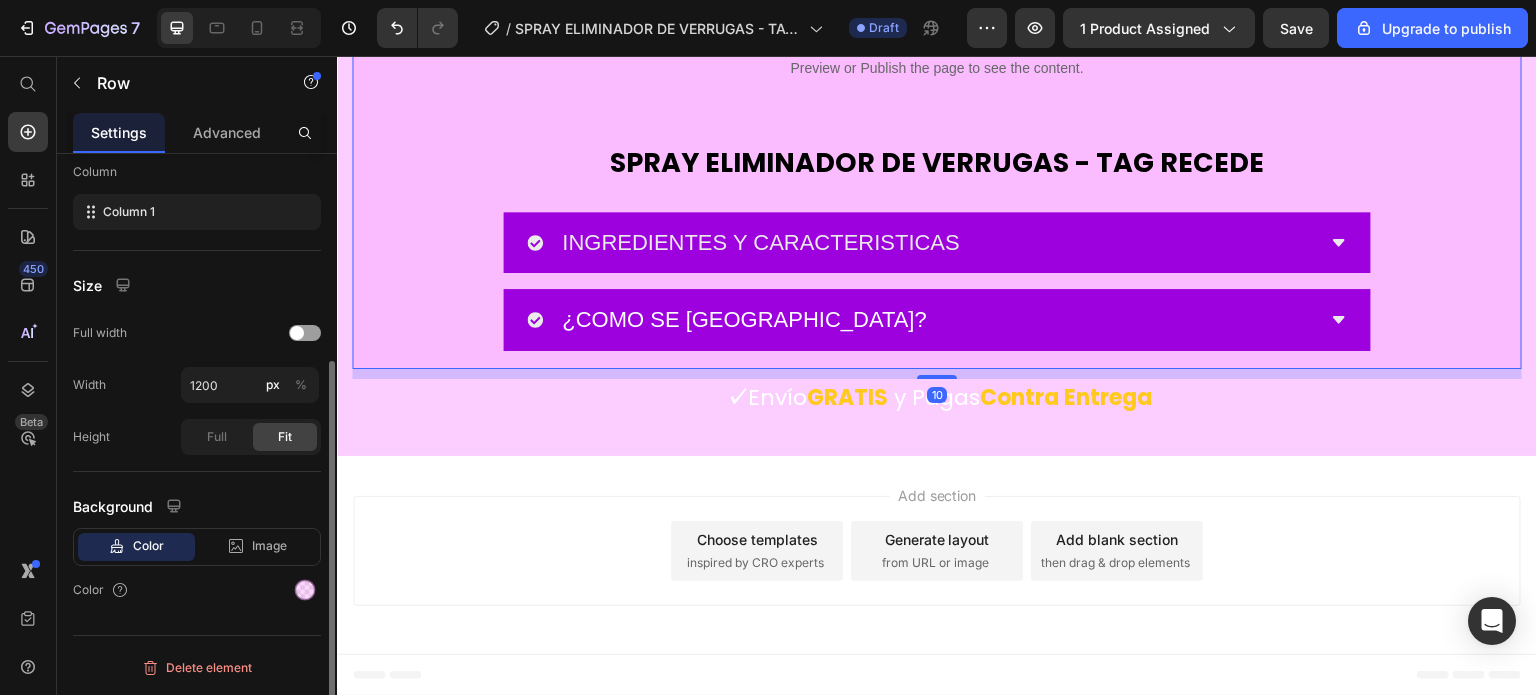 scroll, scrollTop: 0, scrollLeft: 0, axis: both 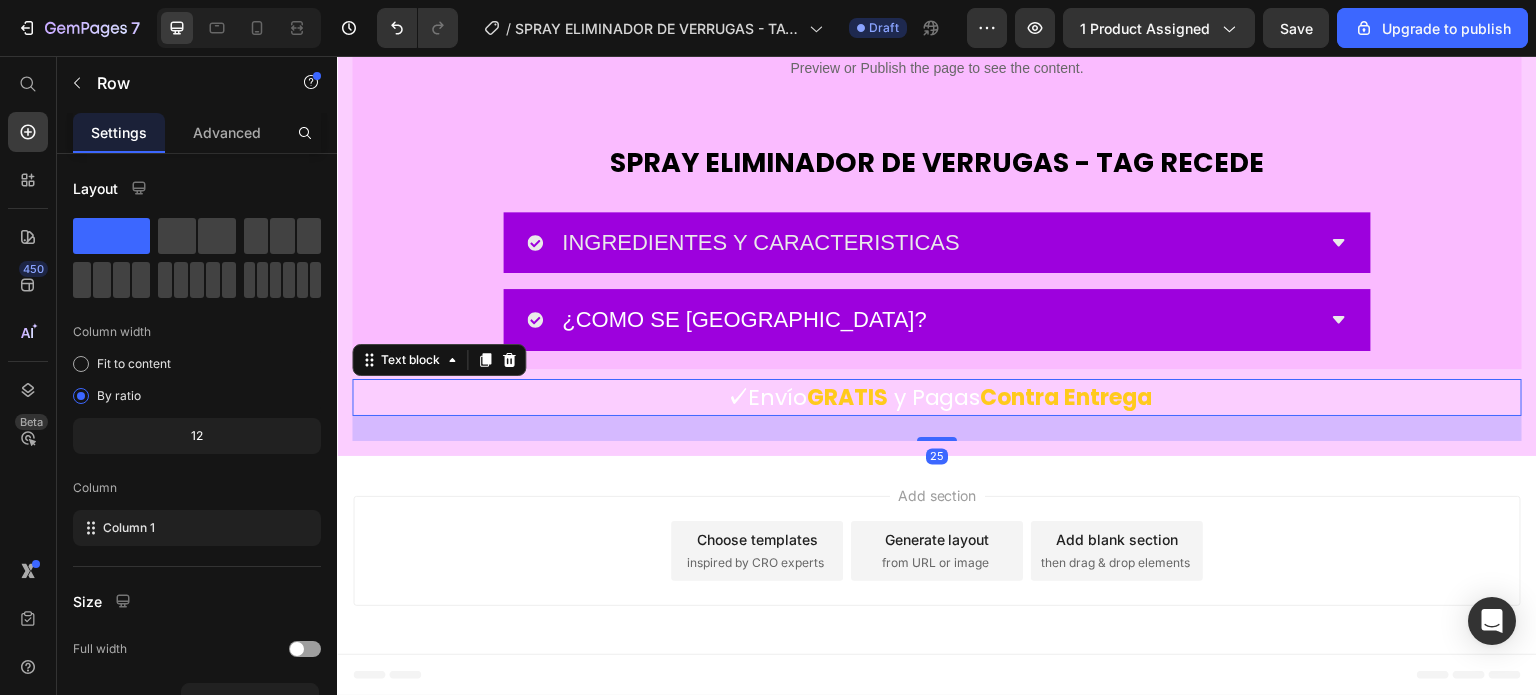 click on "GRATIS" at bounding box center (847, 397) 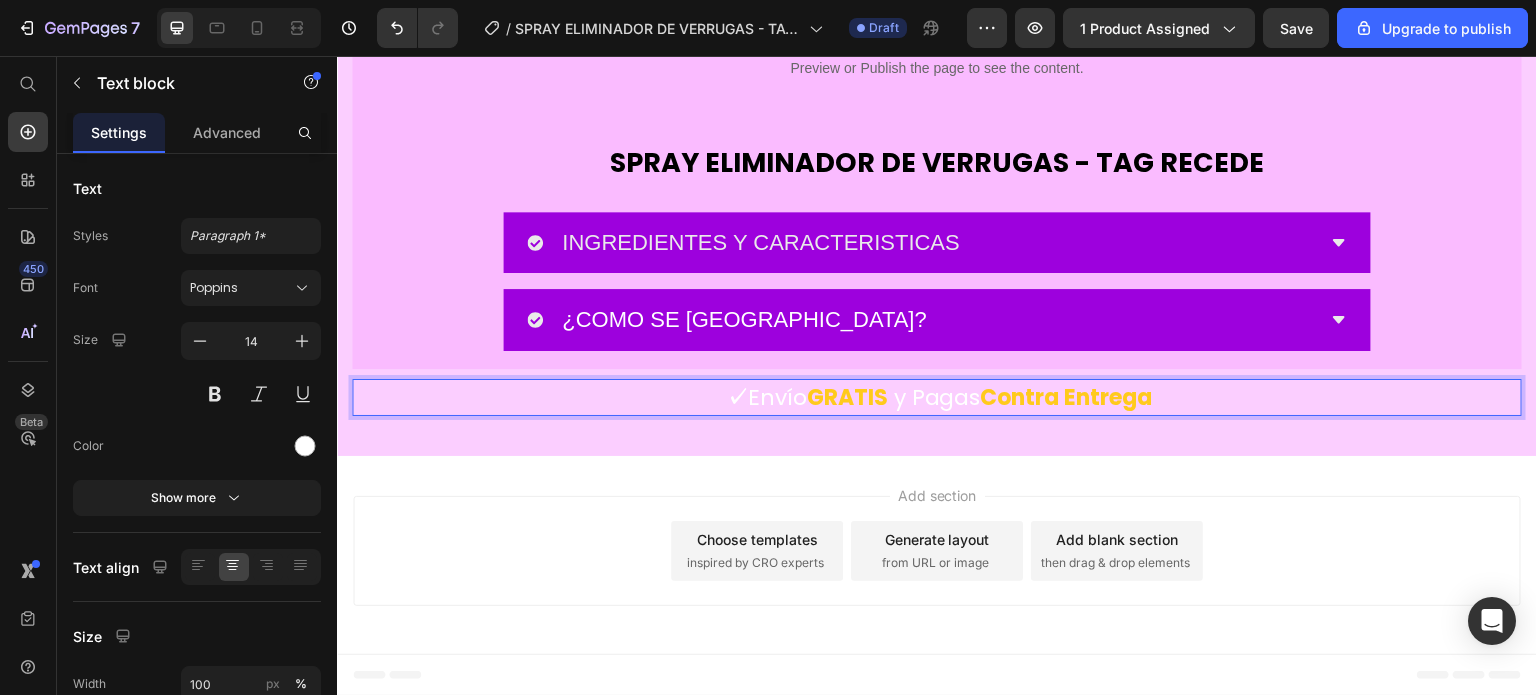click on "y Pagas" at bounding box center [937, 397] 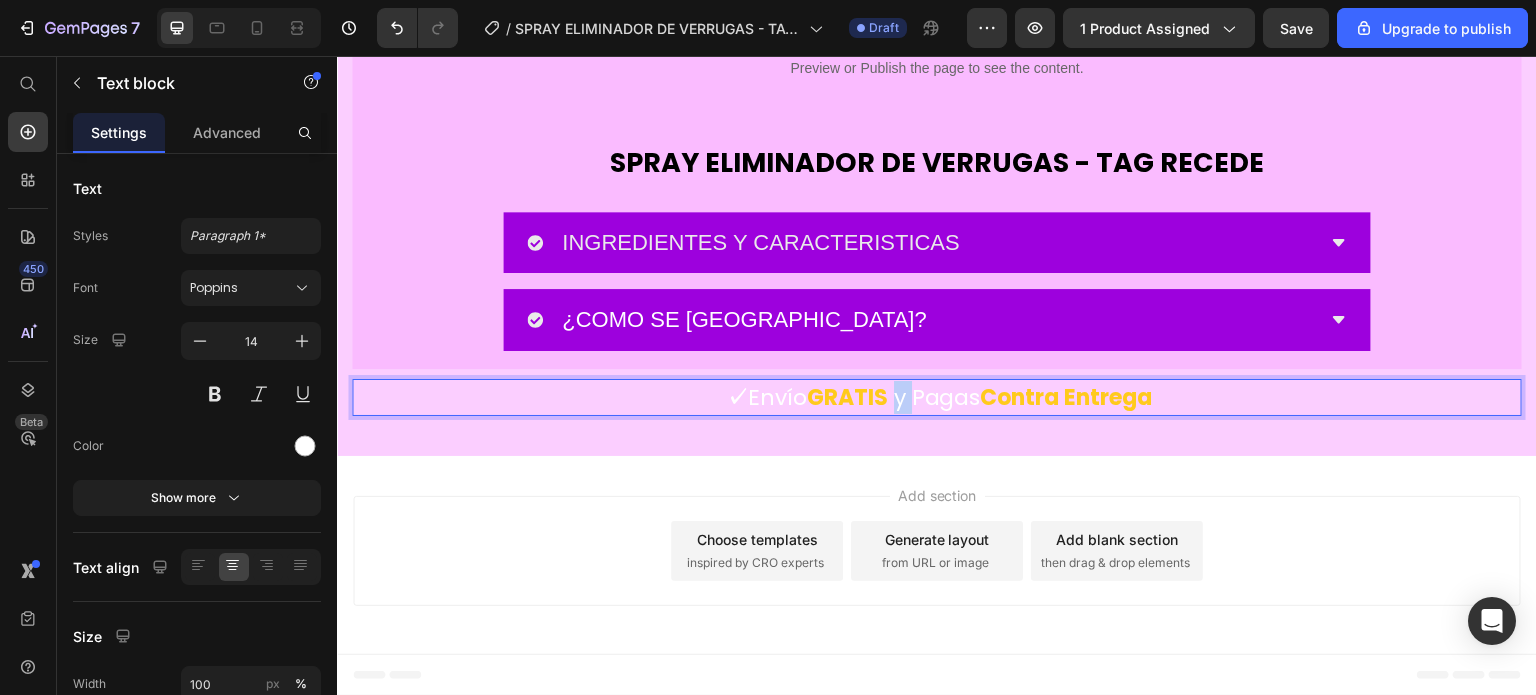 click on "y Pagas" at bounding box center [937, 397] 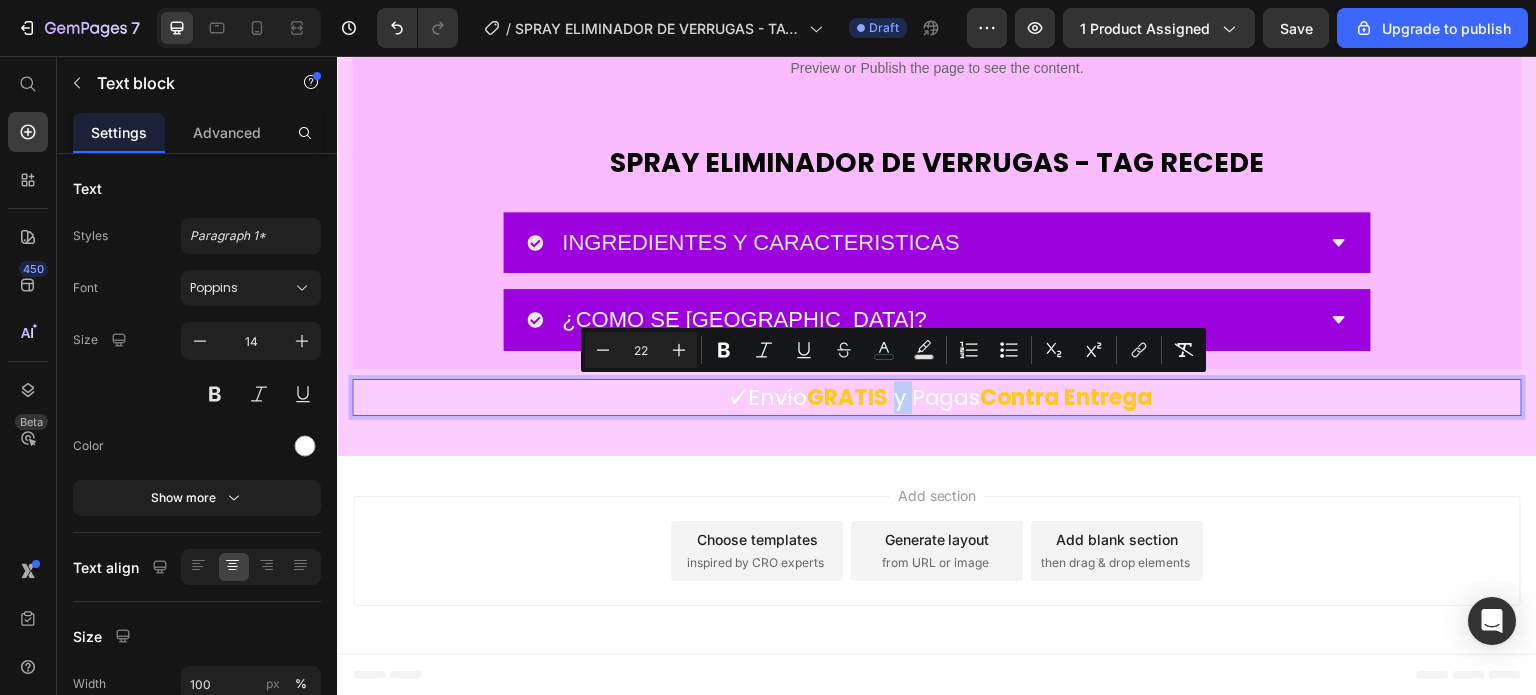 click on "GRATIS" at bounding box center (850, 397) 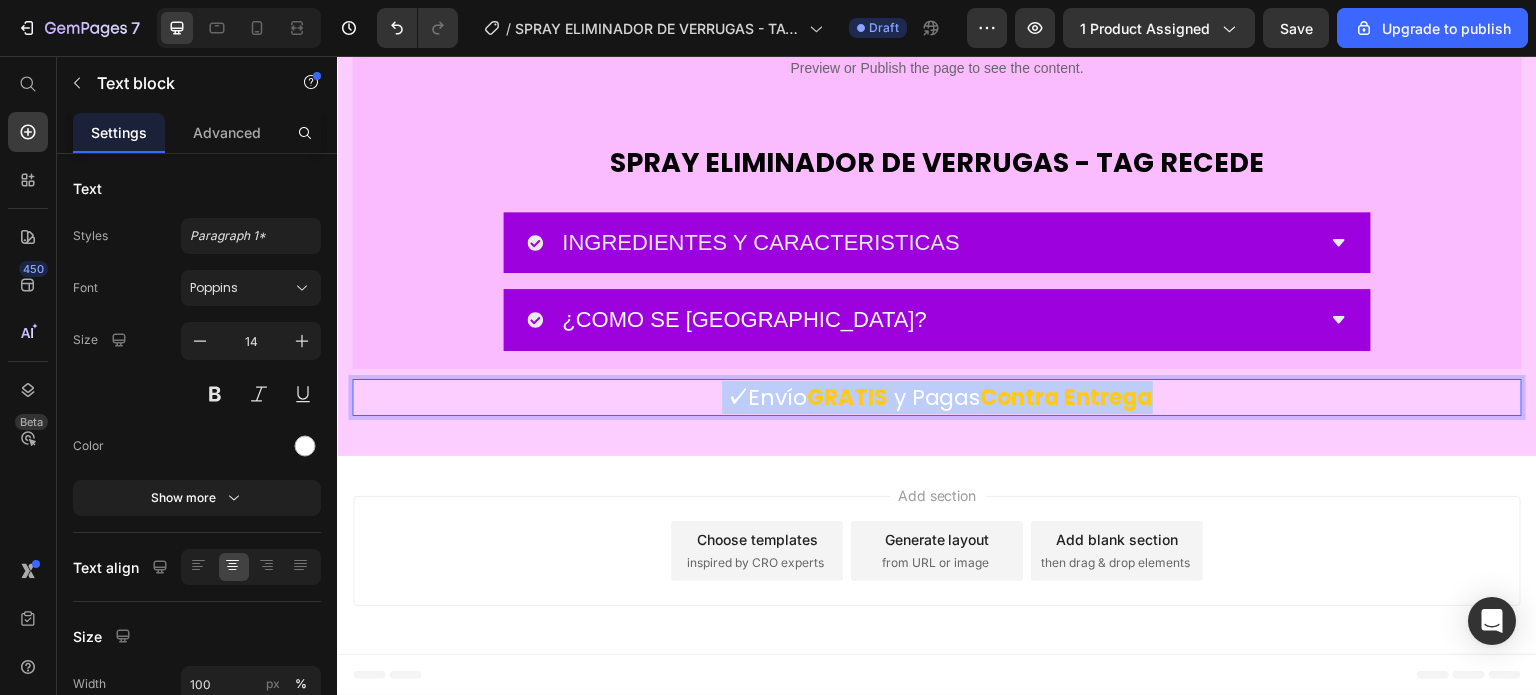 click on "GRATIS" at bounding box center (850, 397) 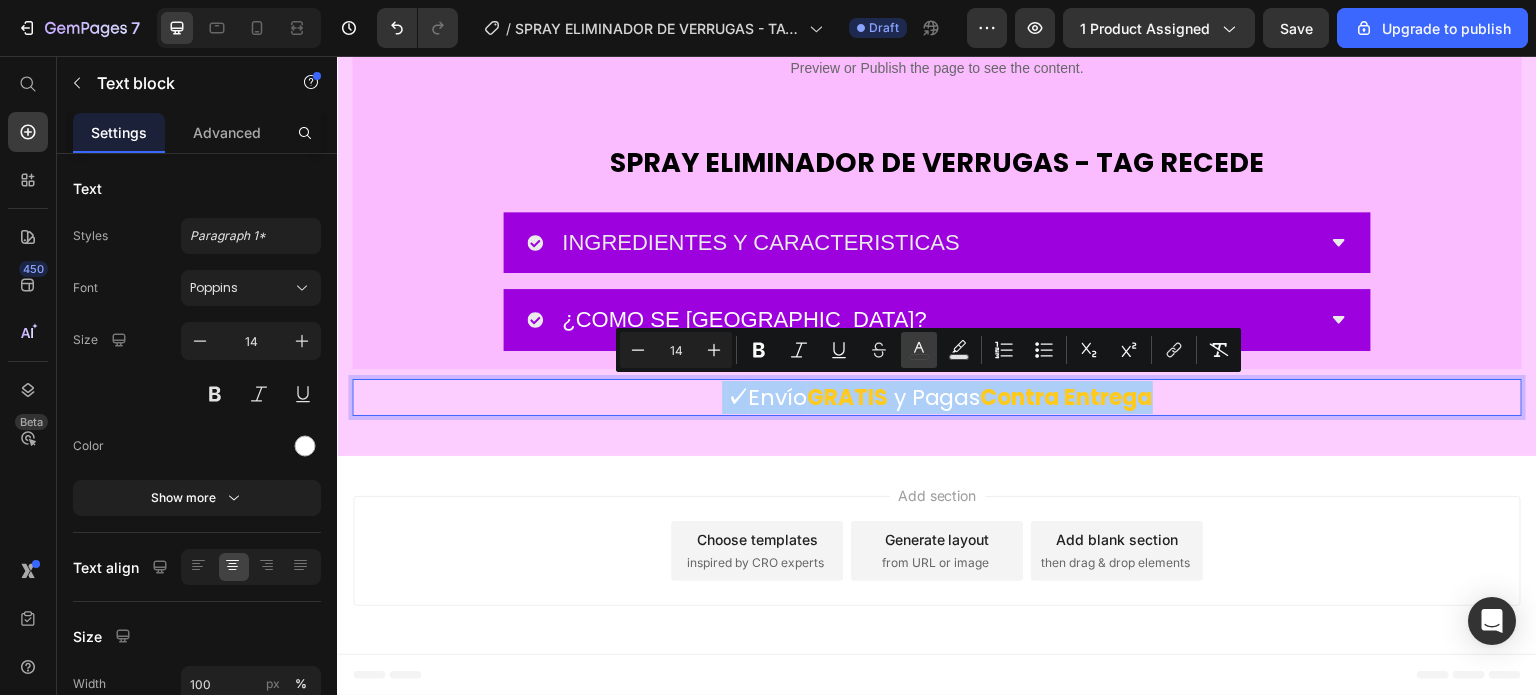 click 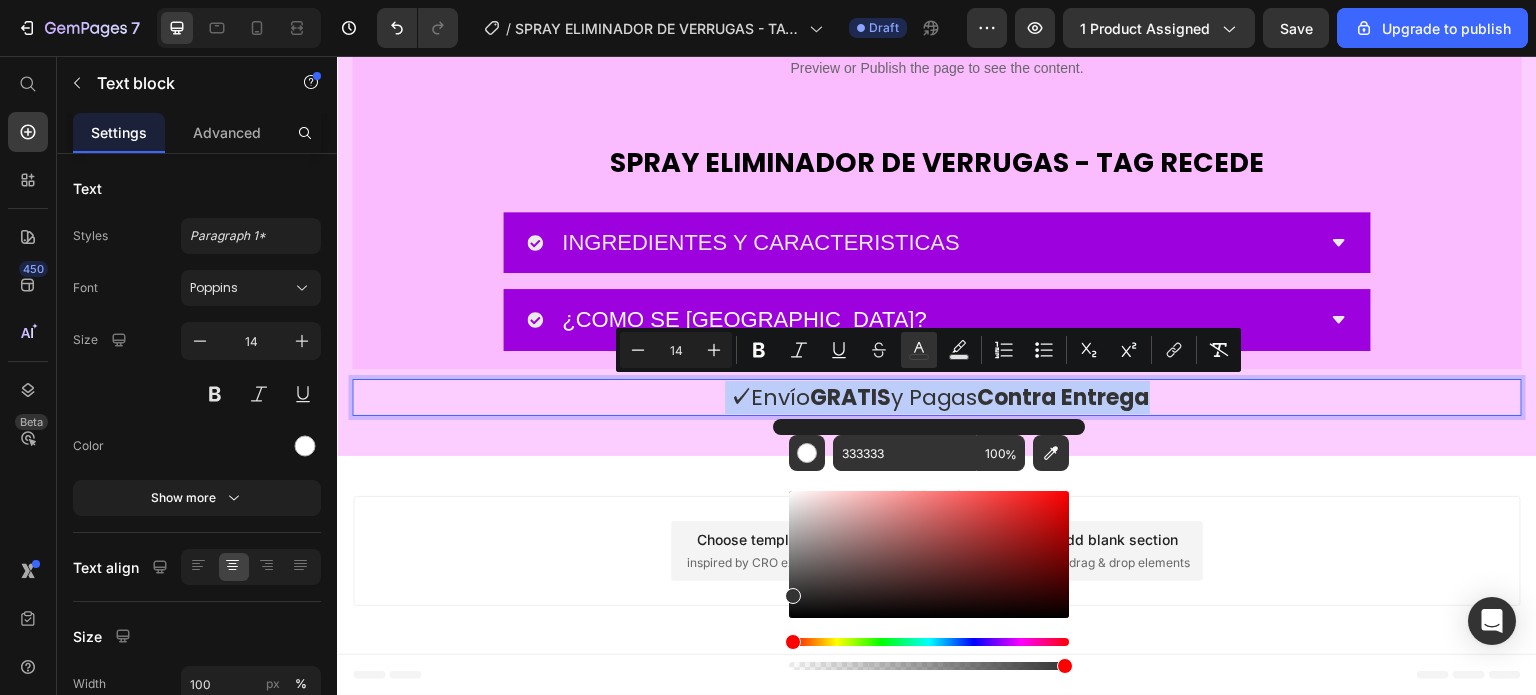 drag, startPoint x: 1119, startPoint y: 648, endPoint x: 745, endPoint y: 626, distance: 374.6465 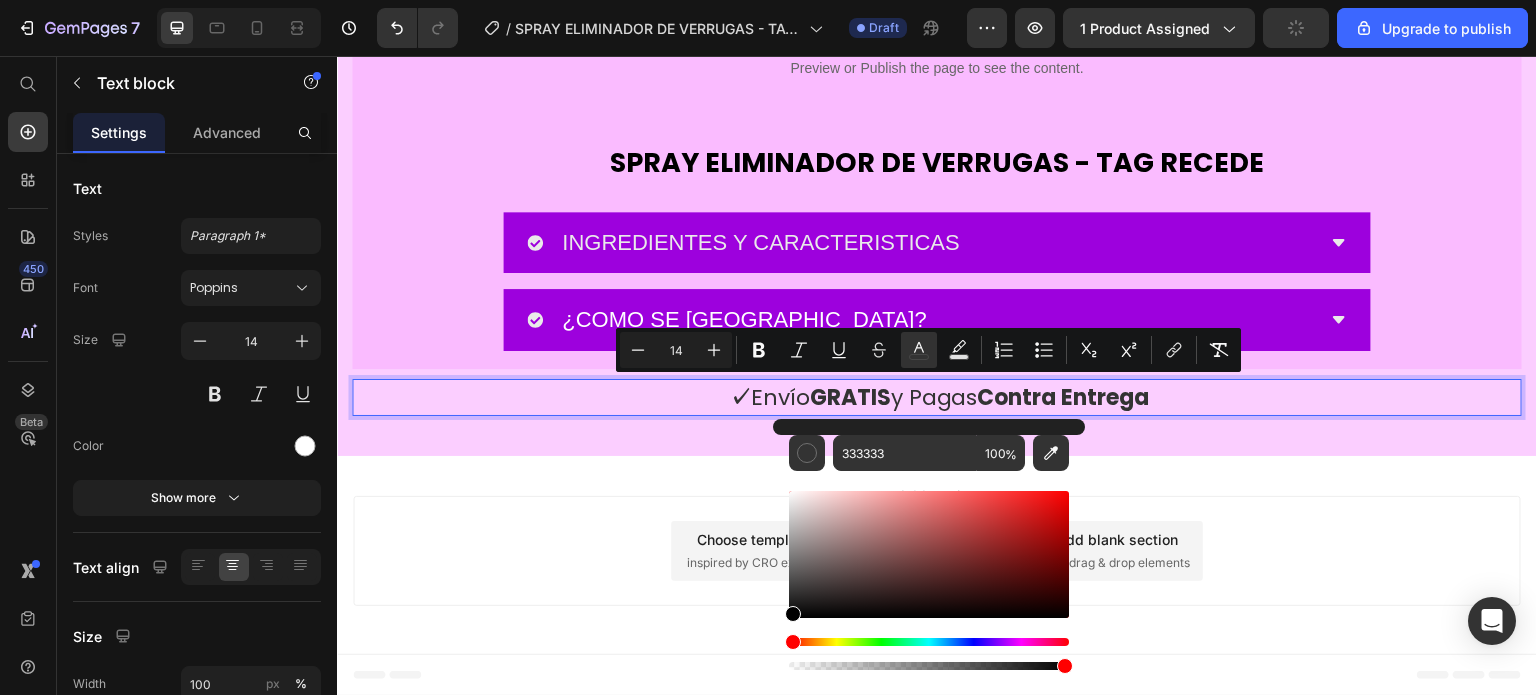 drag, startPoint x: 809, startPoint y: 604, endPoint x: 776, endPoint y: 635, distance: 45.276924 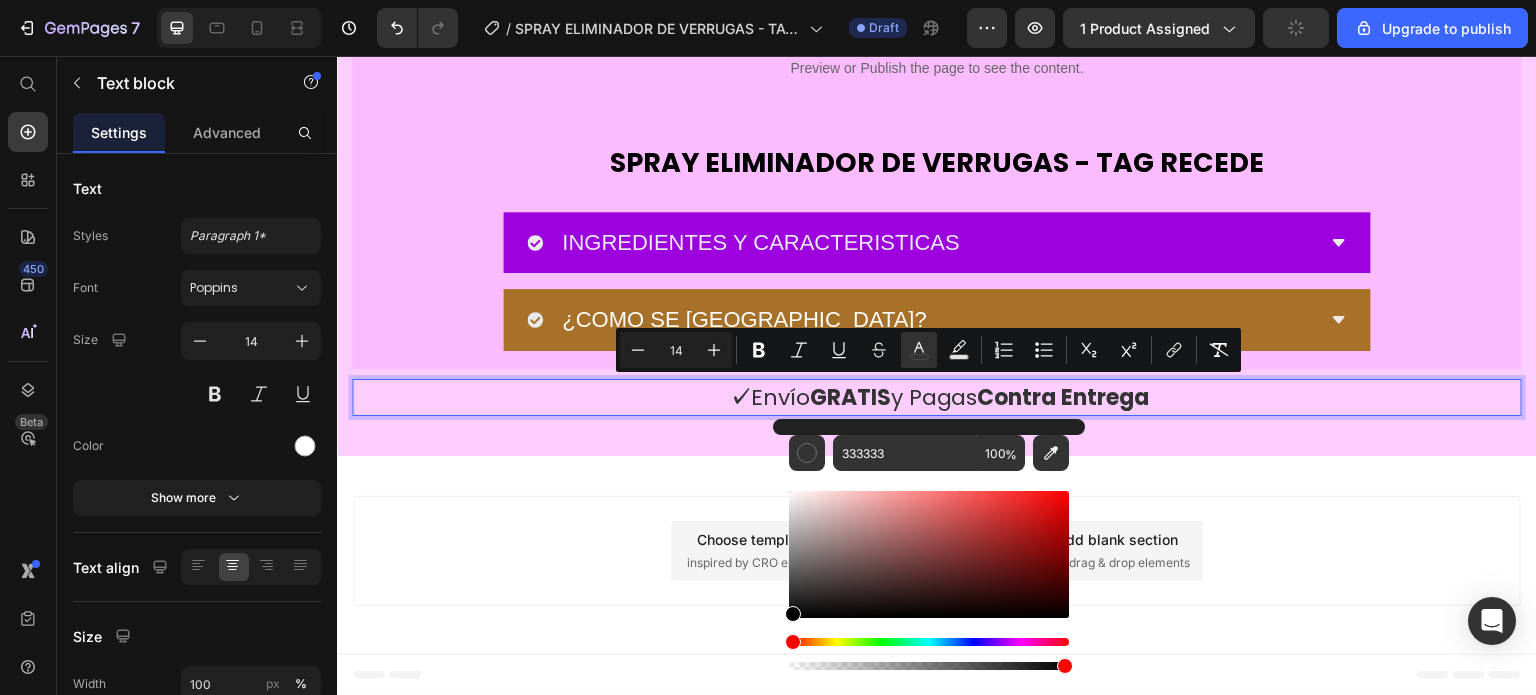 type on "000000" 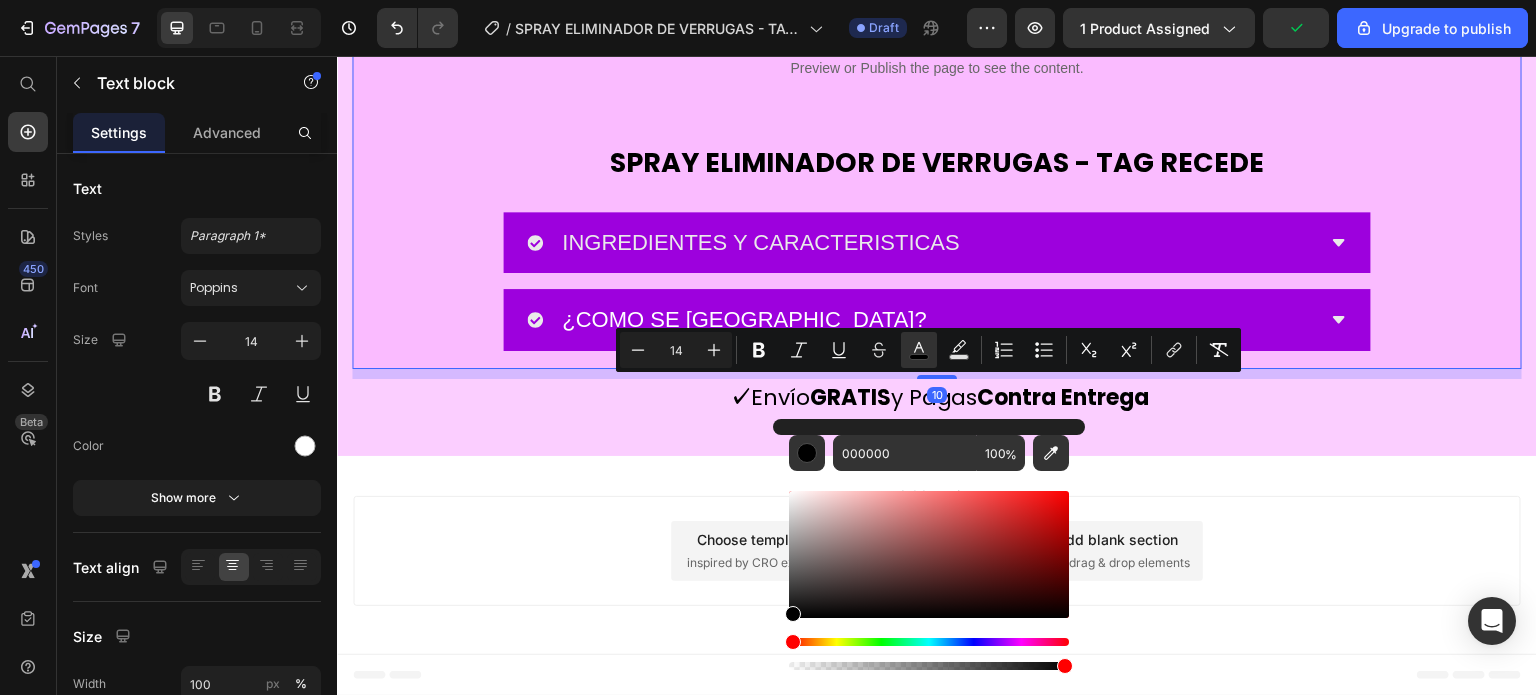 click on "Image ⁠⁠⁠⁠⁠⁠⁠ Potente fórmula con veneno [PERSON_NAME] Heading Su ingrediente estrella, el veneno [PERSON_NAME], ayuda a eliminar verrugas, lunares y manchas mientras estimula la regeneración celular. Actúa profundamente sin dañar la piel, ofreciendo resultados visibles en poco tiempo. Text block Row Image ⁠⁠⁠⁠⁠⁠⁠ Seguro para todo tipo [PERSON_NAME] Heading Tag Recede™ ha sido desarrollado para brindar un tratamiento eficaz sin causar irritación. Es apto para pieles sensibles y no deja marcas ni cicatrices, garantizando un uso suave y confiable. Text block
Custom Code
Preview or Publish the page to see the content. Custom Code Image Image
Custom Code
Preview or Publish the page to see the content. Custom Code egenera y protege la piel Heading Además de eliminar imperfecciones, su fórmula activa promueve la cicatrización natural, acelera la curación y protege la zona tratada contra posibles infecciones, dejando una piel más saludable y uniforme. Text block Row" at bounding box center [937, -3521] 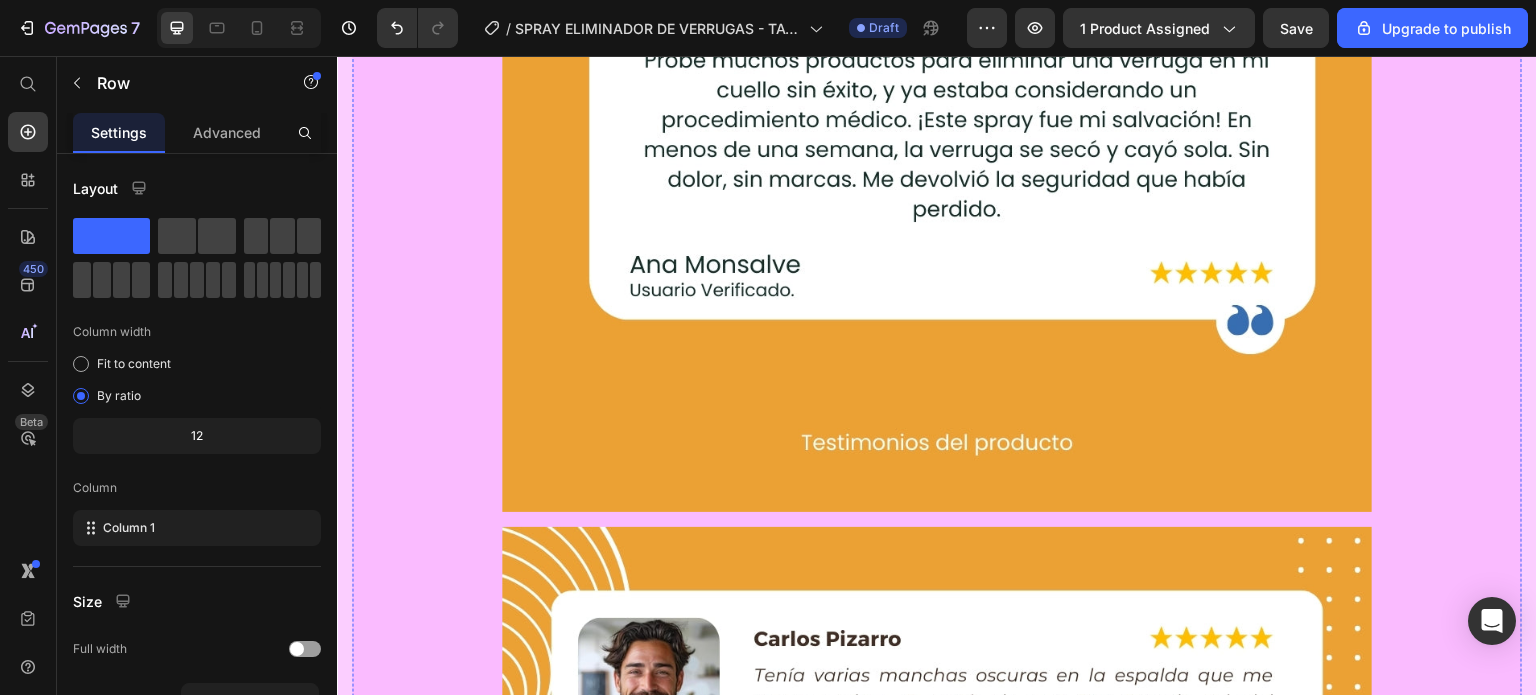 scroll, scrollTop: 7113, scrollLeft: 0, axis: vertical 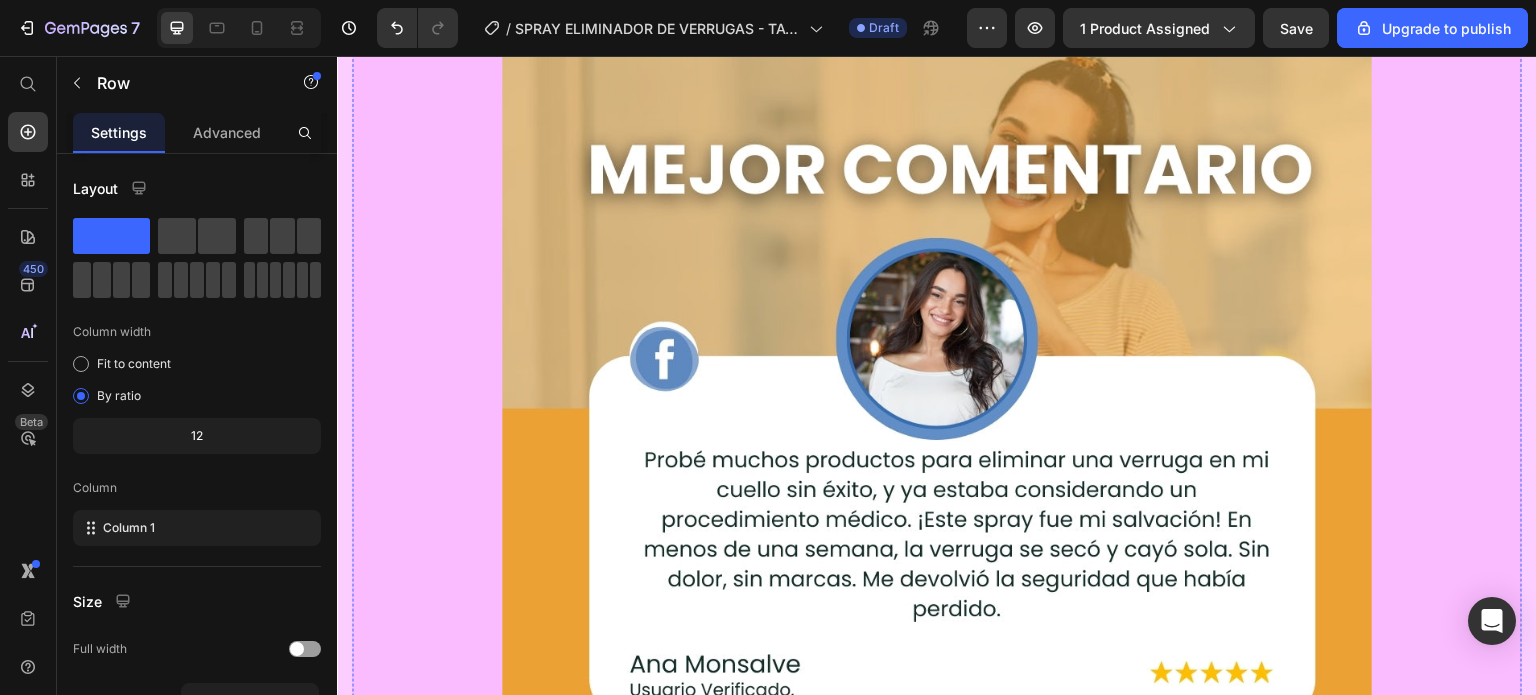 click on "Aplicación cómoda y sin dolor Heading Gracias a su formato en spray, la aplicación es rápida, higiénica y libre de molestias. No requiere procedimientos invasivos ni tratamientos costosos. ¡Solo rocía, deja actuar y observa el cambio! Text block" at bounding box center [937, -1165] 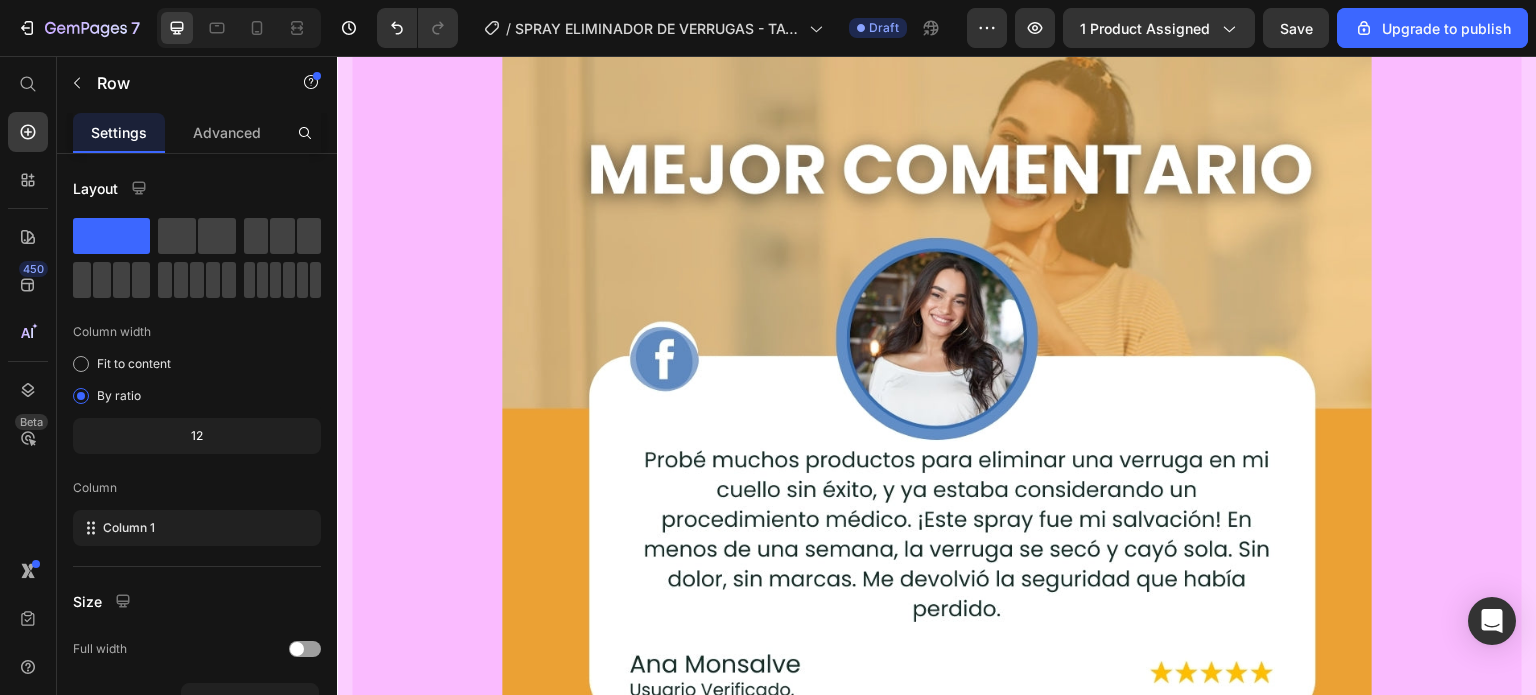 click on "Gracias a su formato en spray, la aplicación es rápida, higiénica y libre de molestias. No requiere procedimientos invasivos ni tratamientos costosos. ¡Solo rocía, deja actuar y observa el cambio!" at bounding box center (937, -1130) 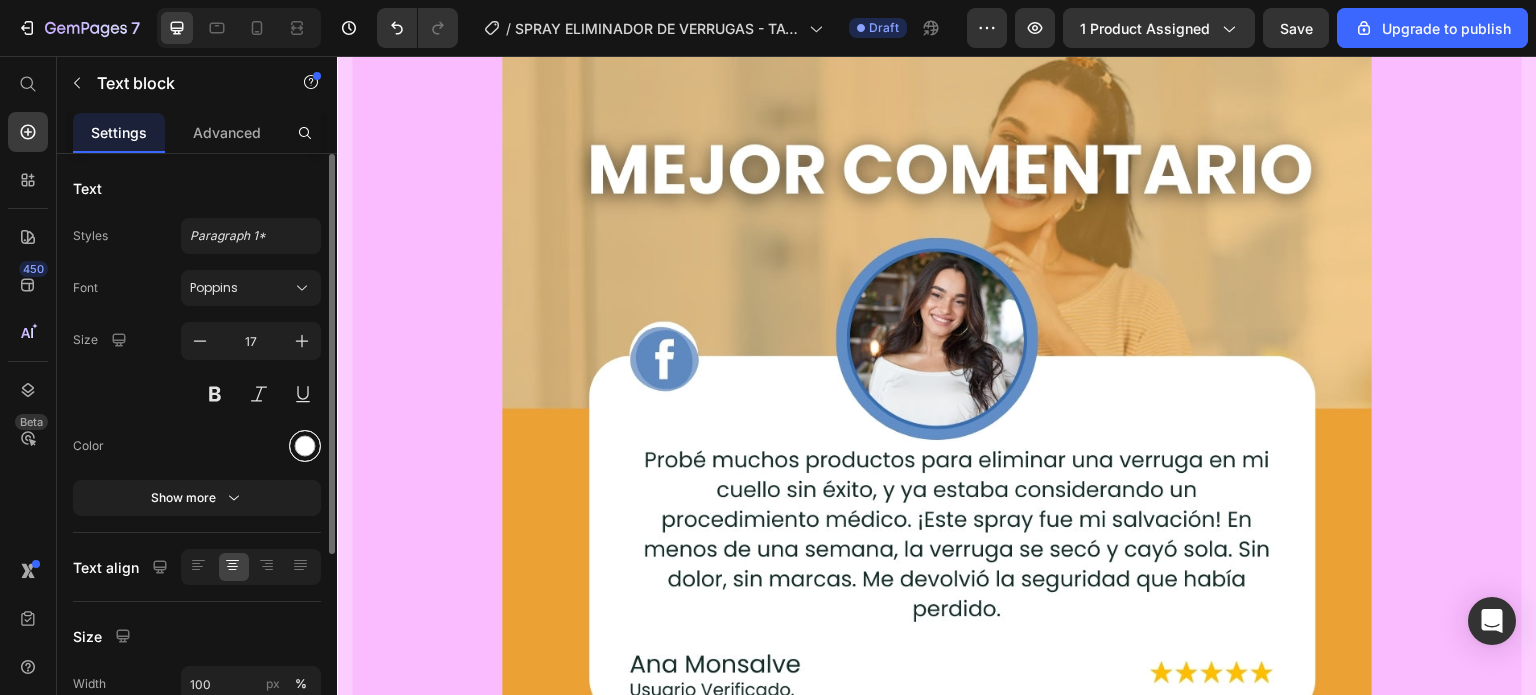 click at bounding box center [305, 446] 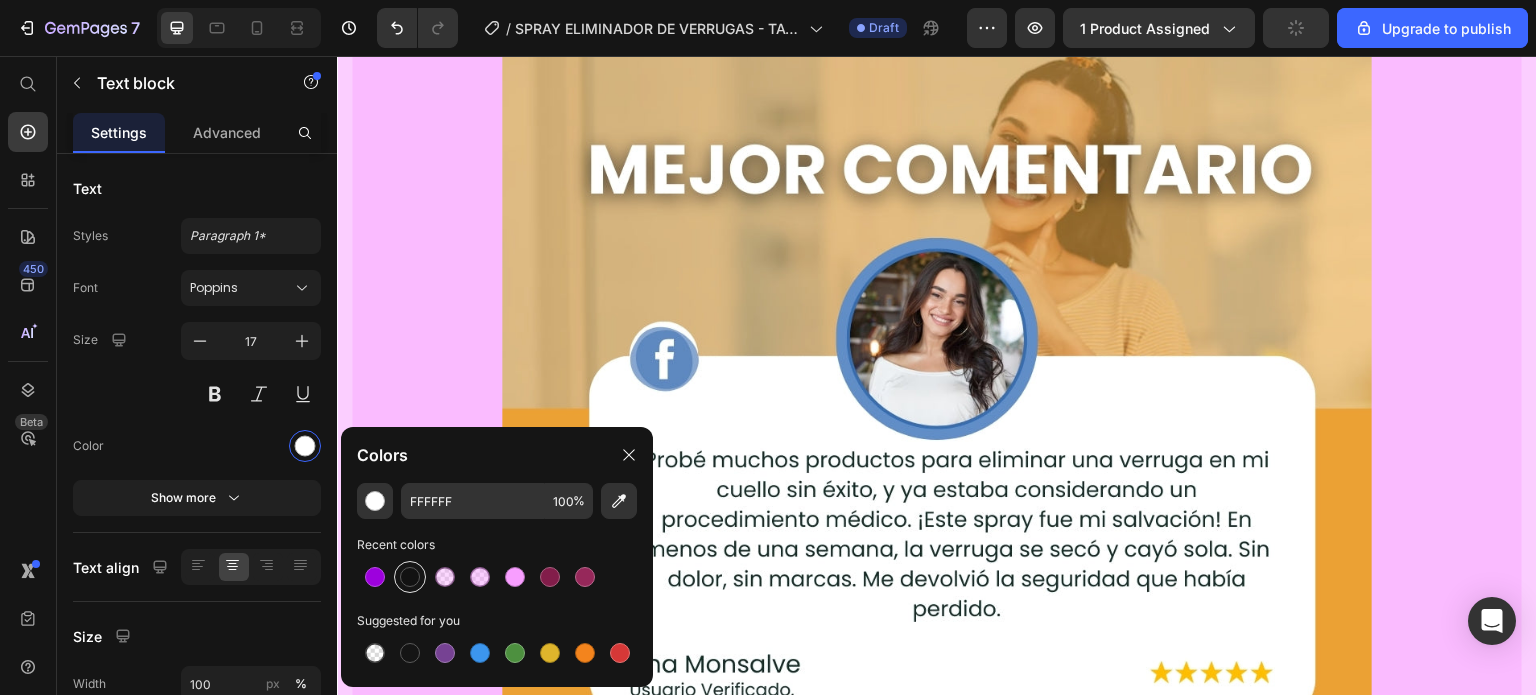 click at bounding box center [410, 577] 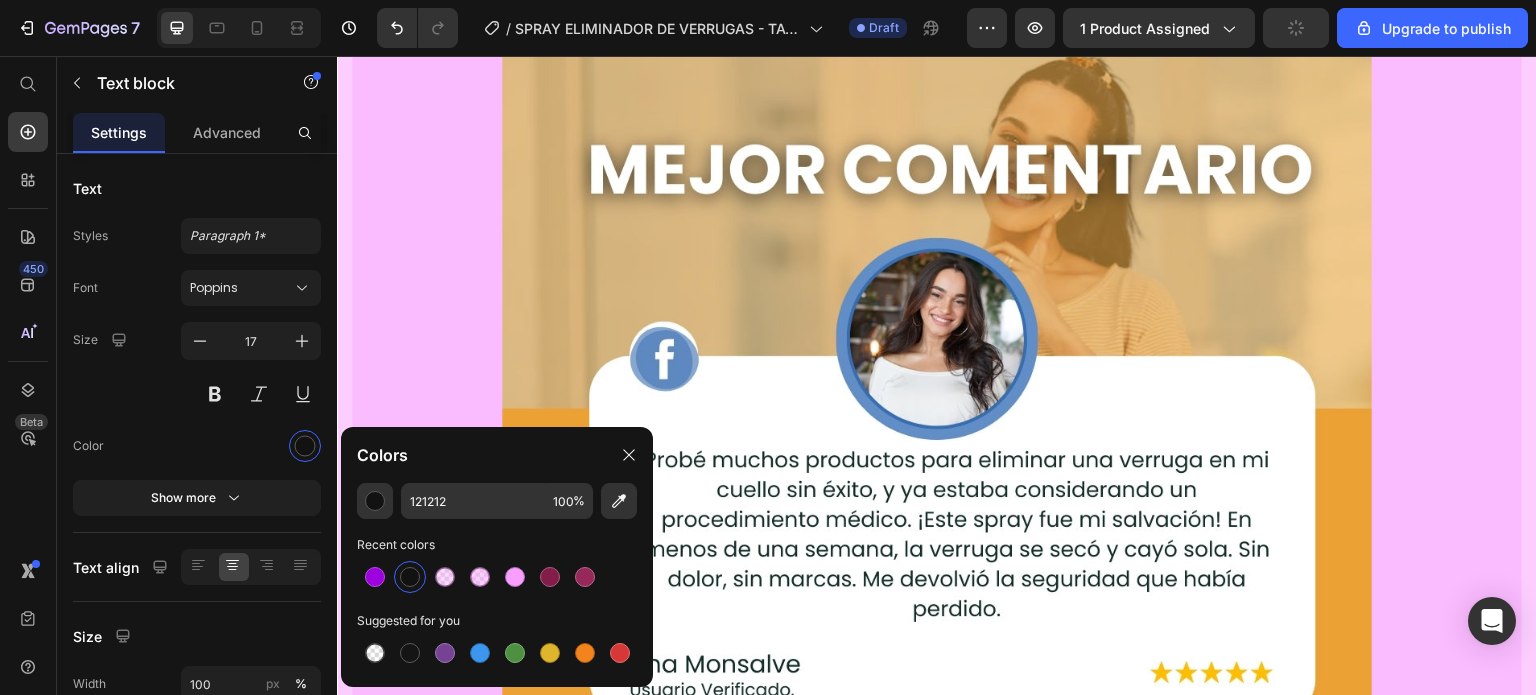 click on "Aplicación cómoda y sin dolor" at bounding box center [937, -1214] 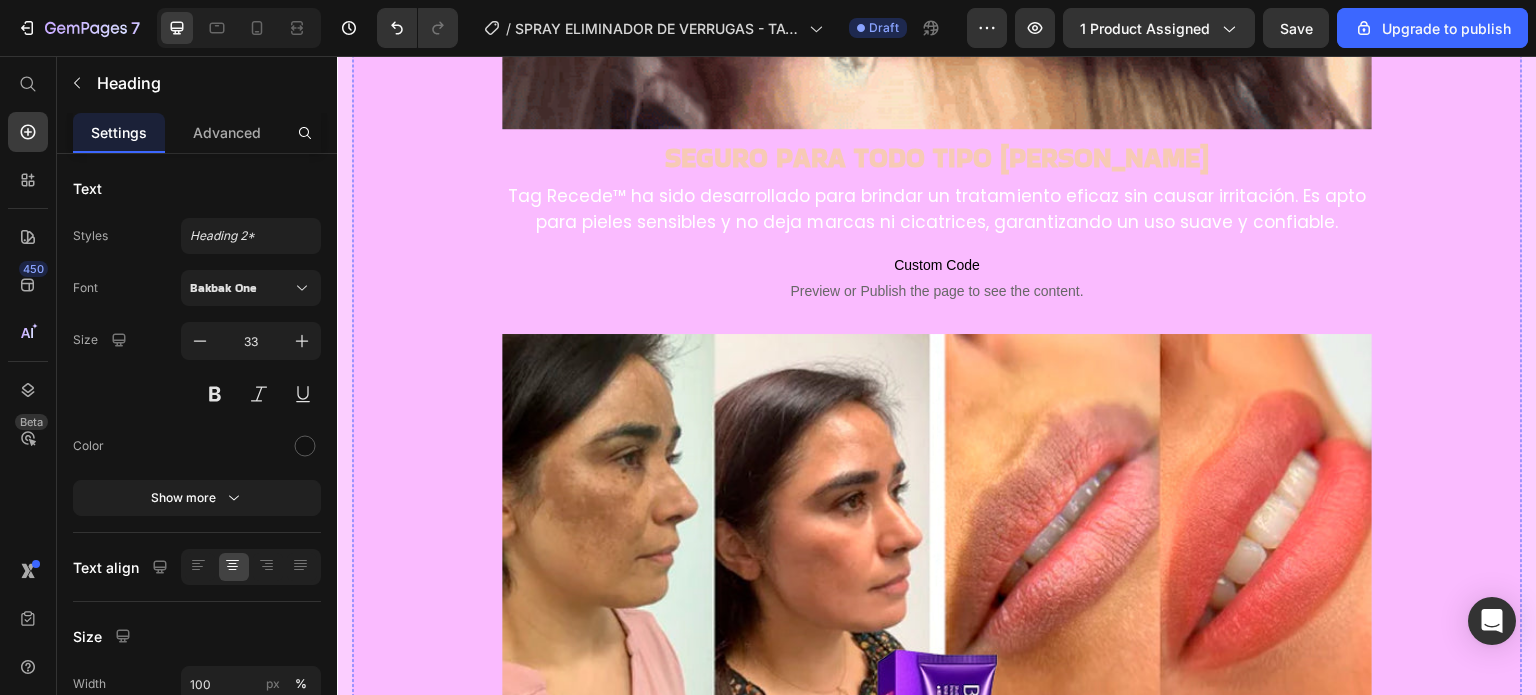 scroll, scrollTop: 3113, scrollLeft: 0, axis: vertical 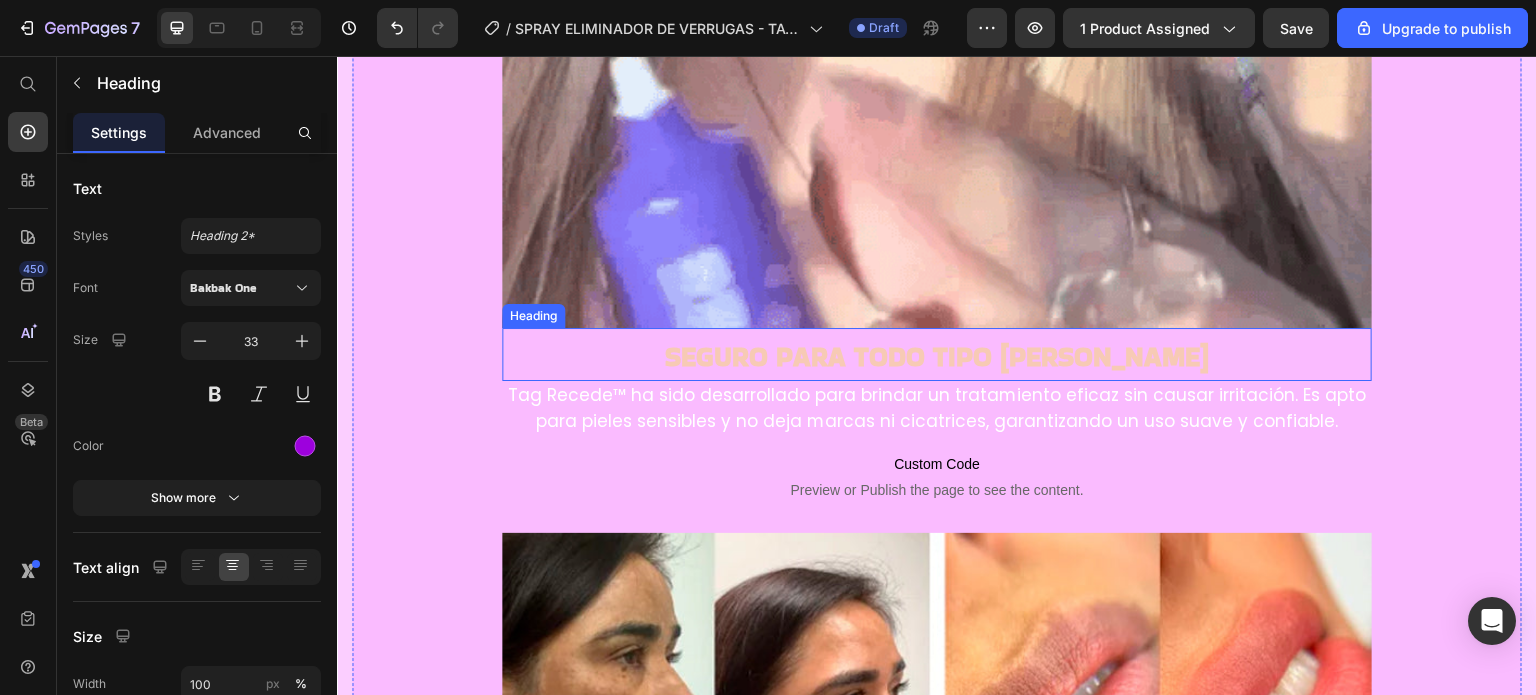 click on "Seguro para todo tipo [PERSON_NAME]" at bounding box center [937, 356] 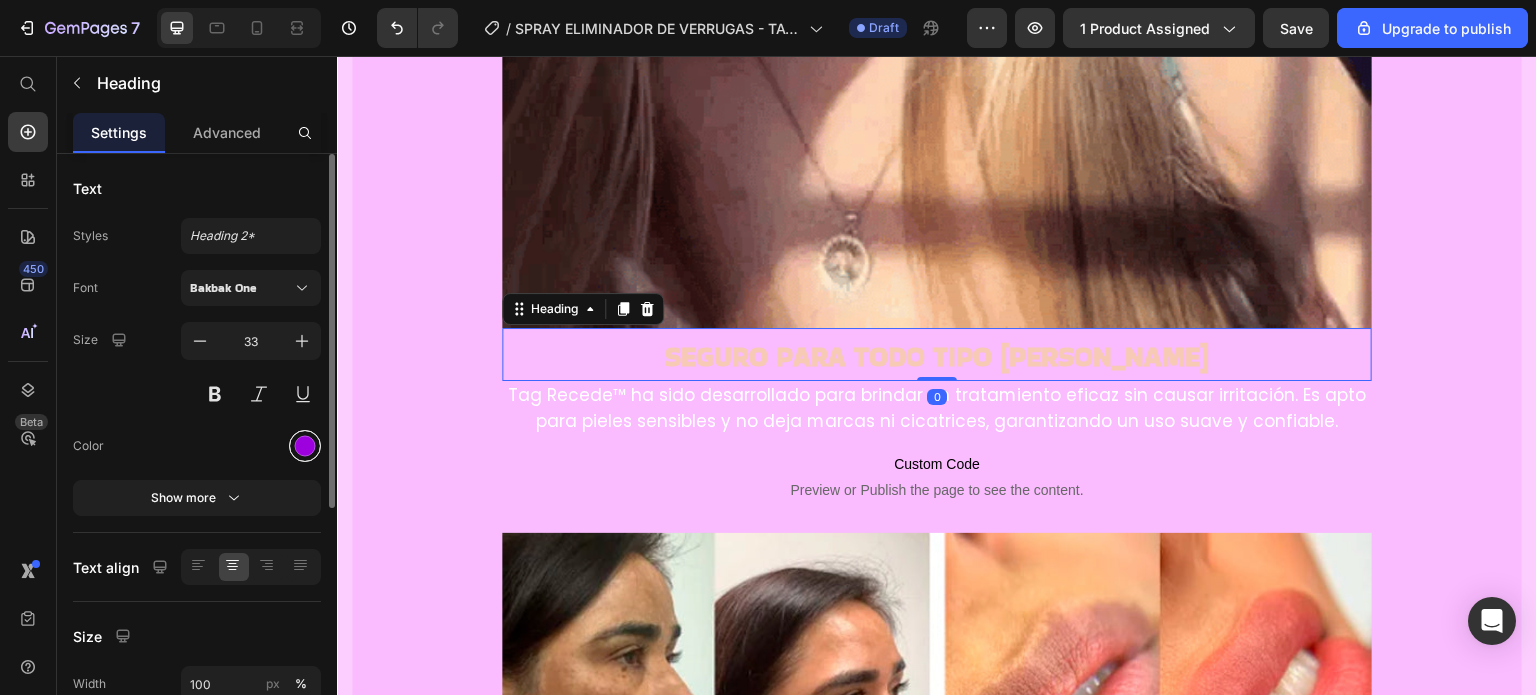 click at bounding box center (305, 446) 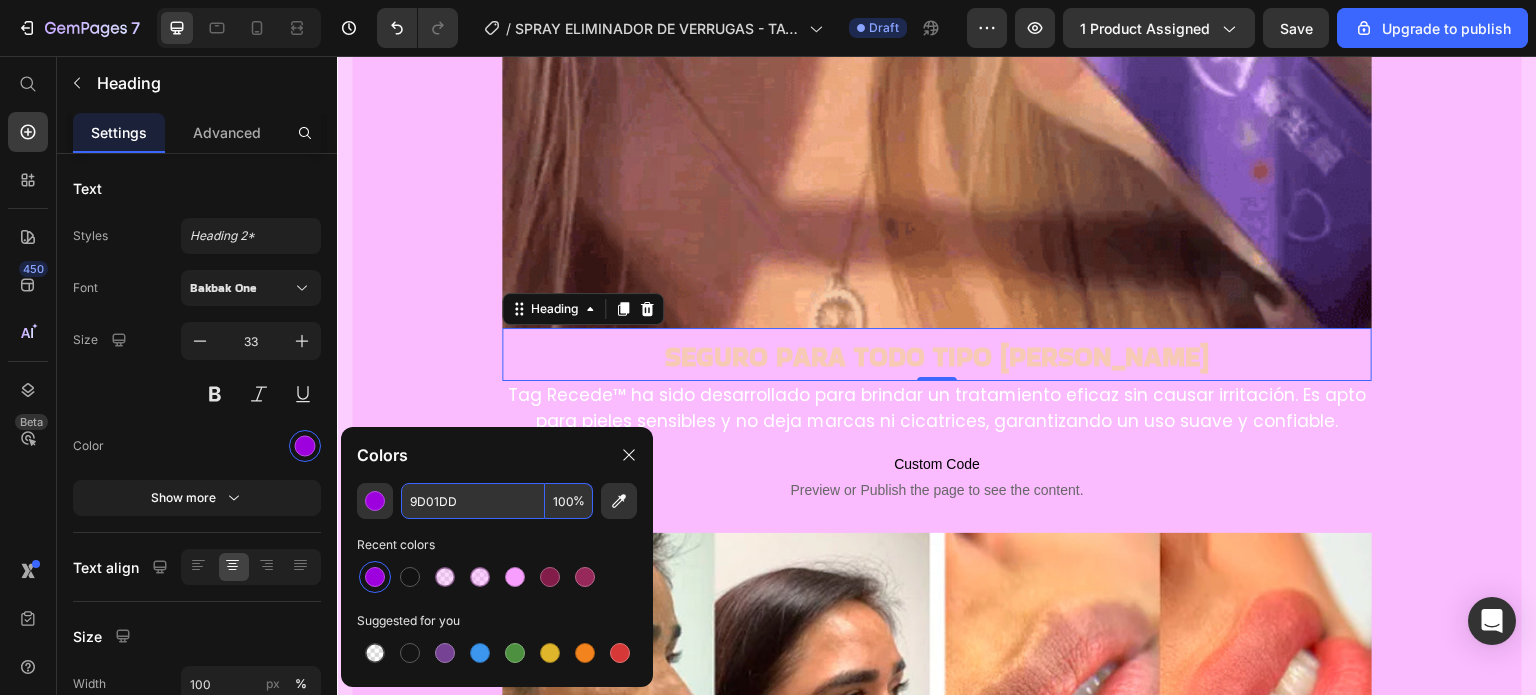 click on "9D01DD" at bounding box center [473, 501] 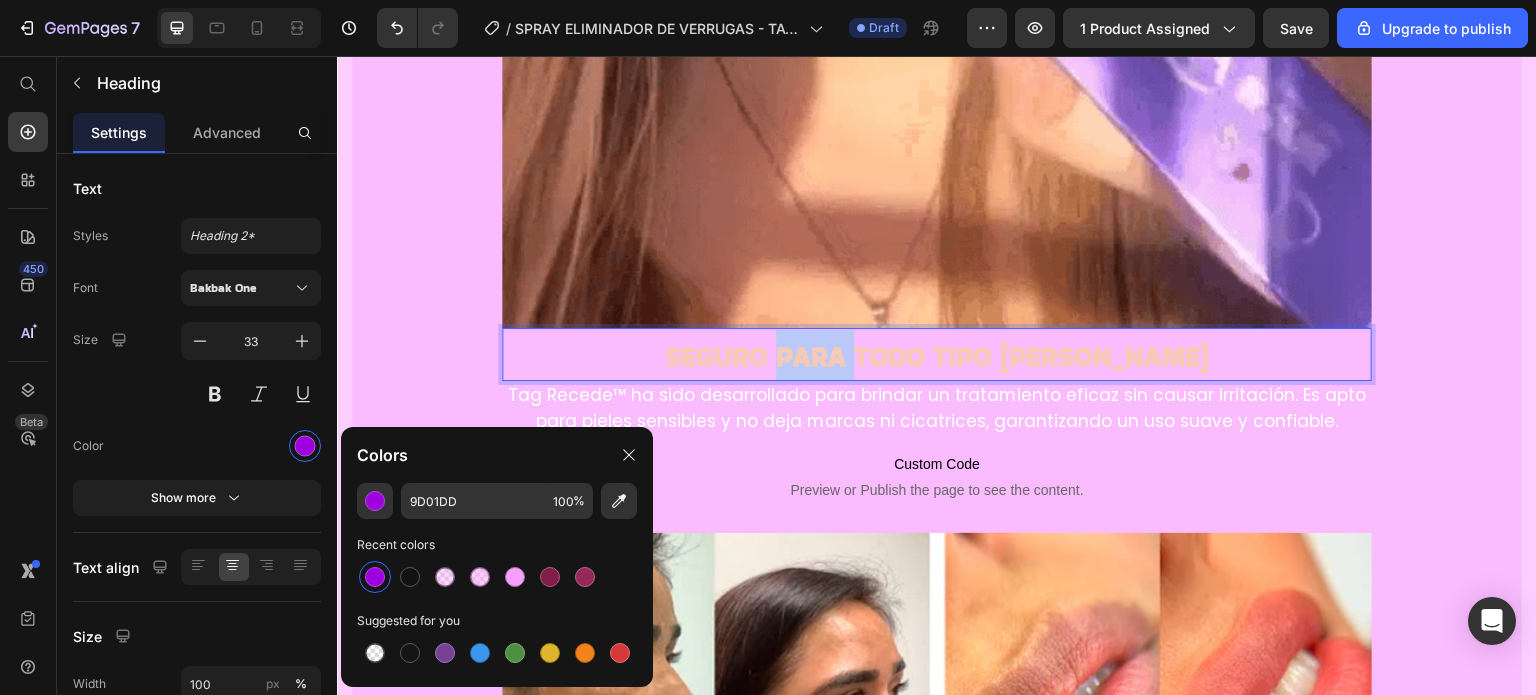 click on "Seguro para todo tipo [PERSON_NAME]" at bounding box center (937, 356) 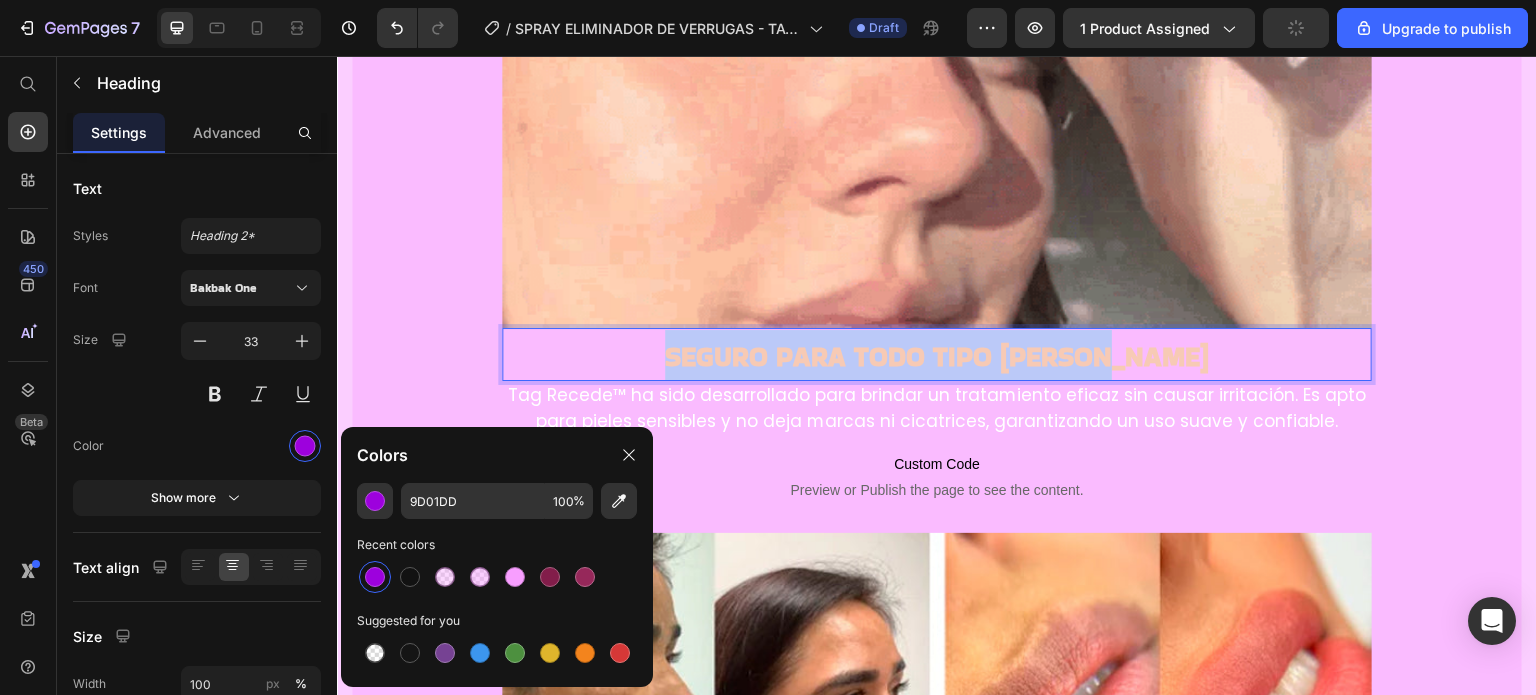 click on "Seguro para todo tipo [PERSON_NAME]" at bounding box center (937, 356) 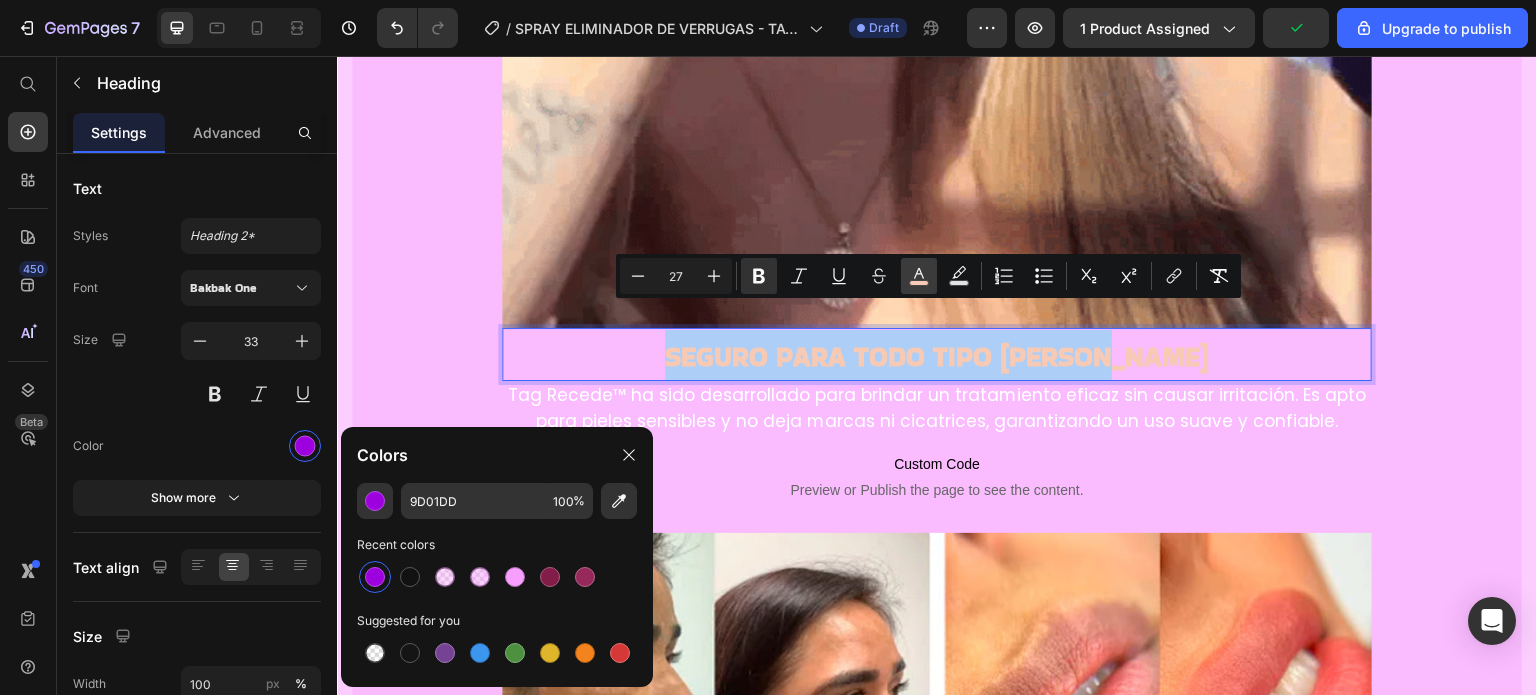 click 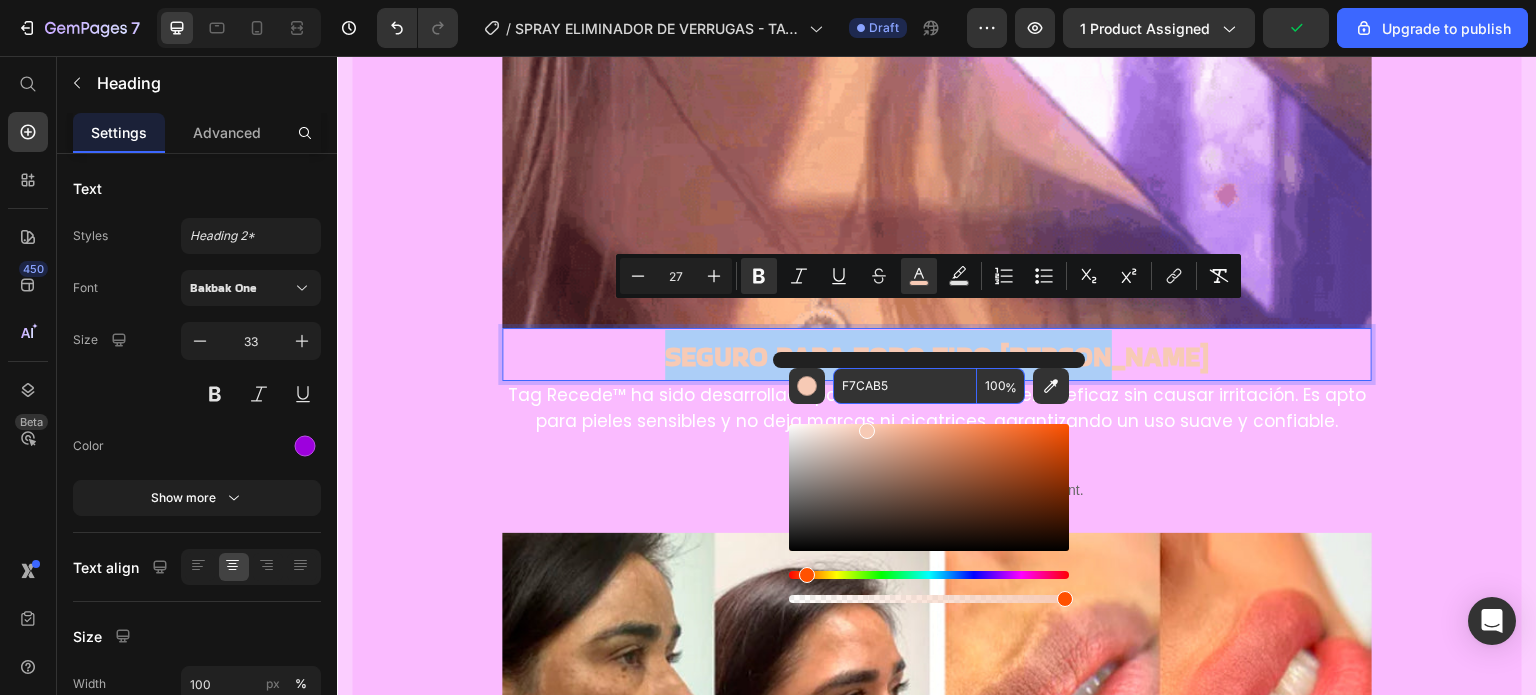 click on "F7CAB5" at bounding box center (905, 386) 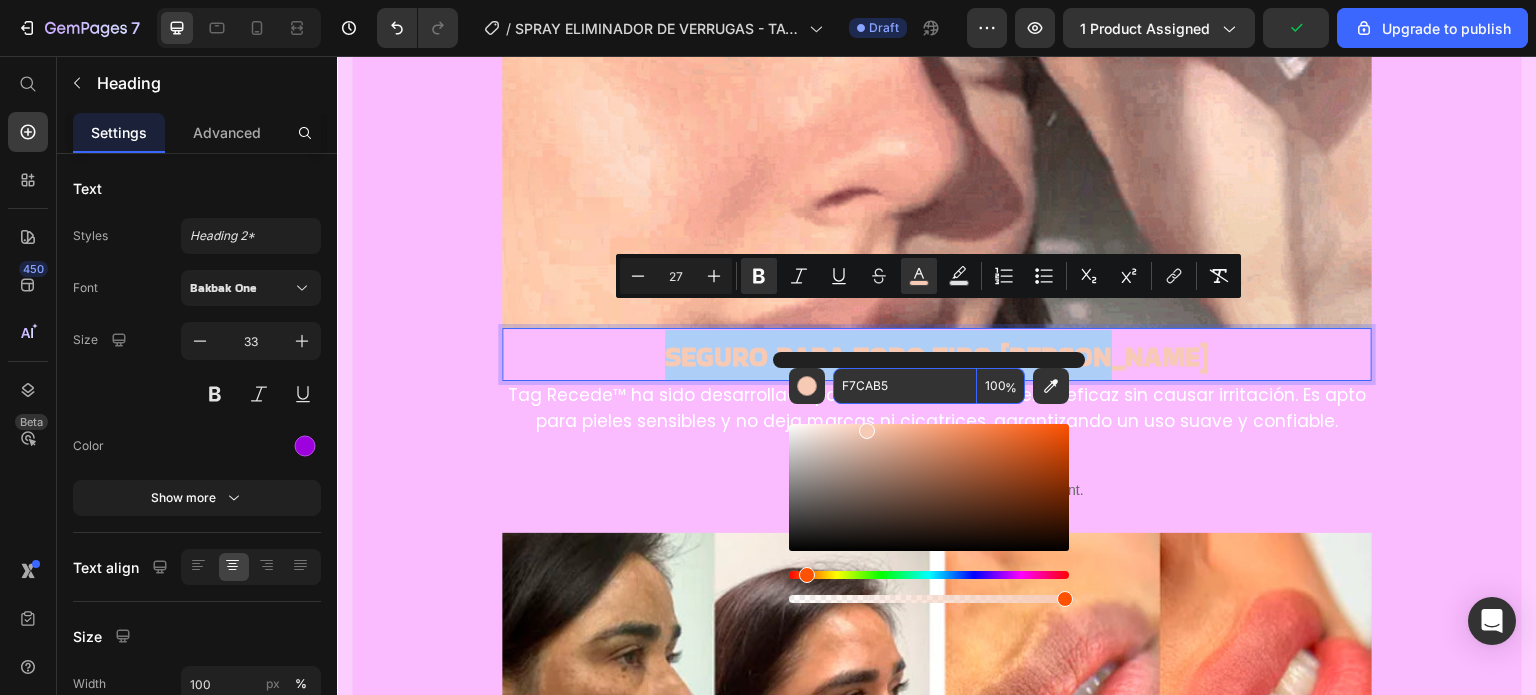 click on "F7CAB5" at bounding box center (905, 386) 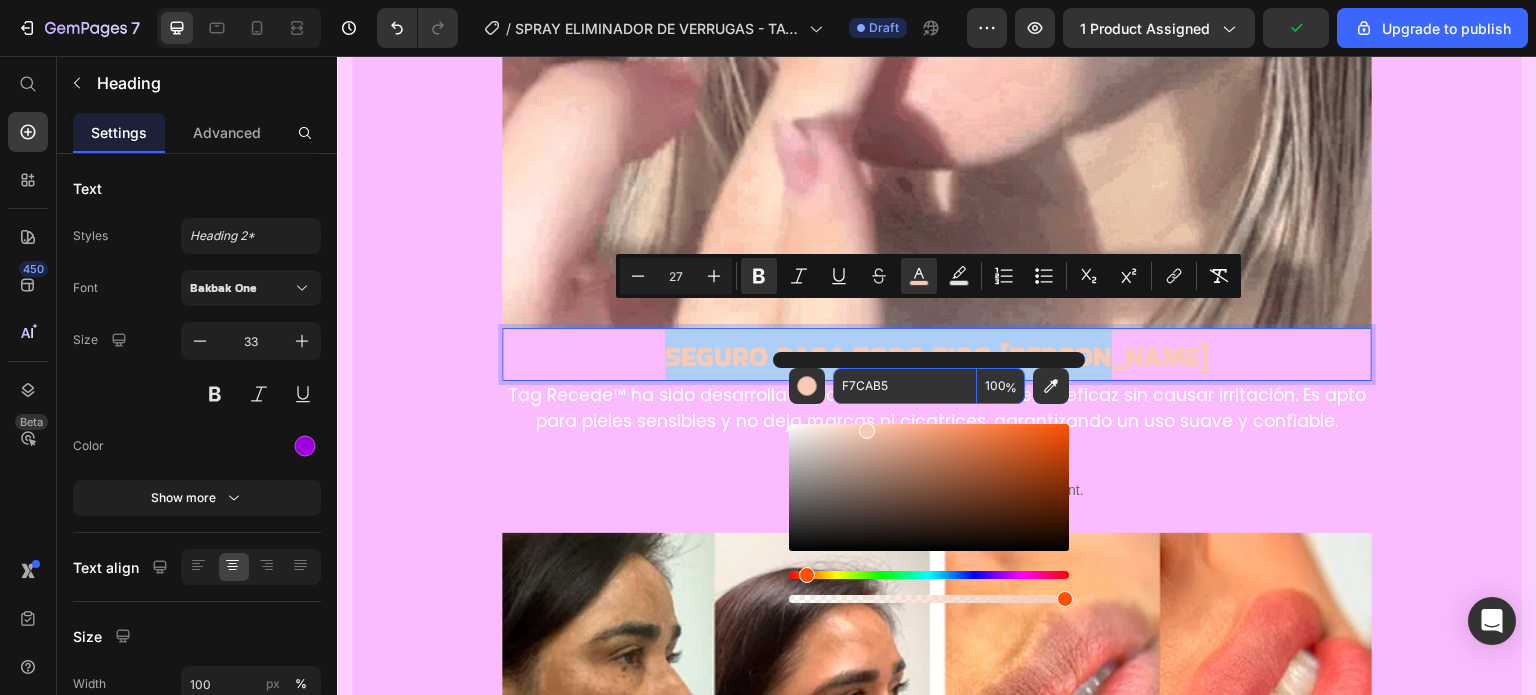 paste on "9D01DD" 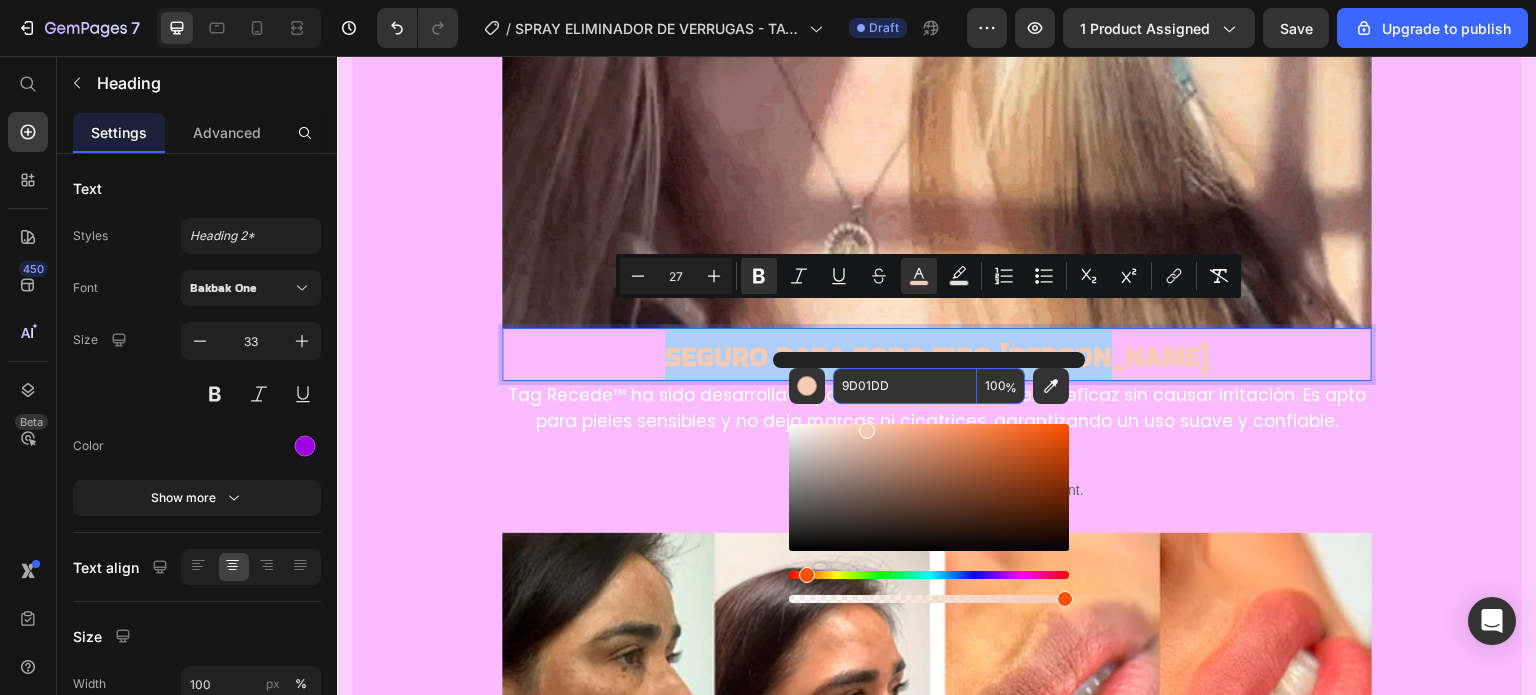 type on "9D01DD" 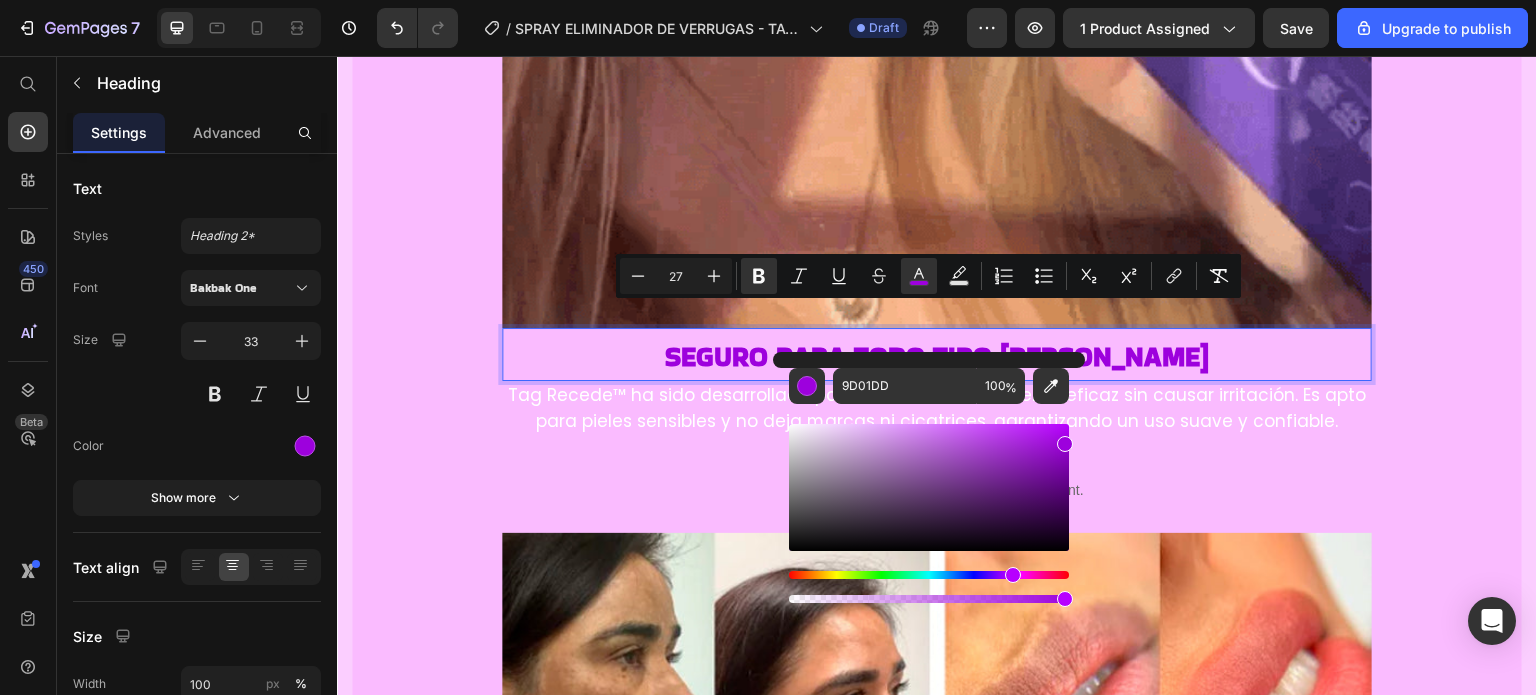 click on "Tag Recede™ ha sido desarrollado para brindar un tratamiento eficaz sin causar irritación. Es apto para pieles sensibles y no deja marcas ni cicatrices, garantizando un uso suave y confiable." at bounding box center [937, 408] 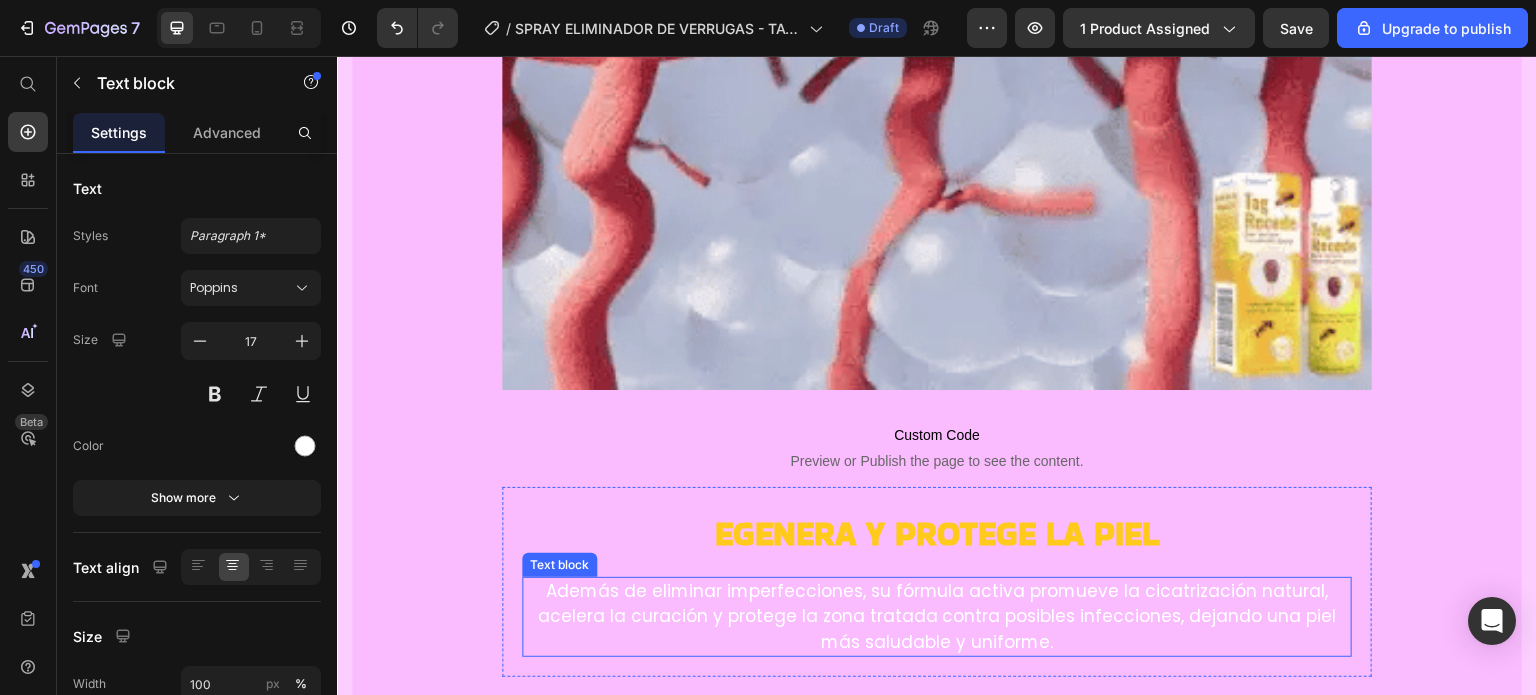 scroll, scrollTop: 5113, scrollLeft: 0, axis: vertical 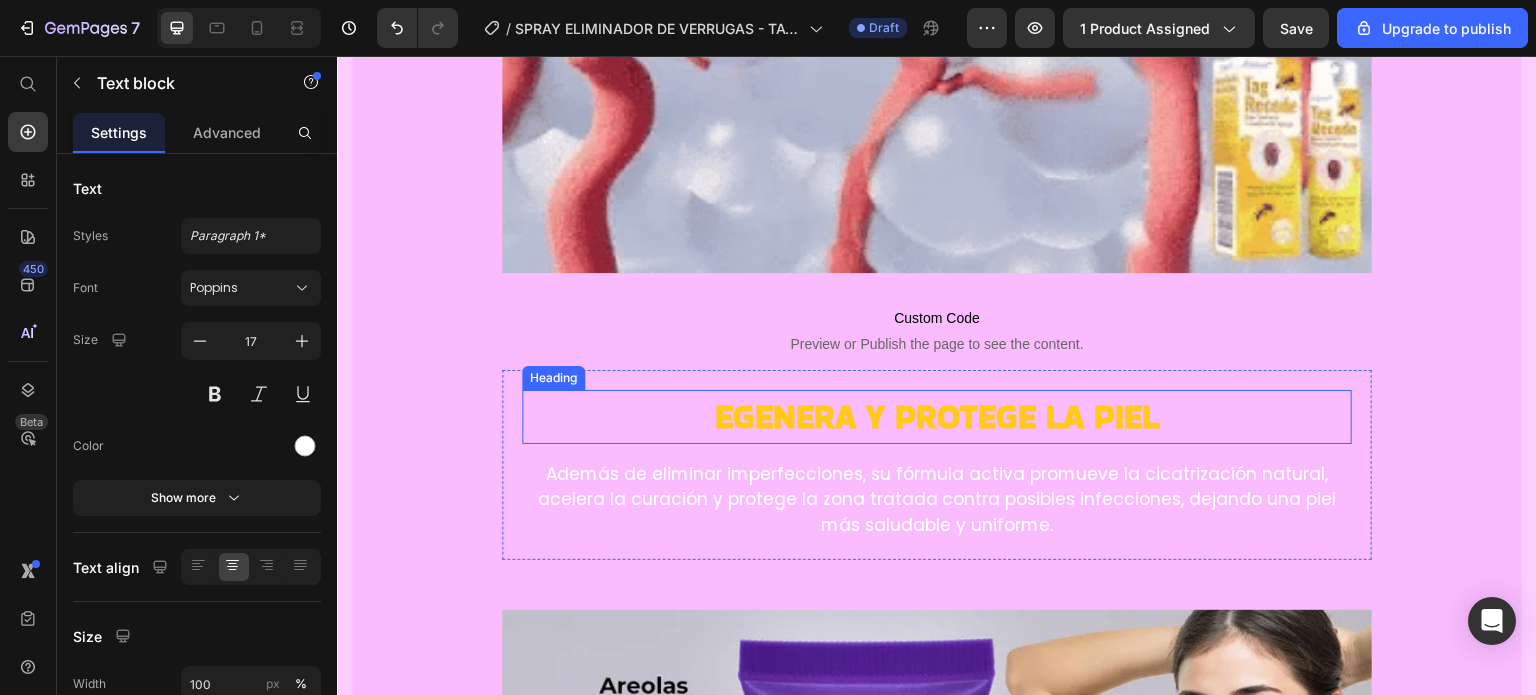 click on "egenera y protege la piel" at bounding box center (937, 416) 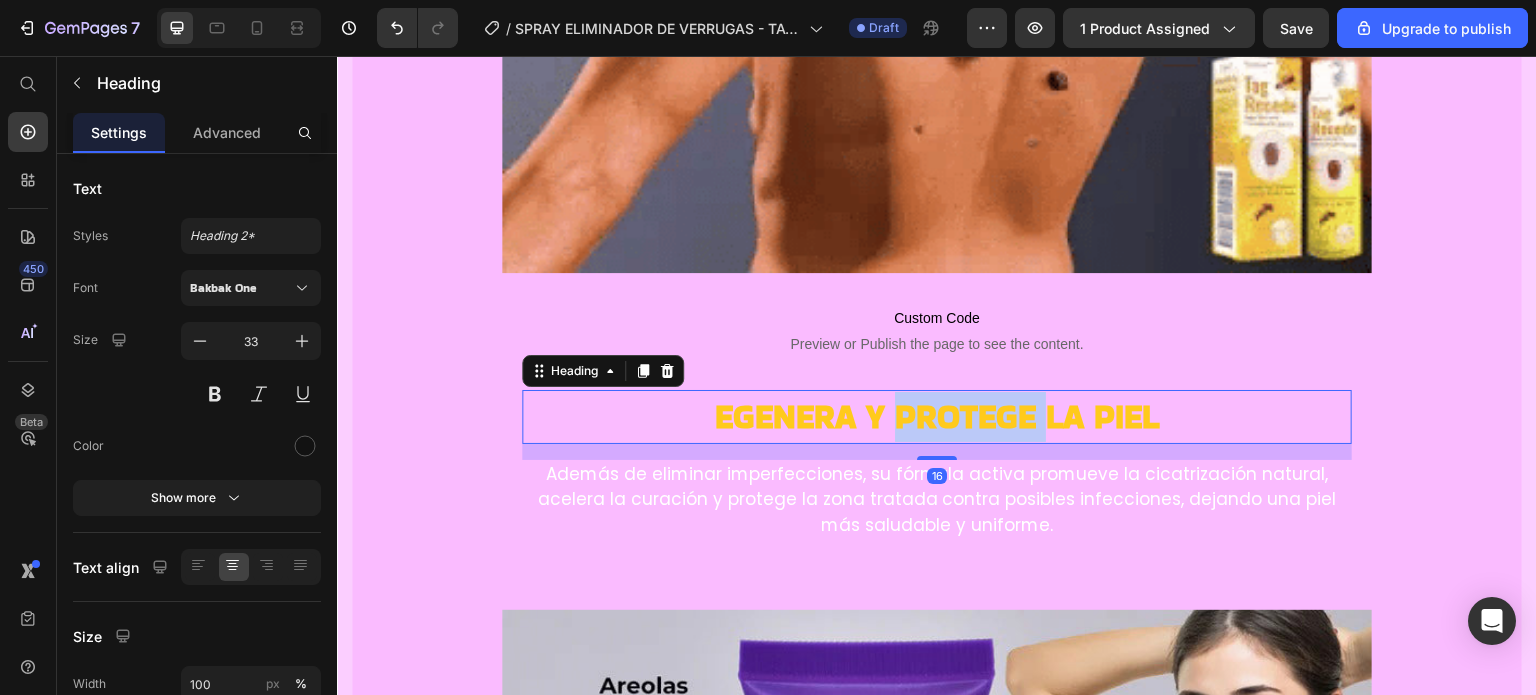 click on "egenera y protege la piel" at bounding box center (937, 416) 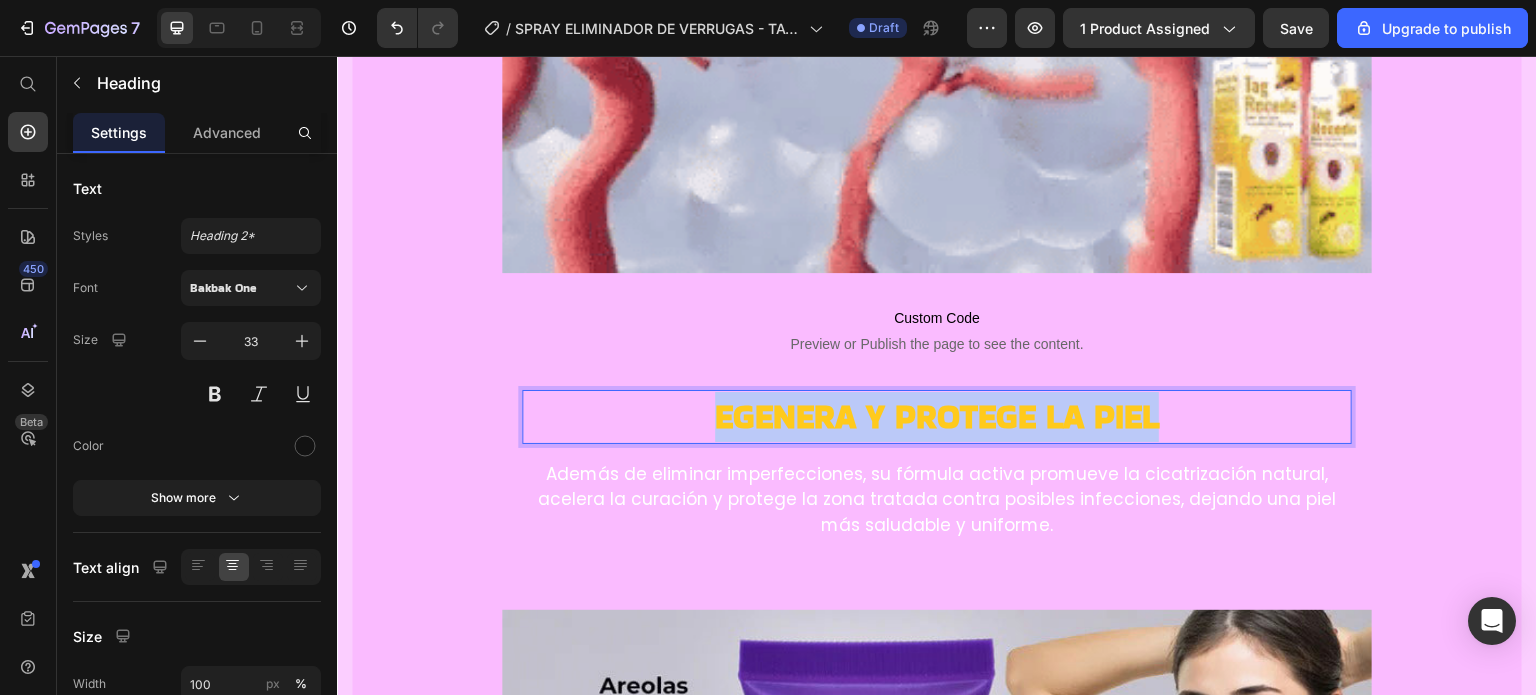 click on "egenera y protege la piel" at bounding box center [937, 416] 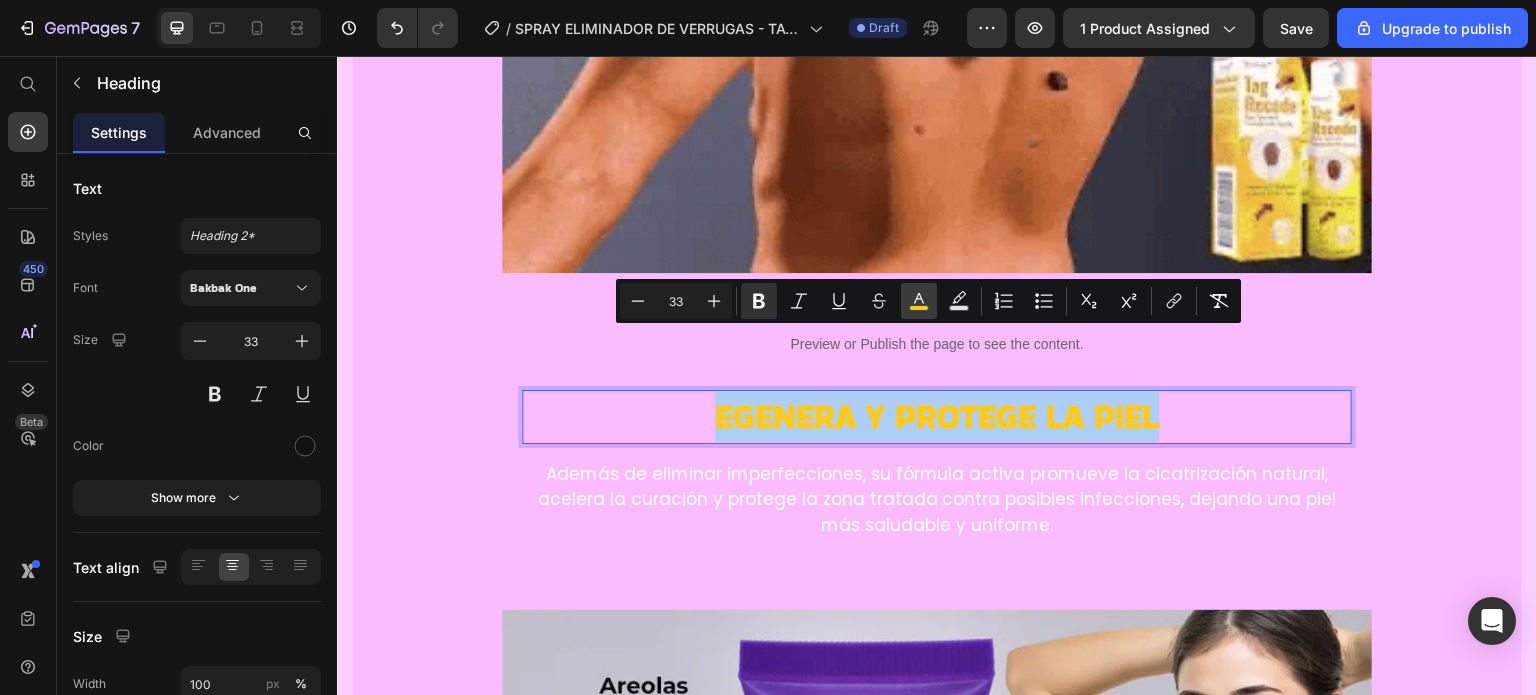 click 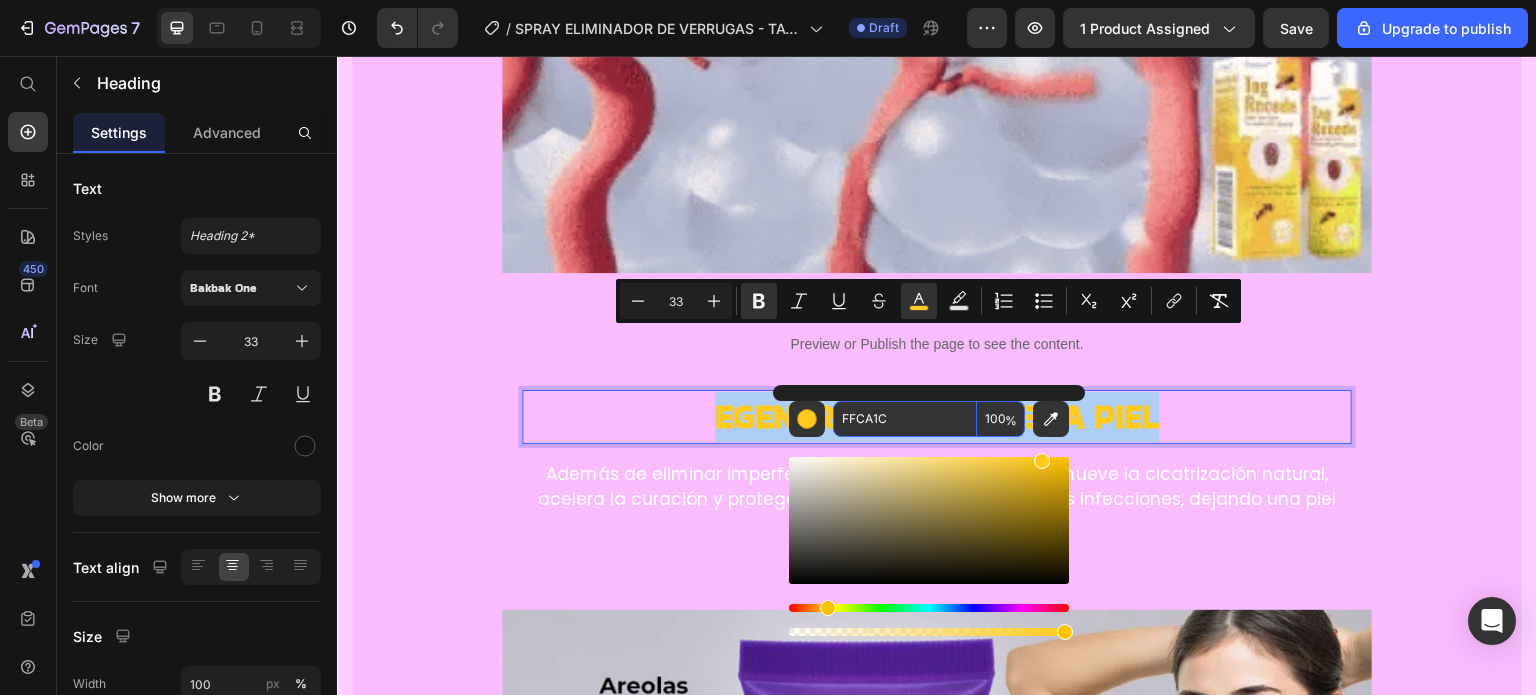 click on "FFCA1C" at bounding box center (905, 419) 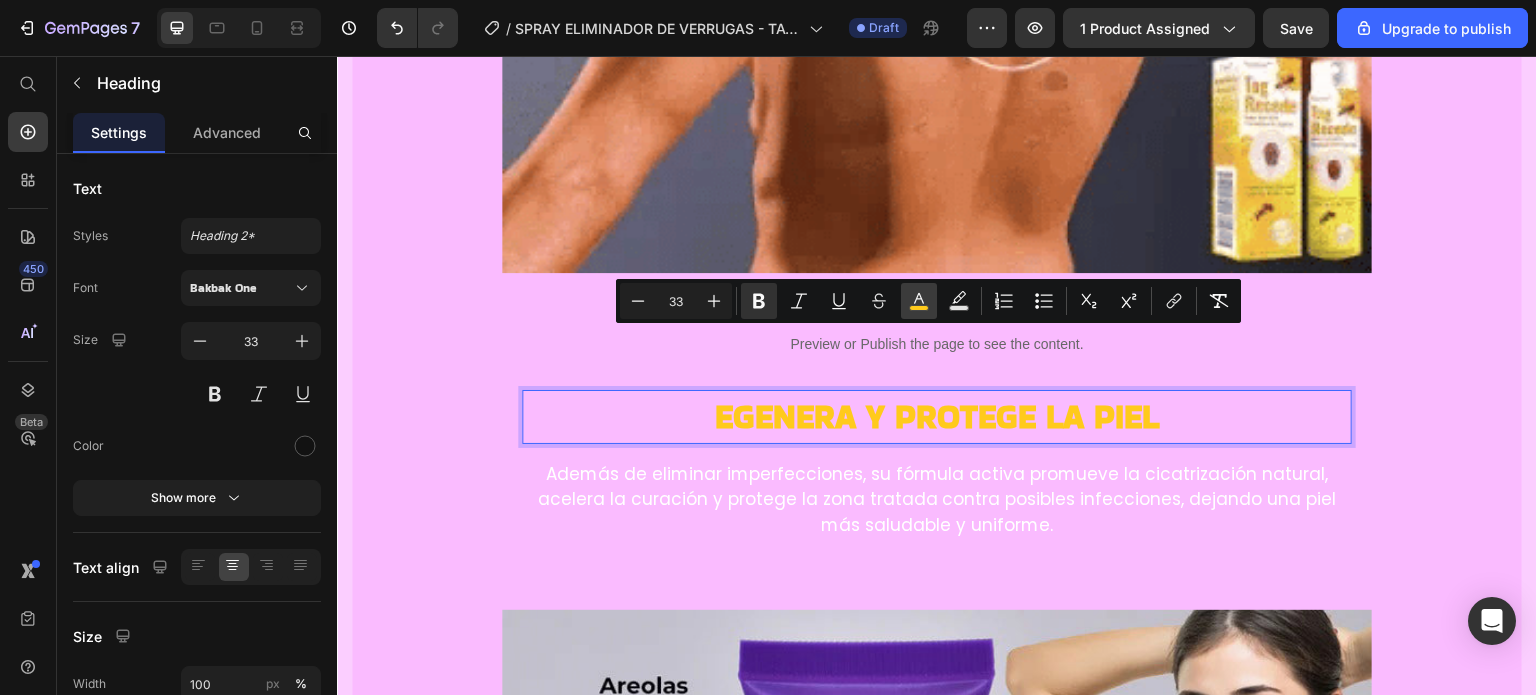 click 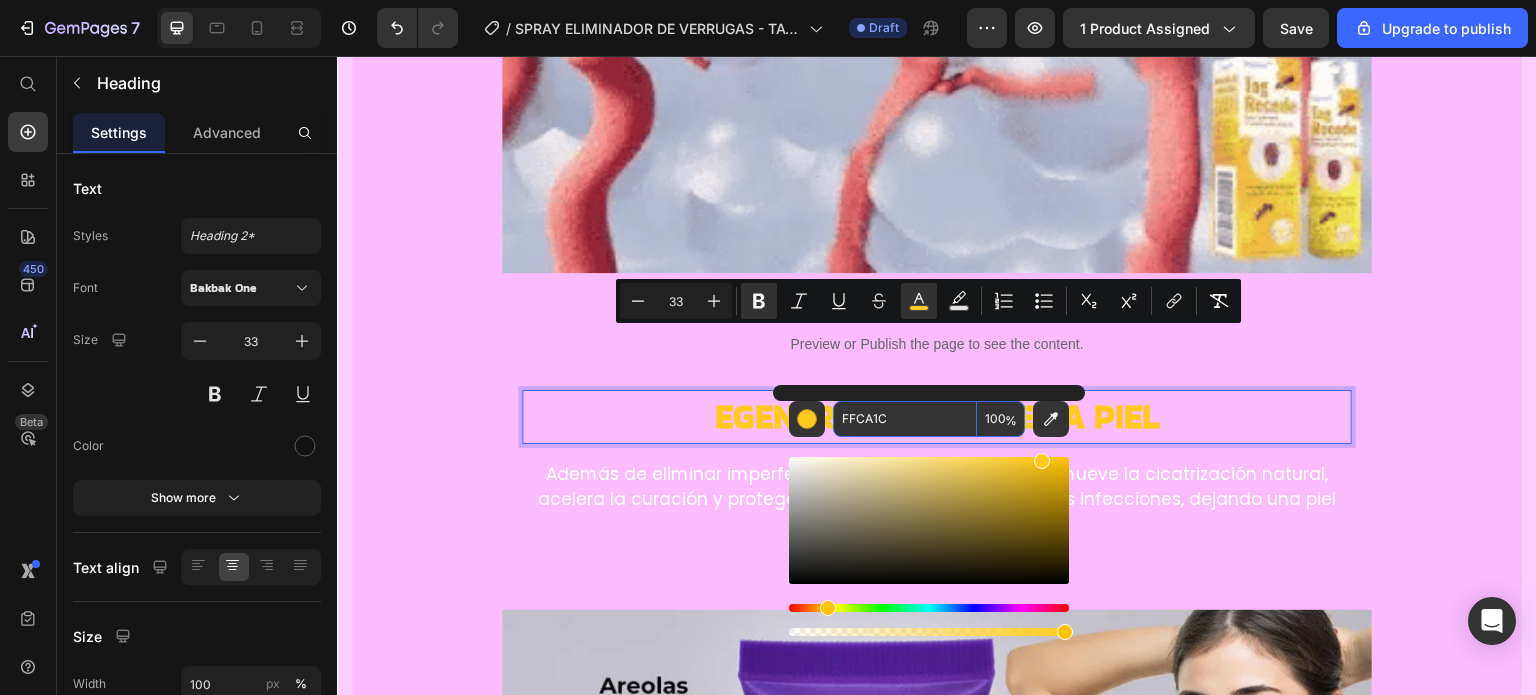 click on "FFCA1C" at bounding box center [905, 419] 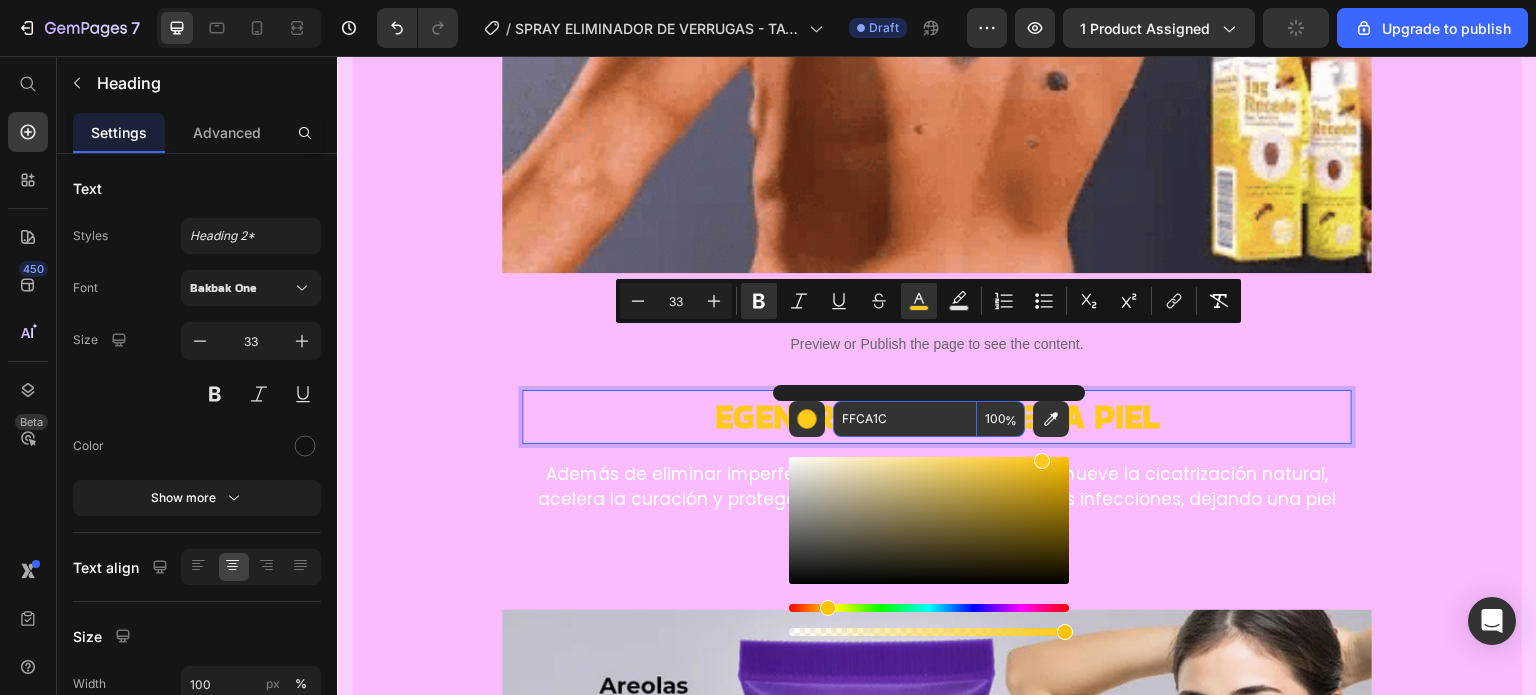 click on "FFCA1C" at bounding box center [905, 419] 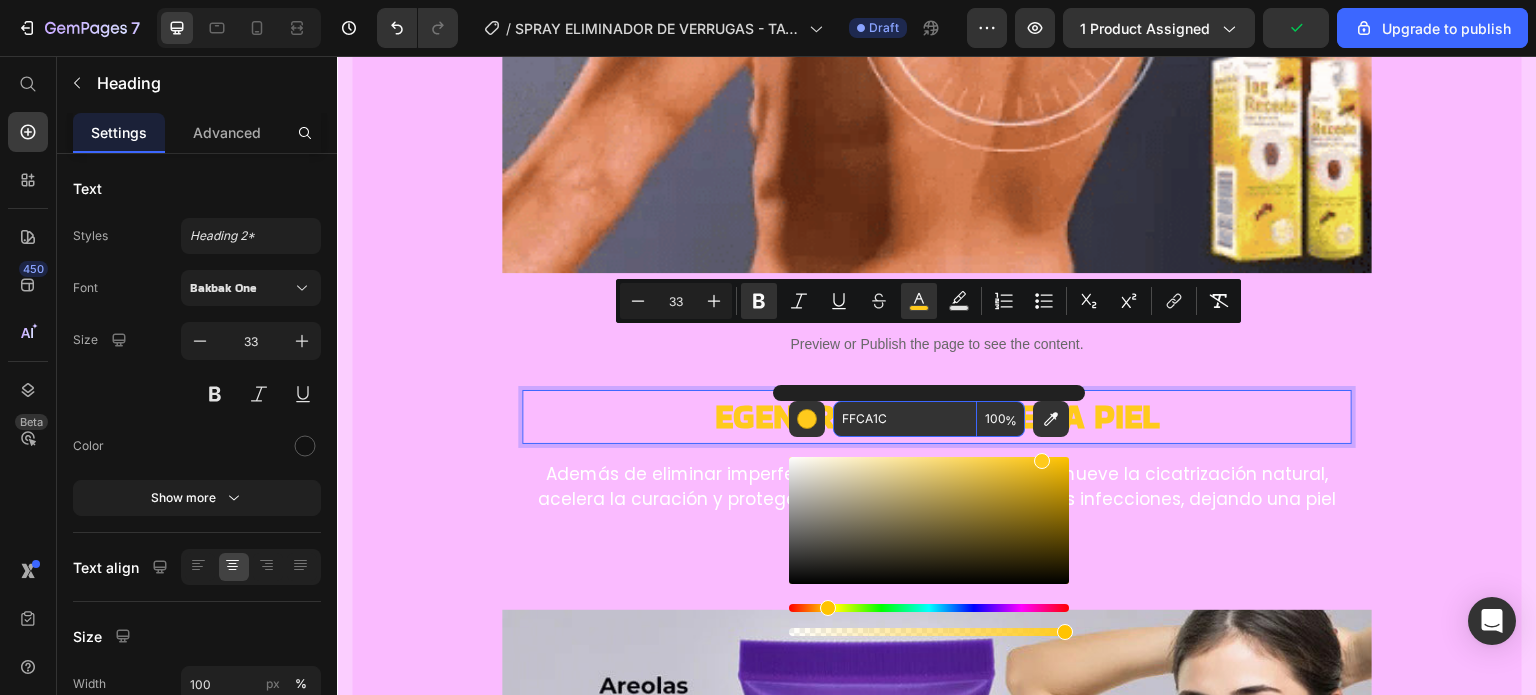 paste on "9D01DD" 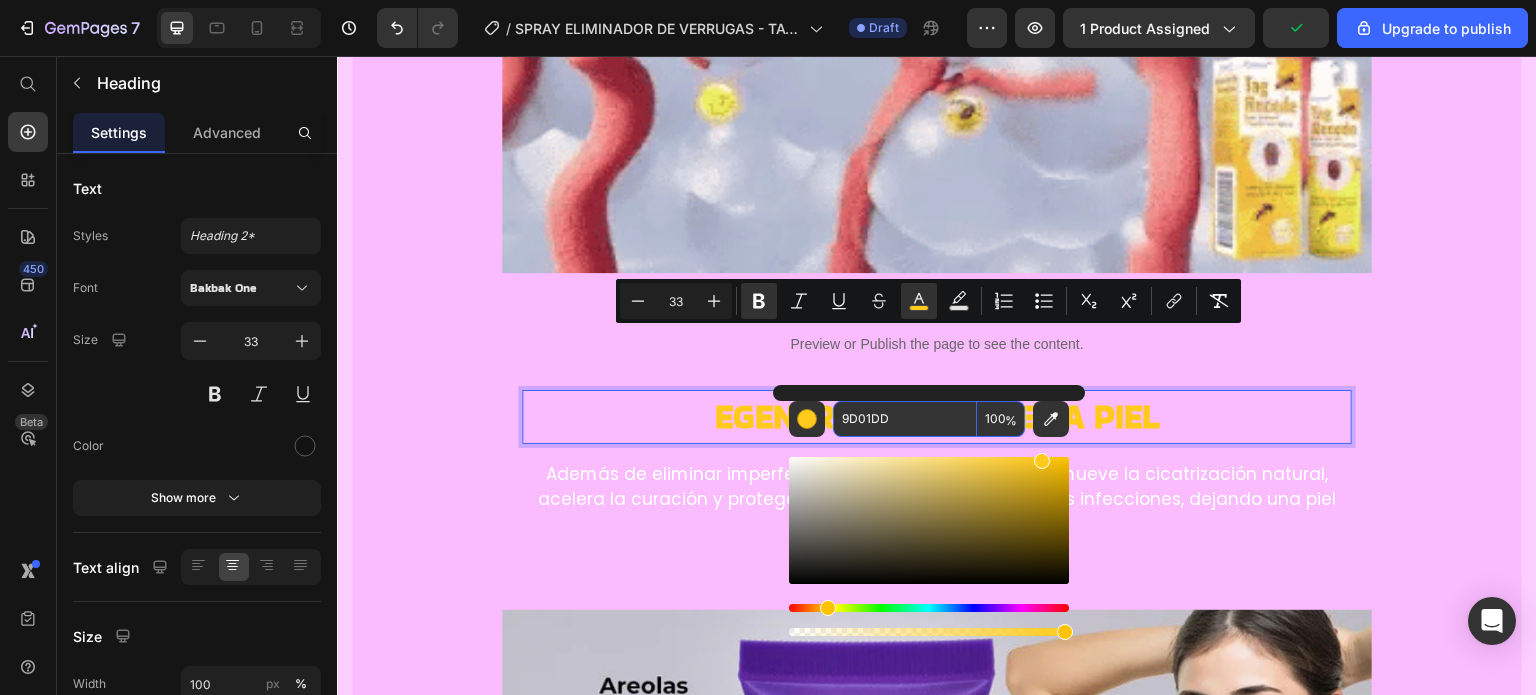 type on "9D01DD" 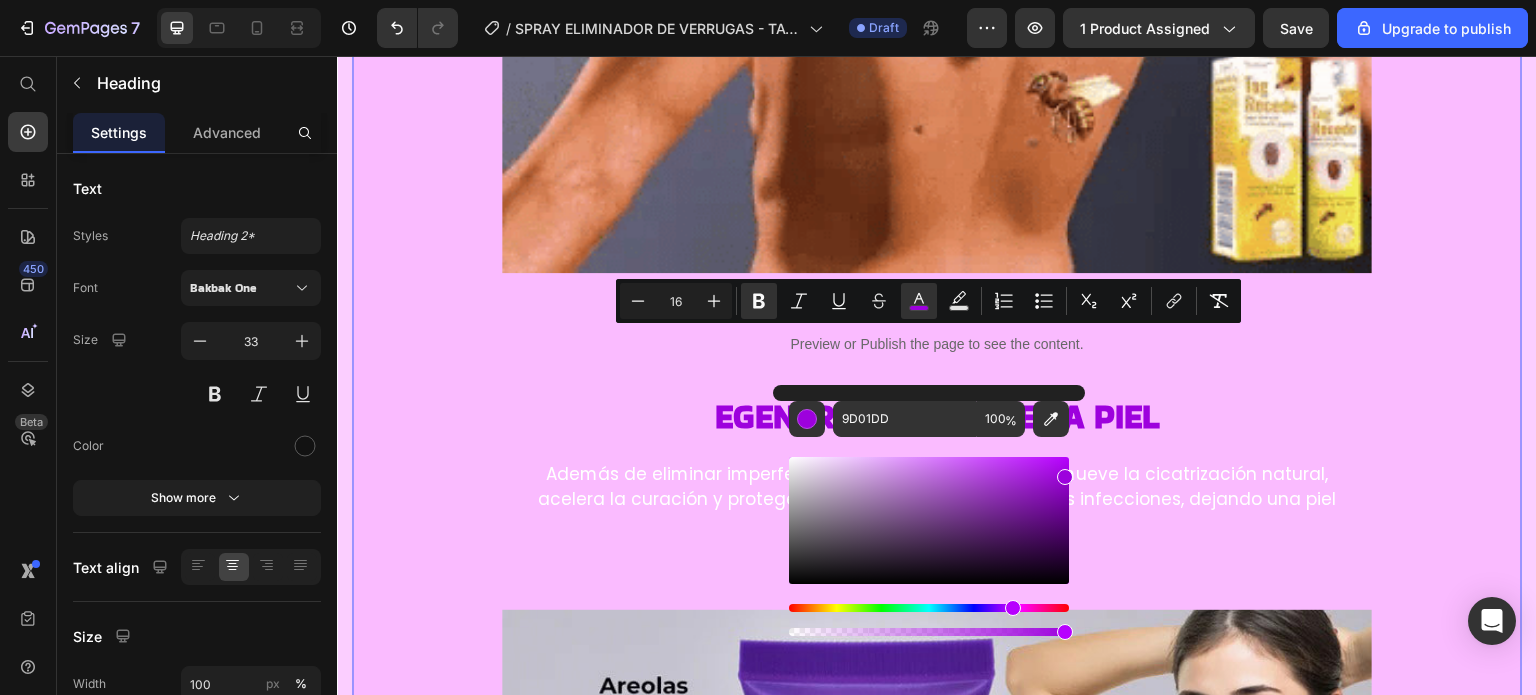 click on "Image ⁠⁠⁠⁠⁠⁠⁠ Potente fórmula con veneno [PERSON_NAME] Heading Su ingrediente estrella, el veneno [PERSON_NAME], ayuda a eliminar verrugas, lunares y manchas mientras estimula la regeneración celular. Actúa profundamente sin dañar la piel, ofreciendo resultados visibles en poco tiempo. Text block Row Image ⁠⁠⁠⁠⁠⁠⁠ Seguro para todo tipo [PERSON_NAME] Heading Tag Recede™ ha sido desarrollado para brindar un tratamiento eficaz sin causar irritación. Es apto para pieles sensibles y no deja marcas ni cicatrices, garantizando un uso suave y confiable. Text block
Custom Code
Preview or Publish the page to see the content. Custom Code Image Image
Custom Code
Preview or Publish the page to see the content. Custom Code ⁠⁠⁠⁠⁠⁠⁠ egenera y protege la piel Heading Text block Row Image Image
Custom Code
Preview or Publish the page to see the content. Custom Code Aplicación cómoda y sin dolor Heading Text block Row Image Text block
Custom Code" at bounding box center [937, 1147] 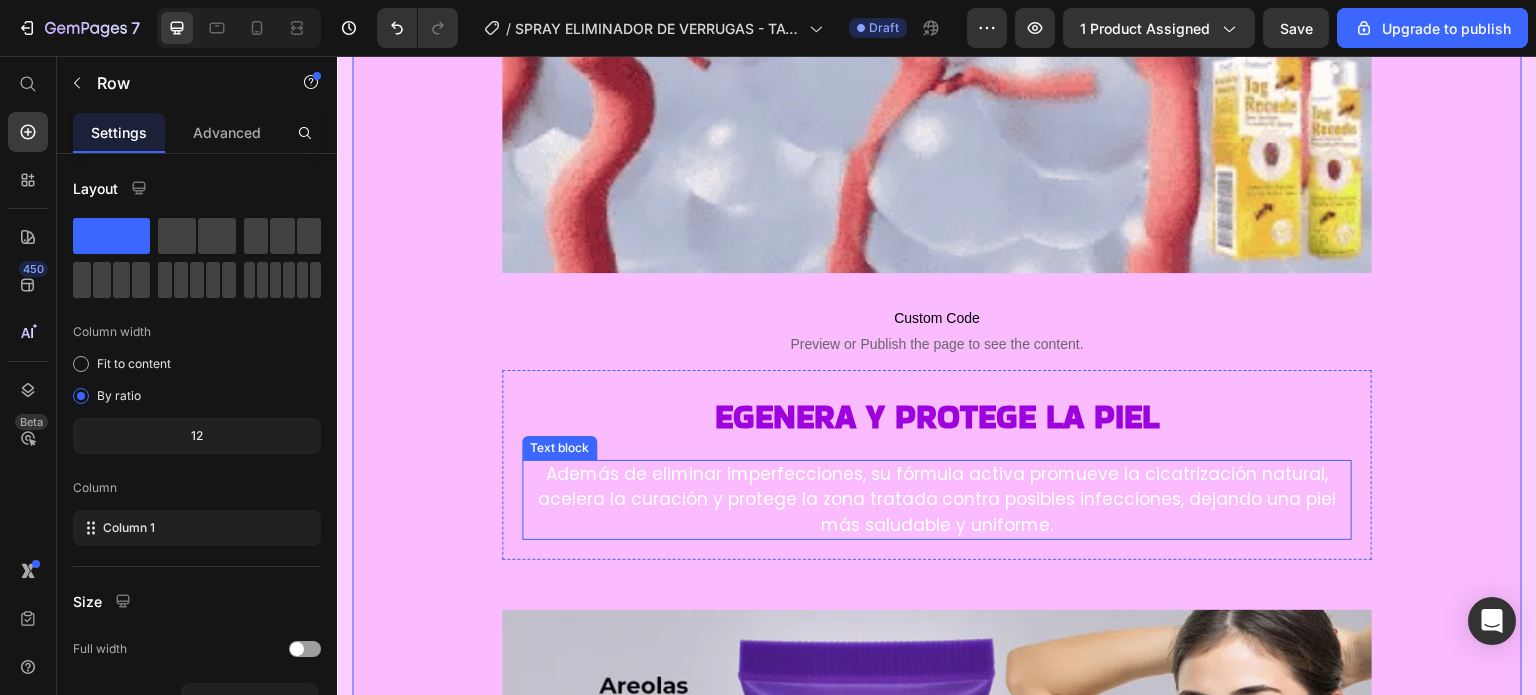 click on "Además de eliminar imperfecciones, su fórmula activa promueve la cicatrización natural, acelera la curación y protege la zona tratada contra posibles infecciones, dejando una piel más saludable y uniforme." at bounding box center [937, 500] 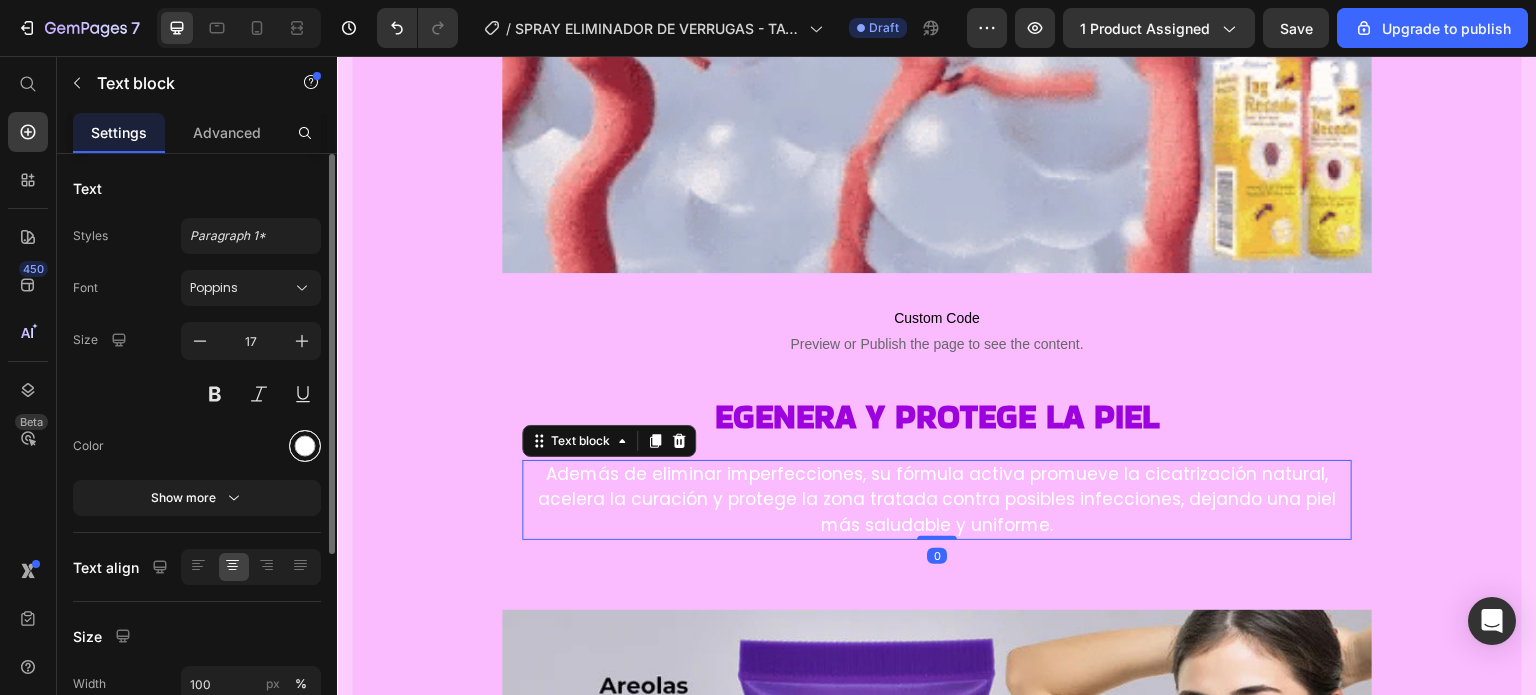 click at bounding box center (305, 446) 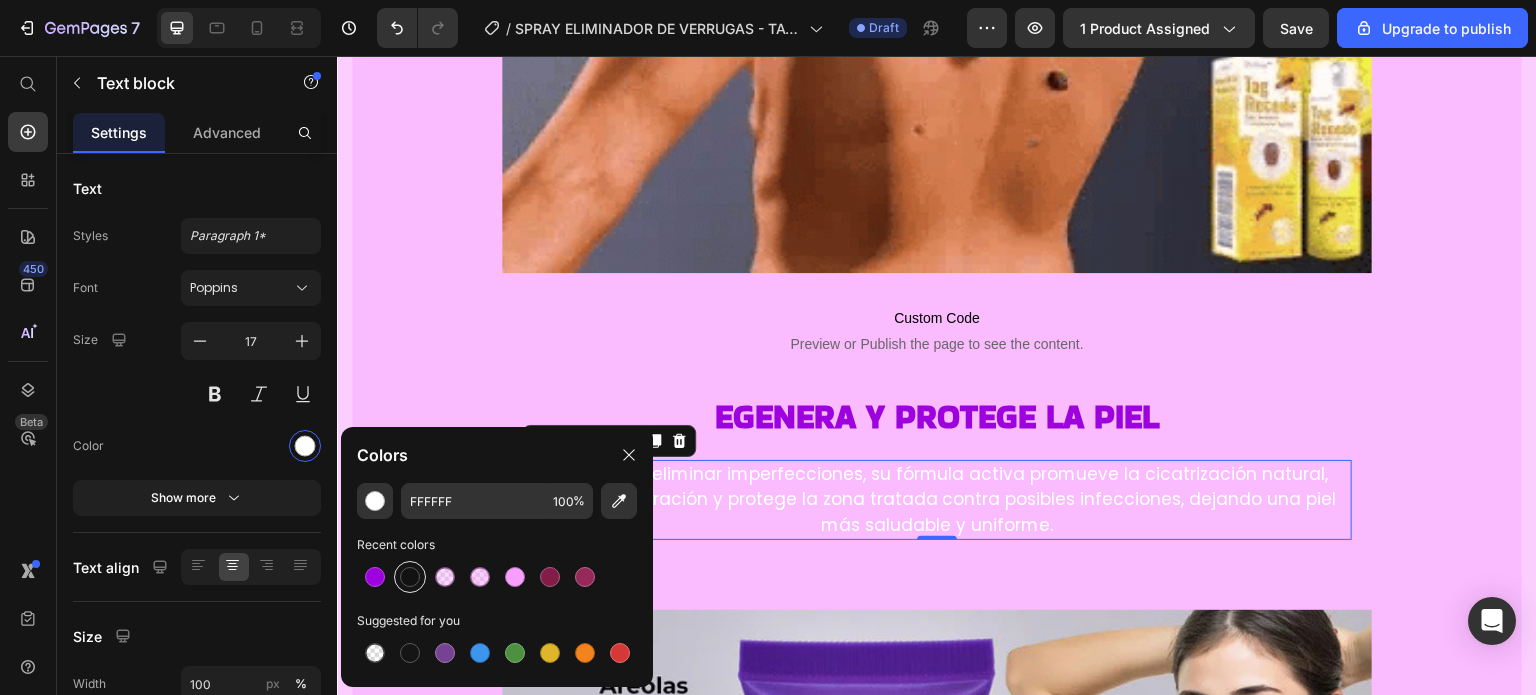 click at bounding box center [410, 577] 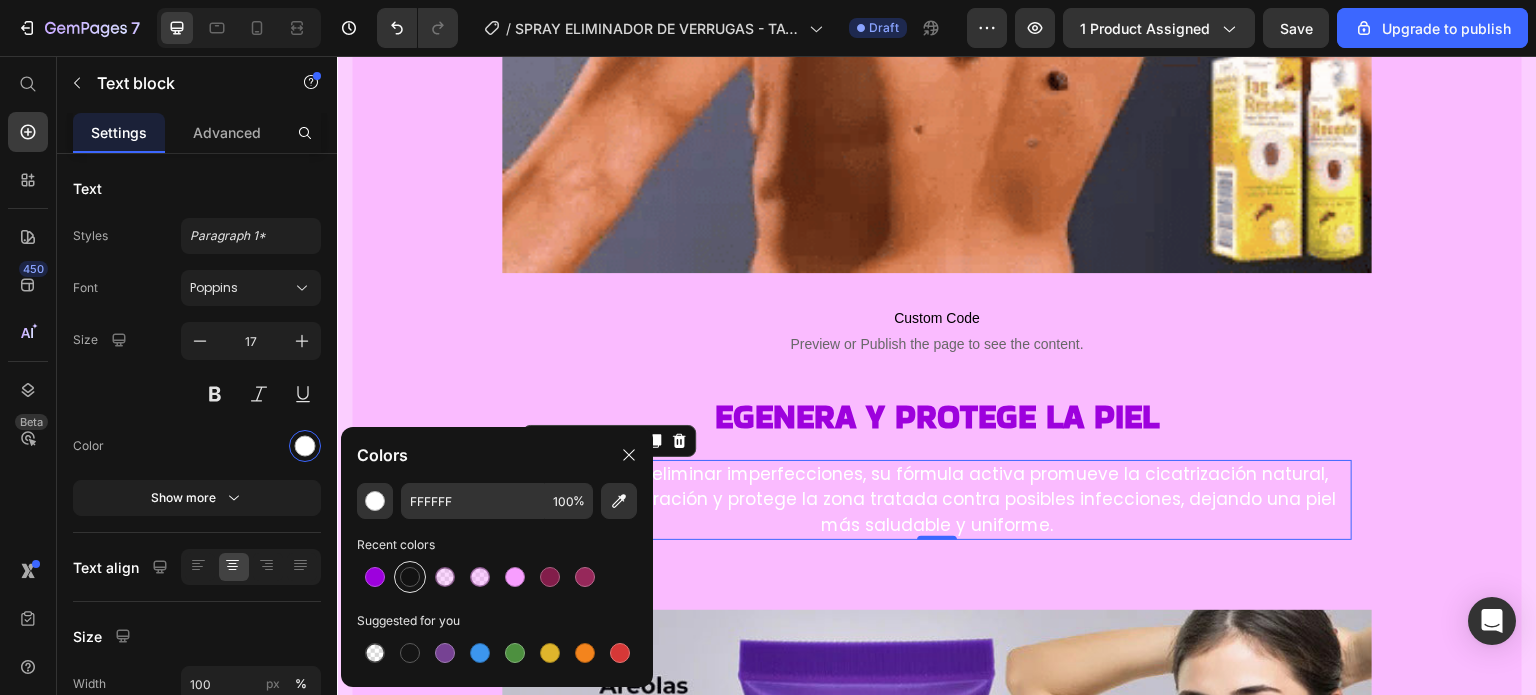 type on "121212" 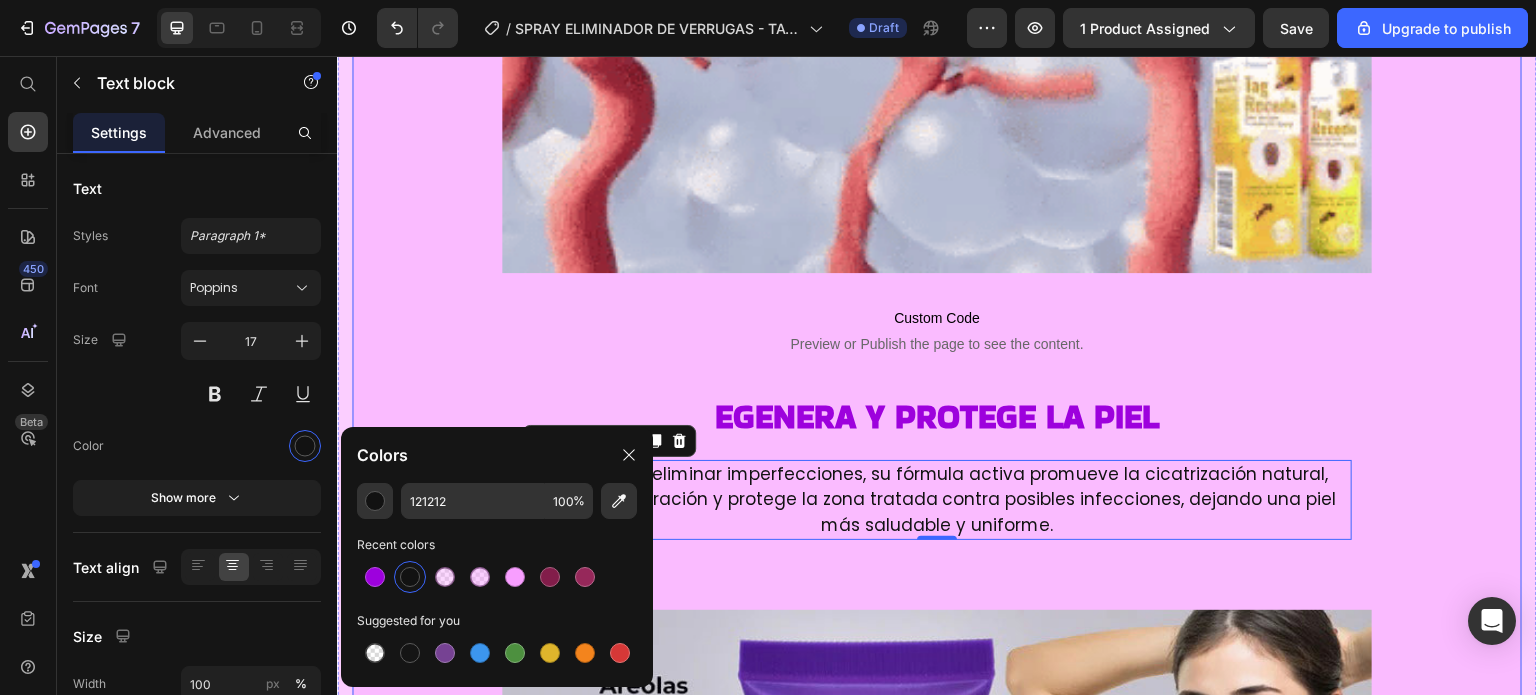 click on "Image ⁠⁠⁠⁠⁠⁠⁠ Potente fórmula con veneno [PERSON_NAME] Heading Su ingrediente estrella, el veneno [PERSON_NAME], ayuda a eliminar verrugas, lunares y manchas mientras estimula la regeneración celular. Actúa profundamente sin dañar la piel, ofreciendo resultados visibles en poco tiempo. Text block Row Image ⁠⁠⁠⁠⁠⁠⁠ Seguro para todo tipo [PERSON_NAME] Heading Tag Recede™ ha sido desarrollado para brindar un tratamiento eficaz sin causar irritación. Es apto para pieles sensibles y no deja marcas ni cicatrices, garantizando un uso suave y confiable. Text block
Custom Code
Preview or Publish the page to see the content. Custom Code Image Image
Custom Code
Preview or Publish the page to see the content. Custom Code ⁠⁠⁠⁠⁠⁠⁠ egenera y protege la piel Heading Text block   0 Row Image Image
Custom Code
Preview or Publish the page to see the content. Custom Code Aplicación cómoda y sin dolor Heading Text block Row Image Text block
Custom Code" at bounding box center (937, 1147) 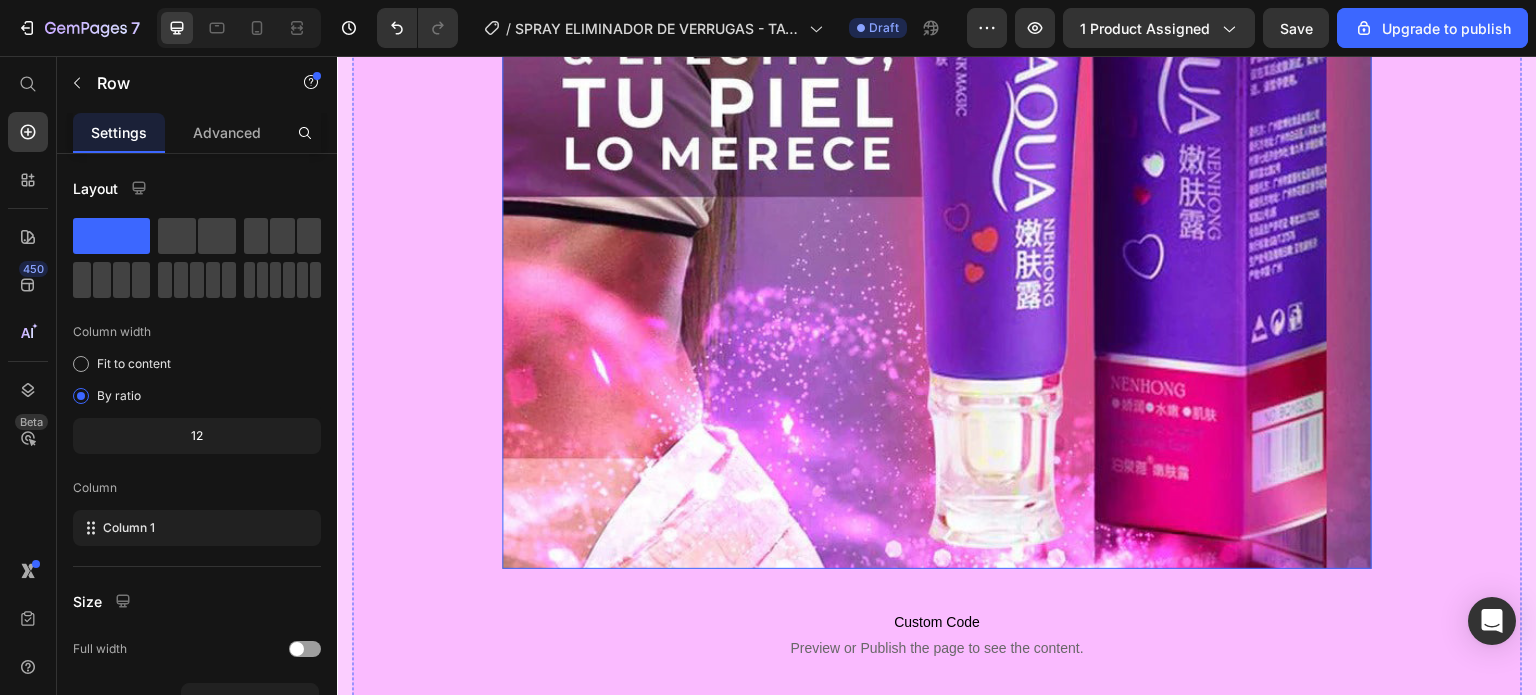 scroll, scrollTop: 7113, scrollLeft: 0, axis: vertical 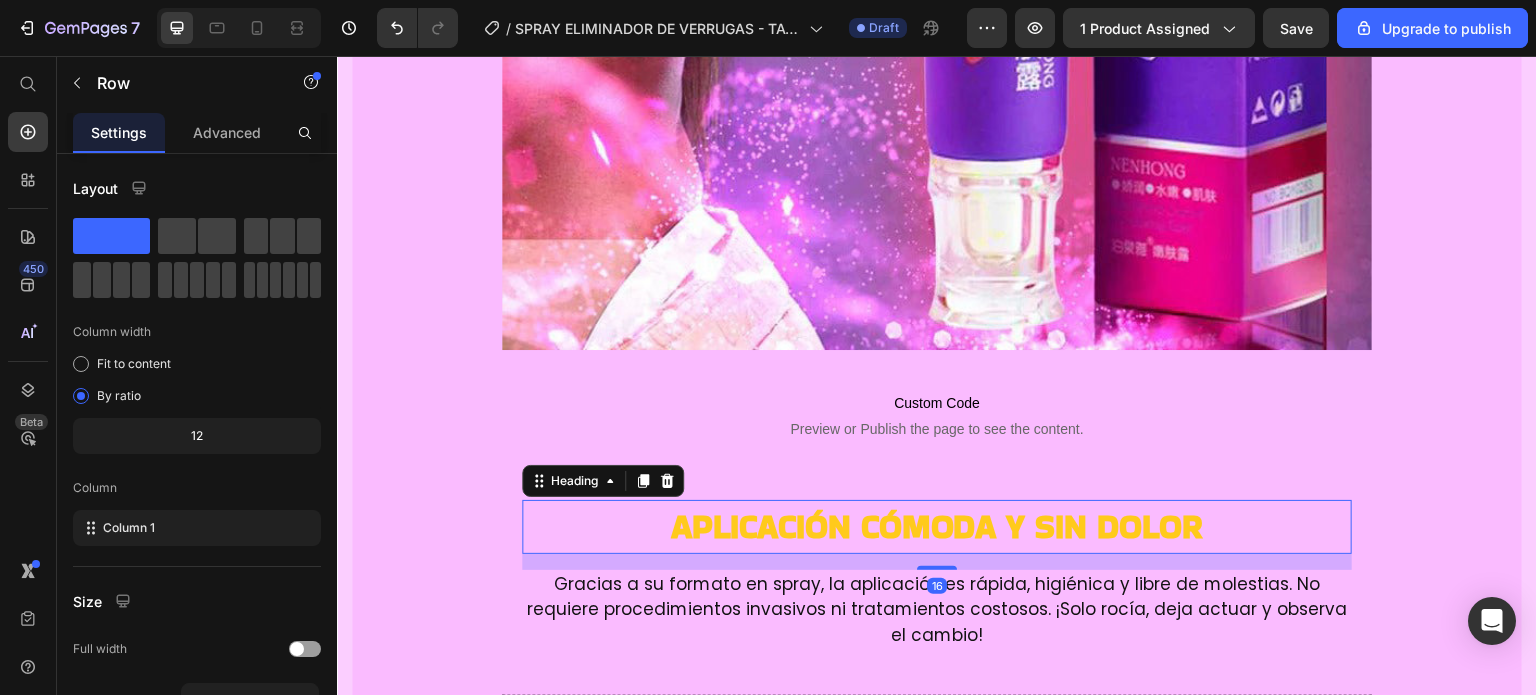 click on "Aplicación cómoda y sin dolor" at bounding box center [937, 526] 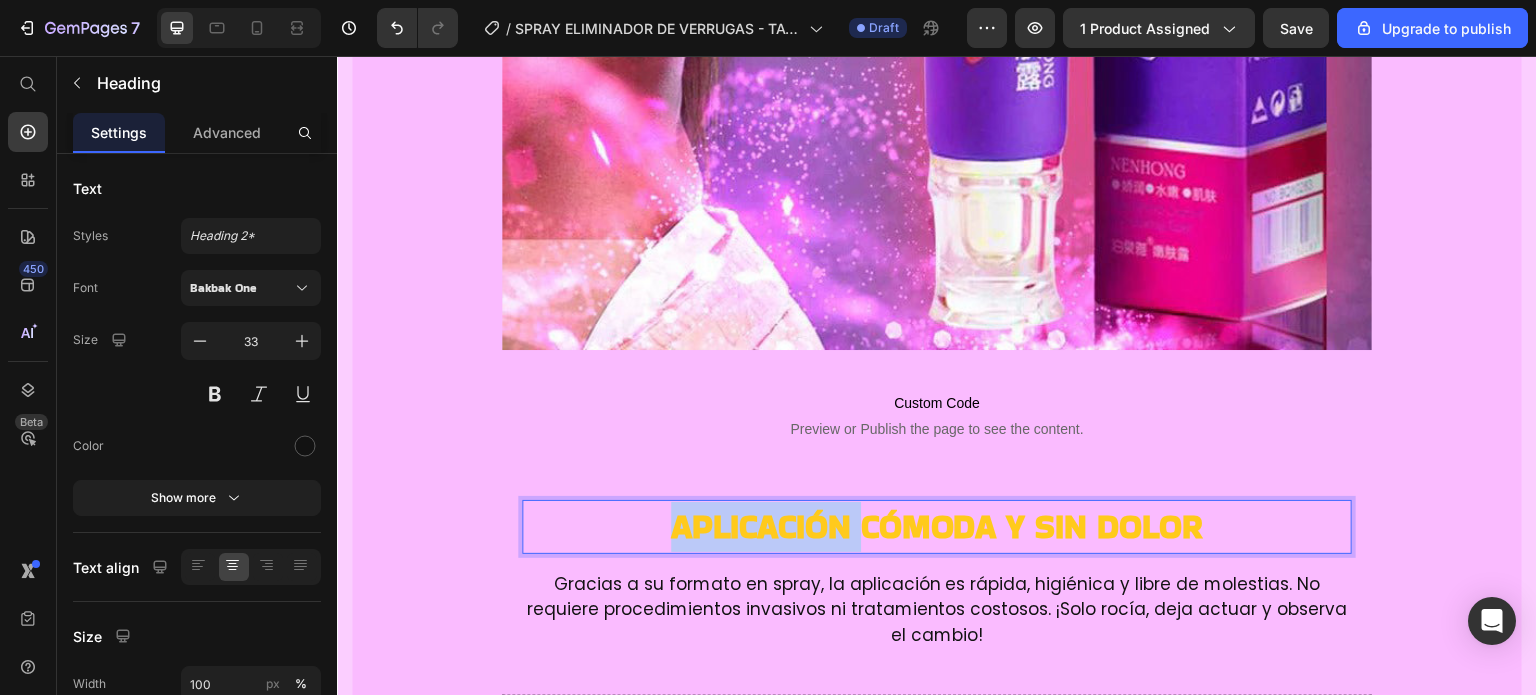 click on "Aplicación cómoda y sin dolor" at bounding box center [937, 526] 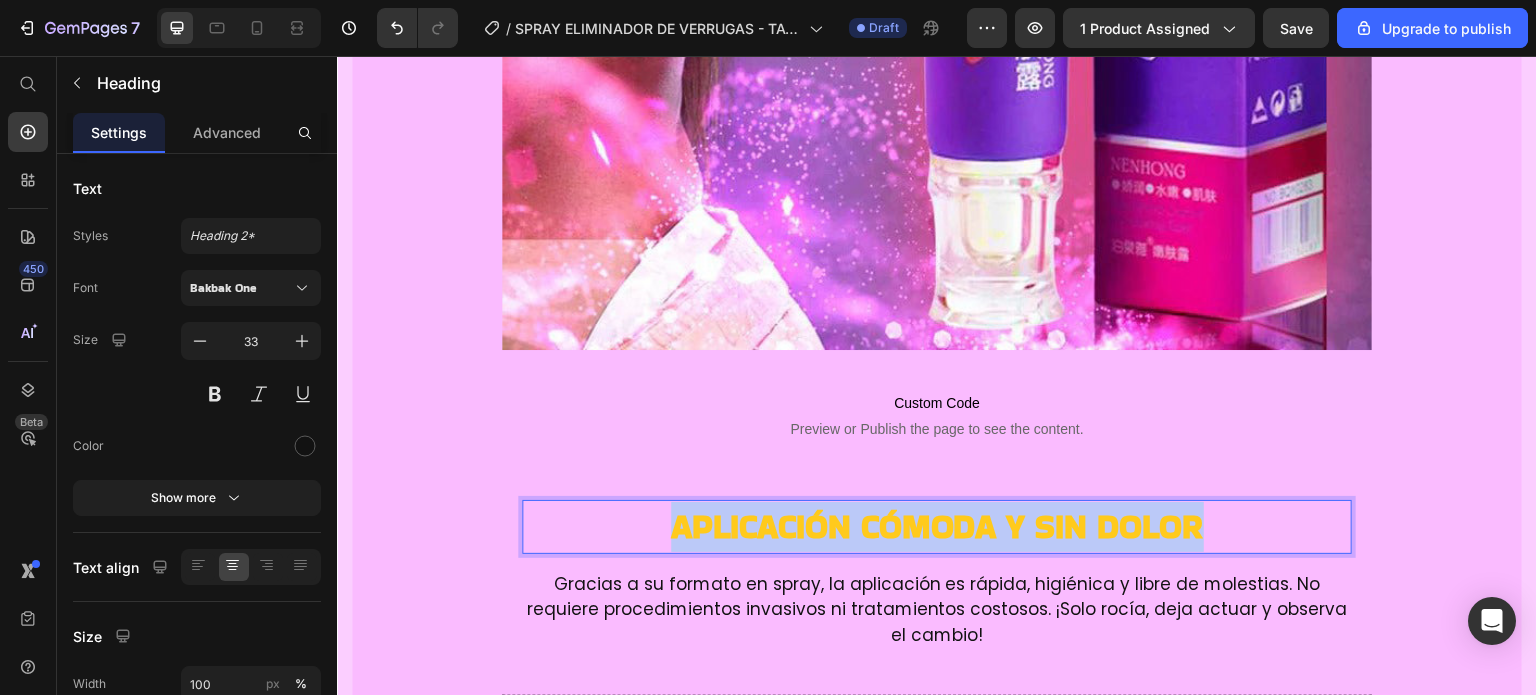 click on "Aplicación cómoda y sin dolor" at bounding box center (937, 526) 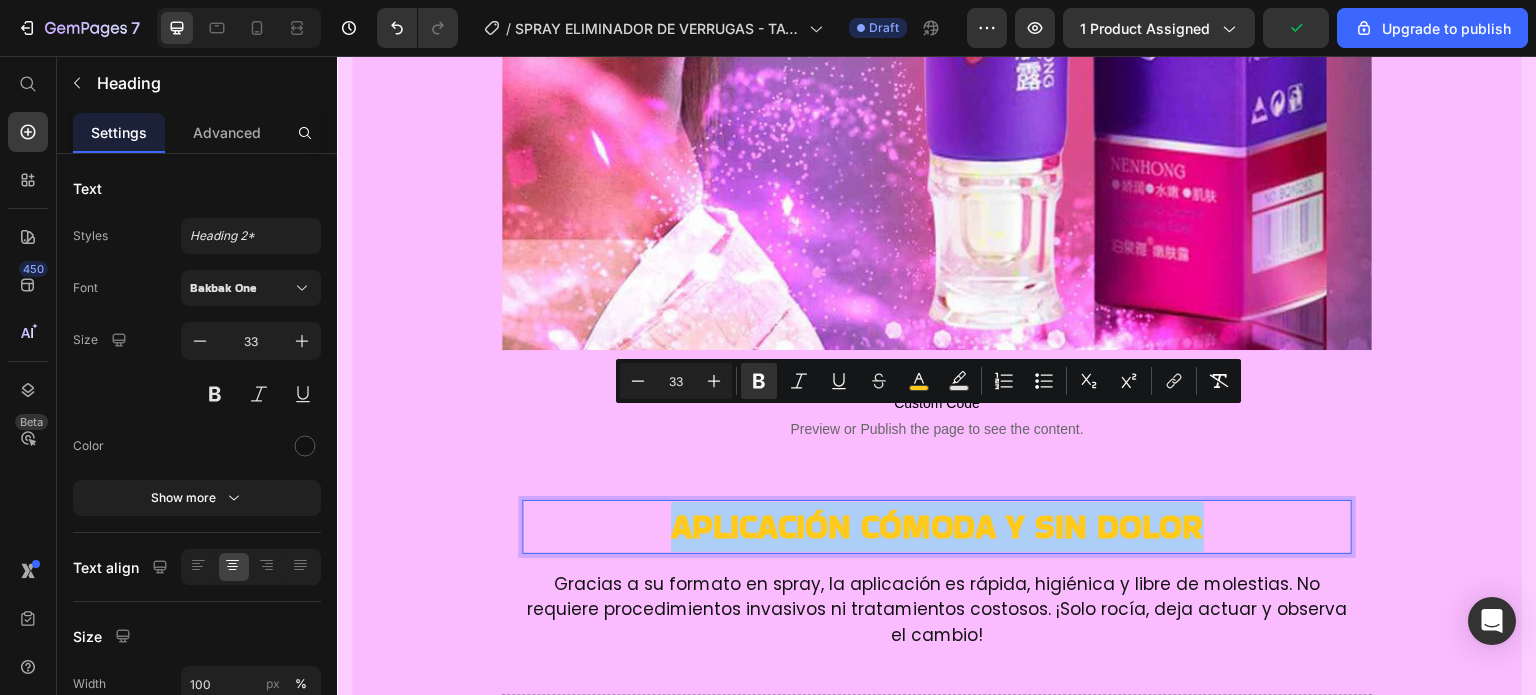 click on "Minus 33 Plus Bold Italic Underline       Strikethrough
color
Text Background Color Numbered List Bulleted List Subscript Superscript       link Remove Format" at bounding box center (928, 381) 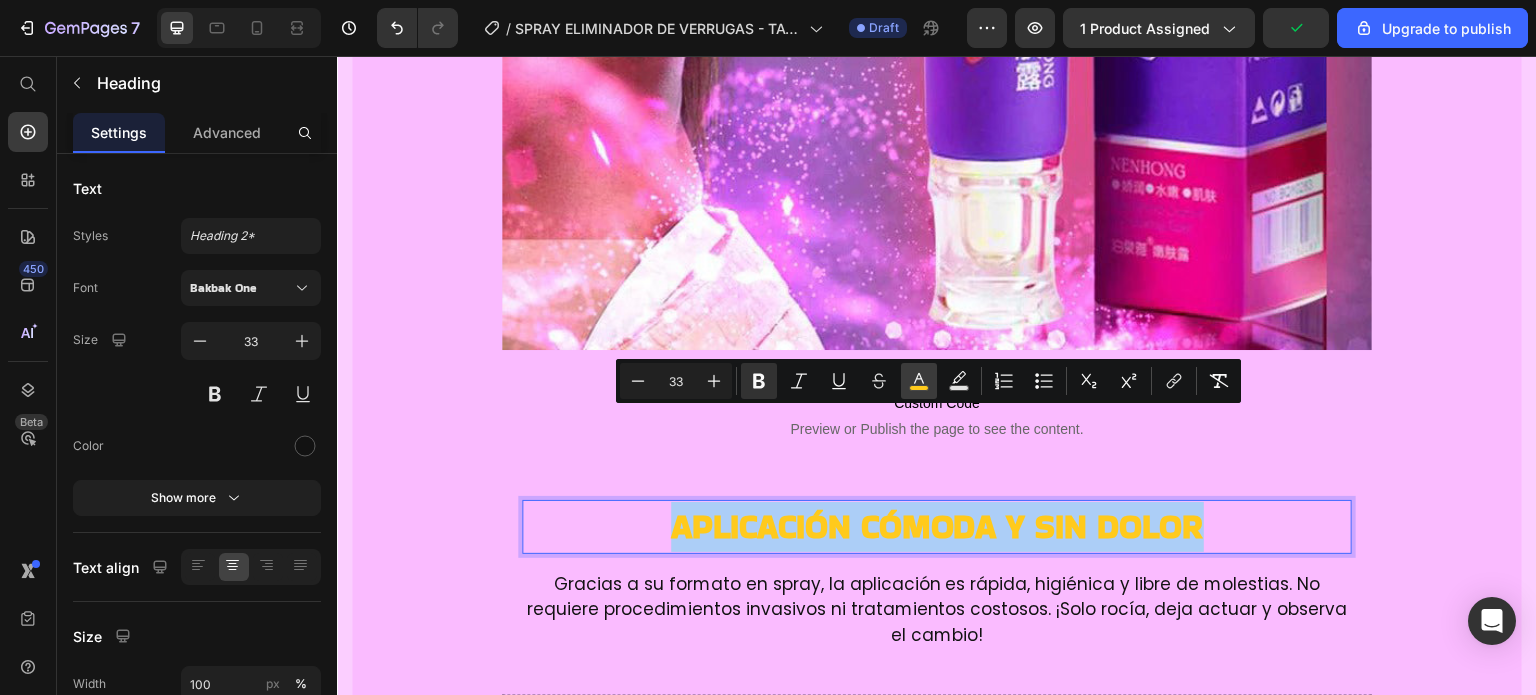 click on "color" at bounding box center (919, 381) 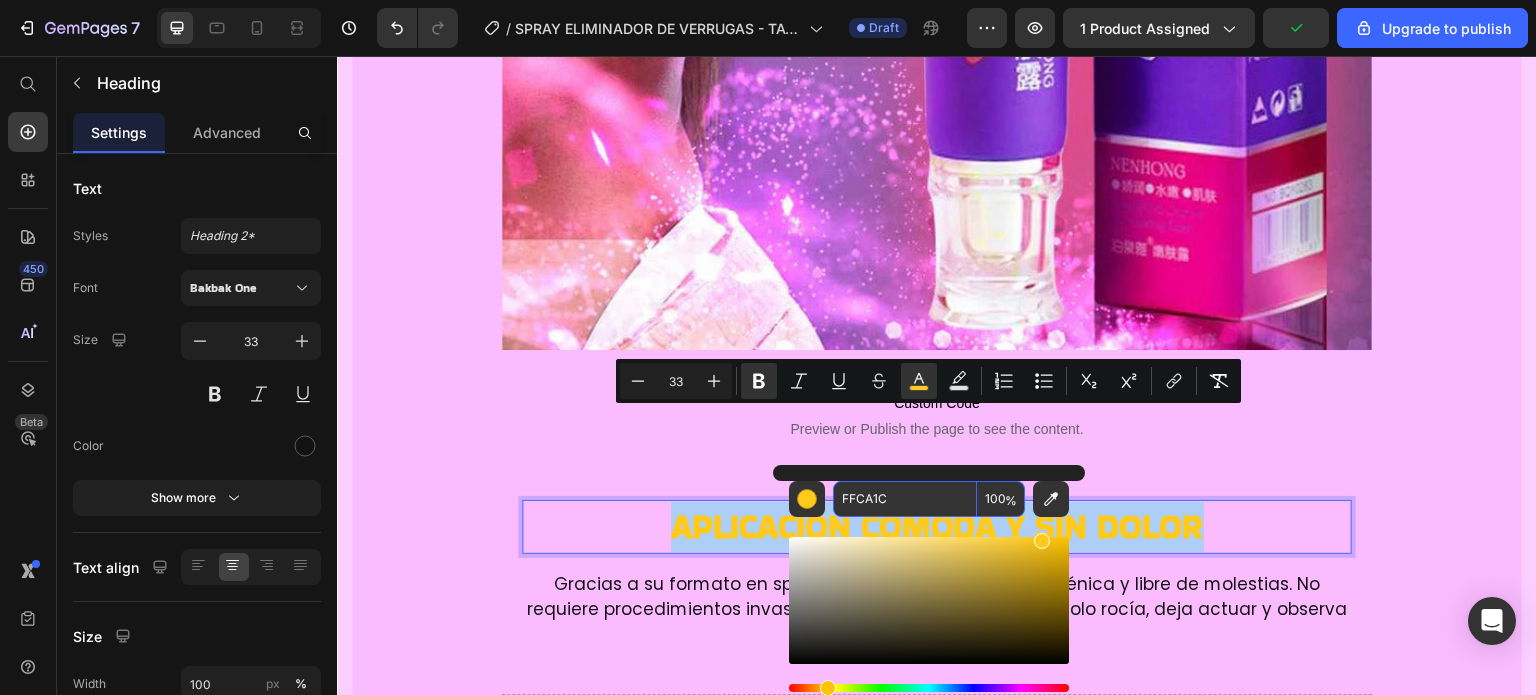 click on "FFCA1C" at bounding box center [905, 499] 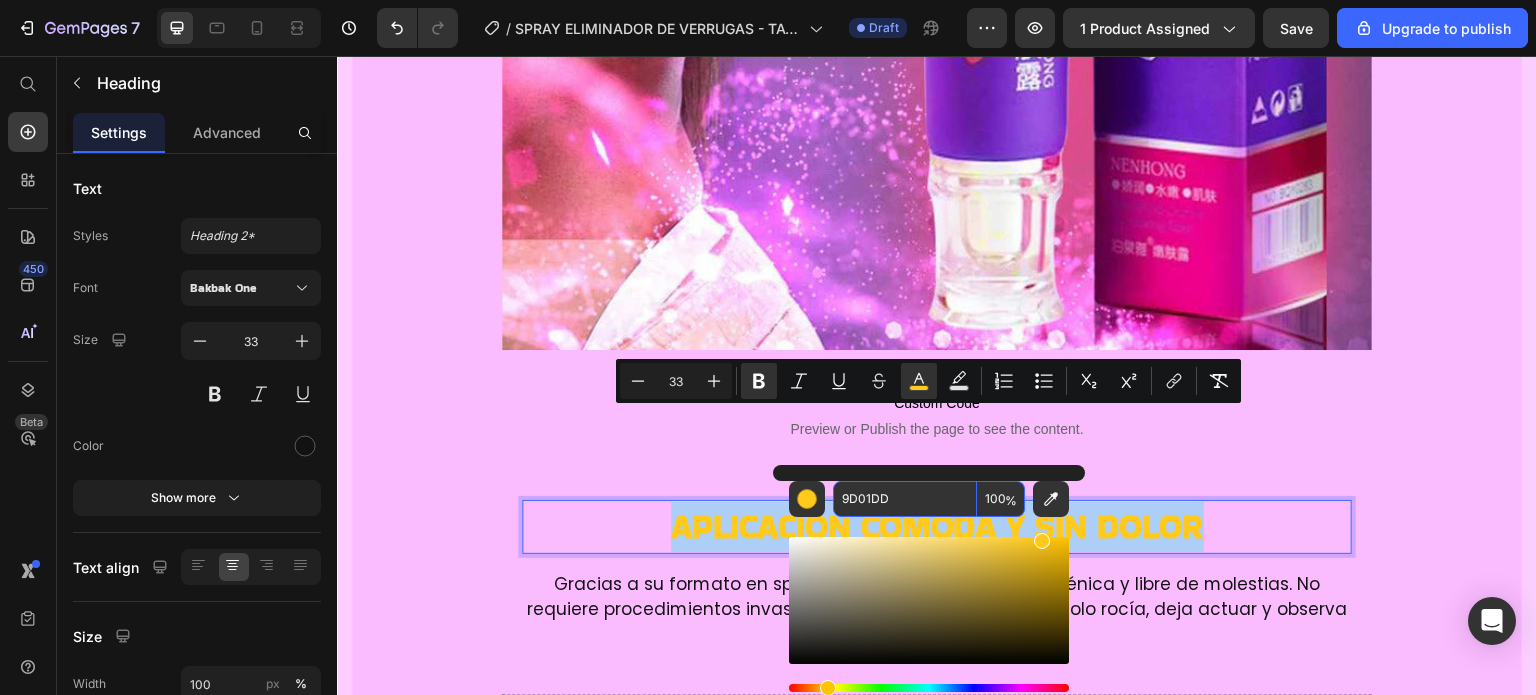 type on "9D01DD" 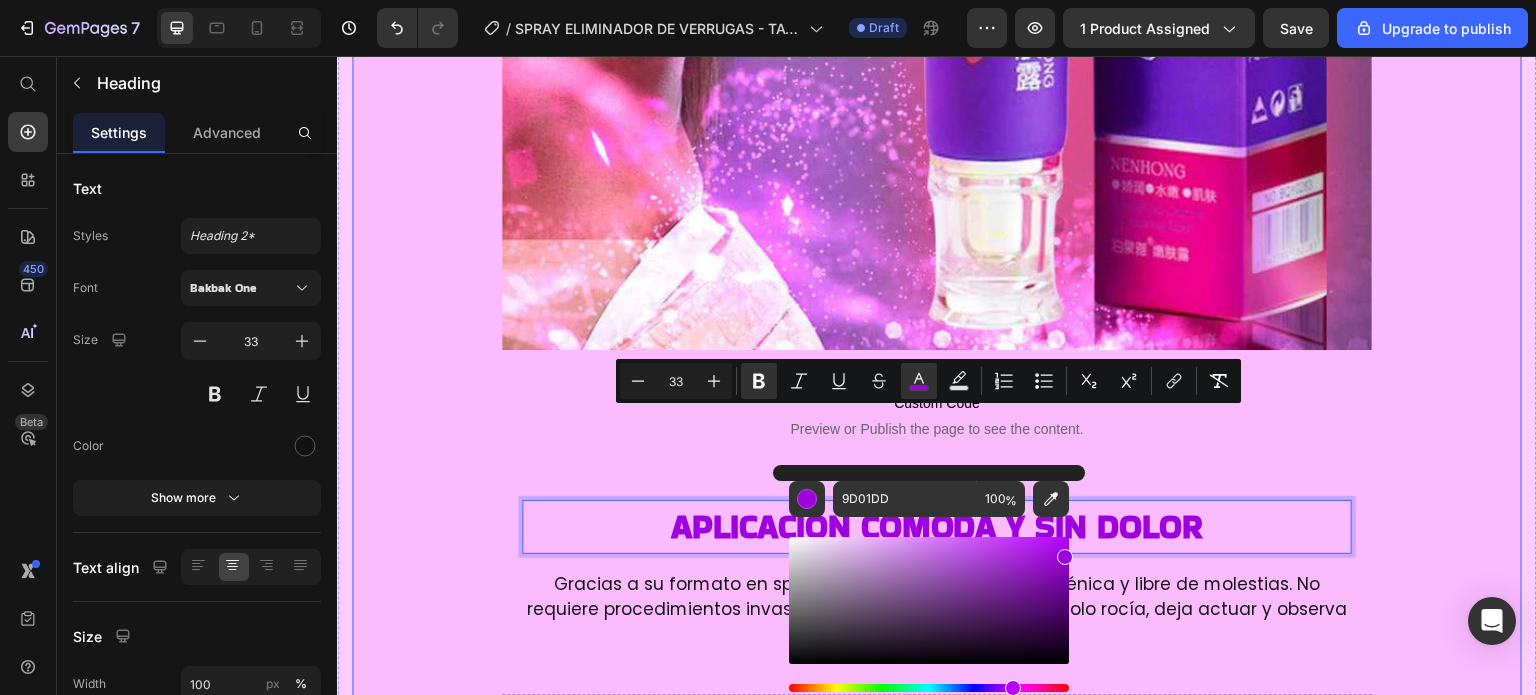 click on "Image ⁠⁠⁠⁠⁠⁠⁠ Potente fórmula con veneno [PERSON_NAME] Heading Su ingrediente estrella, el veneno [PERSON_NAME], ayuda a eliminar verrugas, lunares y manchas mientras estimula la regeneración celular. Actúa profundamente sin dañar la piel, ofreciendo resultados visibles en poco tiempo. Text block Row Image ⁠⁠⁠⁠⁠⁠⁠ Seguro para todo tipo [PERSON_NAME] Heading Tag Recede™ ha sido desarrollado para brindar un tratamiento eficaz sin causar irritación. Es apto para pieles sensibles y no deja marcas ni cicatrices, garantizando un uso suave y confiable. Text block
Custom Code
Preview or Publish the page to see the content. Custom Code Image Image
Custom Code
Preview or Publish the page to see the content. Custom Code ⁠⁠⁠⁠⁠⁠⁠ egenera y protege la piel Heading Text block Row Image Image
Custom Code
Preview or Publish the page to see the content. Custom Code Aplicación cómoda y sin dolor Heading   16 Text block Row Image Text block
Custom Code" at bounding box center [937, -853] 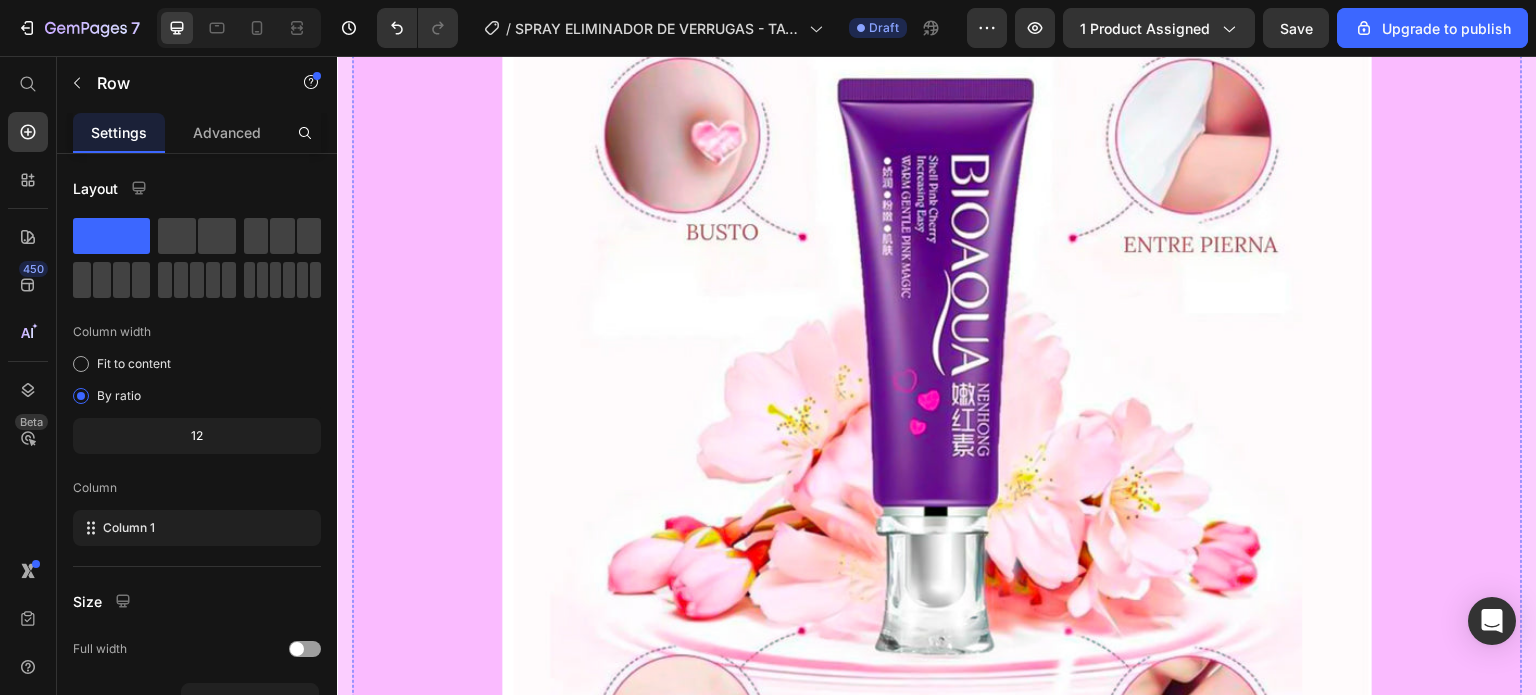 scroll, scrollTop: 1813, scrollLeft: 0, axis: vertical 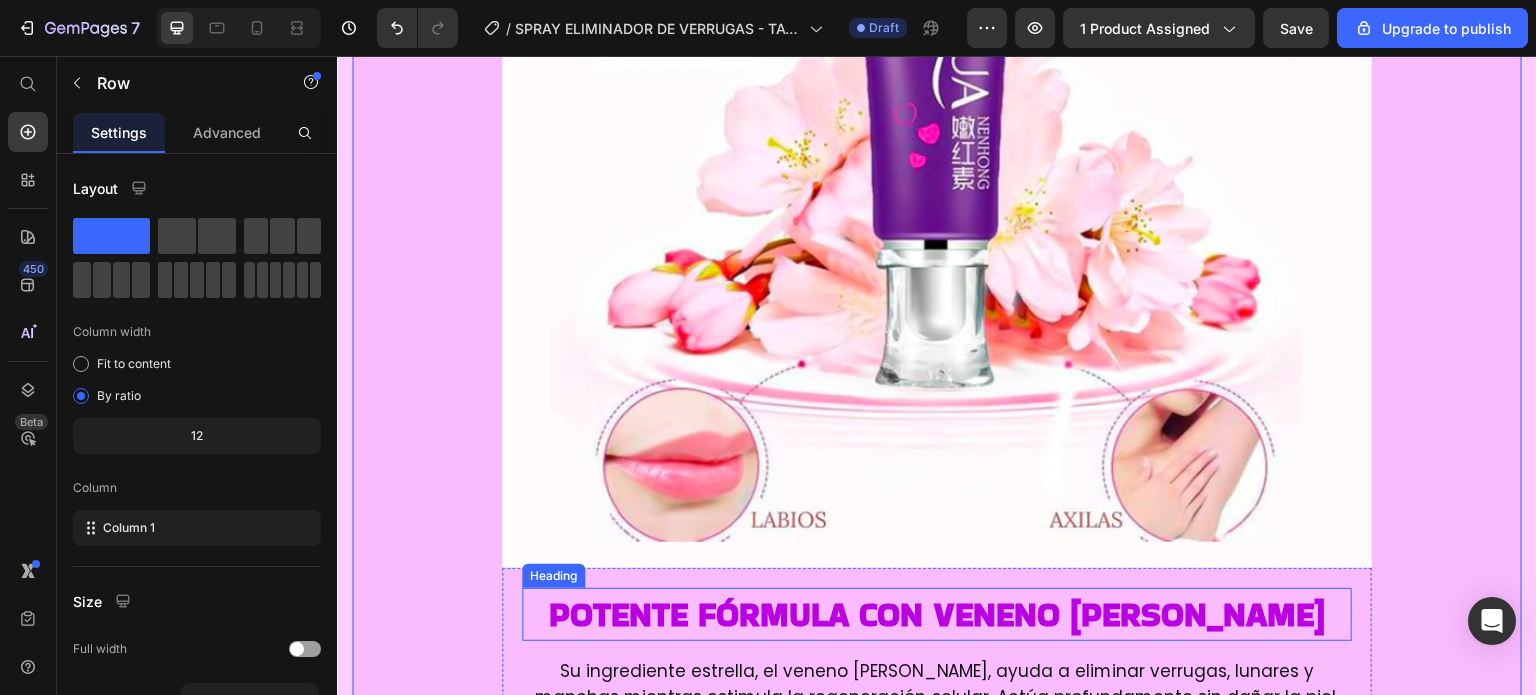 click on "Potente fórmula con veneno [PERSON_NAME]" at bounding box center (937, 614) 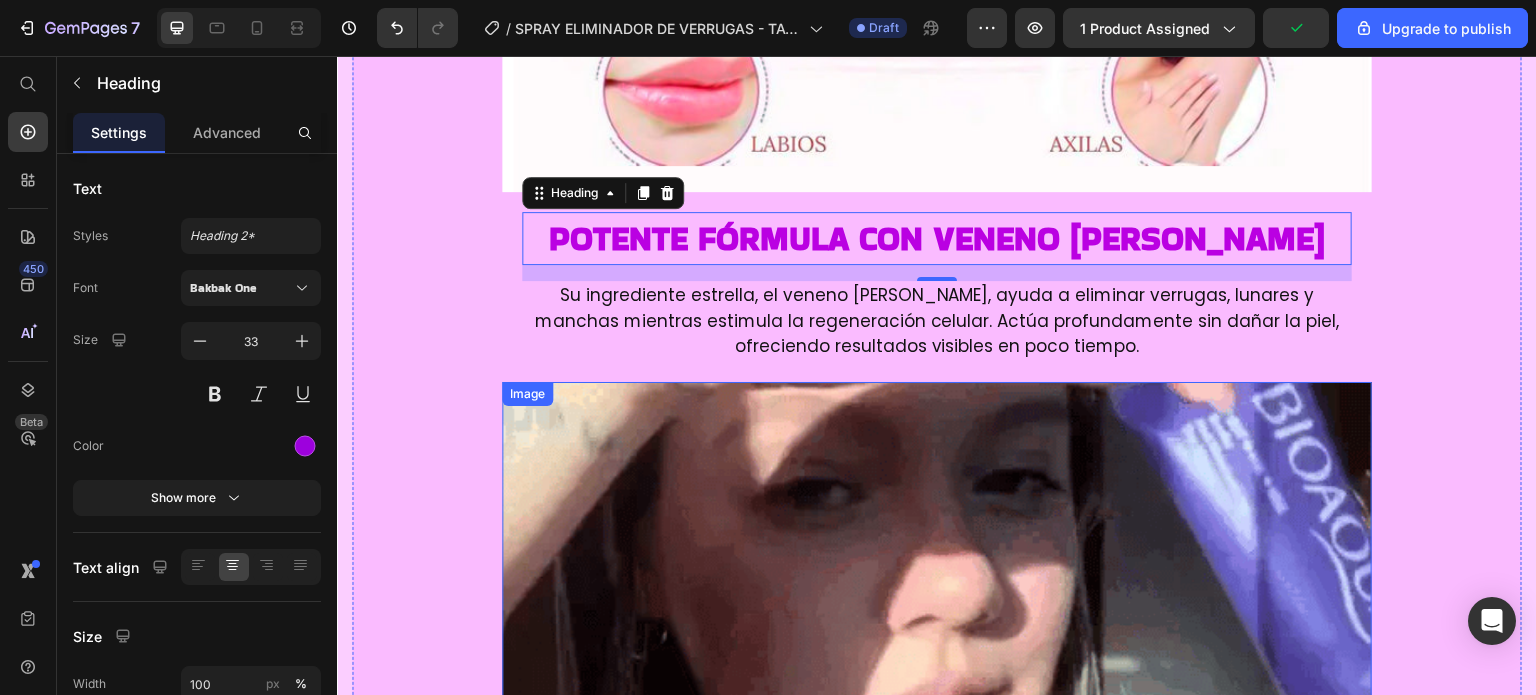 scroll, scrollTop: 2113, scrollLeft: 0, axis: vertical 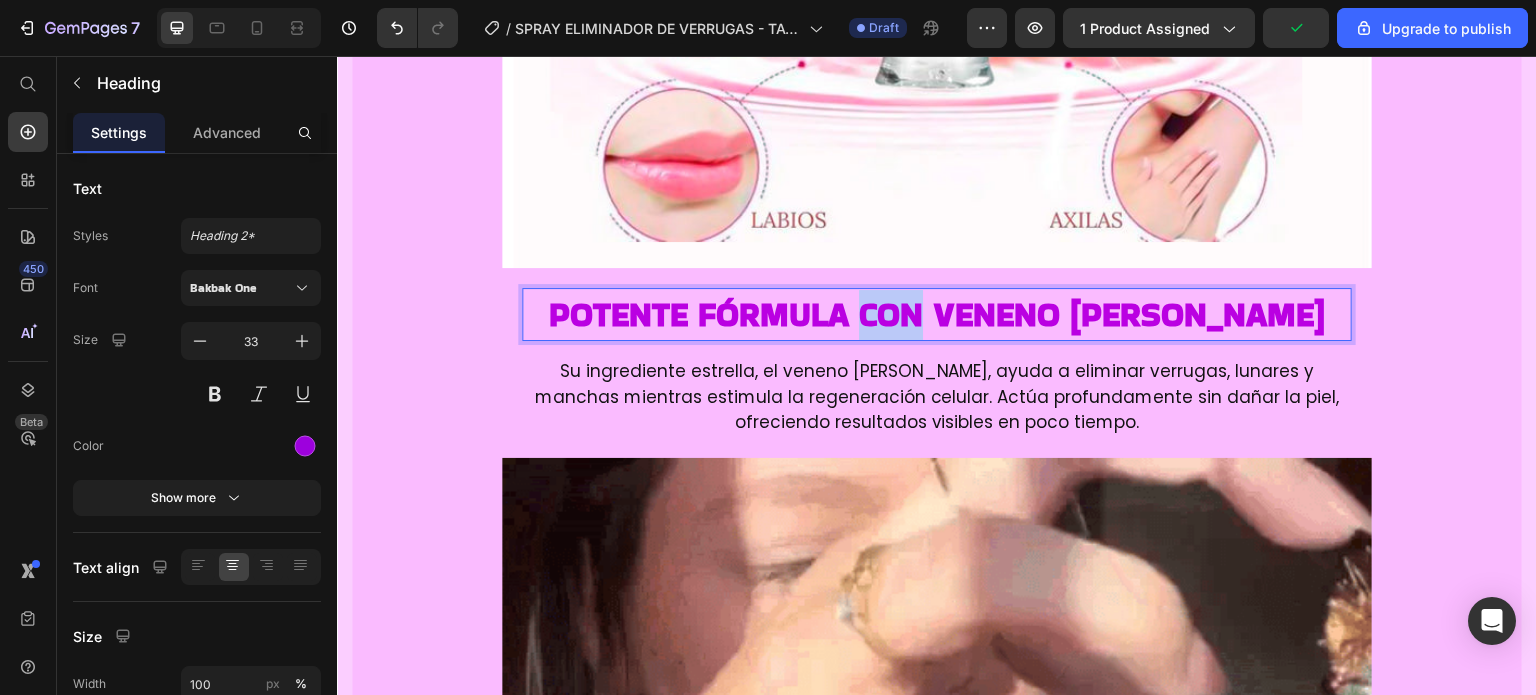 click on "Potente fórmula con veneno [PERSON_NAME]" at bounding box center (937, 314) 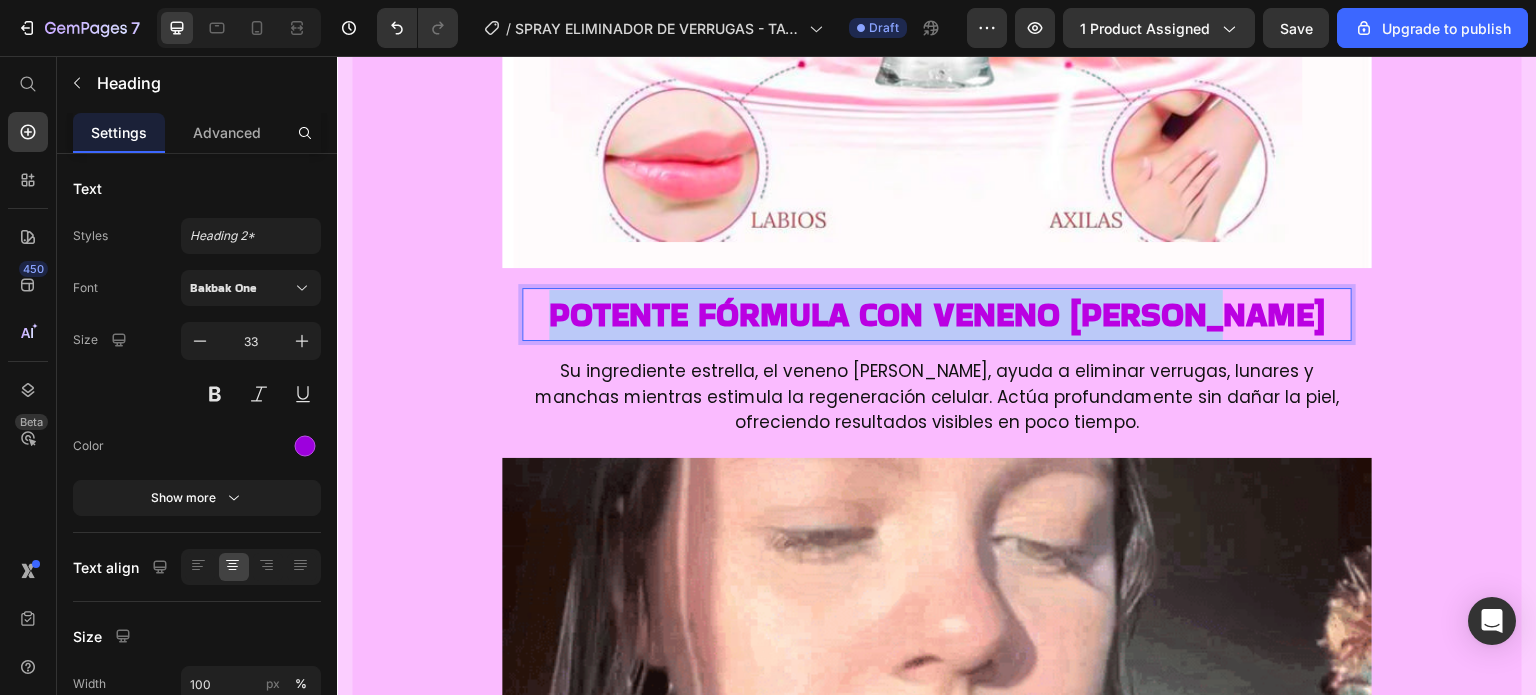 click on "Potente fórmula con veneno [PERSON_NAME]" at bounding box center [937, 314] 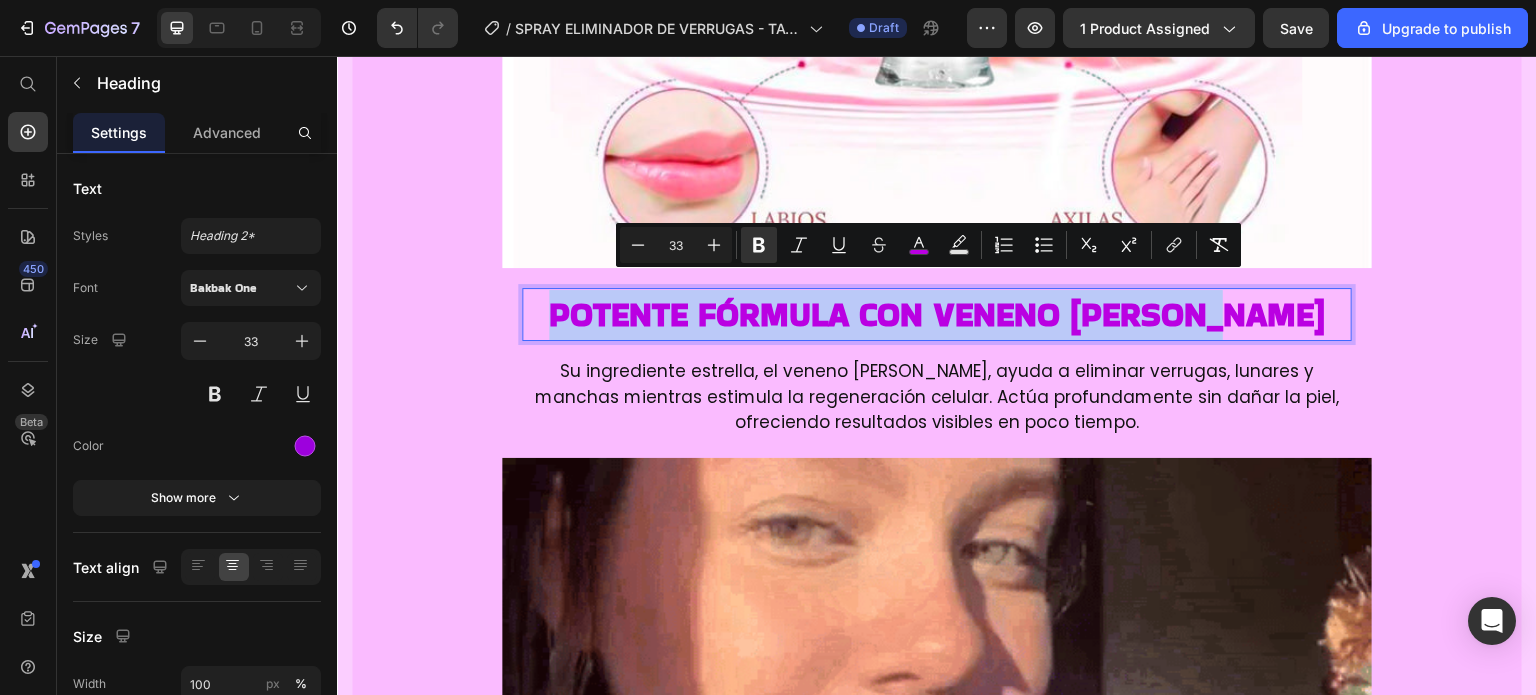 click on "Potente fórmula con veneno [PERSON_NAME]" at bounding box center (937, 314) 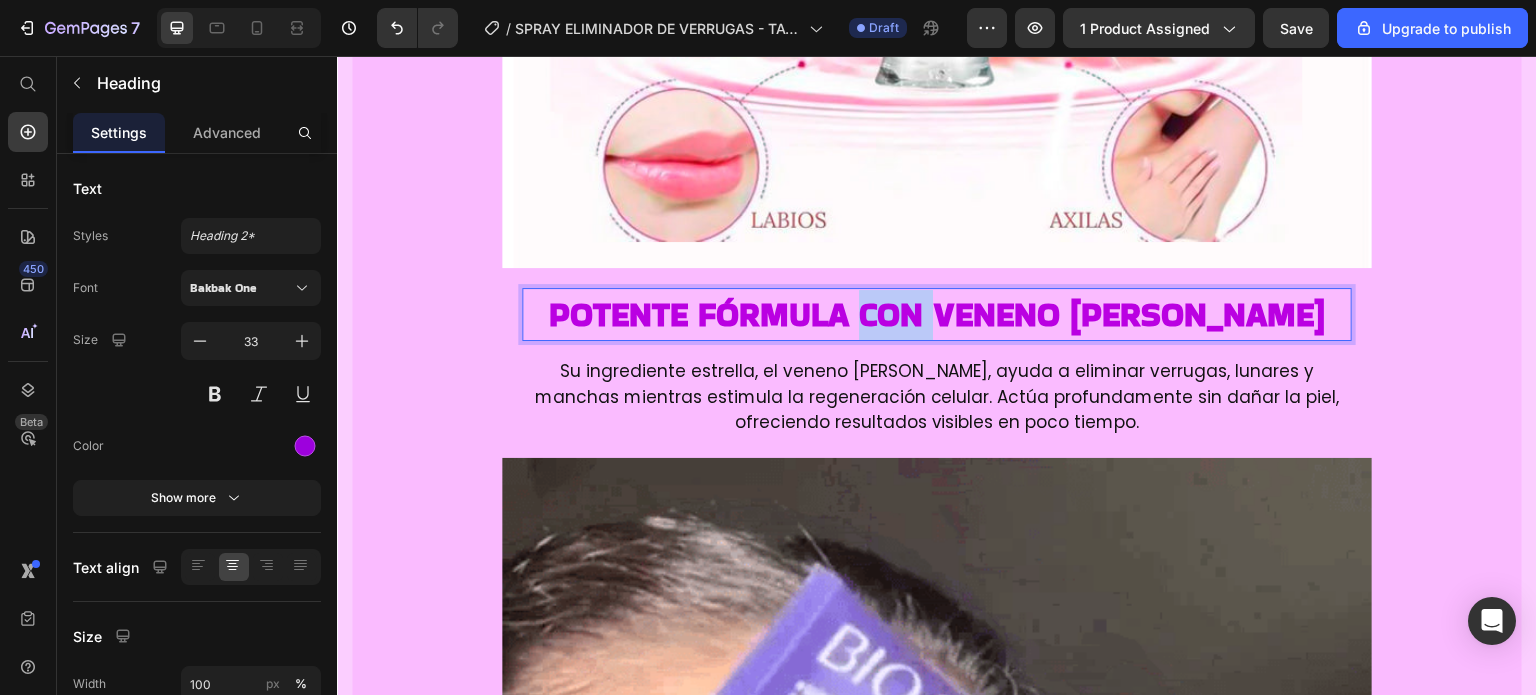 click on "Potente fórmula con veneno [PERSON_NAME]" at bounding box center [937, 314] 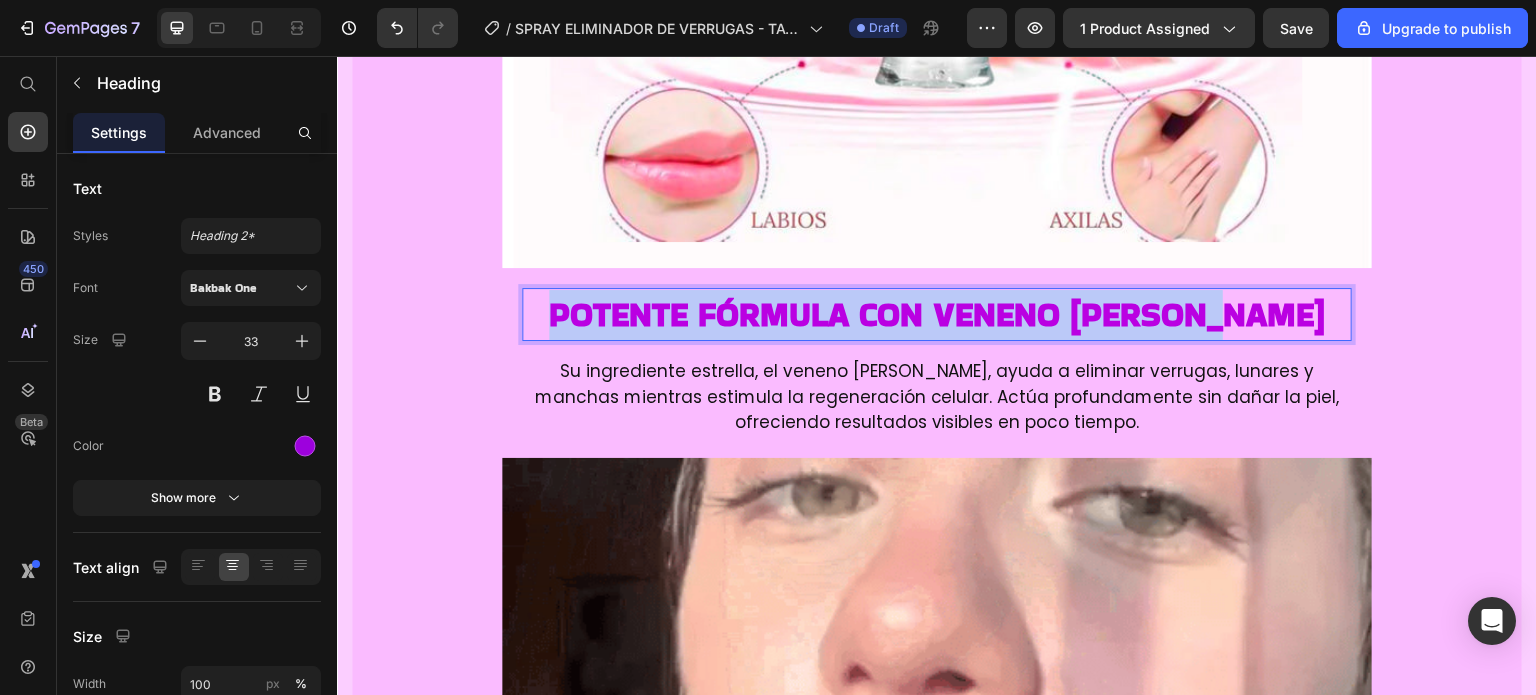 click on "Potente fórmula con veneno [PERSON_NAME]" at bounding box center [937, 314] 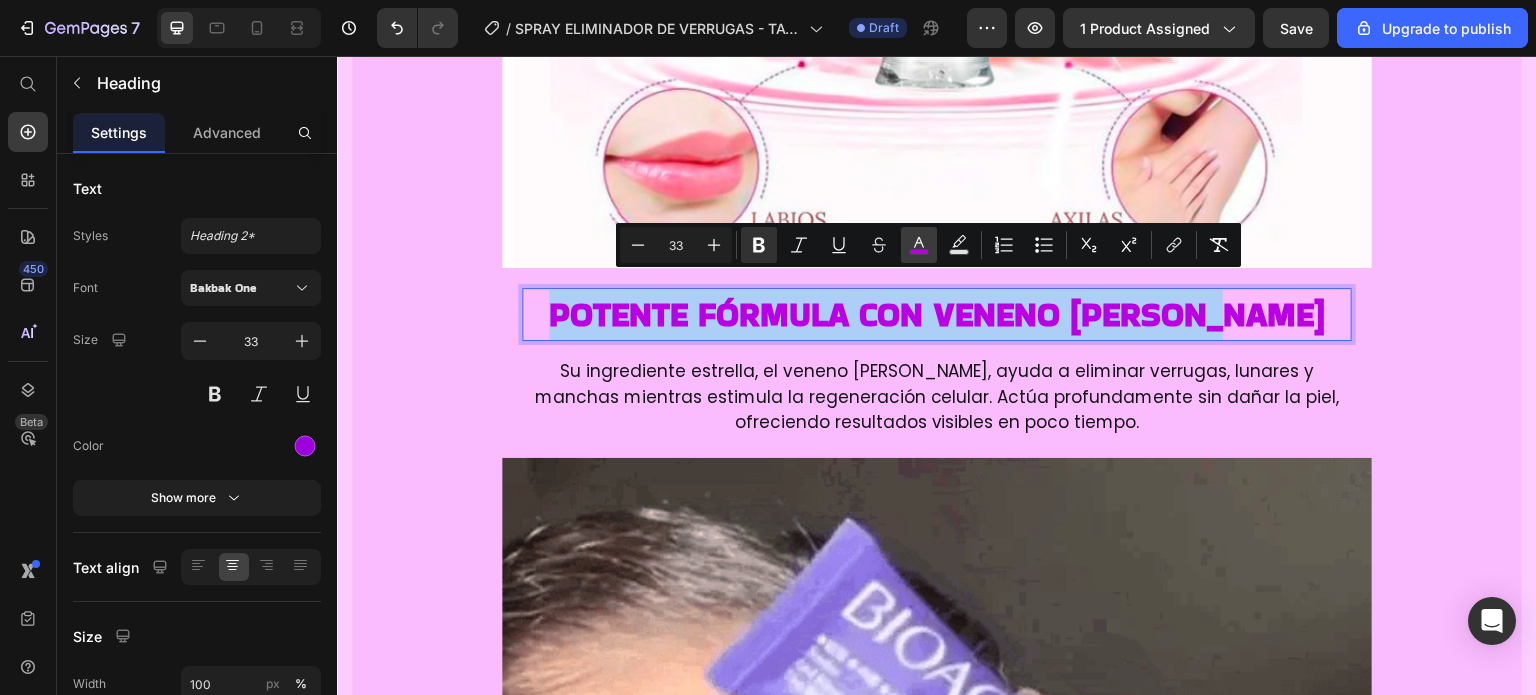 click 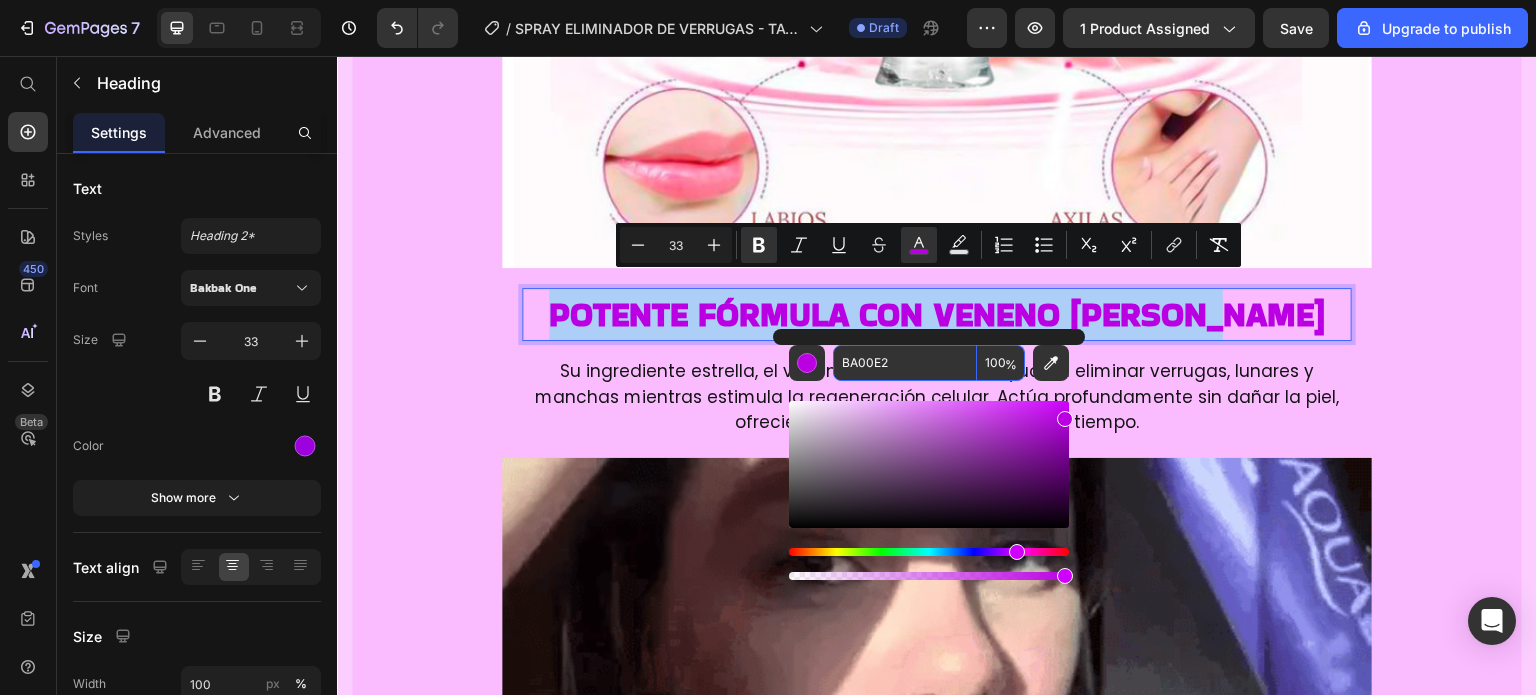 click on "BA00E2" at bounding box center [905, 363] 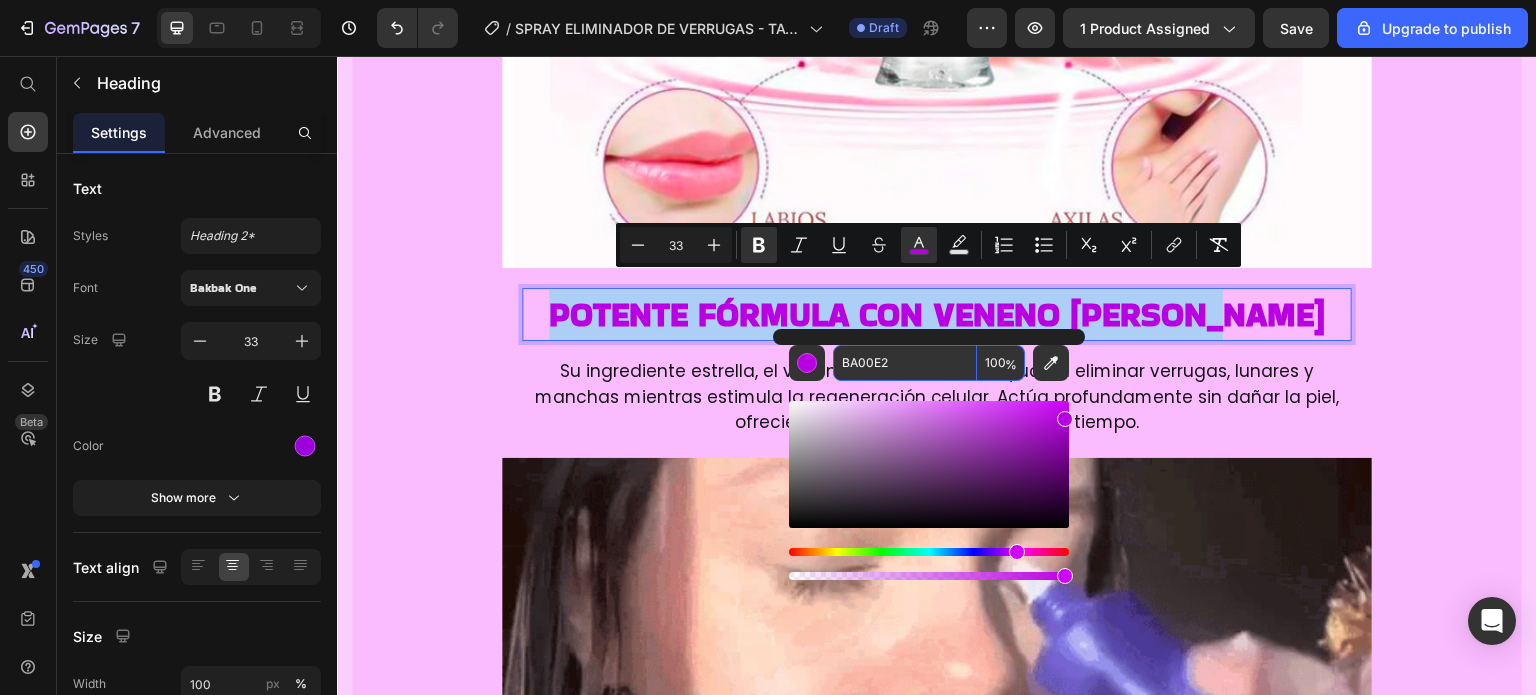 paste on "9D01DD" 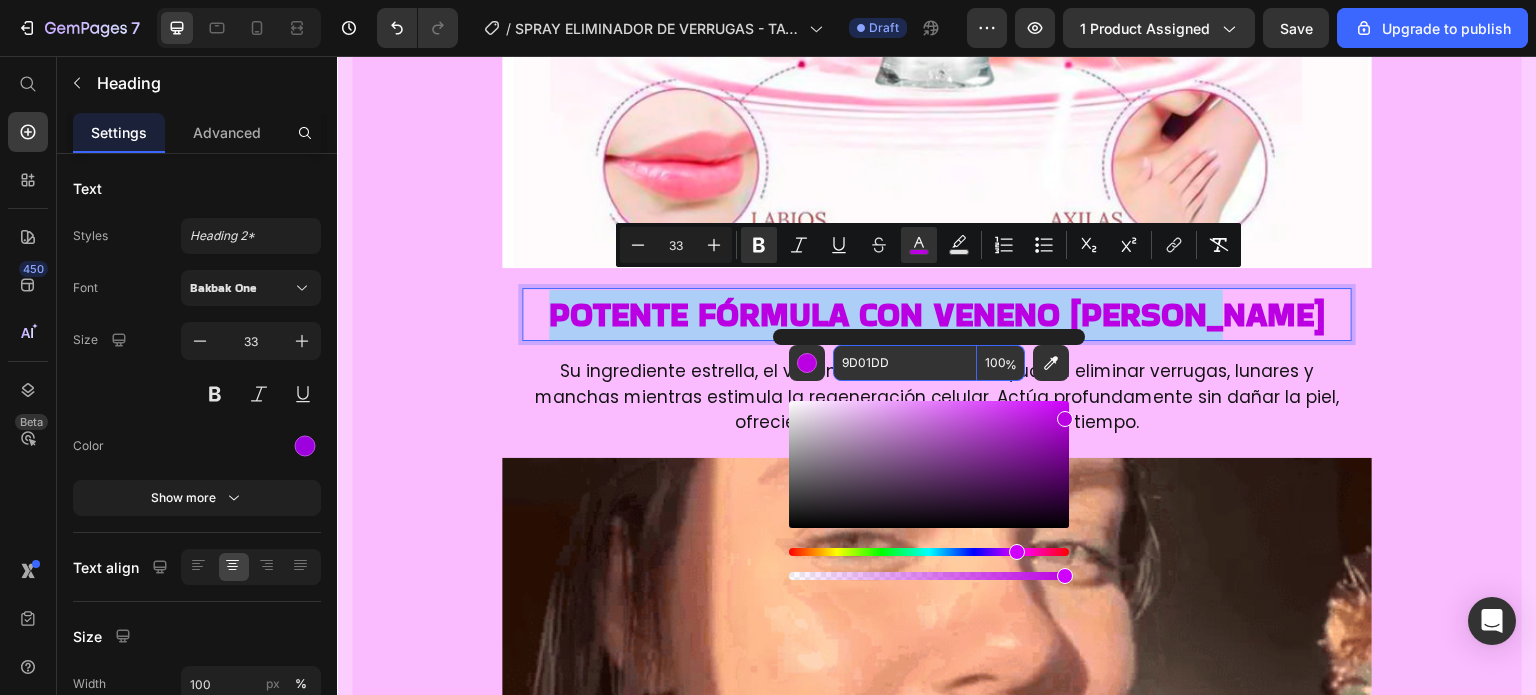 type on "9D01DD" 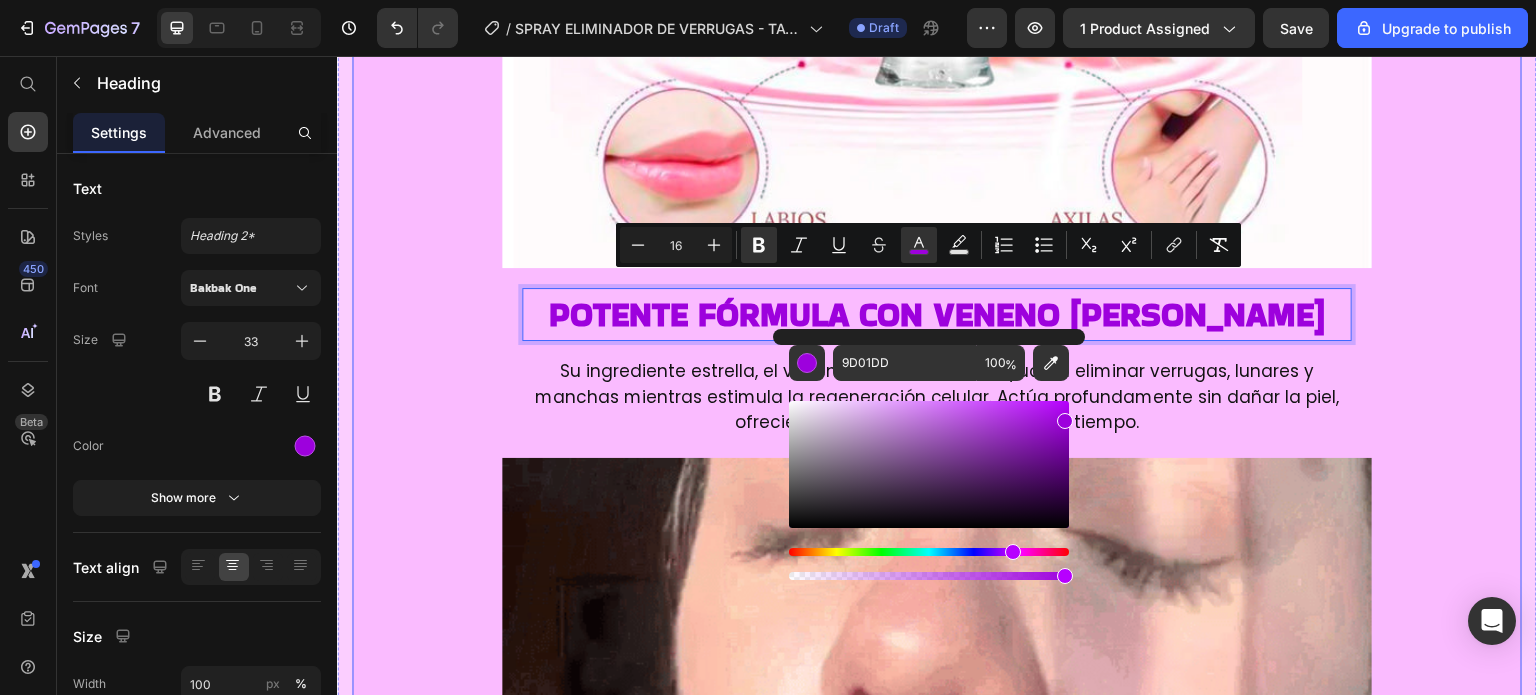 click on "Image Potente fórmula con veneno [PERSON_NAME] Heading   16 Su ingrediente estrella, el veneno [PERSON_NAME], ayuda a eliminar verrugas, lunares y manchas mientras estimula la regeneración celular. Actúa profundamente sin dañar la piel, ofreciendo resultados visibles en poco tiempo. Text block Row Image ⁠⁠⁠⁠⁠⁠⁠ Seguro para todo tipo [PERSON_NAME] Heading Tag Recede™ ha sido desarrollado para brindar un tratamiento eficaz sin causar irritación. Es apto para pieles sensibles y no deja marcas ni cicatrices, garantizando un uso suave y confiable. Text block
Custom Code
Preview or Publish the page to see the content. Custom Code Image Image
Custom Code
Preview or Publish the page to see the content. Custom Code ⁠⁠⁠⁠⁠⁠⁠ egenera y protege la piel Heading Además de eliminar imperfecciones, su fórmula activa promueve la cicatrización natural, acelera la curación y protege la zona tratada contra posibles infecciones, dejando una piel más saludable y uniforme. Text block" at bounding box center (937, 4147) 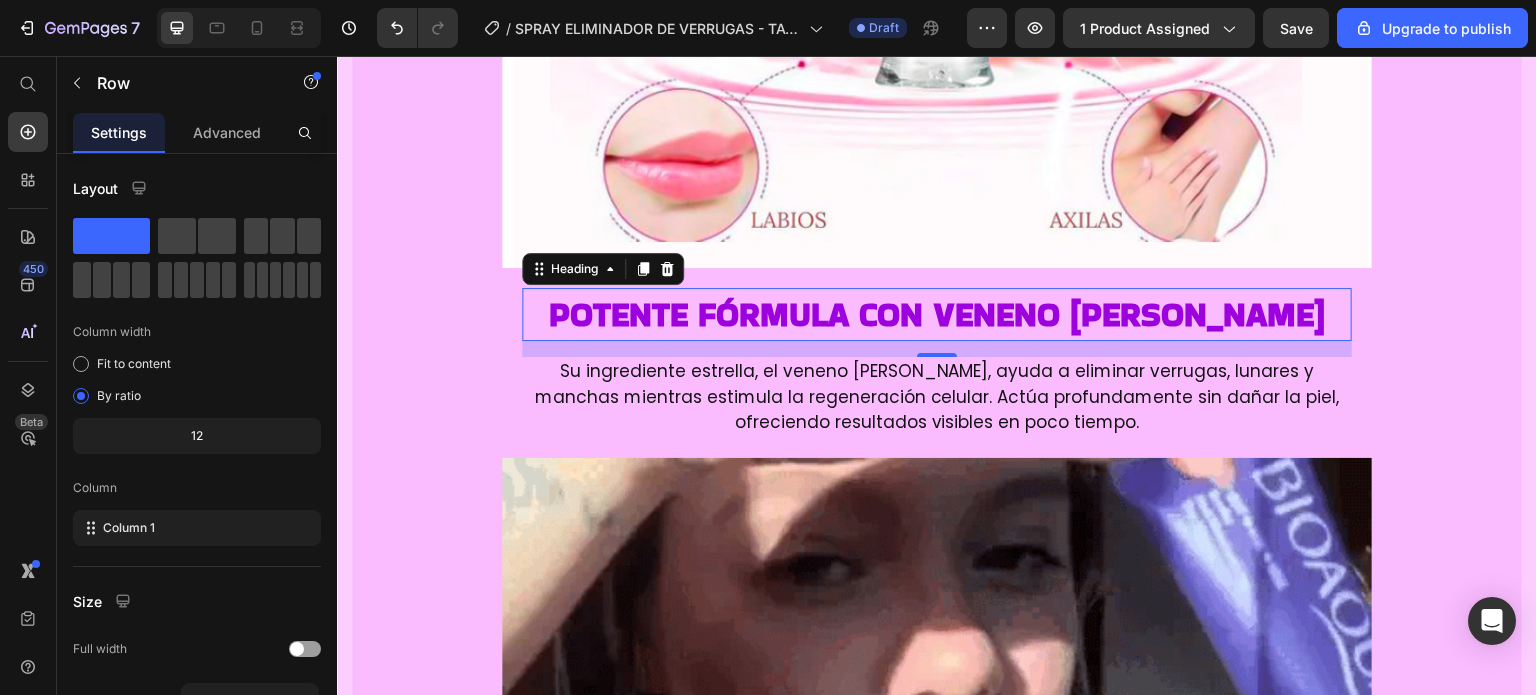 click on "Potente fórmula con veneno [PERSON_NAME]" at bounding box center [937, 314] 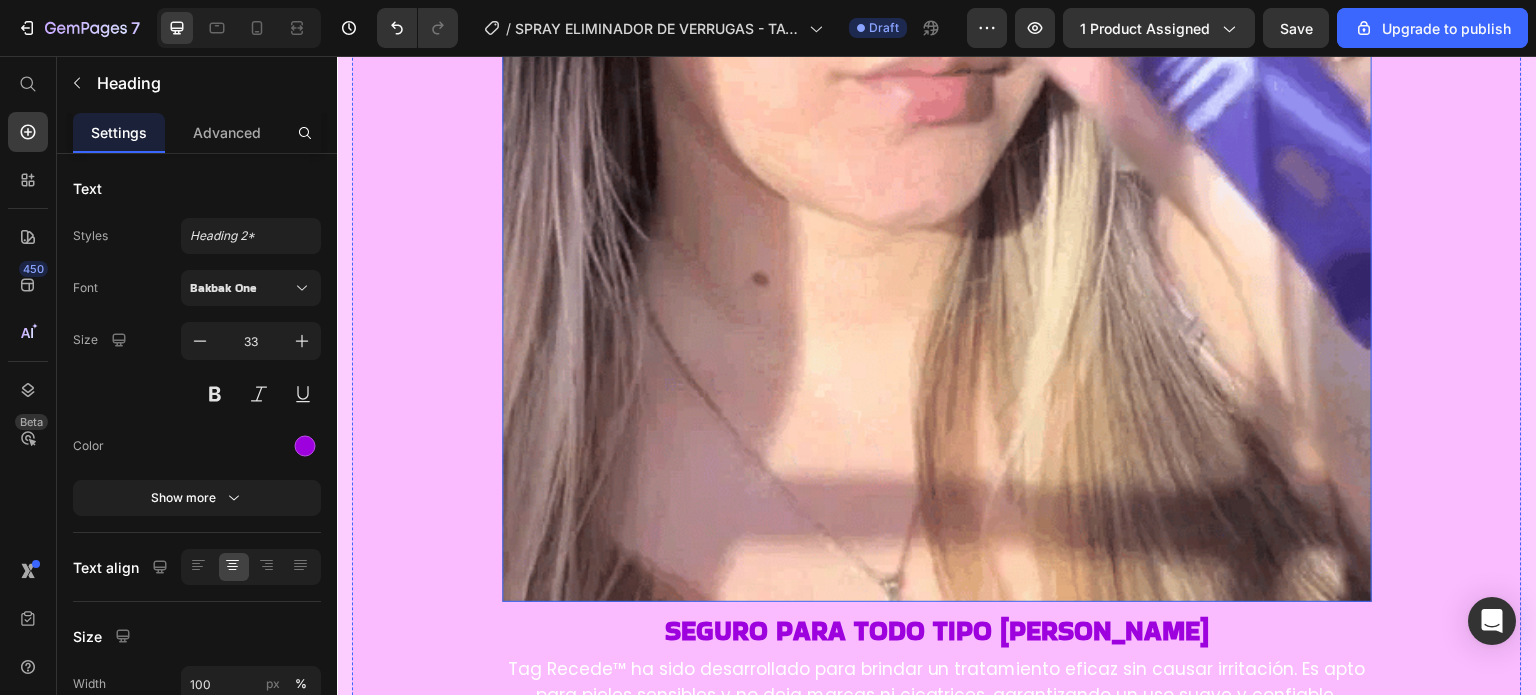 scroll, scrollTop: 3113, scrollLeft: 0, axis: vertical 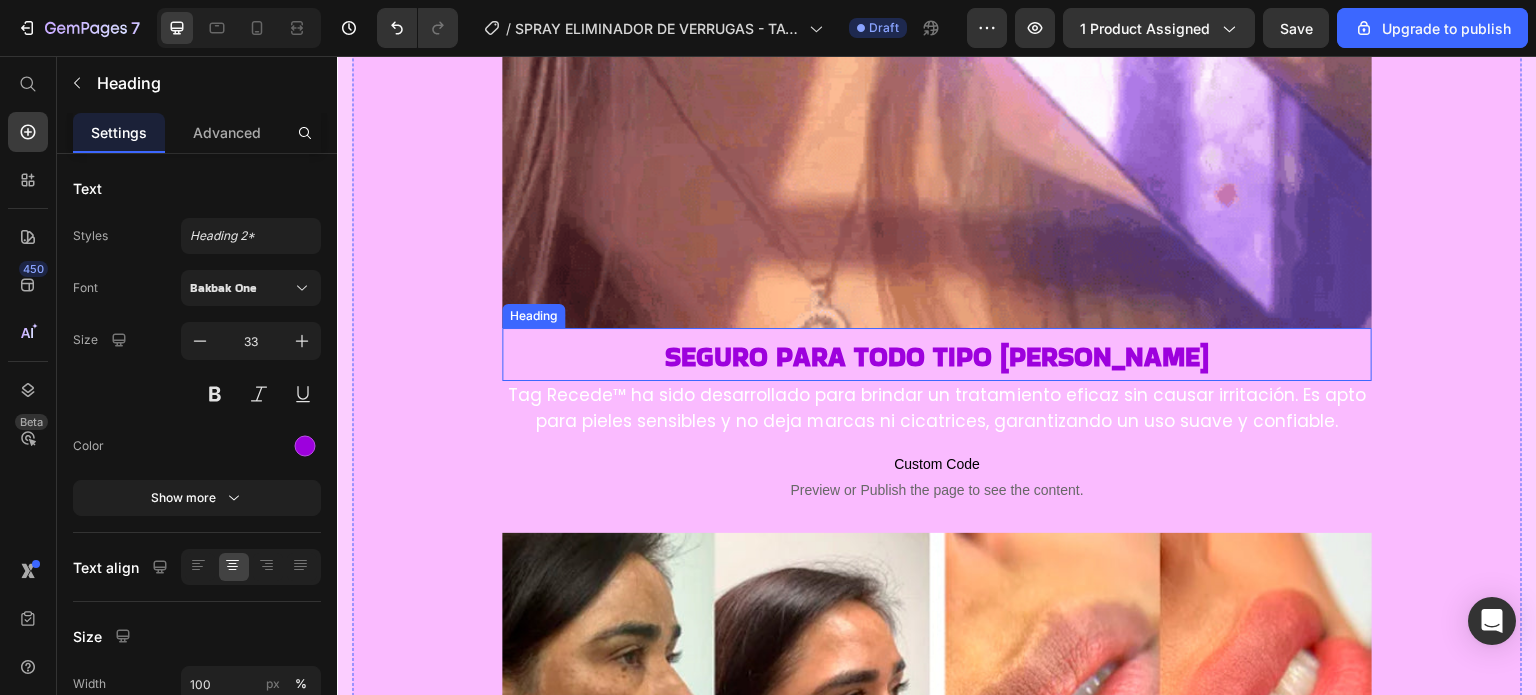 click on "Seguro para todo tipo [PERSON_NAME]" at bounding box center (937, 356) 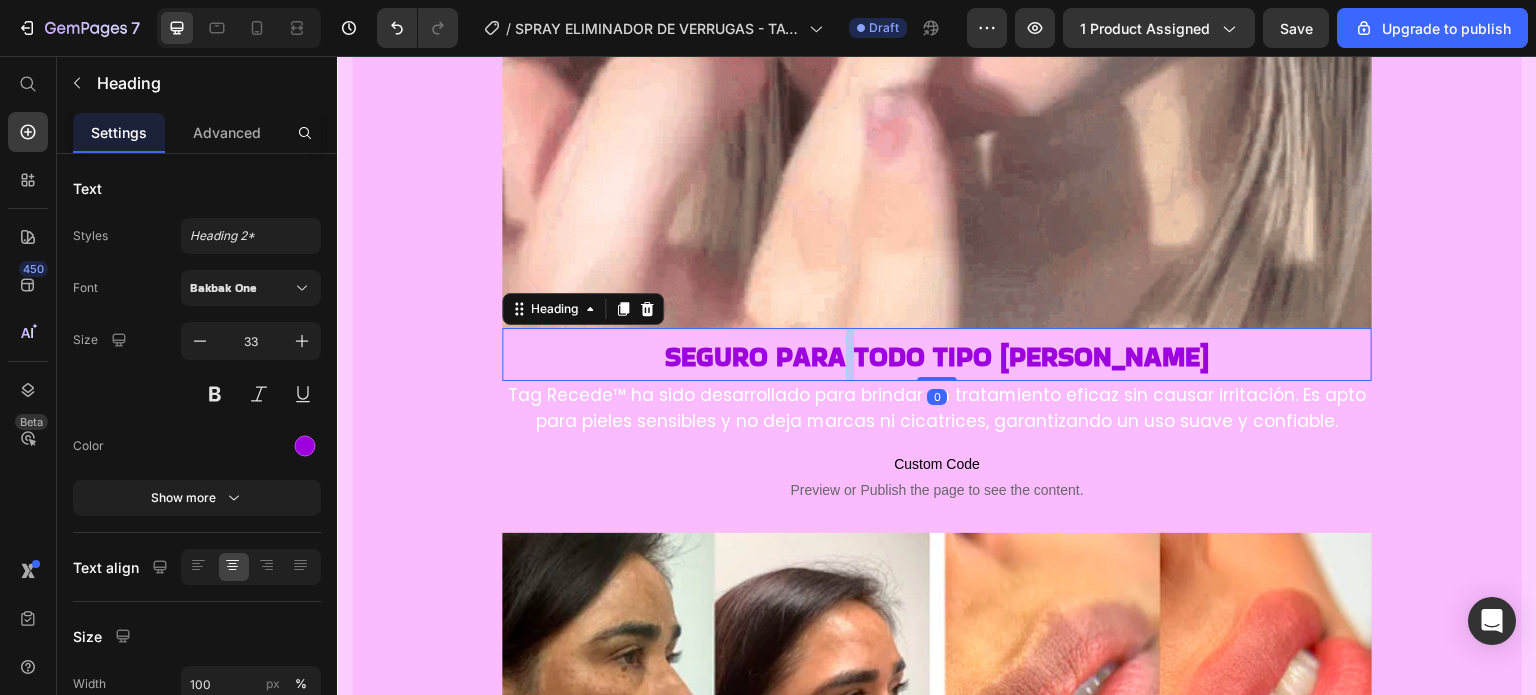 click on "Seguro para todo tipo [PERSON_NAME]" at bounding box center [937, 356] 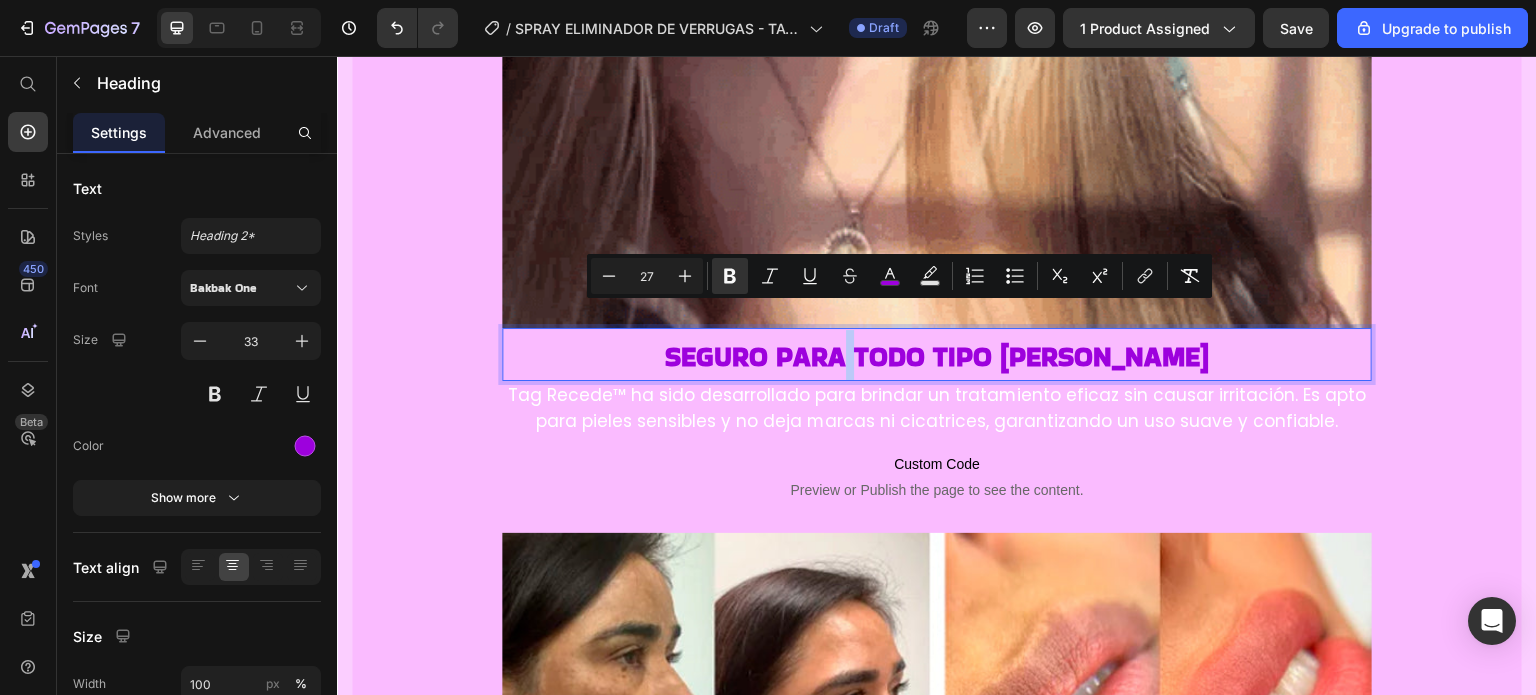 click on "Seguro para todo tipo [PERSON_NAME]" at bounding box center [937, 356] 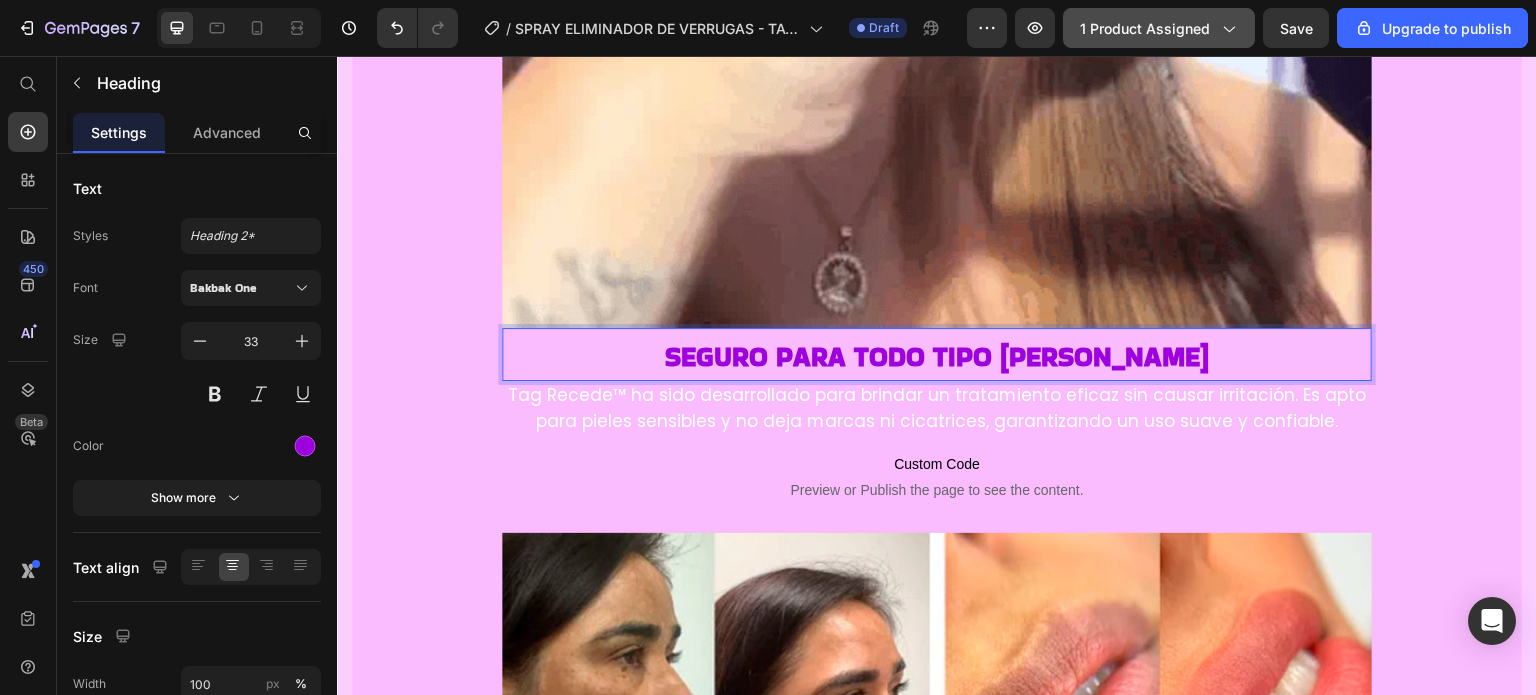 click 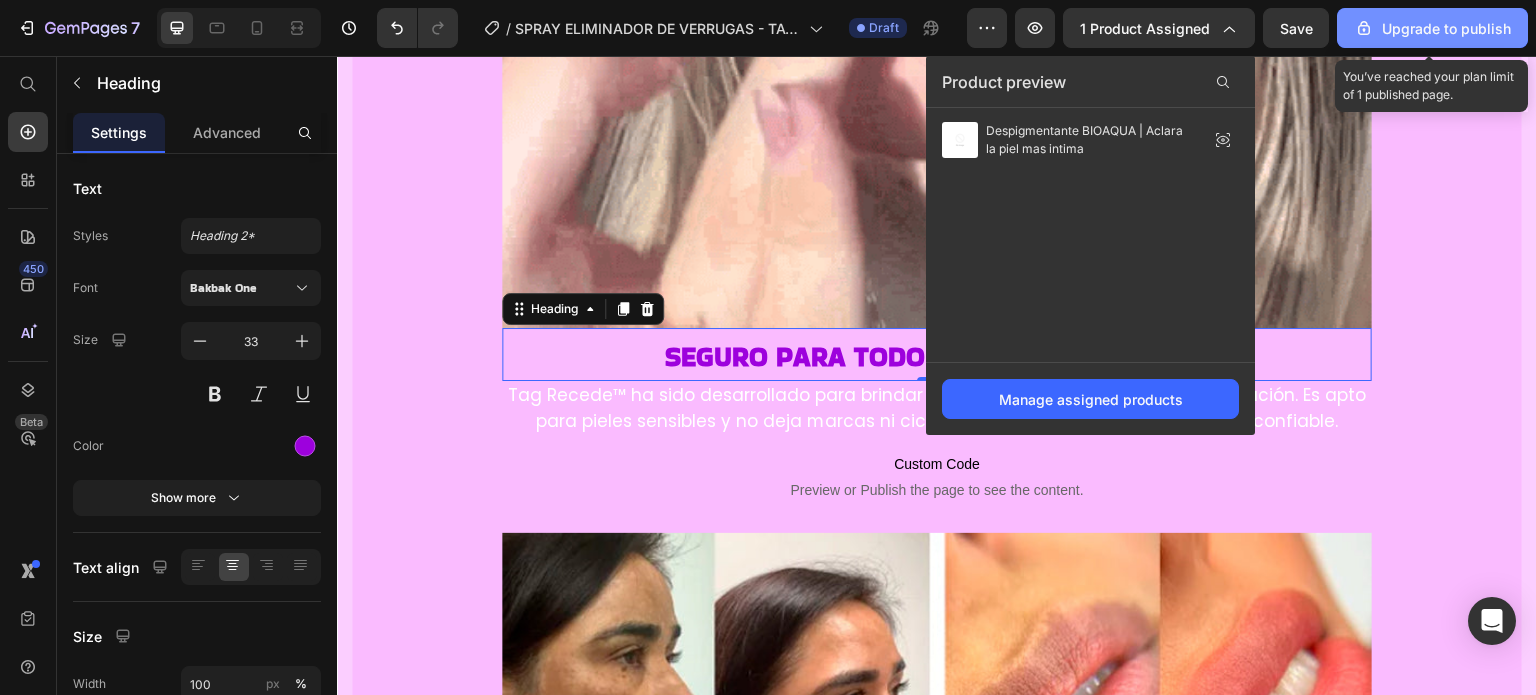 click on "Upgrade to publish" 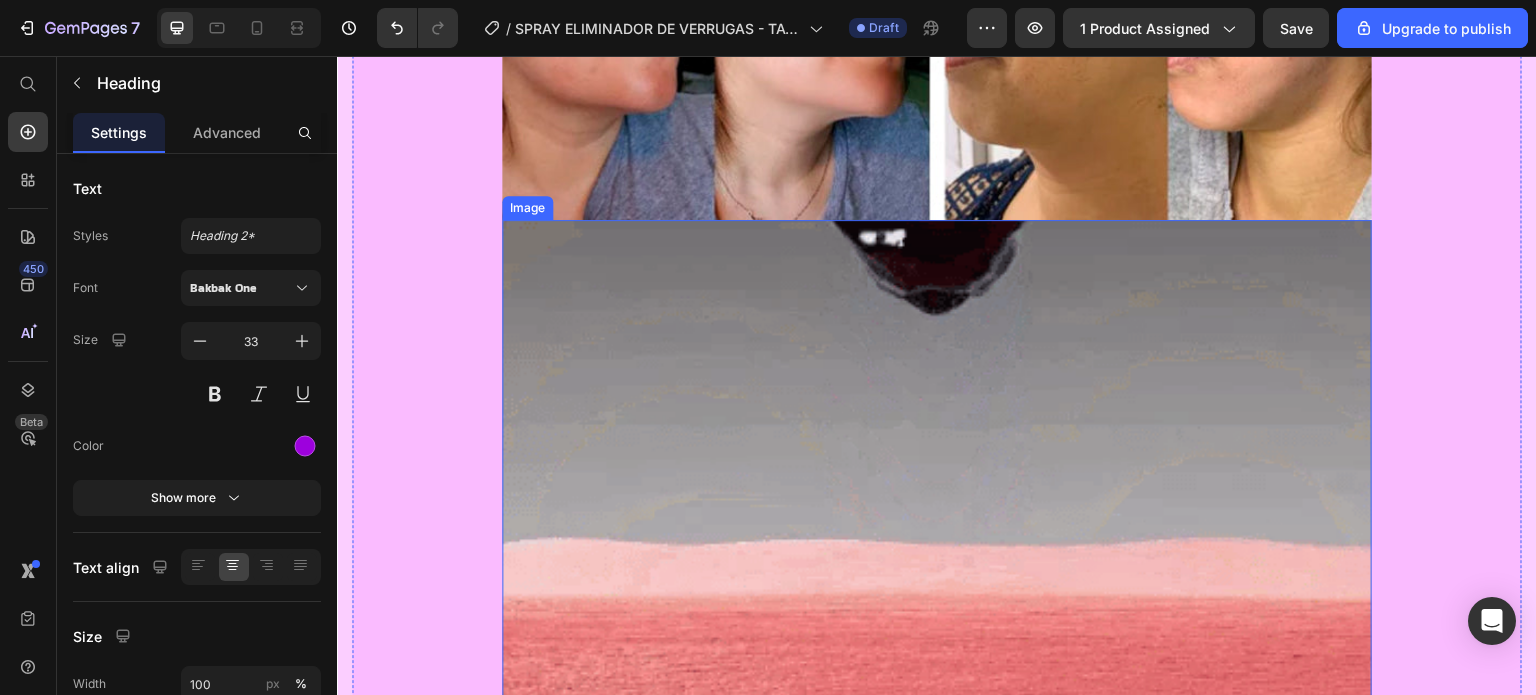 scroll, scrollTop: 4613, scrollLeft: 0, axis: vertical 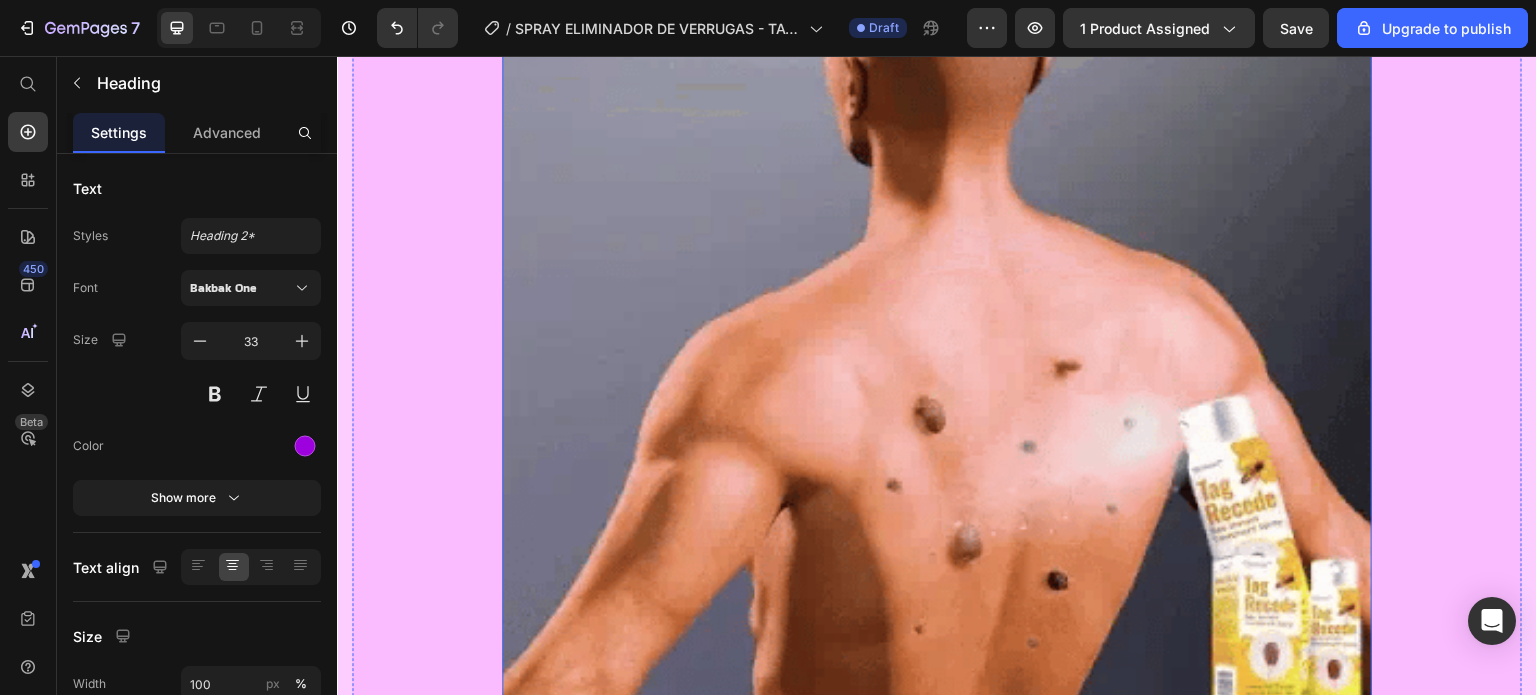 click at bounding box center [937, 338] 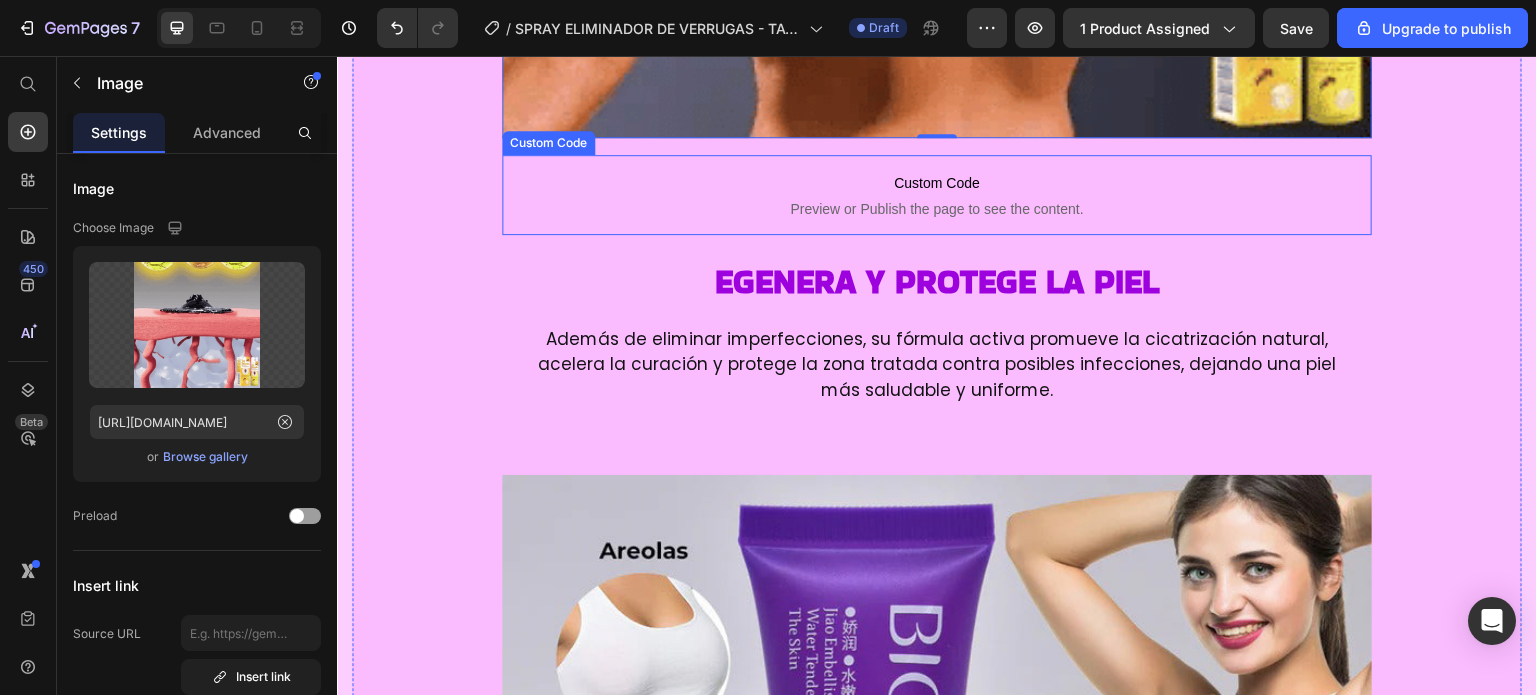 scroll, scrollTop: 5413, scrollLeft: 0, axis: vertical 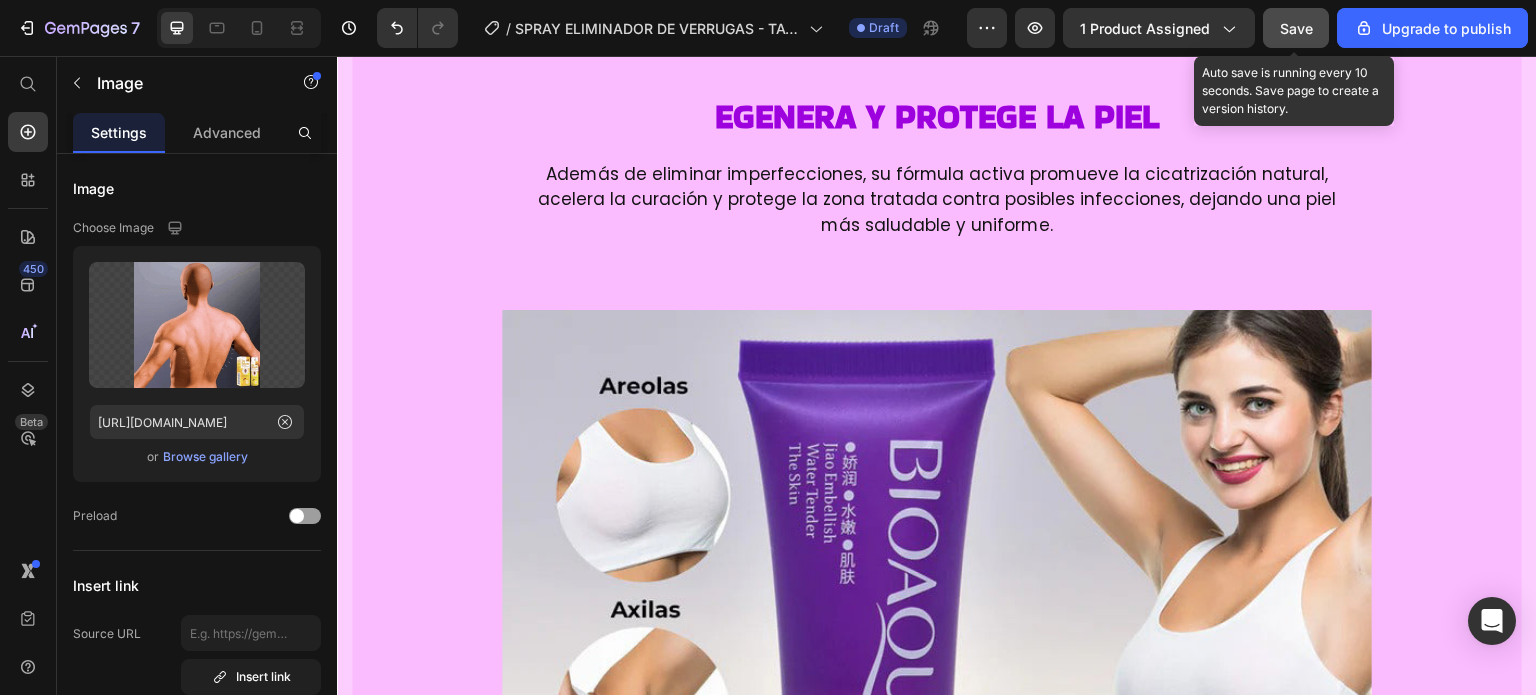 click on "Save" 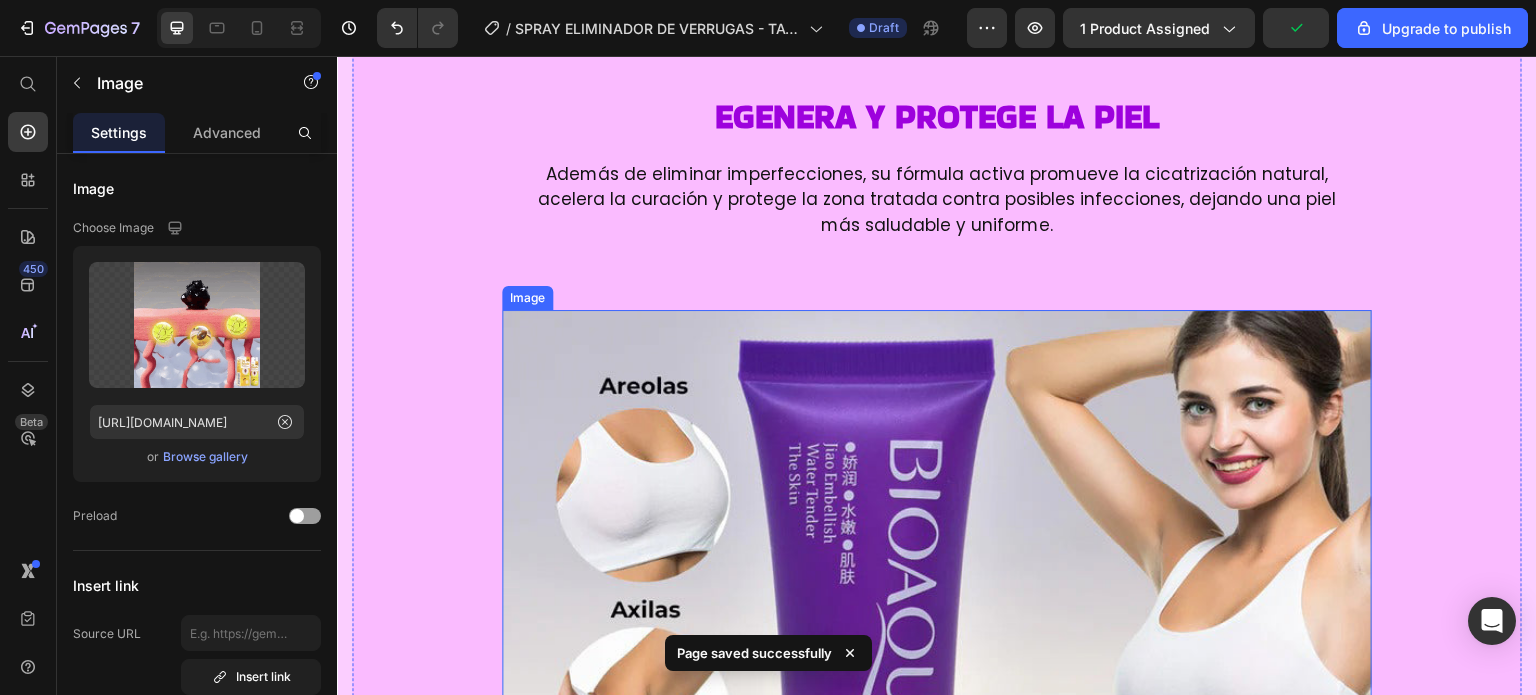 scroll, scrollTop: 4813, scrollLeft: 0, axis: vertical 